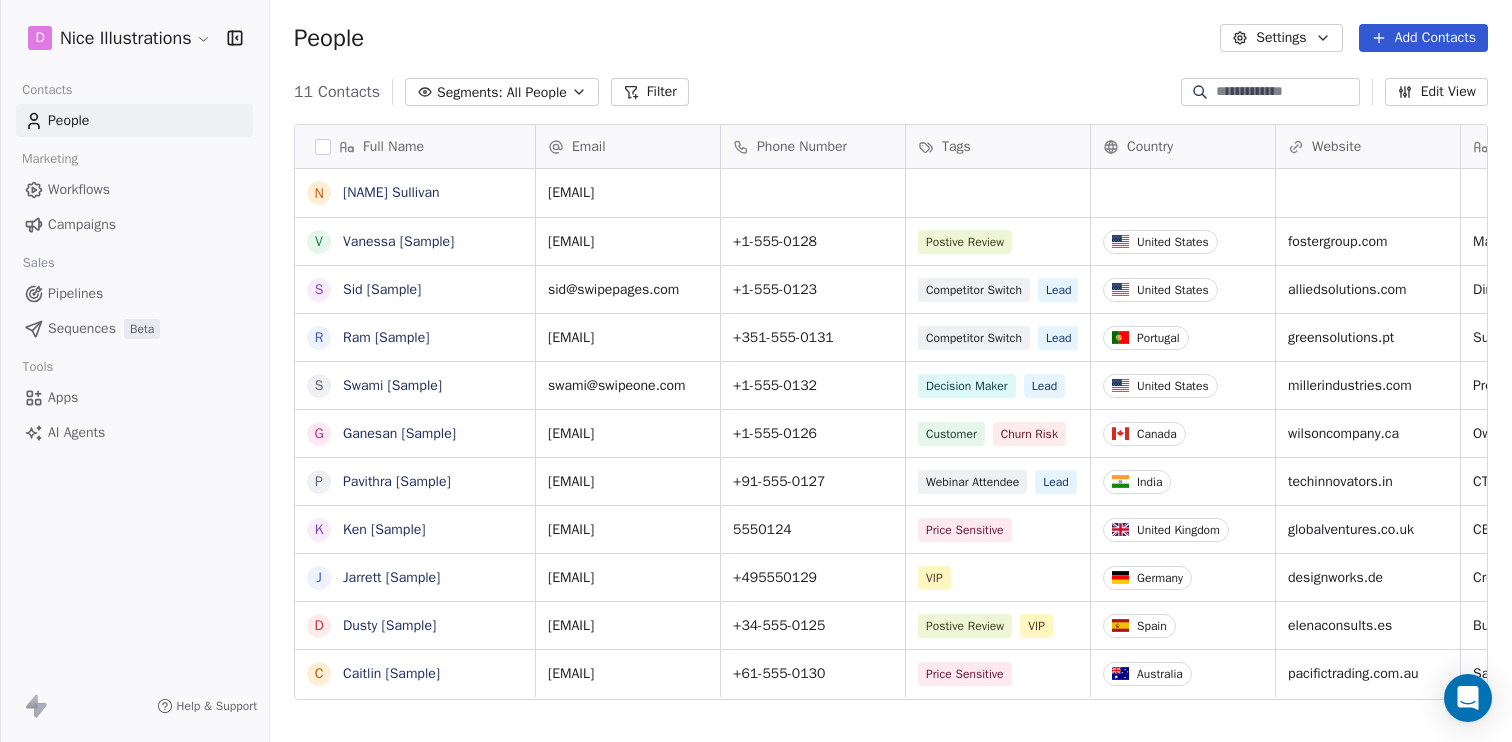 scroll, scrollTop: 0, scrollLeft: 0, axis: both 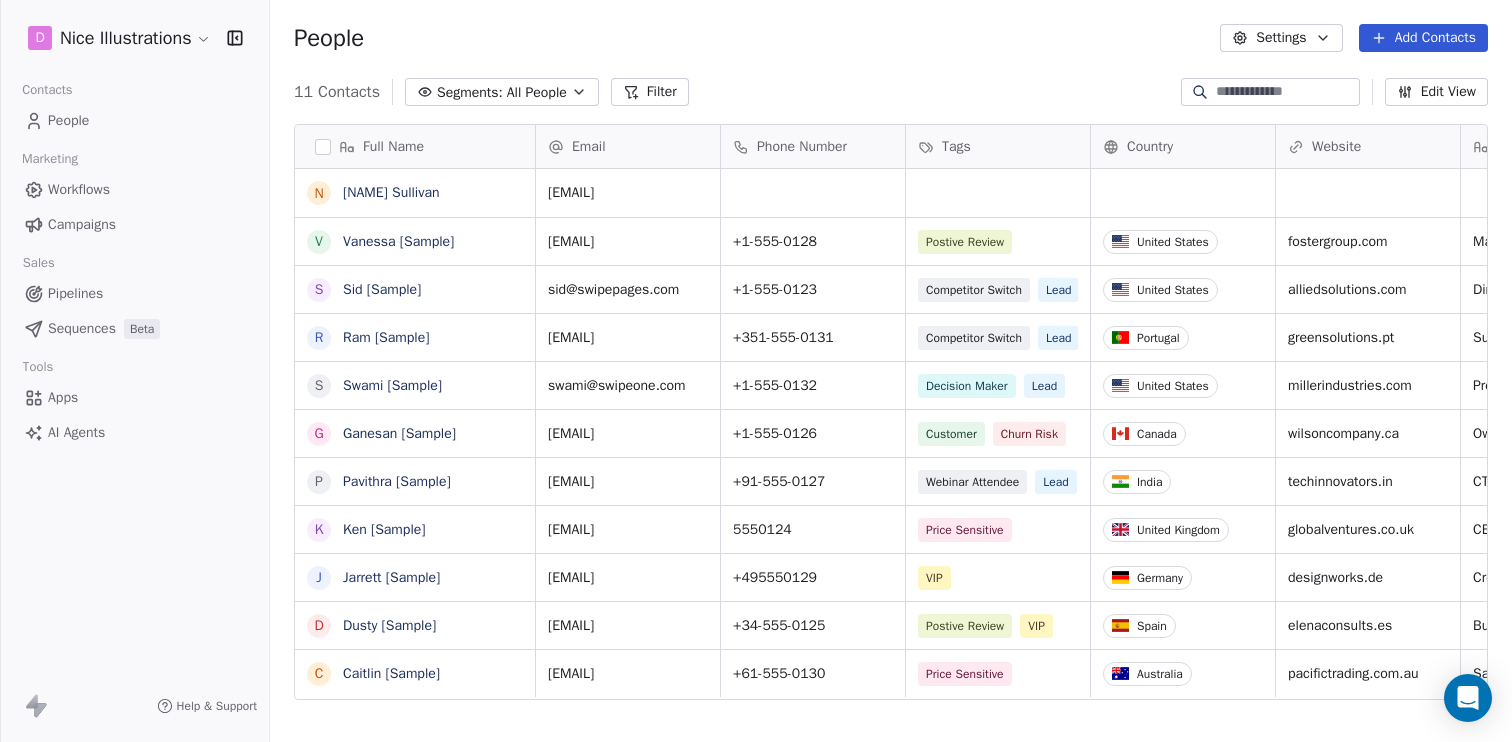 click on "D Nice Illustrations Contacts People Marketing Workflows Campaigns Sales Pipelines Sequences Beta Tools Apps AI Agents Help & Support People Settings  Add Contacts 11 Contacts Segments: All People Filter  Edit View Tag Add to Sequence Export Full Name N Neil Sullivan V Vanessa [Sample] S Sid [Sample] R Ram [Sample] S Swami [Sample] G Ganesan [Sample] P Pavithra [Sample] K Ken [Sample] J Jarrett [Sample] D Dusty [Sample] C Caitlin [Sample] Email Phone Number Tags Country Website Job Title Status Contact Source NPS Score mike@michaelfolling.com vanessa@appsumo.com +1-555-0128 Postive Review United States fostergroup.com Managing Director closed_won Referral 9 sid@swipepages.com +1-555-0123 Competitor Switch Lead United States alliedsolutions.com Director of Operations qualifying Website Form ram@swipeone.com +351-555-0131 Competitor Switch Lead Portugal greensolutions.pt Sustainability Head closed_won Facebook Ad 10 swami@swipeone.com +1-555-0132 Decision Maker Lead United States millerindustries.com New Lead" at bounding box center (756, 371) 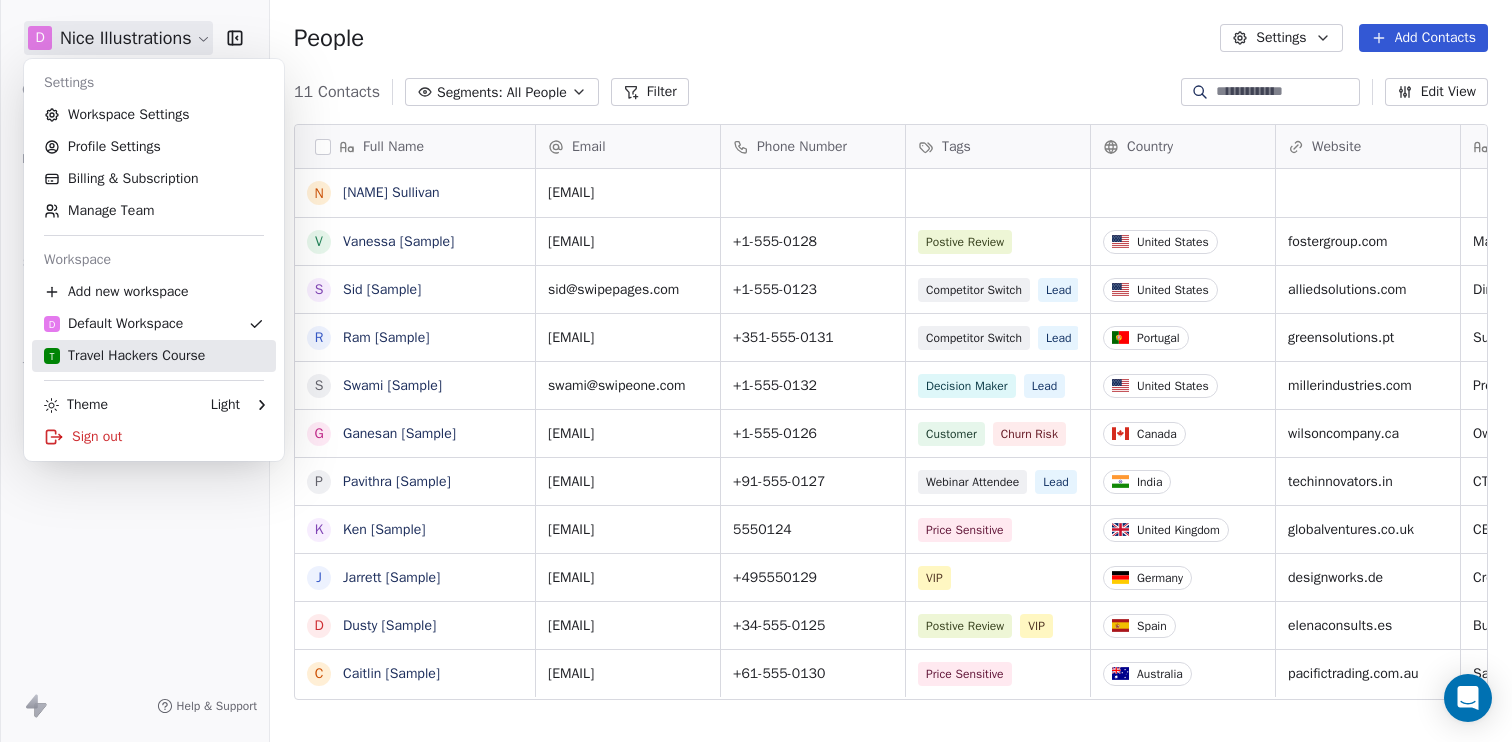 click on "T Travel Hackers Course" at bounding box center [124, 356] 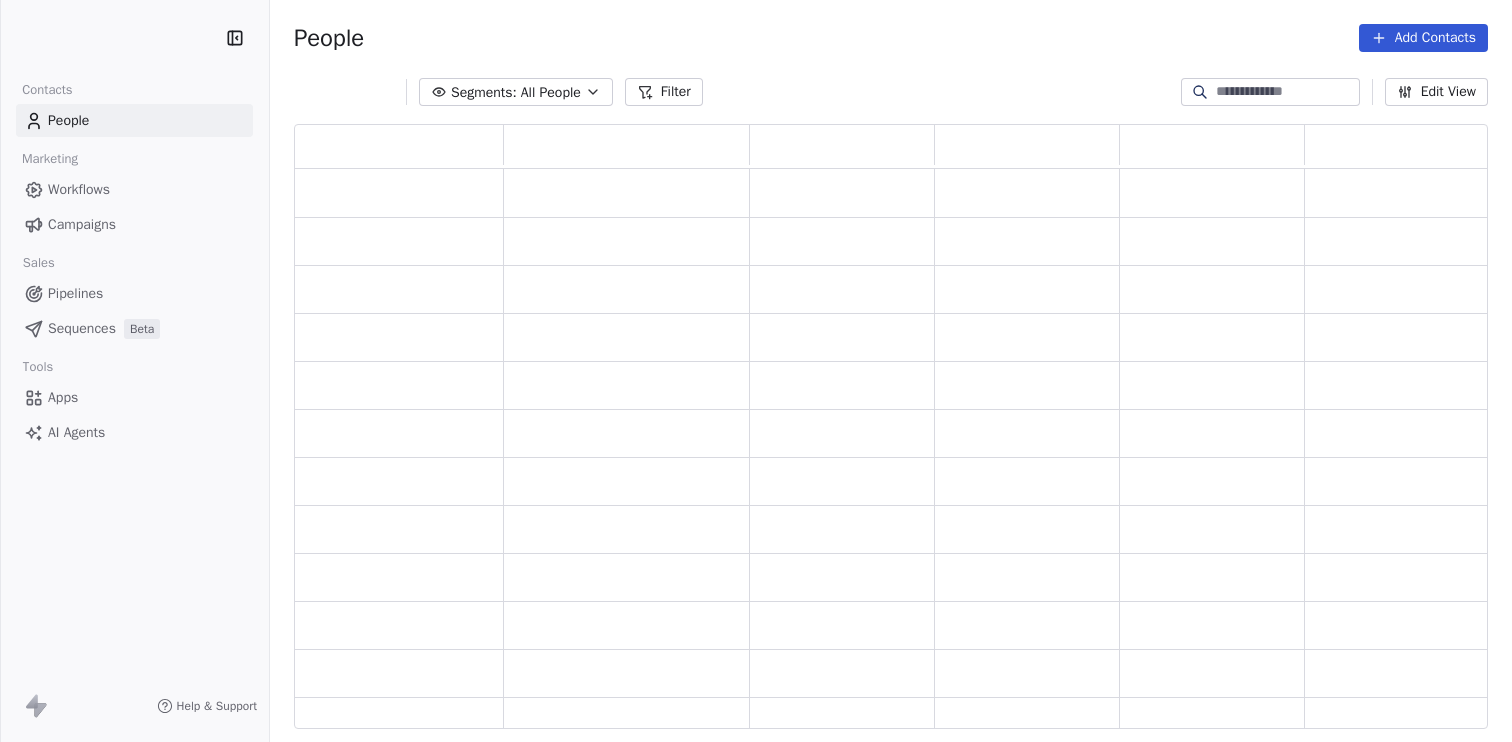 scroll, scrollTop: 0, scrollLeft: 0, axis: both 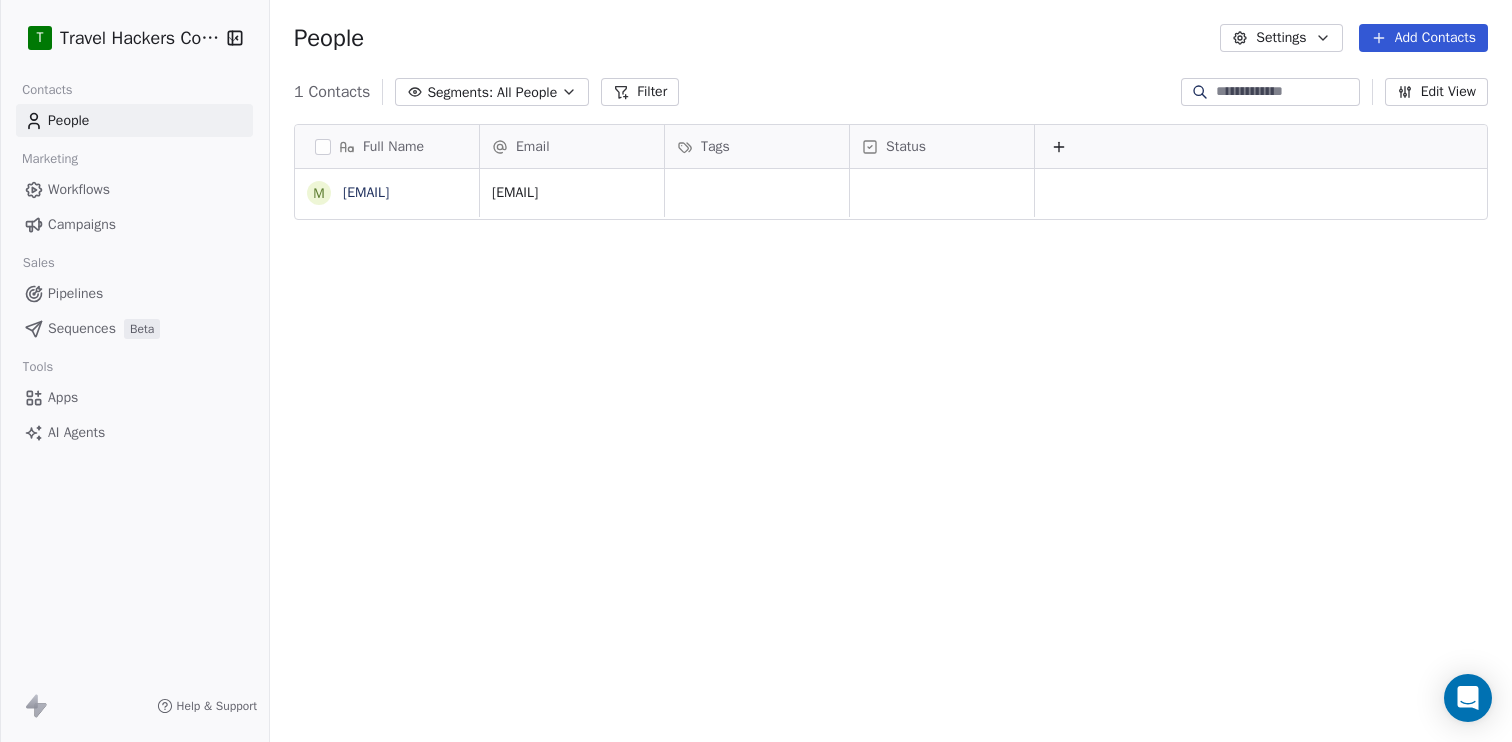 click on "Workflows" at bounding box center (79, 189) 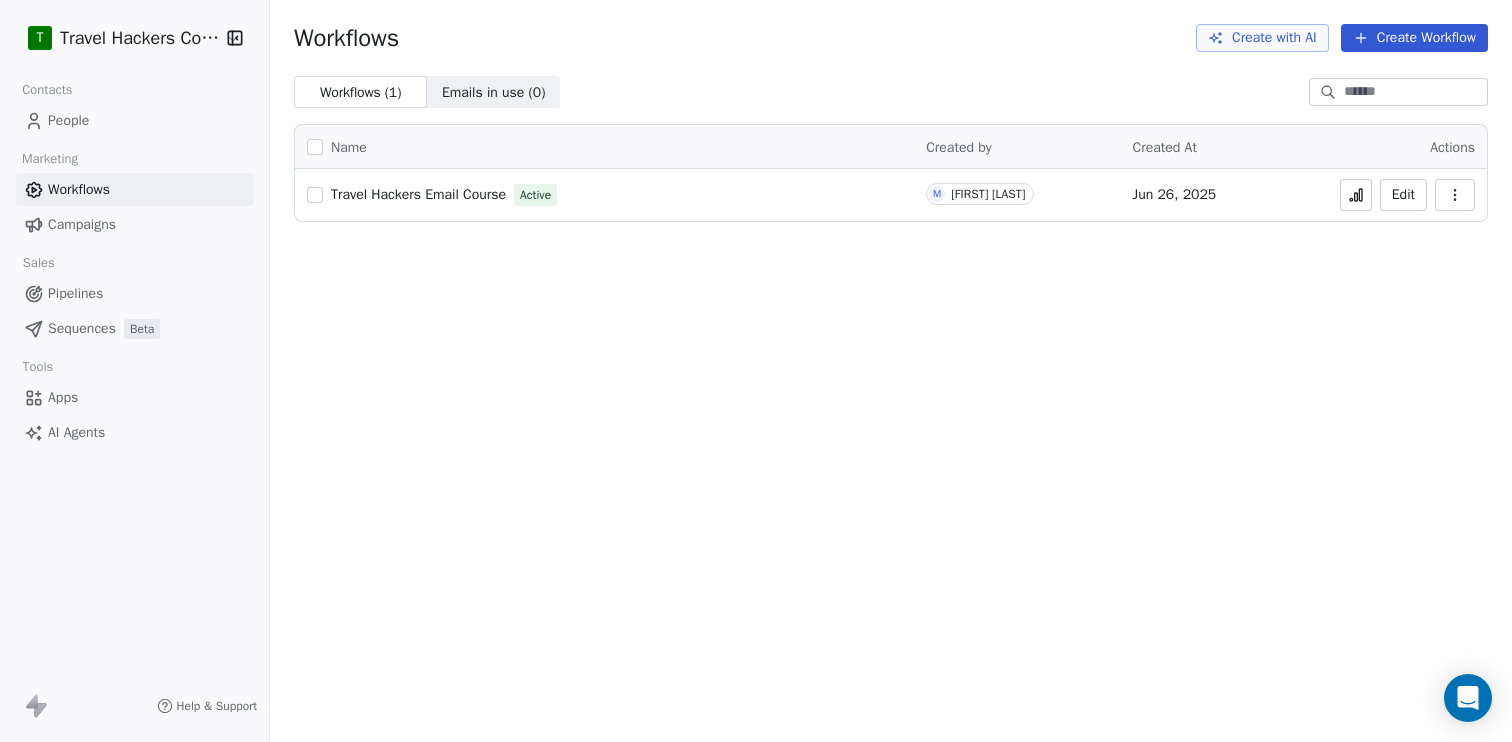click on "Emails in use ( 0 )" at bounding box center (494, 92) 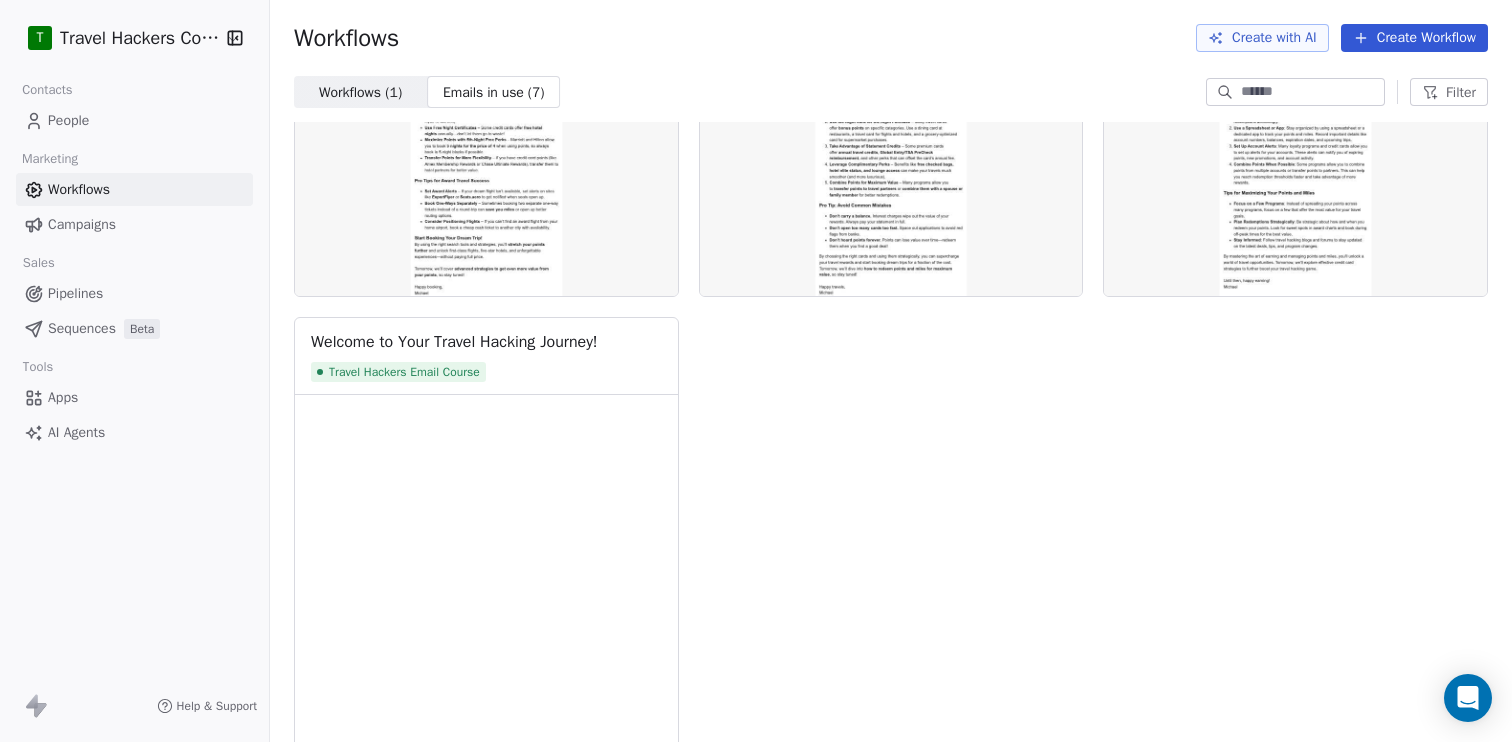 scroll, scrollTop: 792, scrollLeft: 0, axis: vertical 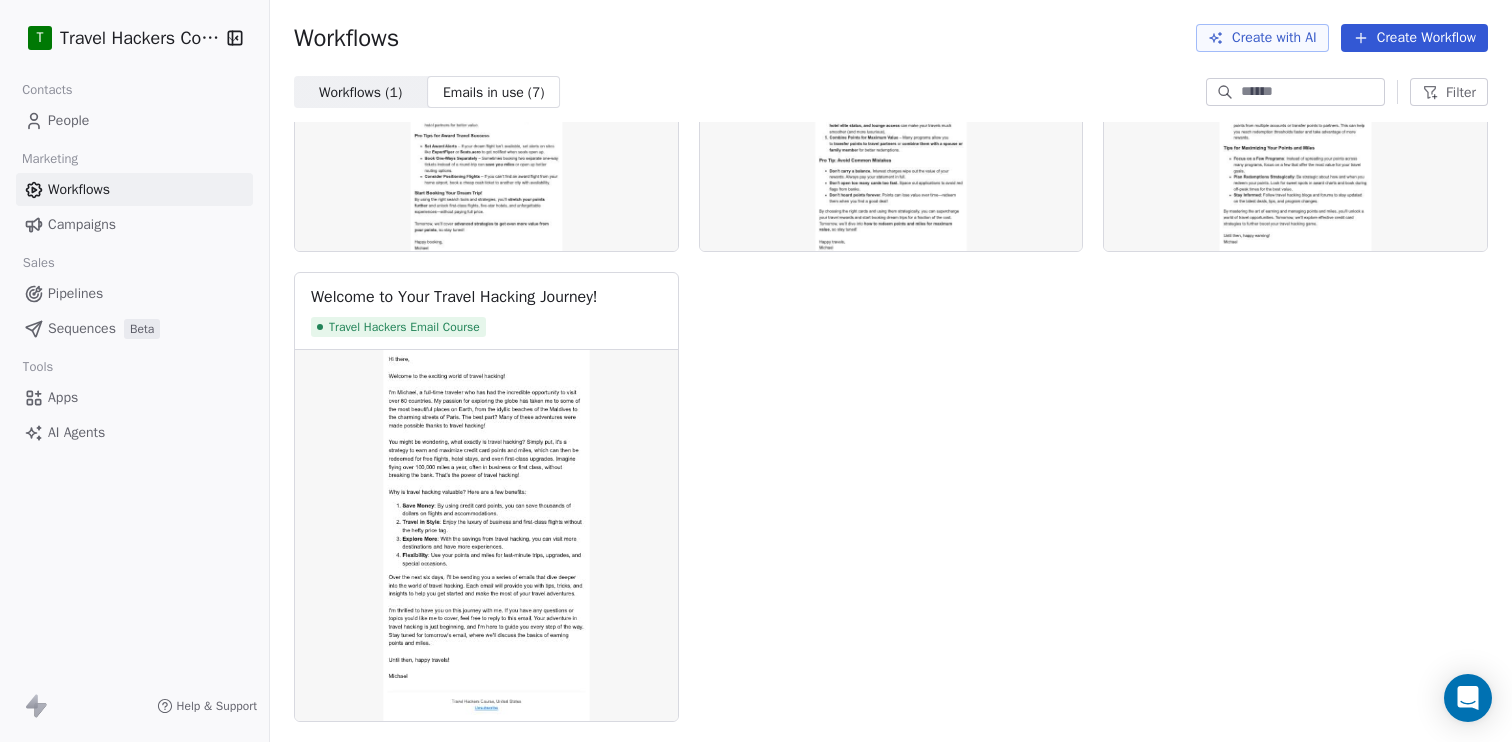 click on "Travel Hackers Email Course" at bounding box center (398, 327) 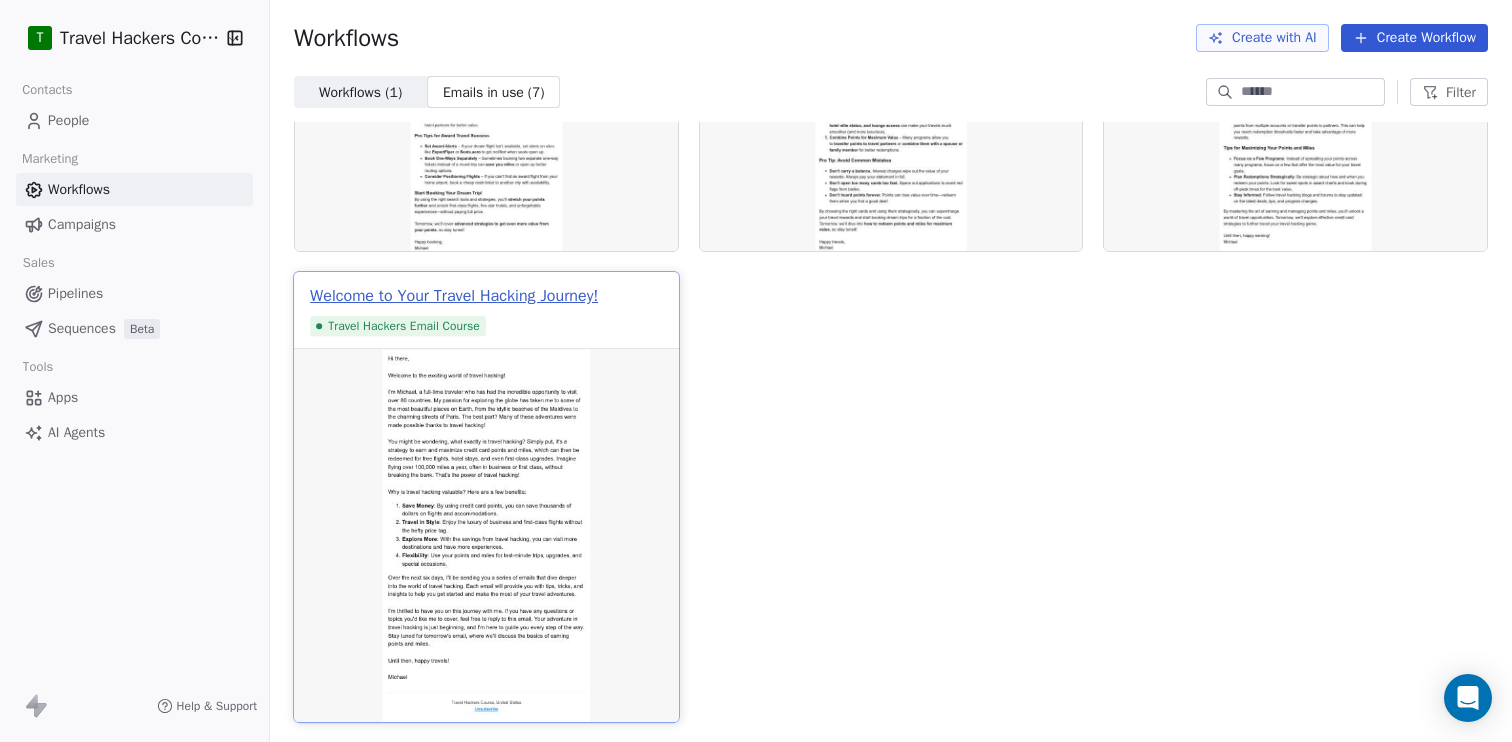 click on "Welcome to Your Travel Hacking Journey!" at bounding box center [454, 296] 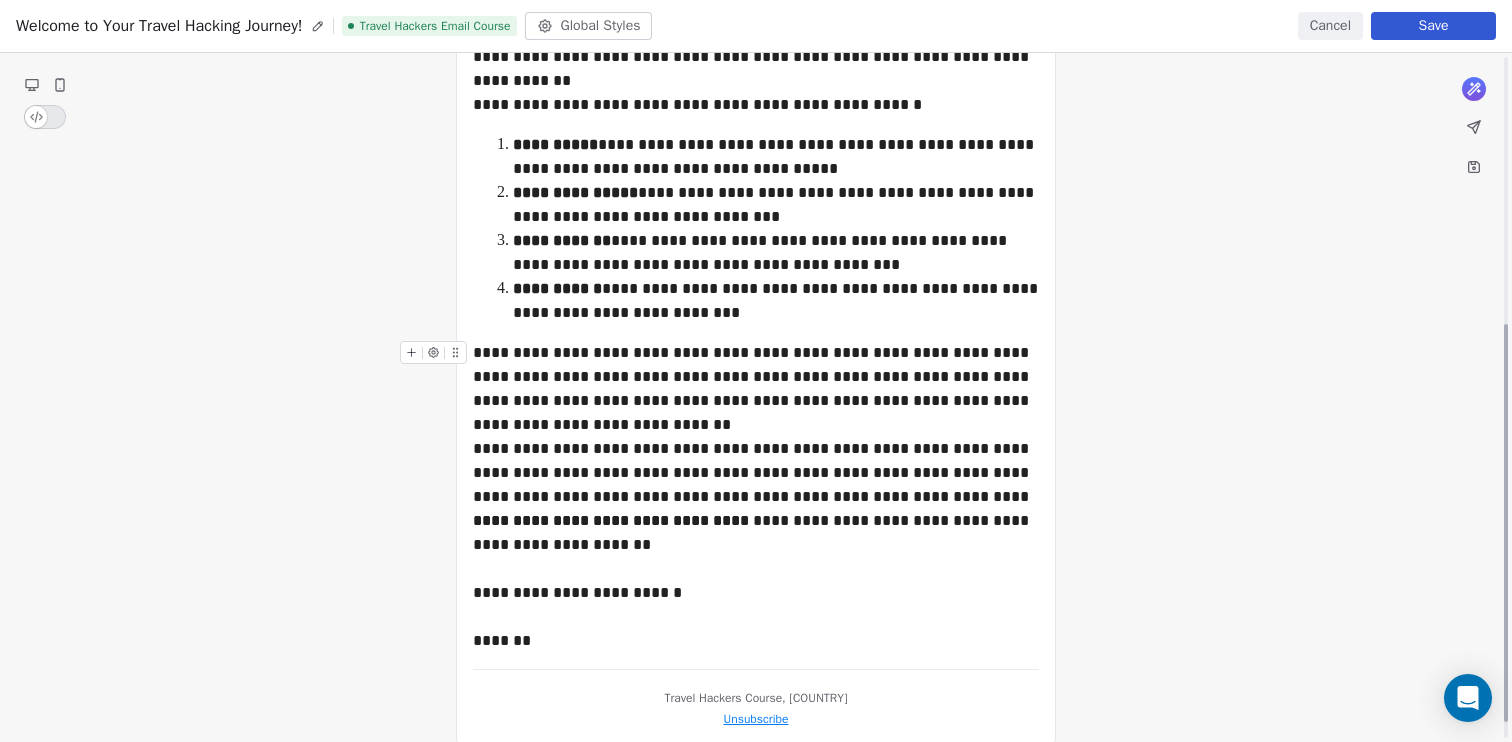 scroll, scrollTop: 489, scrollLeft: 0, axis: vertical 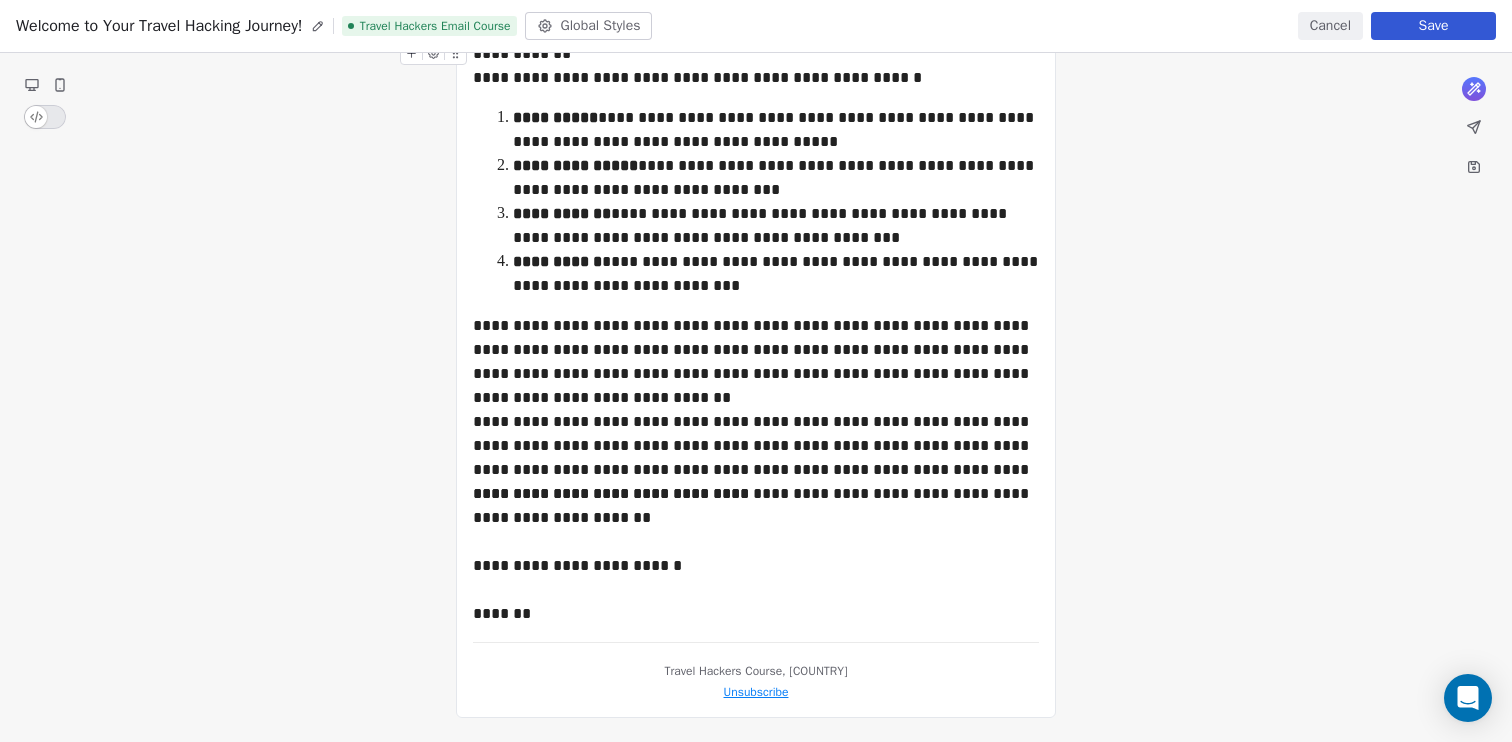 click on "Cancel" at bounding box center [1330, 26] 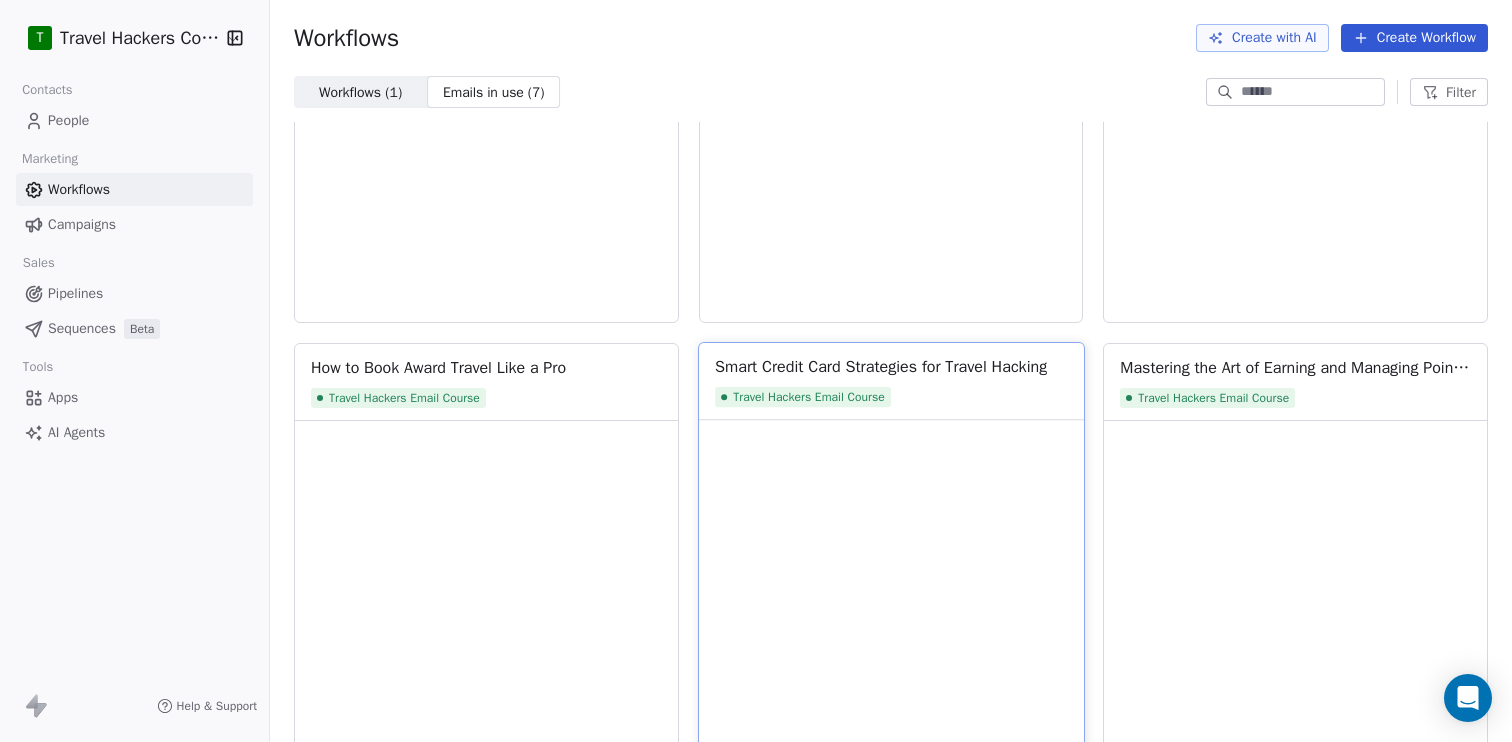 scroll, scrollTop: 0, scrollLeft: 0, axis: both 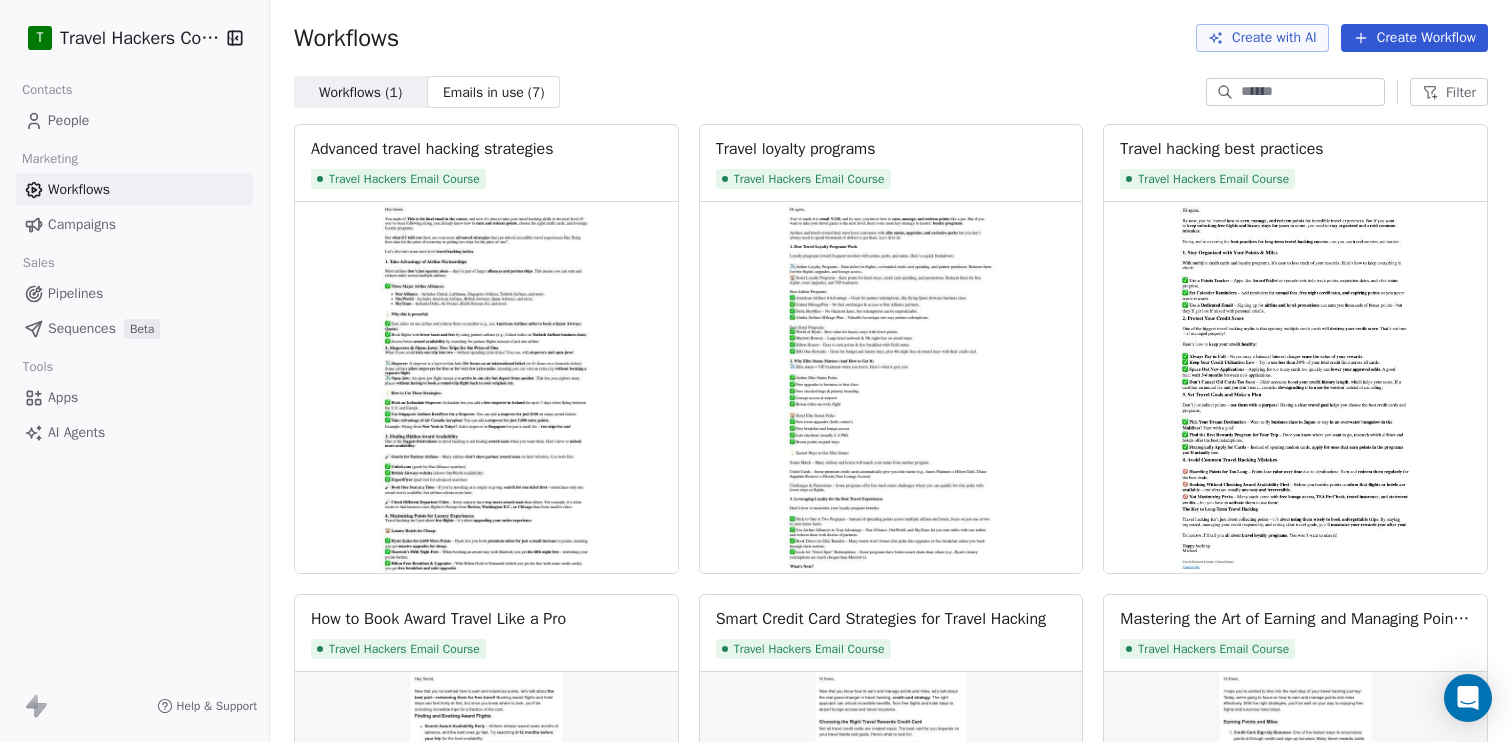click on "Apps" at bounding box center [63, 397] 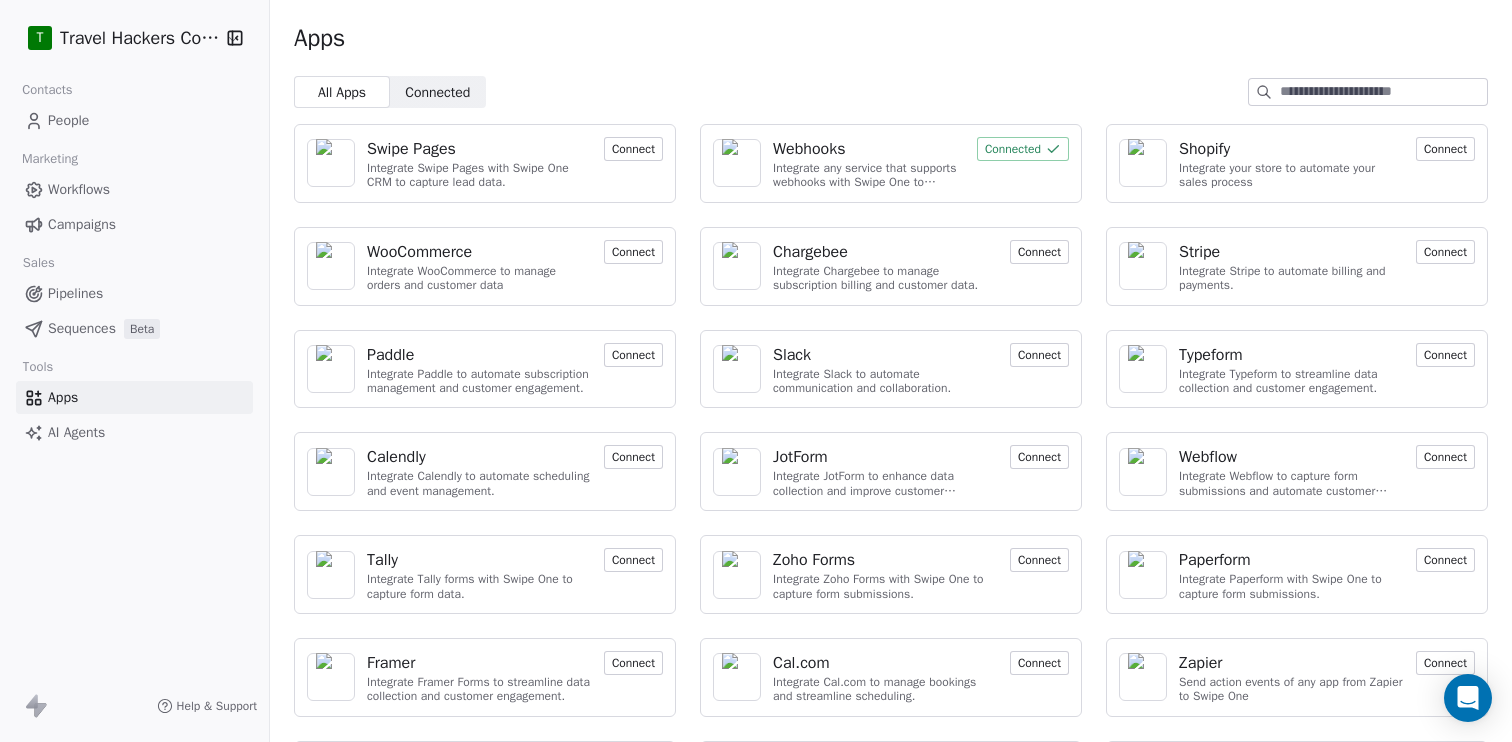 click on "Webhooks" at bounding box center [869, 149] 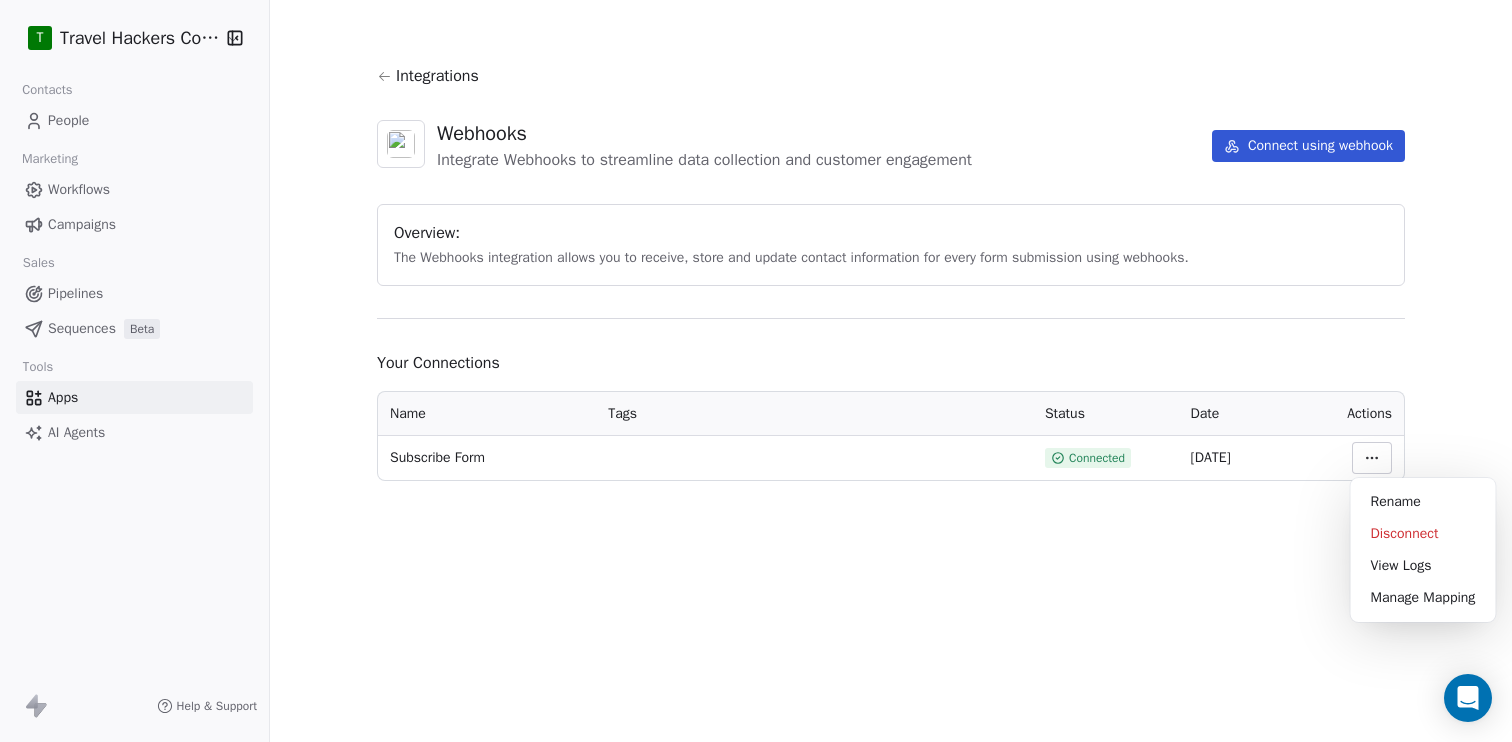 click on "T Travel Hackers Course Contacts People Marketing Workflows Campaigns Sales Pipelines Sequences Beta Tools Apps AI Agents Help & Support Integrations Webhooks Integrate Webhooks to streamline data collection and customer engagement Connect using webhook Overview: The Webhooks integration allows you to receive, store and update contact information for every form submission using webhooks. Your Connections Name Tags Status Date Actions Subscribe Form Connected 26 Jun 2025
Rename Disconnect View Logs Manage Mapping" at bounding box center (756, 371) 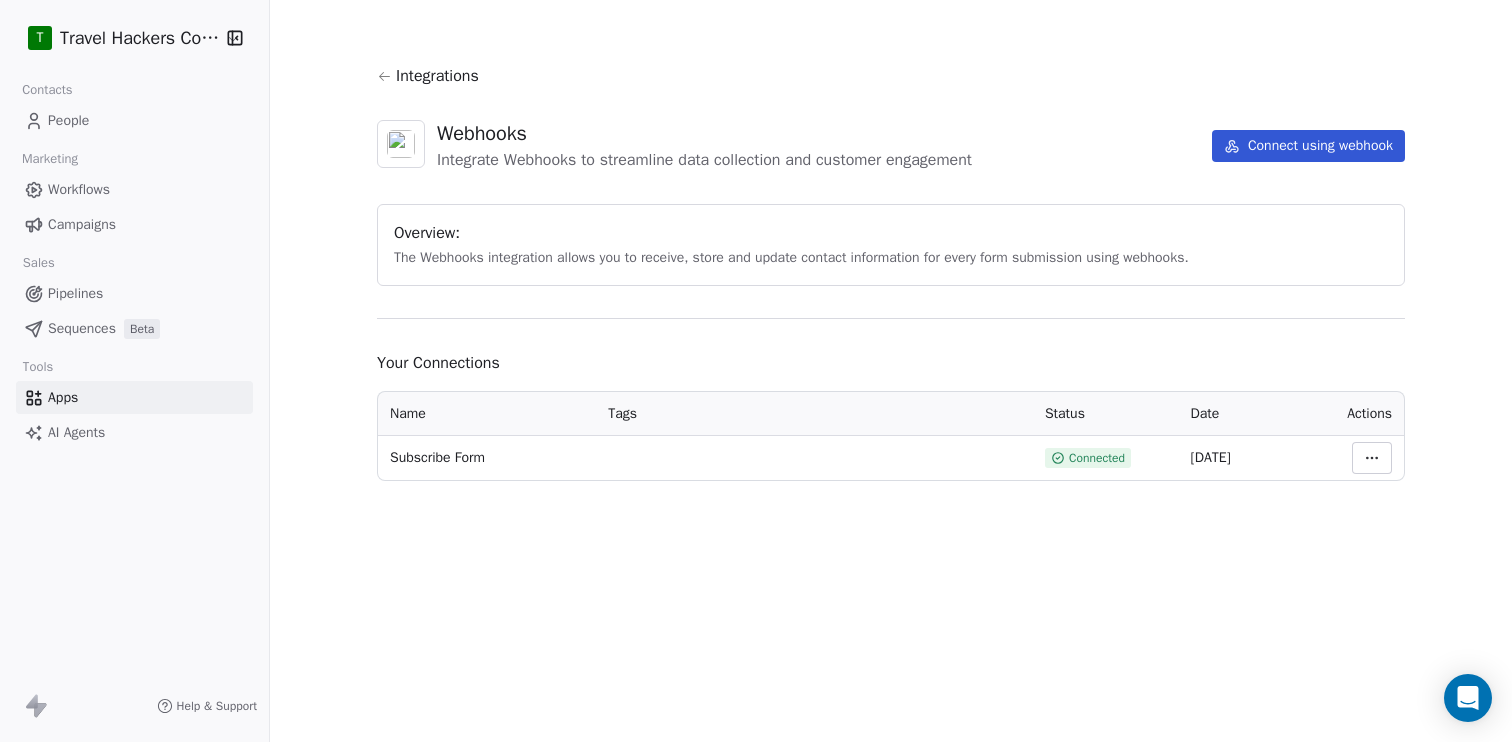 click at bounding box center (814, 458) 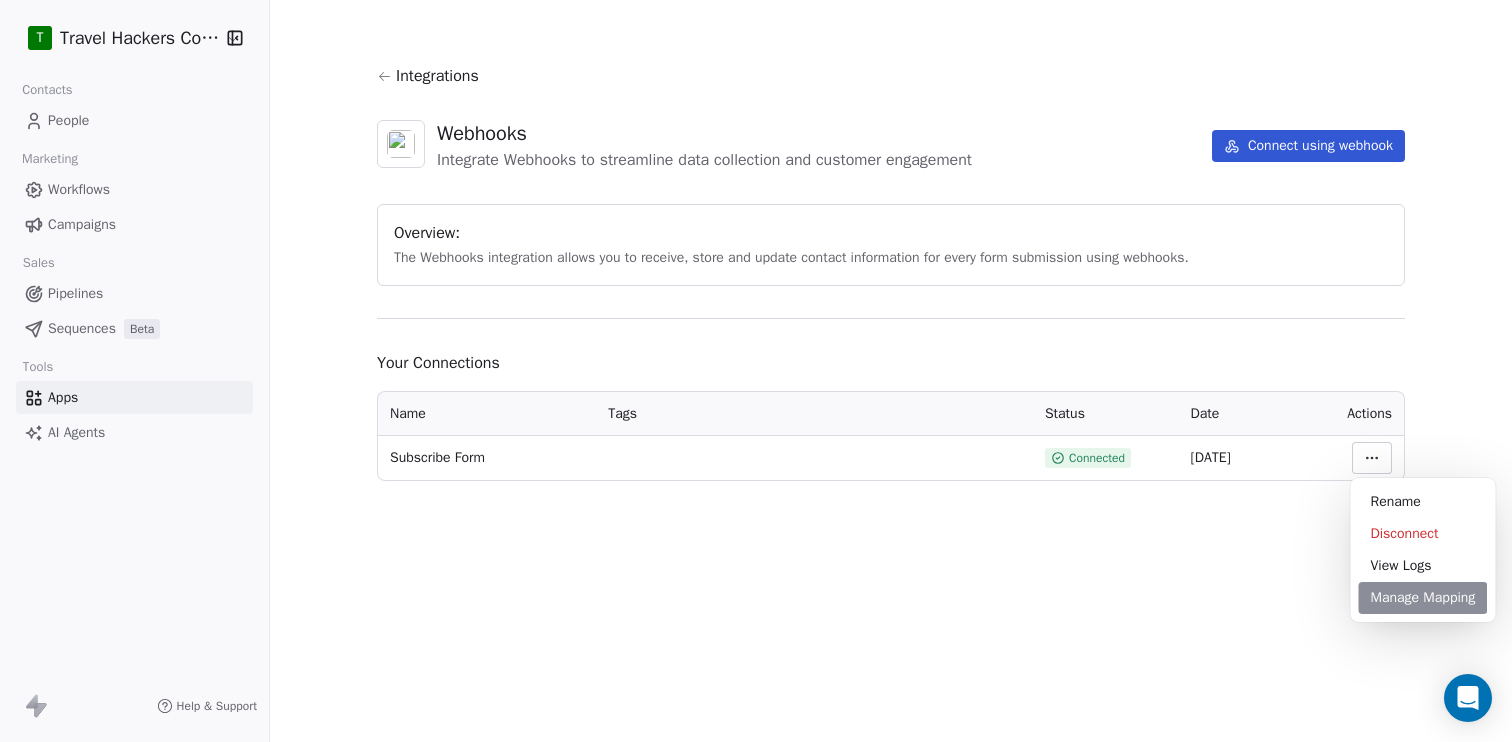 click on "Manage Mapping" at bounding box center (1423, 598) 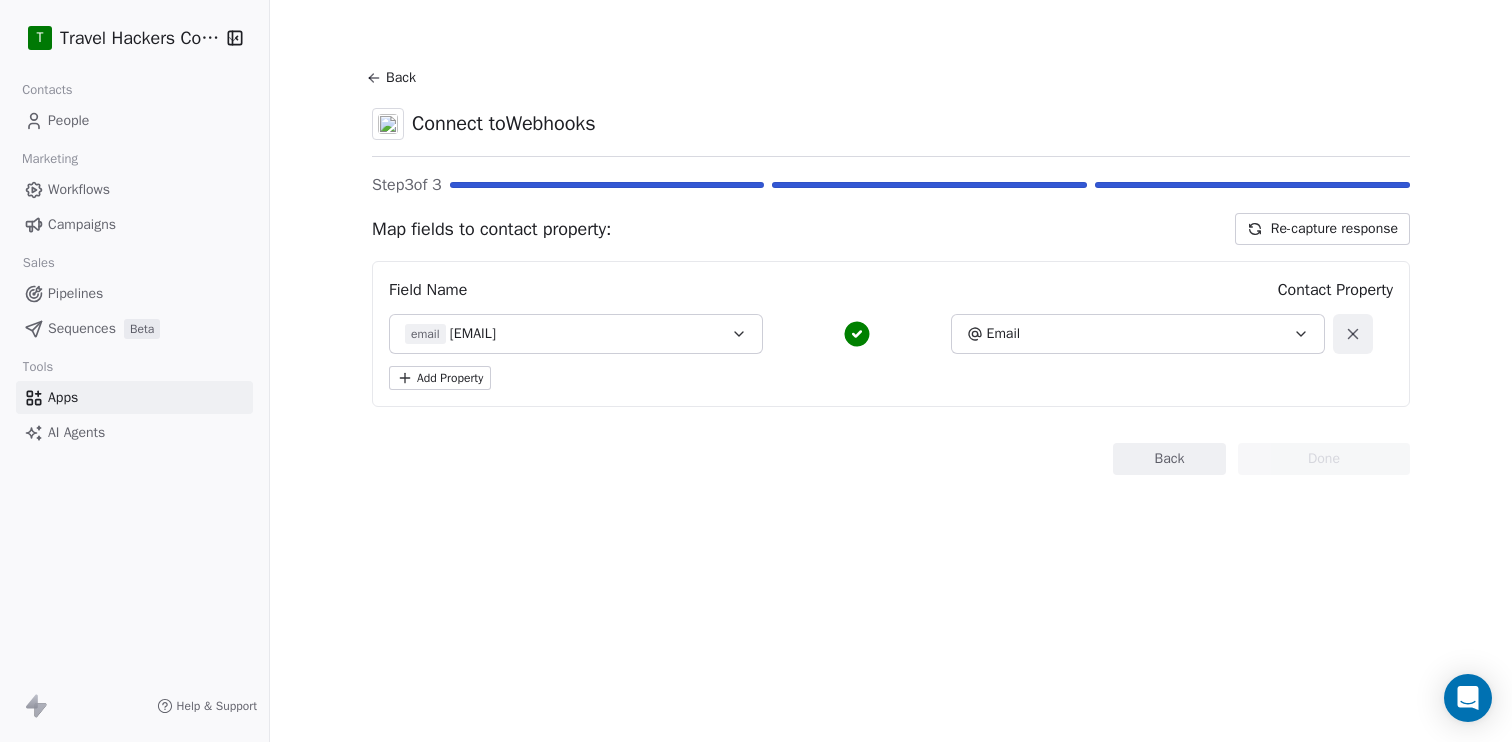 click on "Back" at bounding box center (1169, 459) 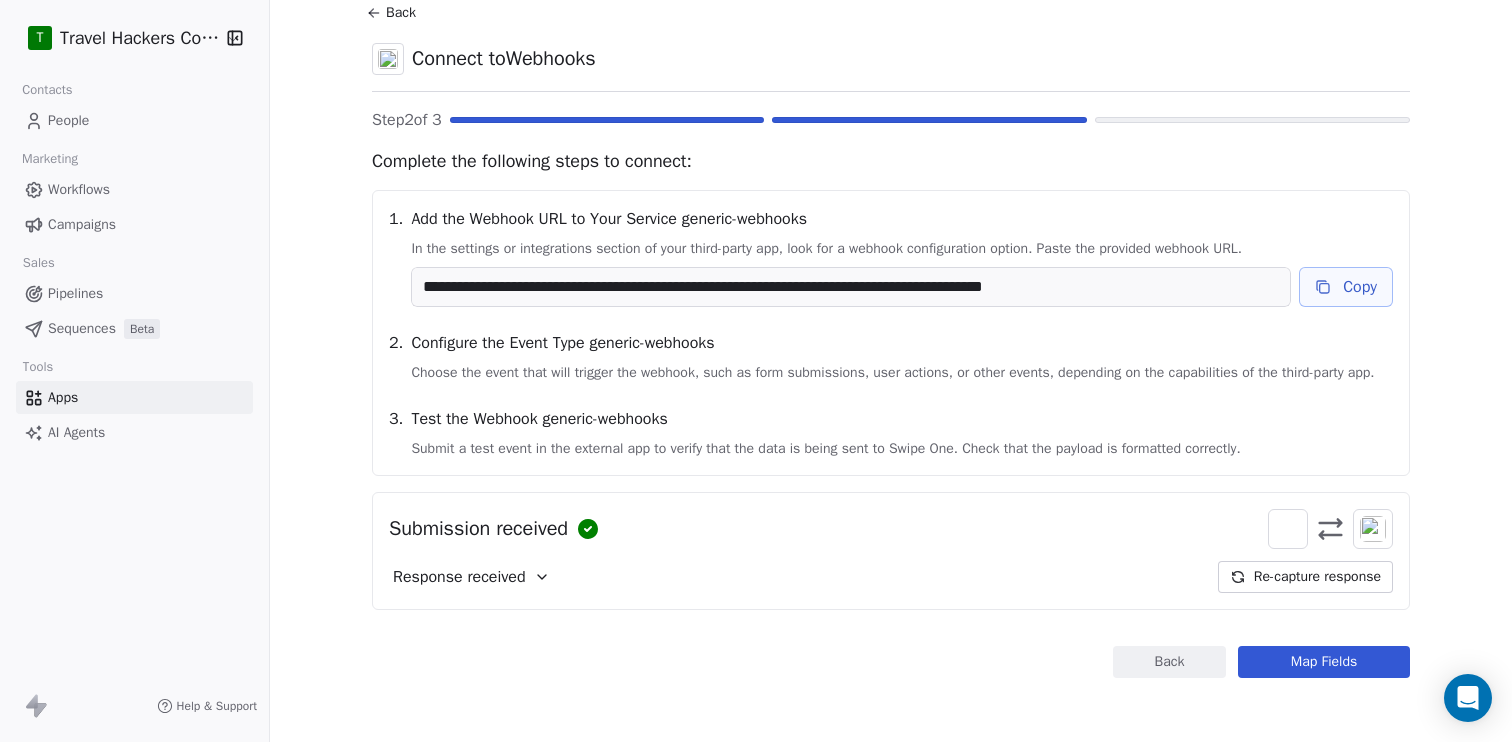 scroll, scrollTop: 83, scrollLeft: 0, axis: vertical 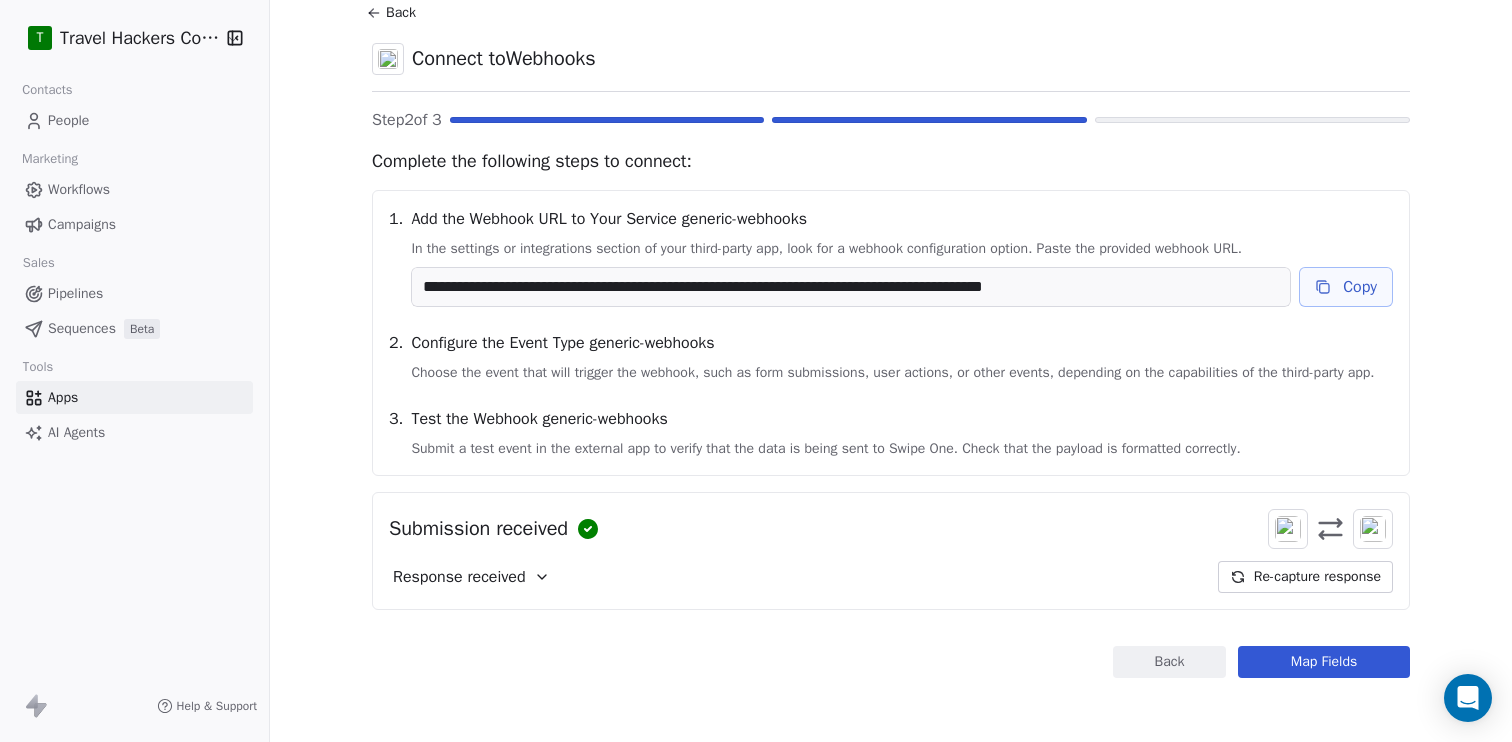 click 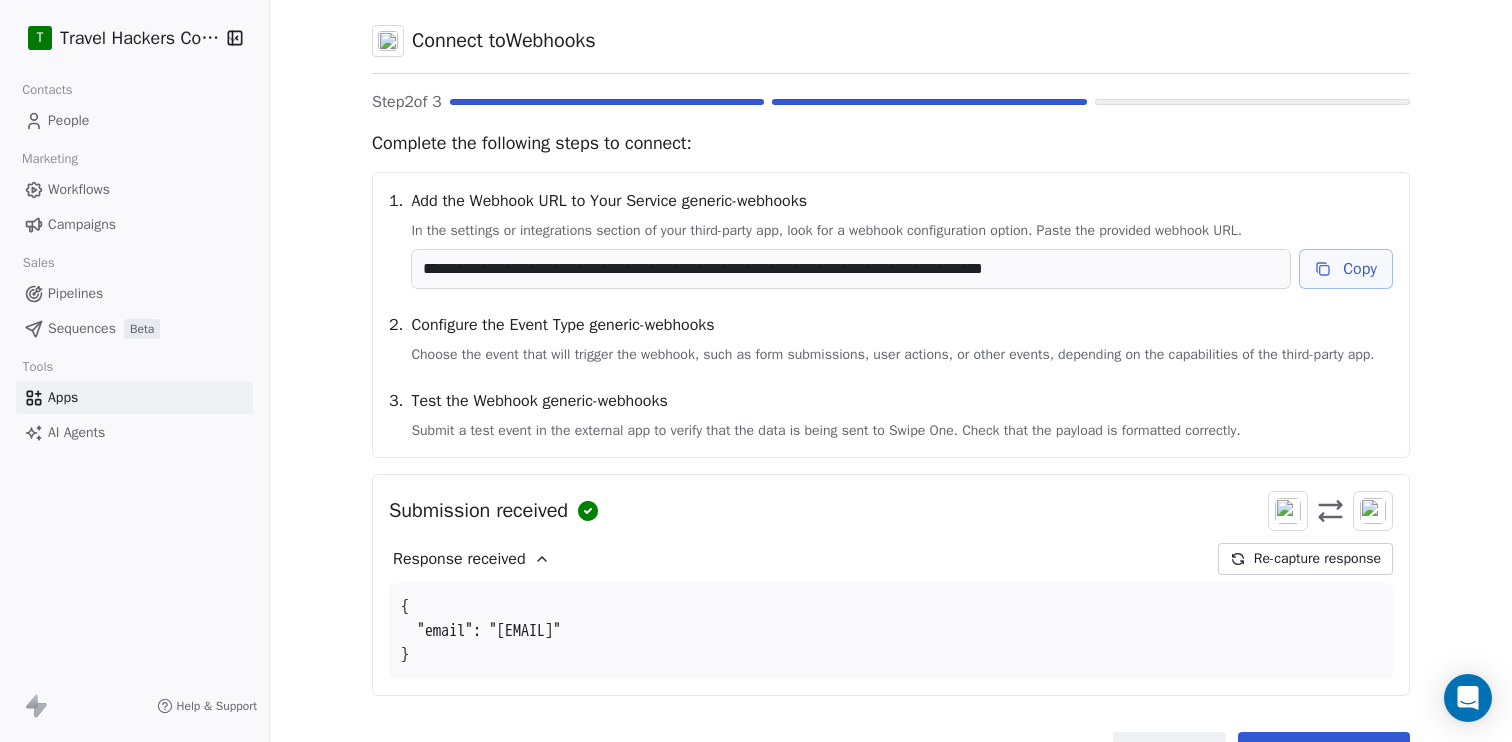 scroll, scrollTop: 189, scrollLeft: 0, axis: vertical 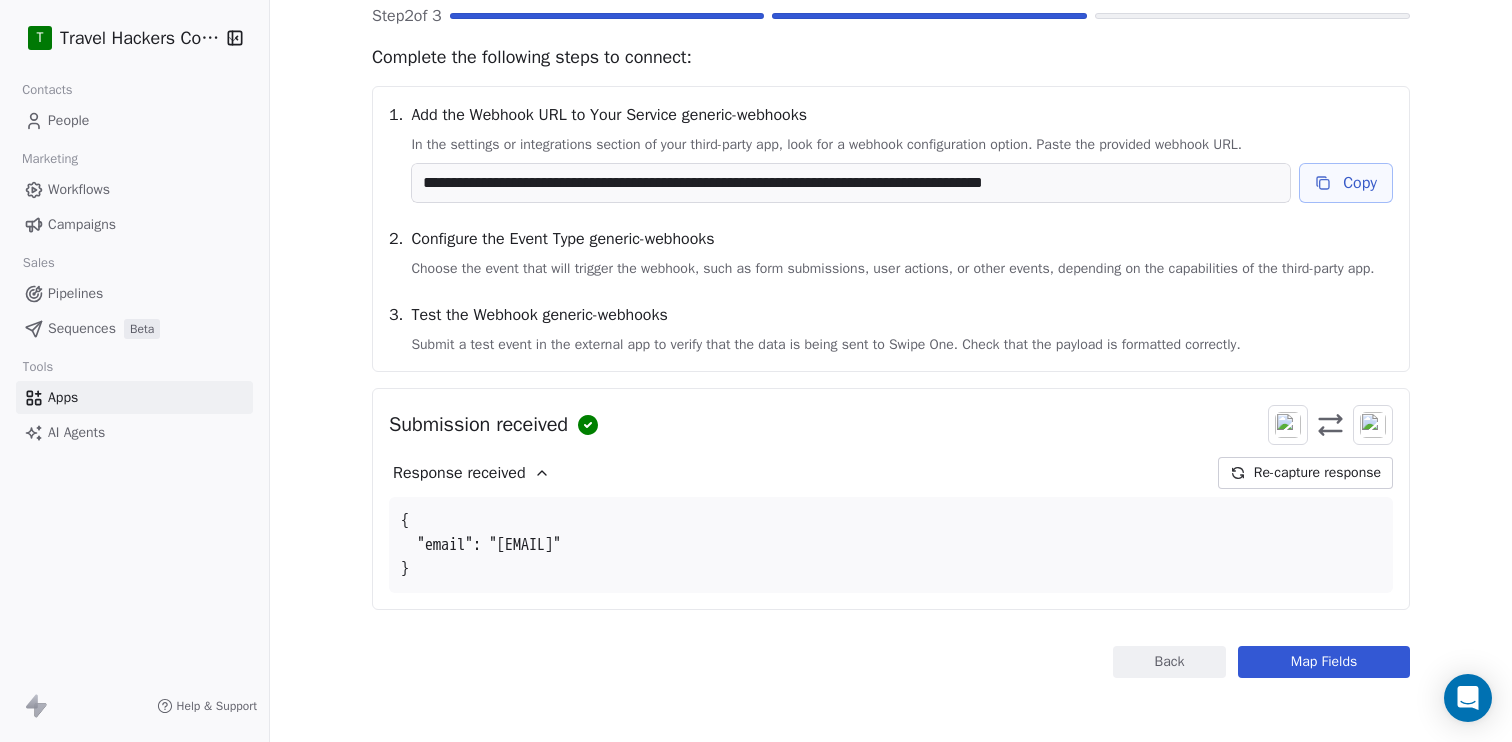 click on "Back" at bounding box center (1169, 662) 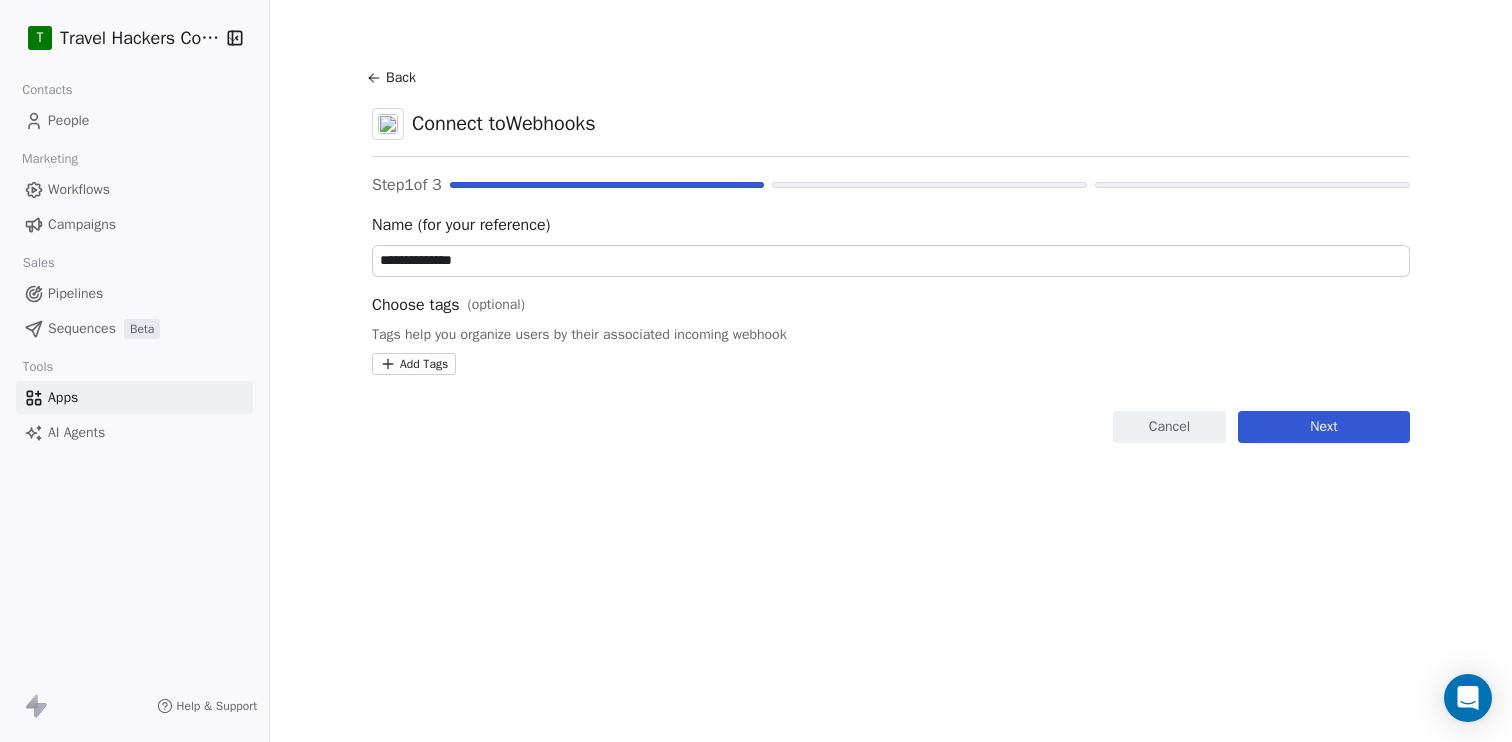 click on "Back" at bounding box center (394, 78) 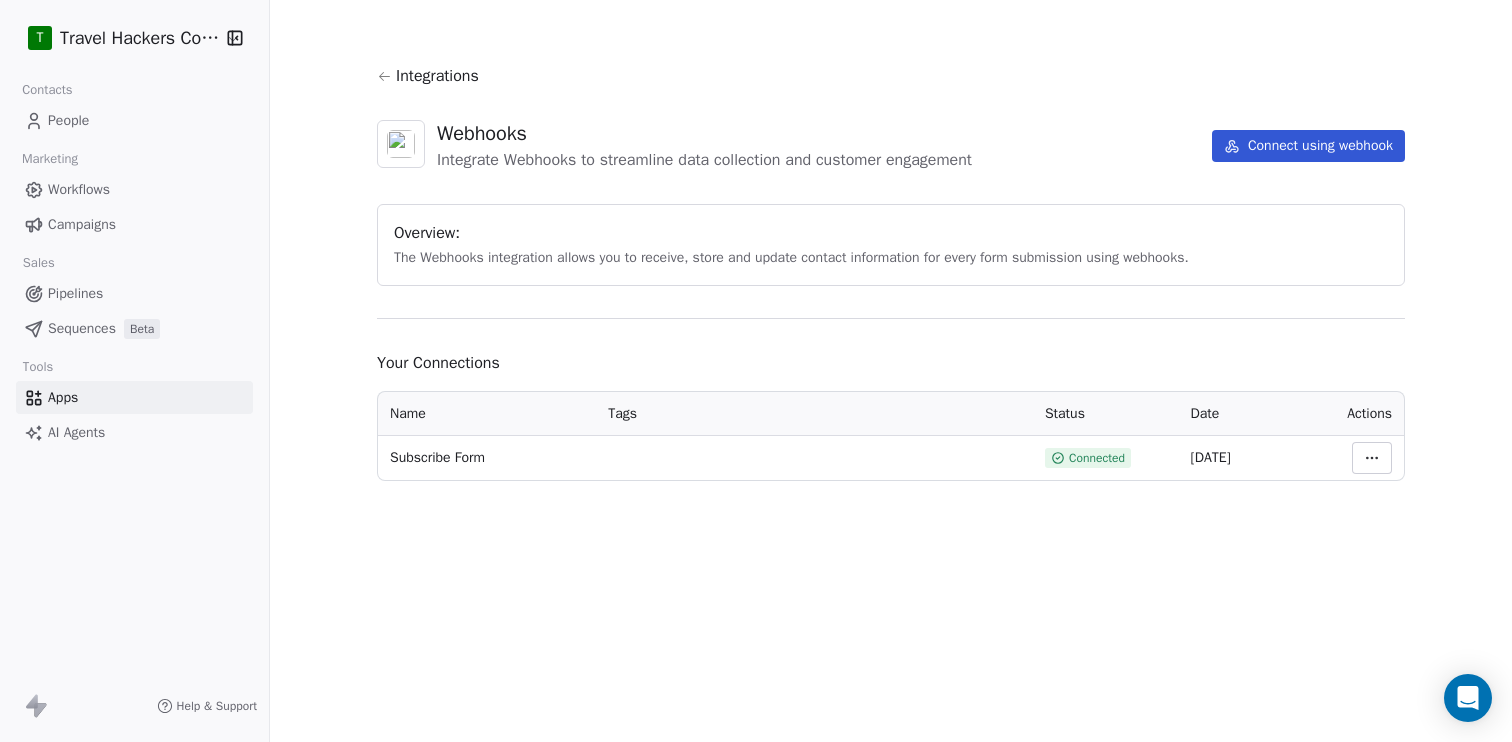 click 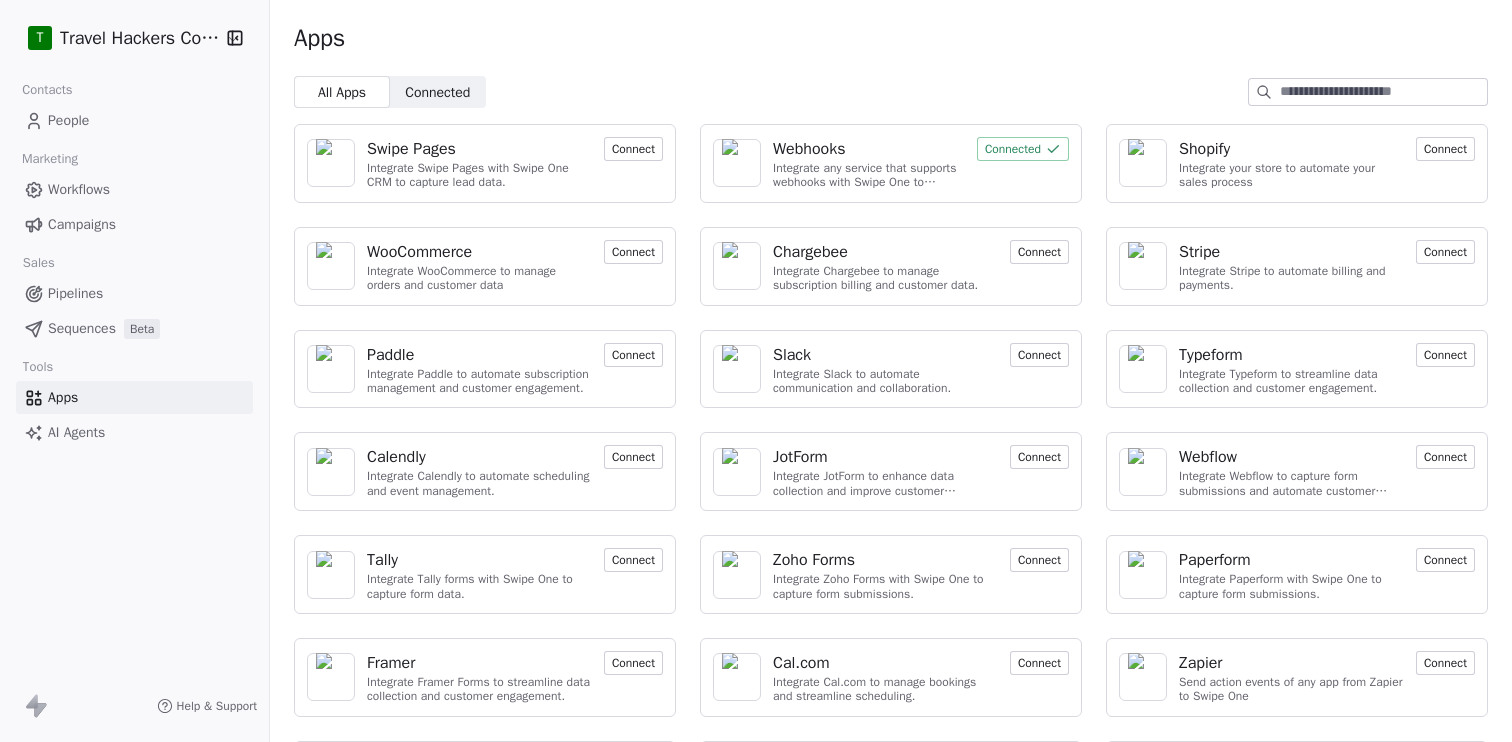 scroll, scrollTop: 0, scrollLeft: 0, axis: both 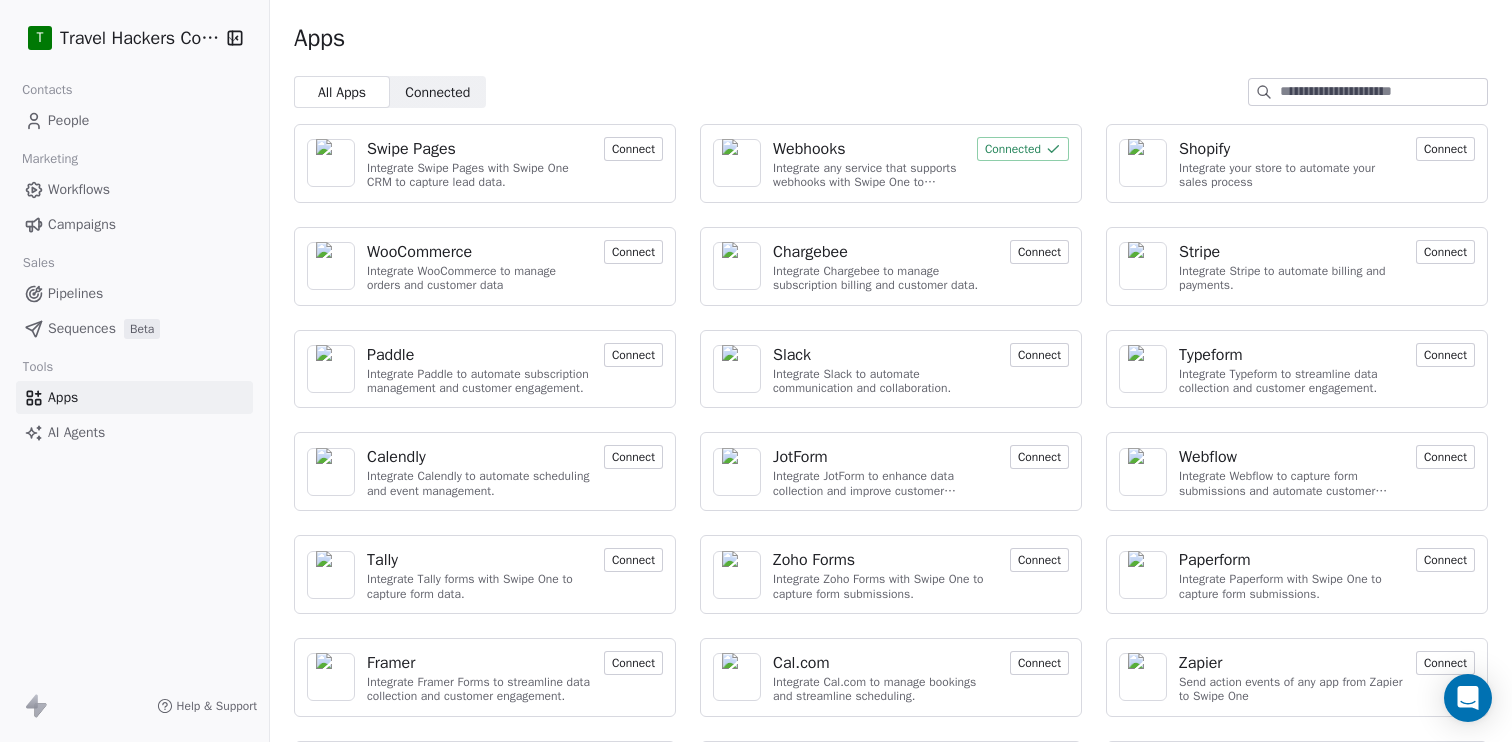 click at bounding box center (1383, 92) 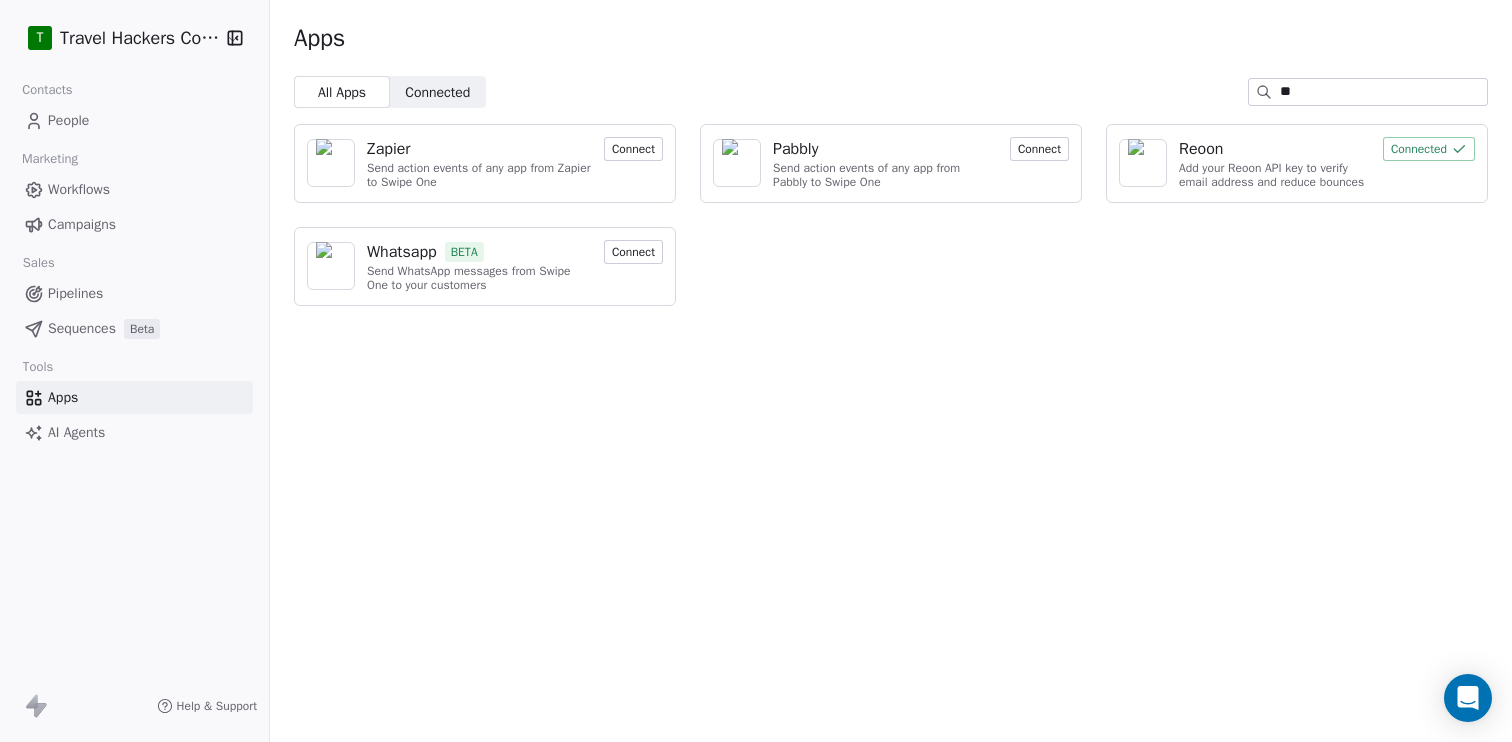 type on "*" 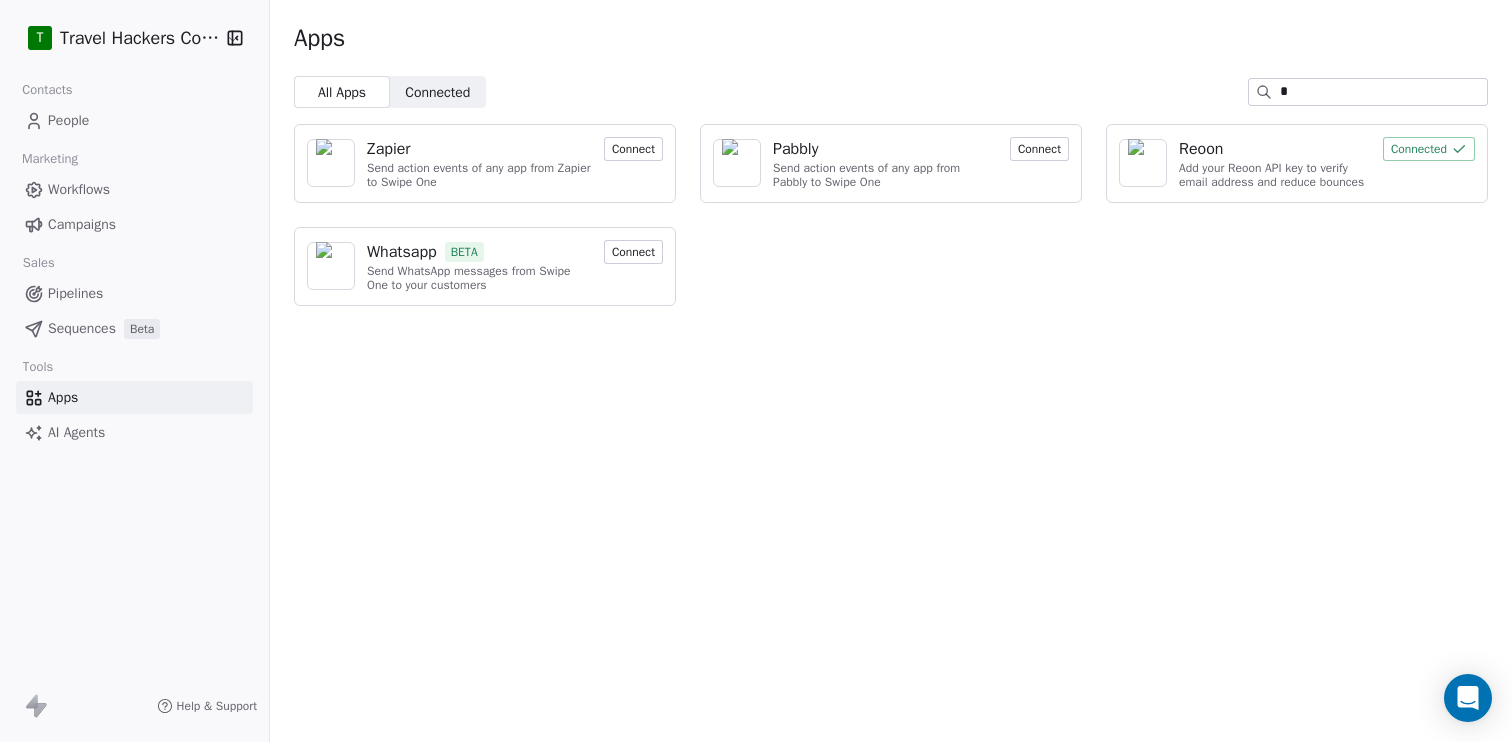type 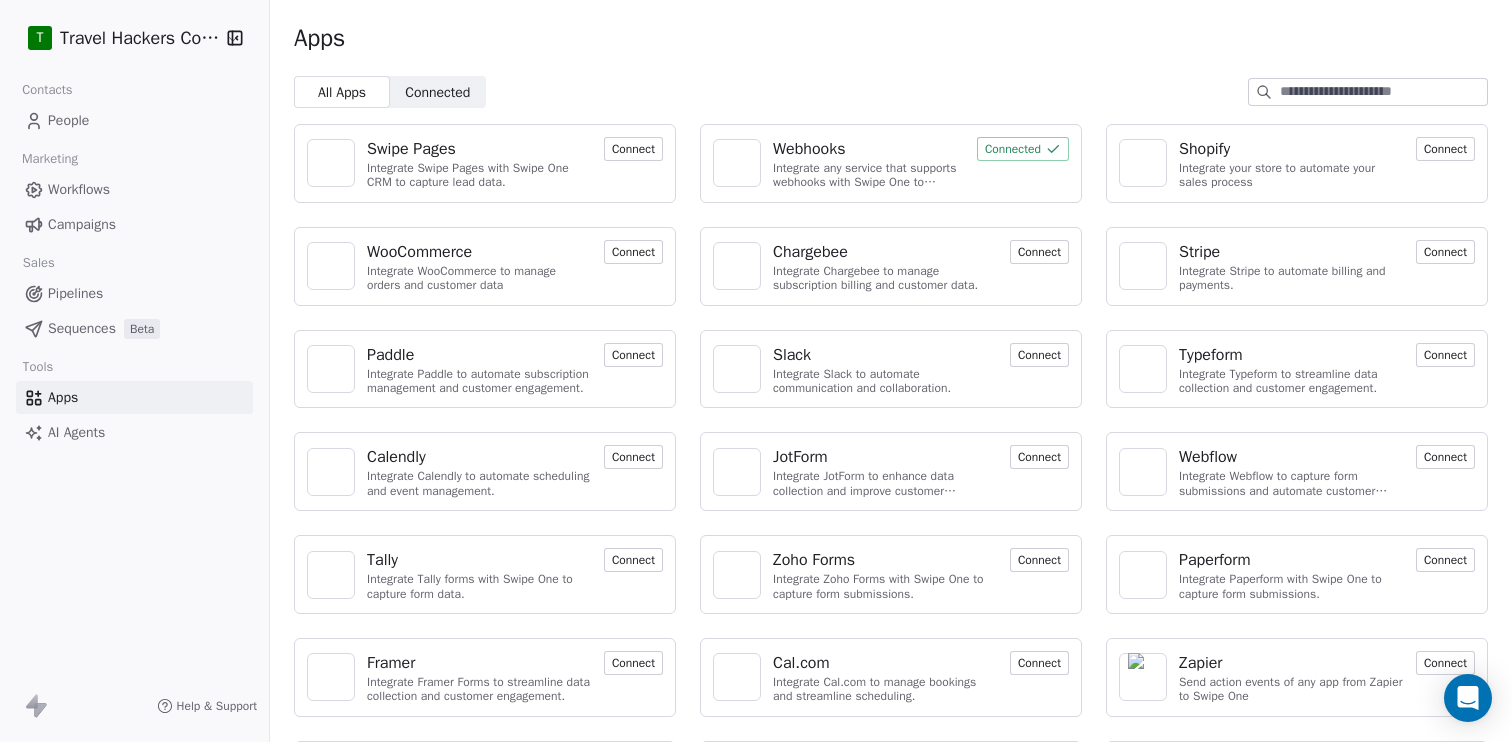 scroll, scrollTop: 93, scrollLeft: 0, axis: vertical 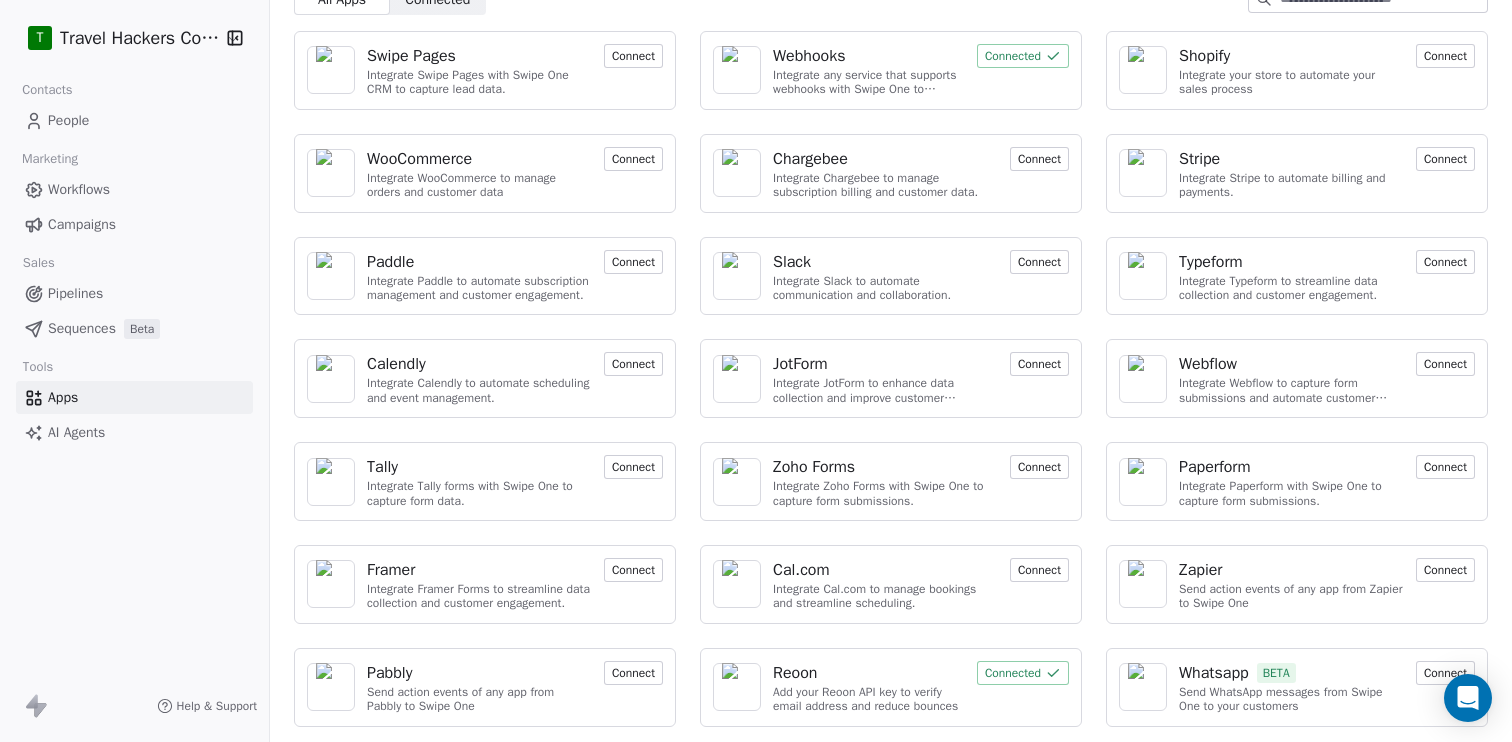 click on "Connect" at bounding box center [1039, 262] 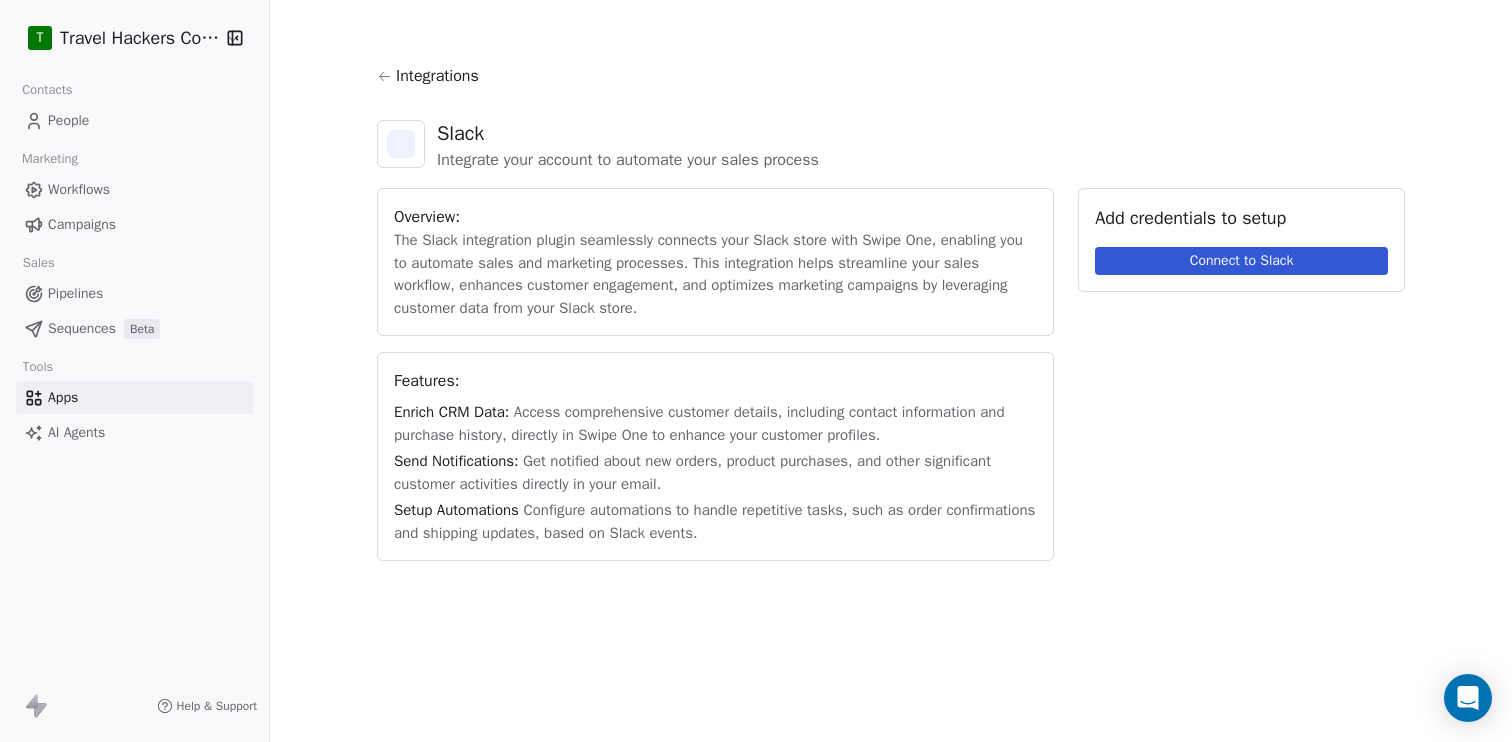 scroll, scrollTop: 0, scrollLeft: 0, axis: both 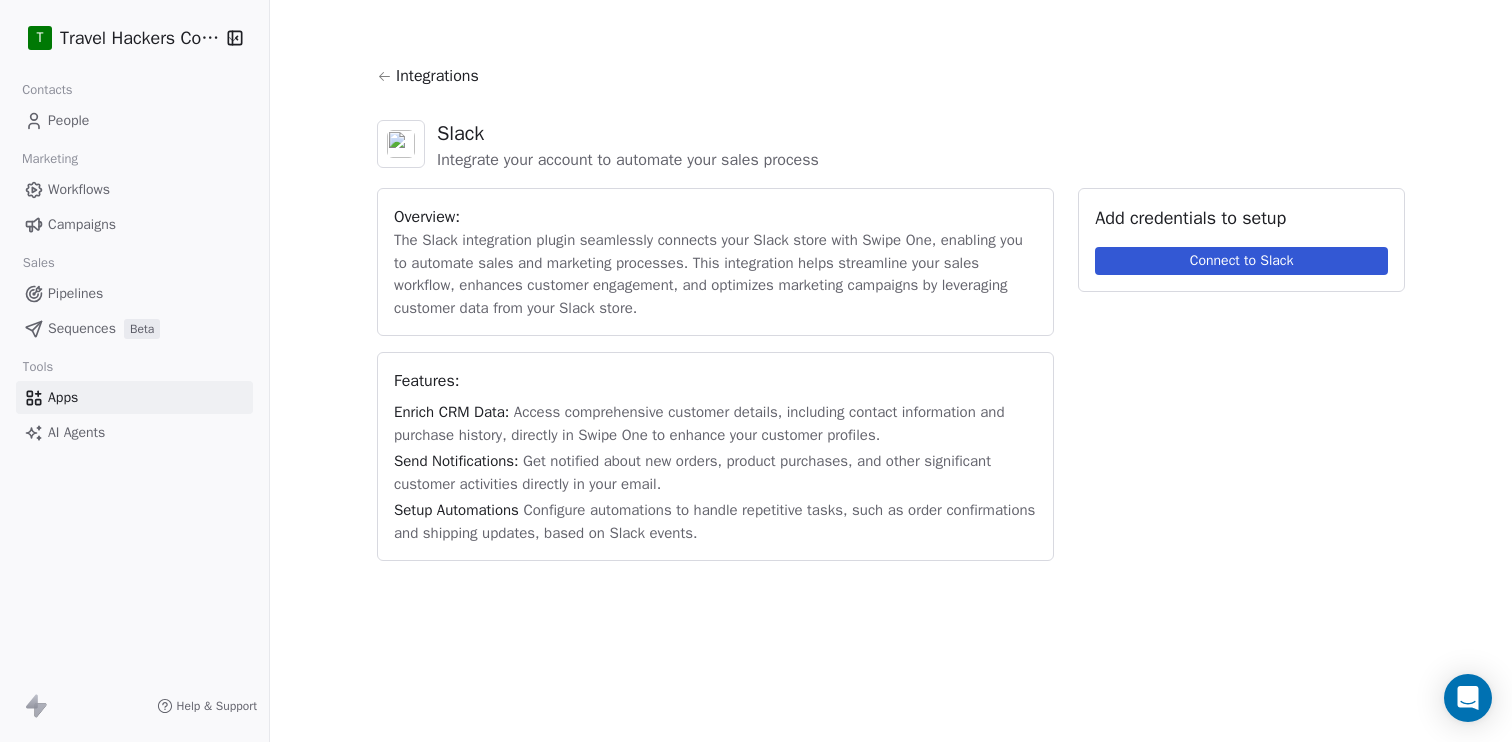 click on "Connect to Slack" at bounding box center (1241, 261) 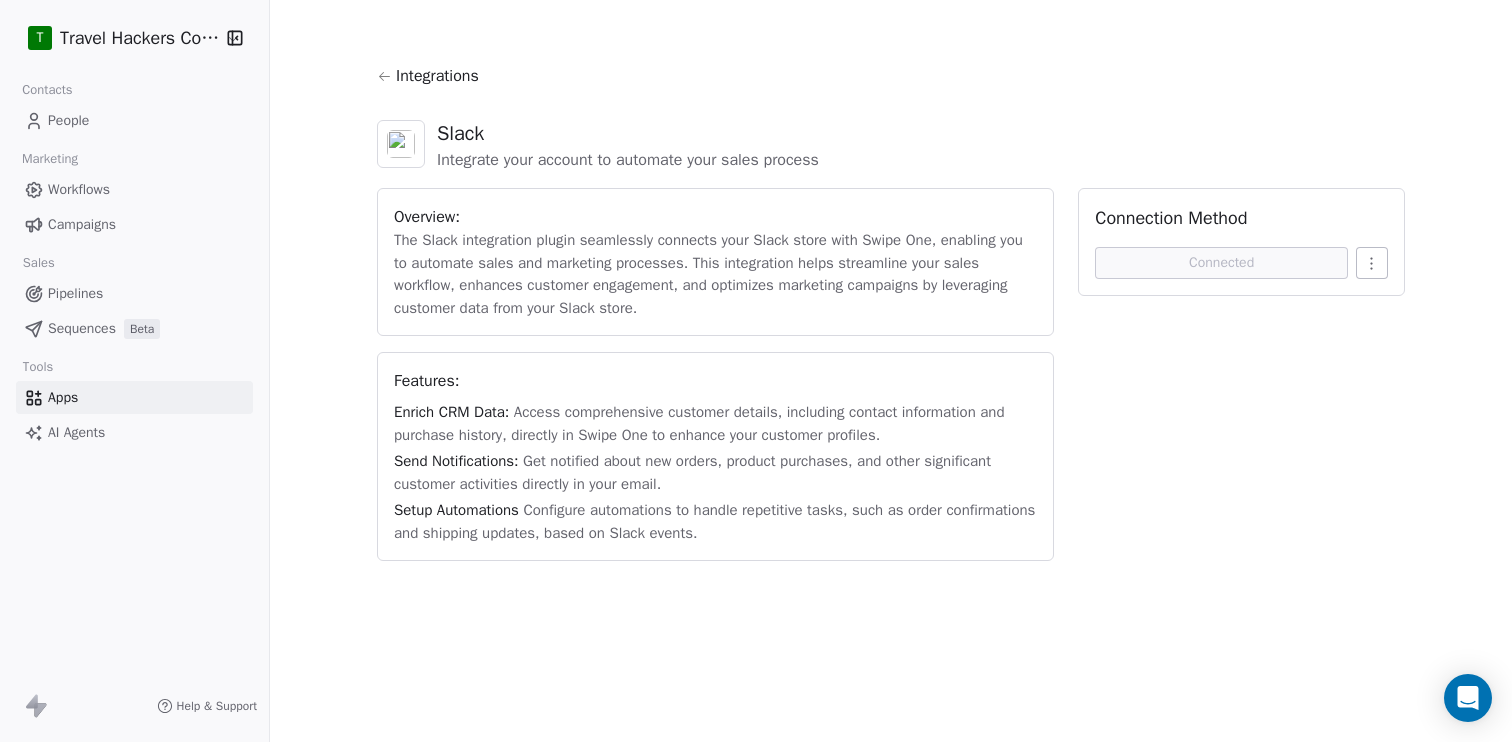 click 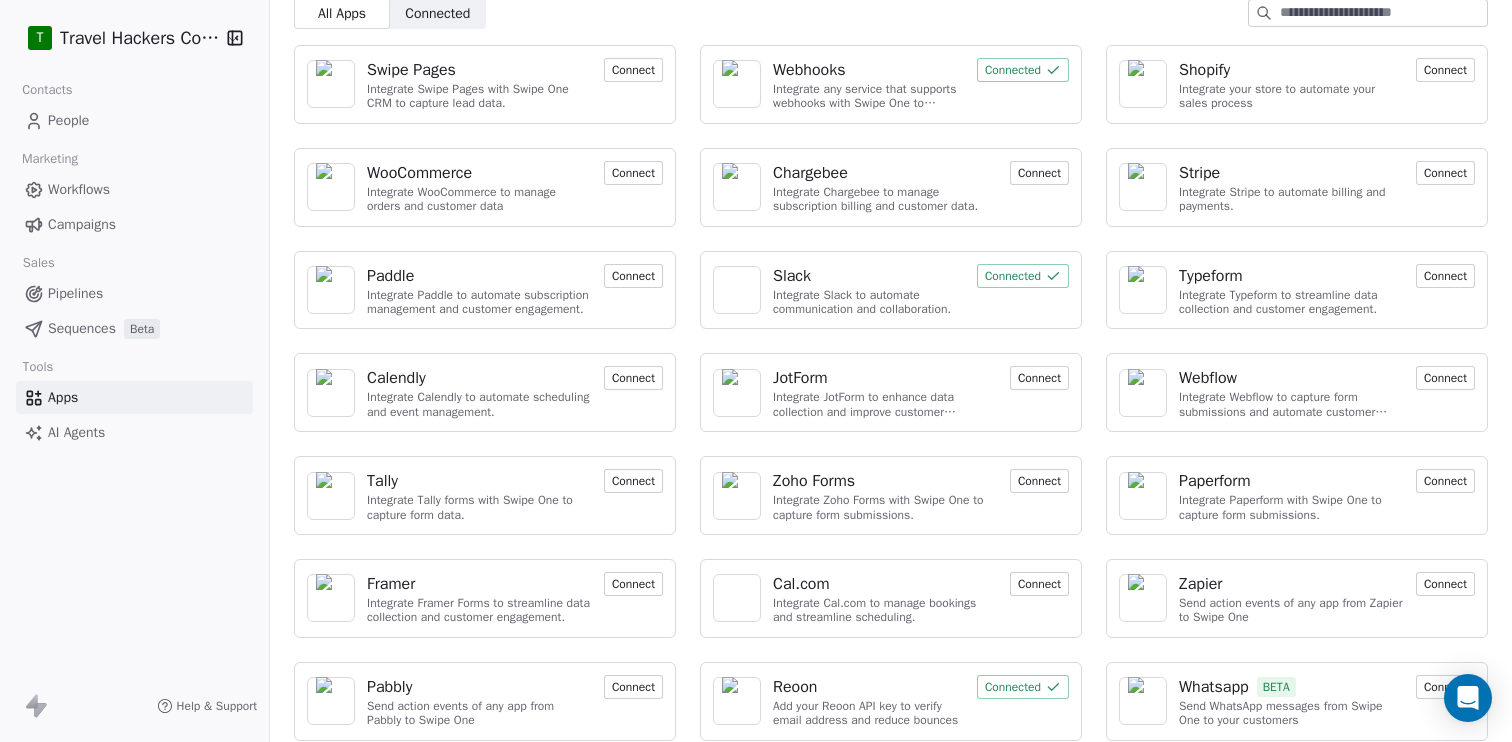 scroll, scrollTop: 81, scrollLeft: 0, axis: vertical 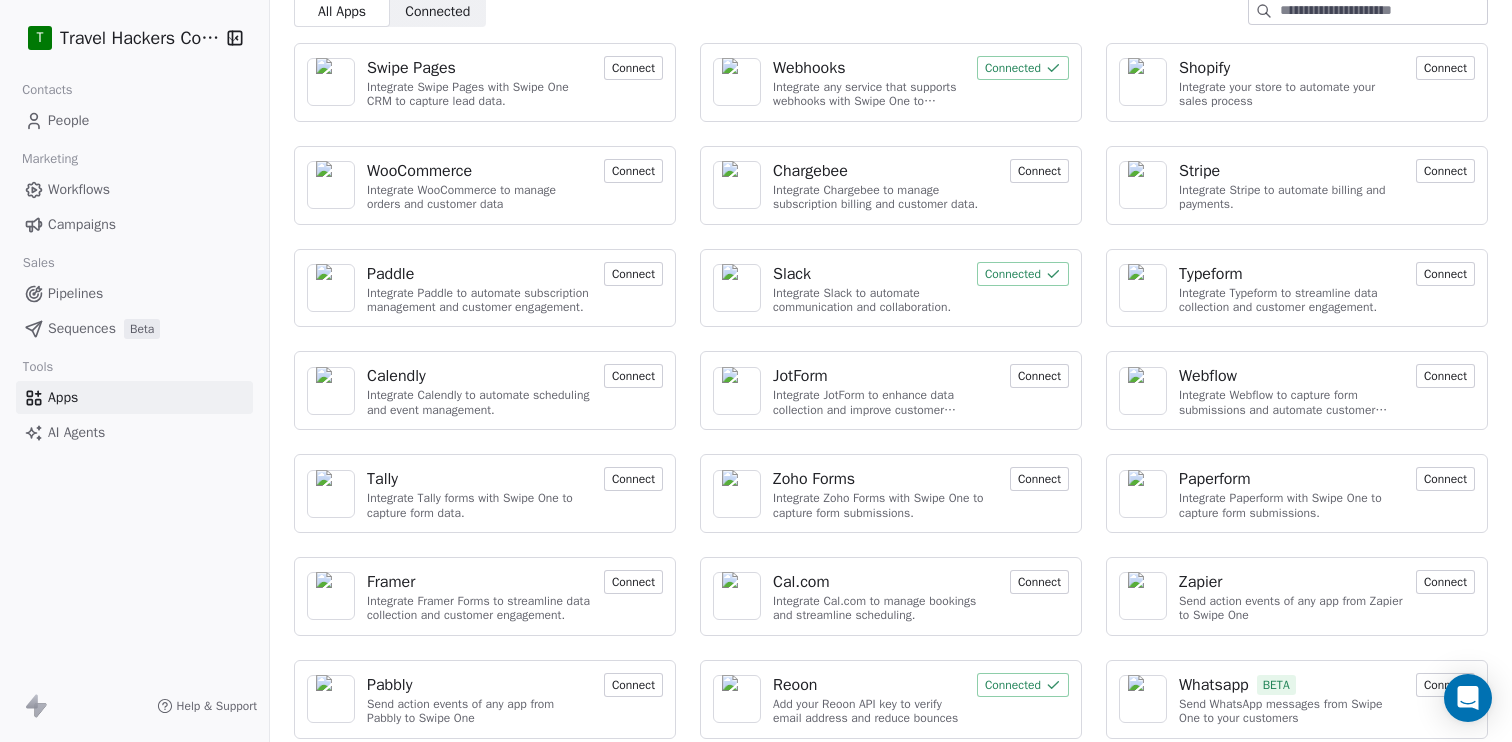 click on "Integrate Slack to automate communication and collaboration." at bounding box center (869, 300) 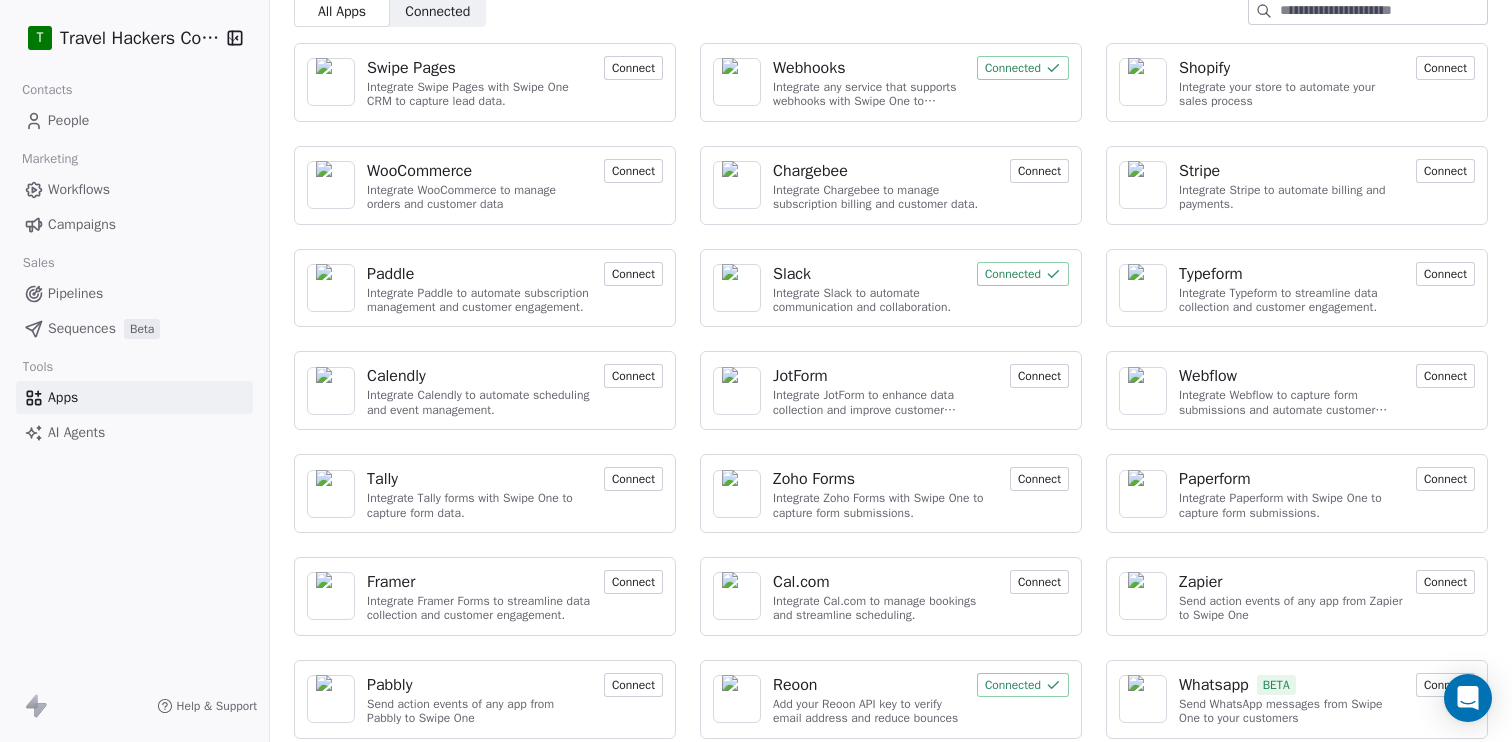 click on "Connected" at bounding box center [1023, 274] 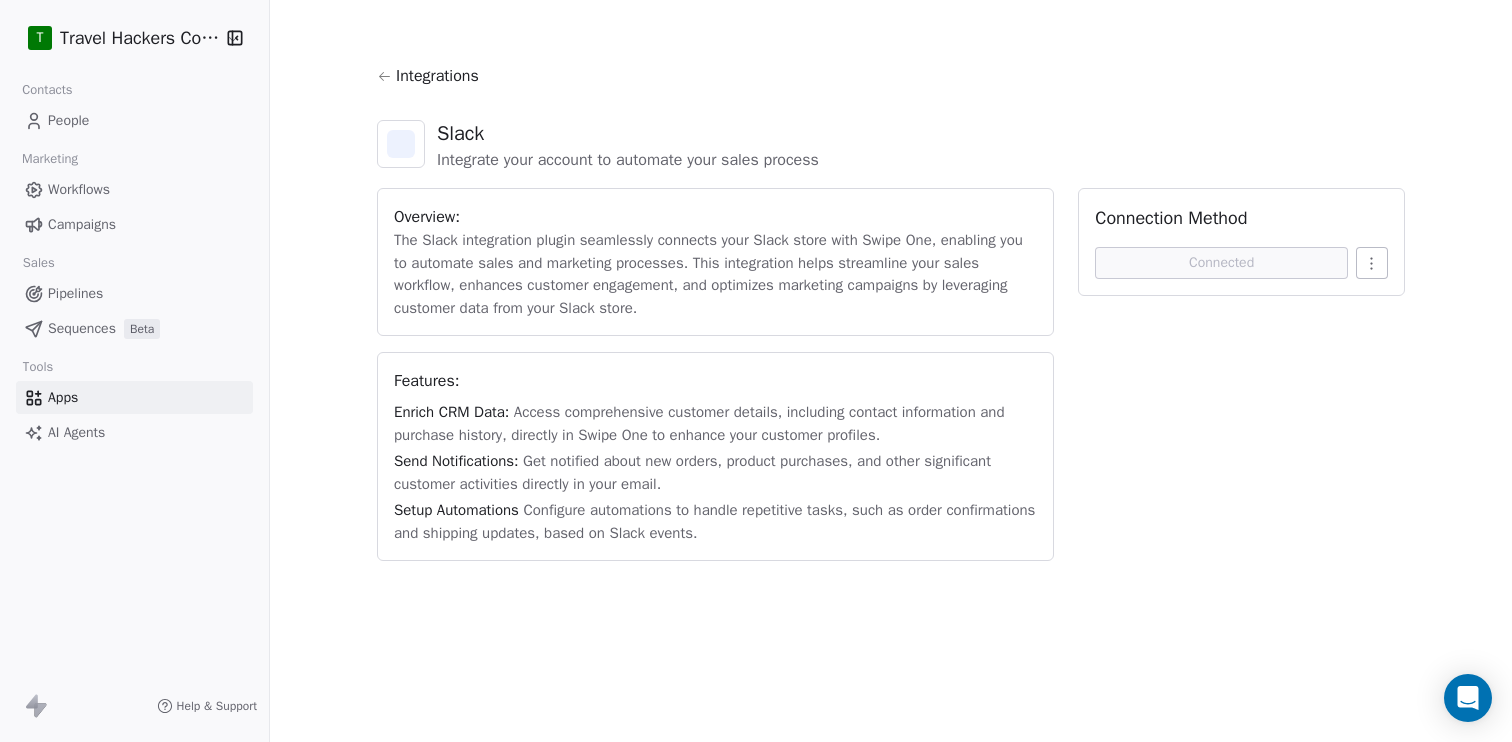 scroll, scrollTop: 0, scrollLeft: 0, axis: both 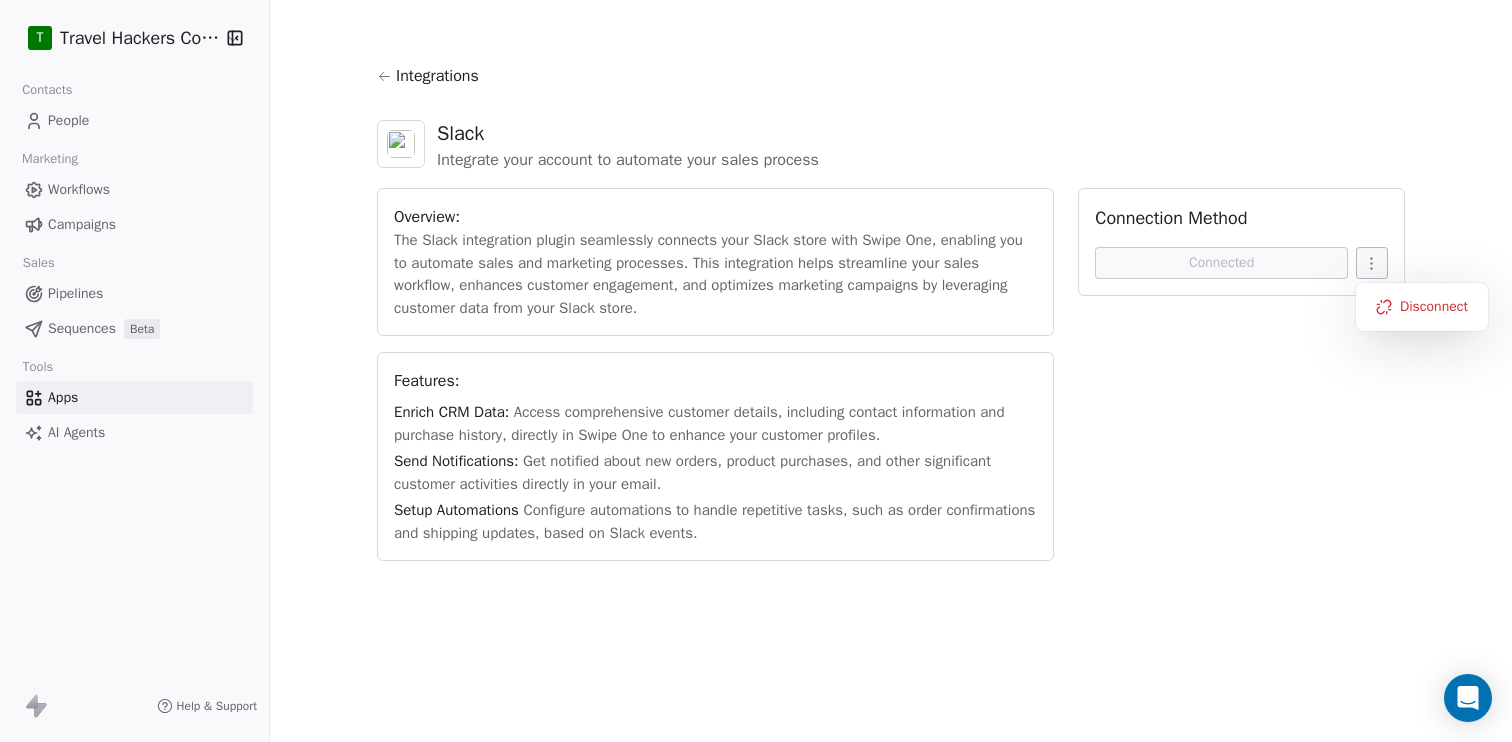 click on "T Travel Hackers Course Contacts People Marketing Workflows Campaigns Sales Pipelines Sequences Beta Tools Apps AI Agents Help & Support Integrations Slack Integrate your account to automate your sales process Overview: The Slack integration plugin seamlessly connects your Slack store with Swipe One, enabling you to automate sales and marketing processes. This integration helps streamline your sales workflow, enhances customer engagement, and optimizes marketing campaigns by leveraging customer data from your Slack store.   Features: Enrich CRM Data:   Access comprehensive customer details, including contact information and purchase history, directly in Swipe One to enhance your customer profiles. Send Notifications:   Get notified about new orders, product purchases, and other significant customer activities directly in your email. Setup Automations   Configure automations to handle repetitive tasks, such as order confirmations and shipping updates, based on Slack events. Connection Method Connected" at bounding box center [756, 371] 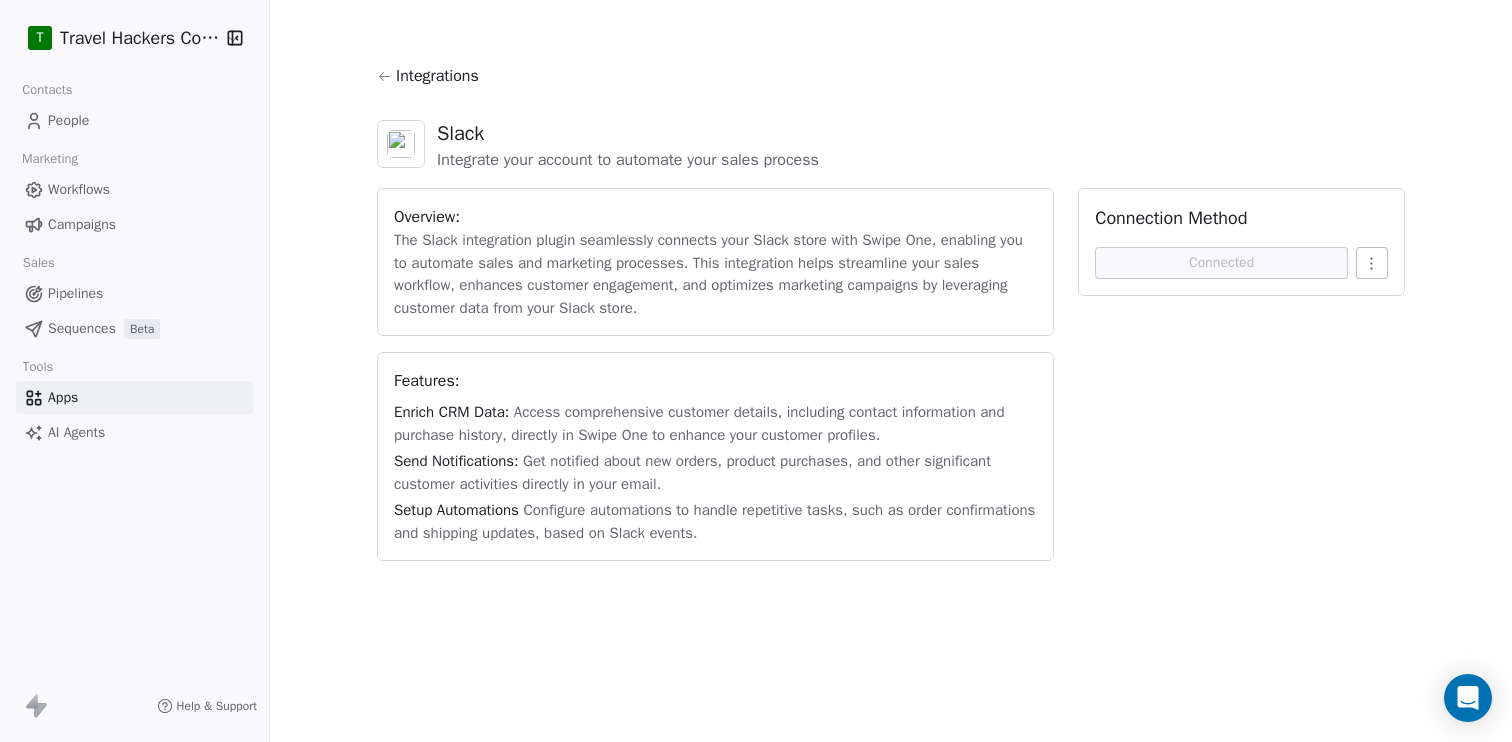 click on "Apps" at bounding box center [134, 397] 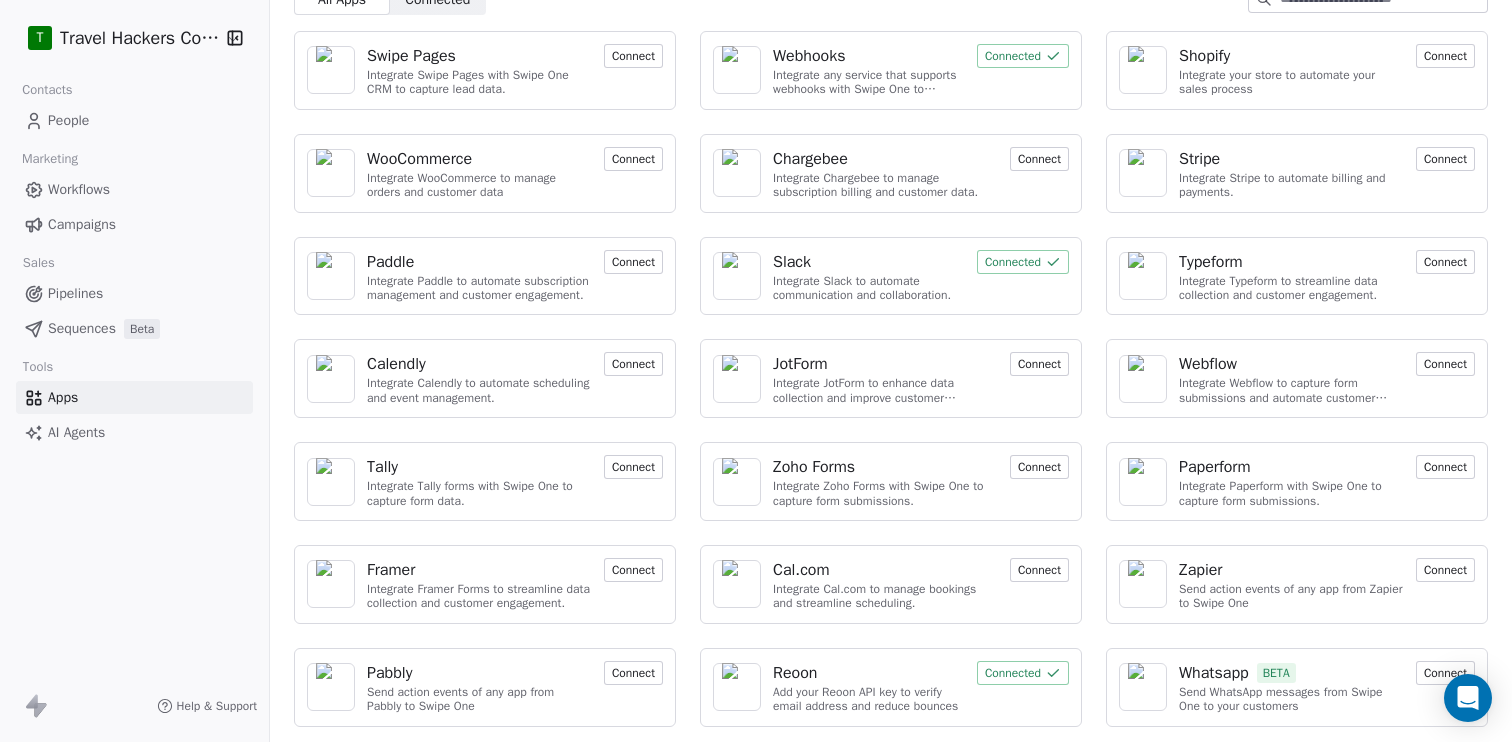 scroll, scrollTop: 0, scrollLeft: 0, axis: both 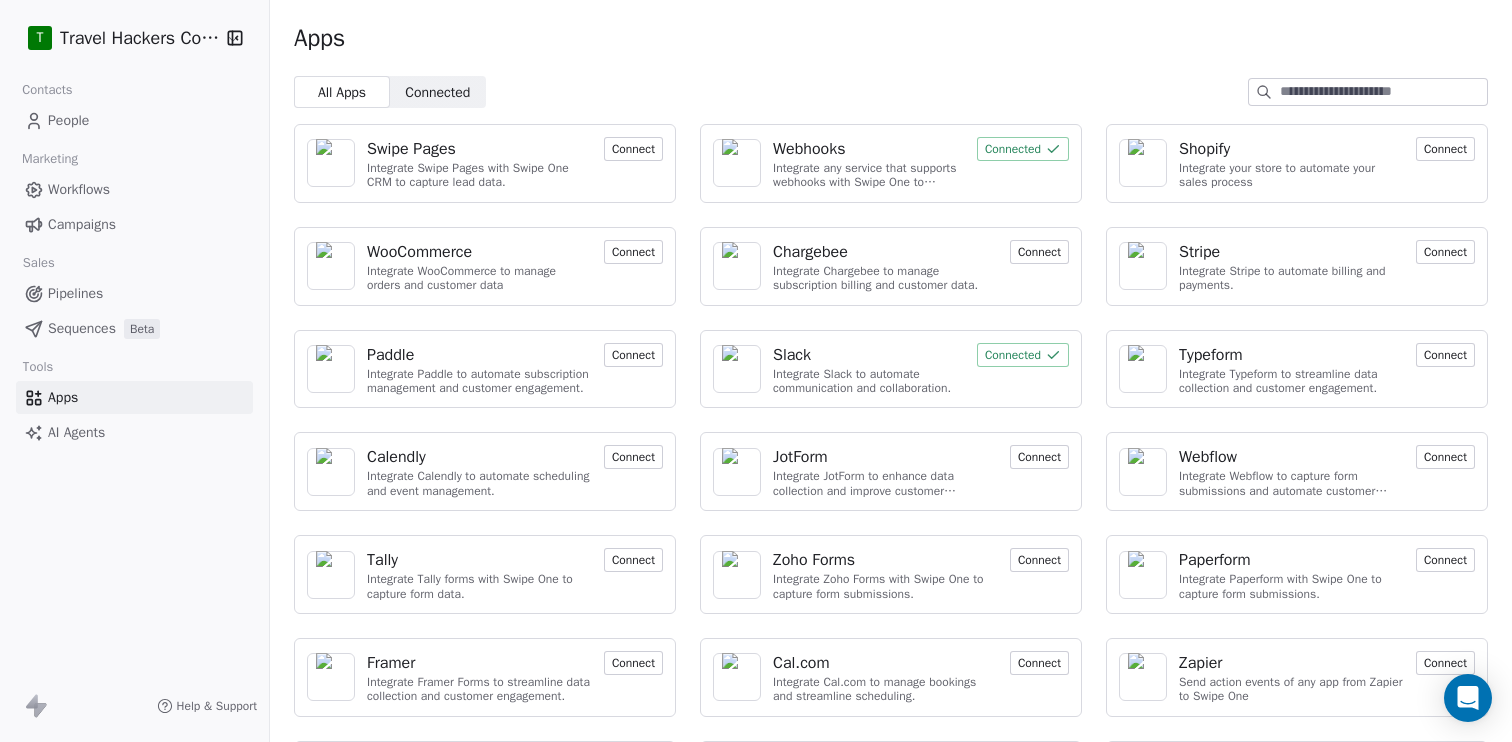 click on "People" at bounding box center [68, 120] 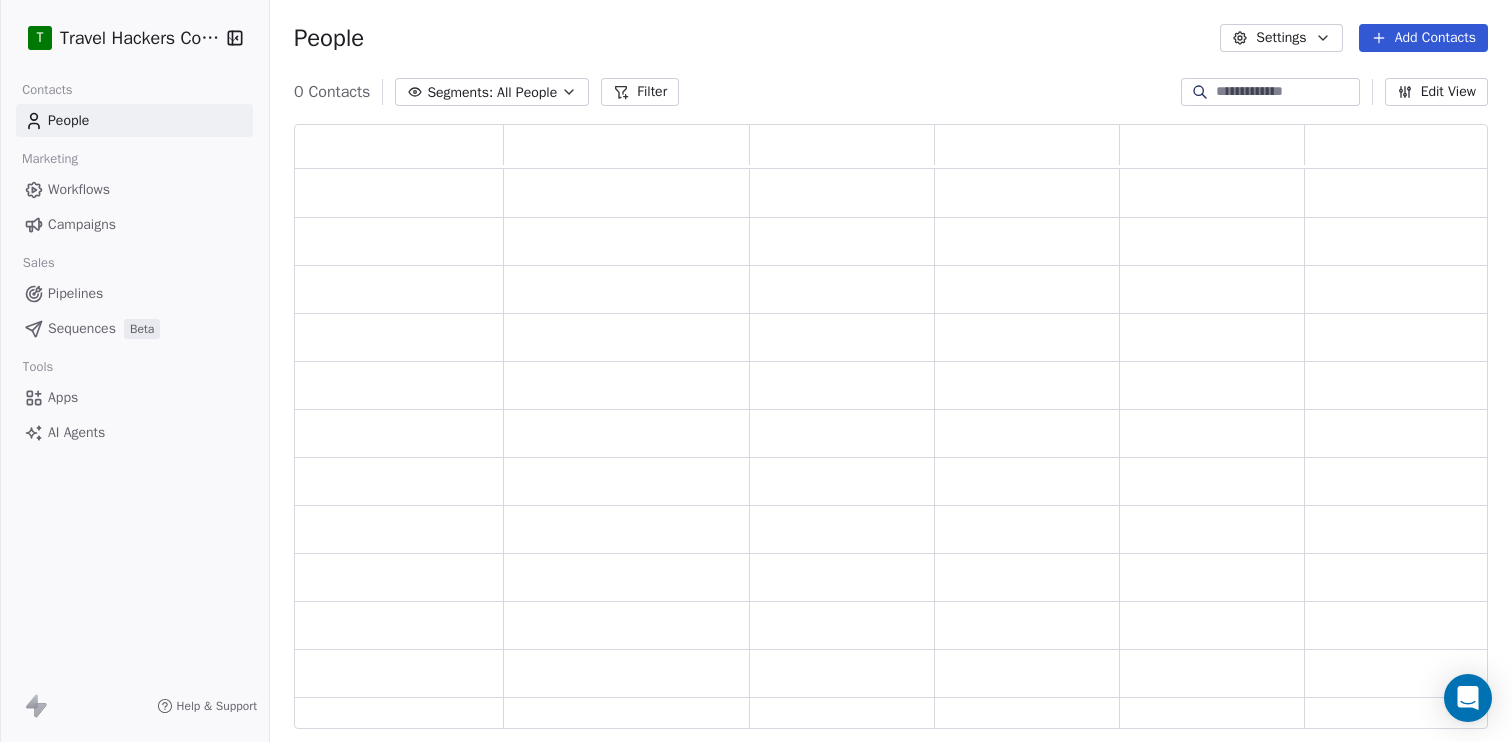 scroll, scrollTop: 1, scrollLeft: 1, axis: both 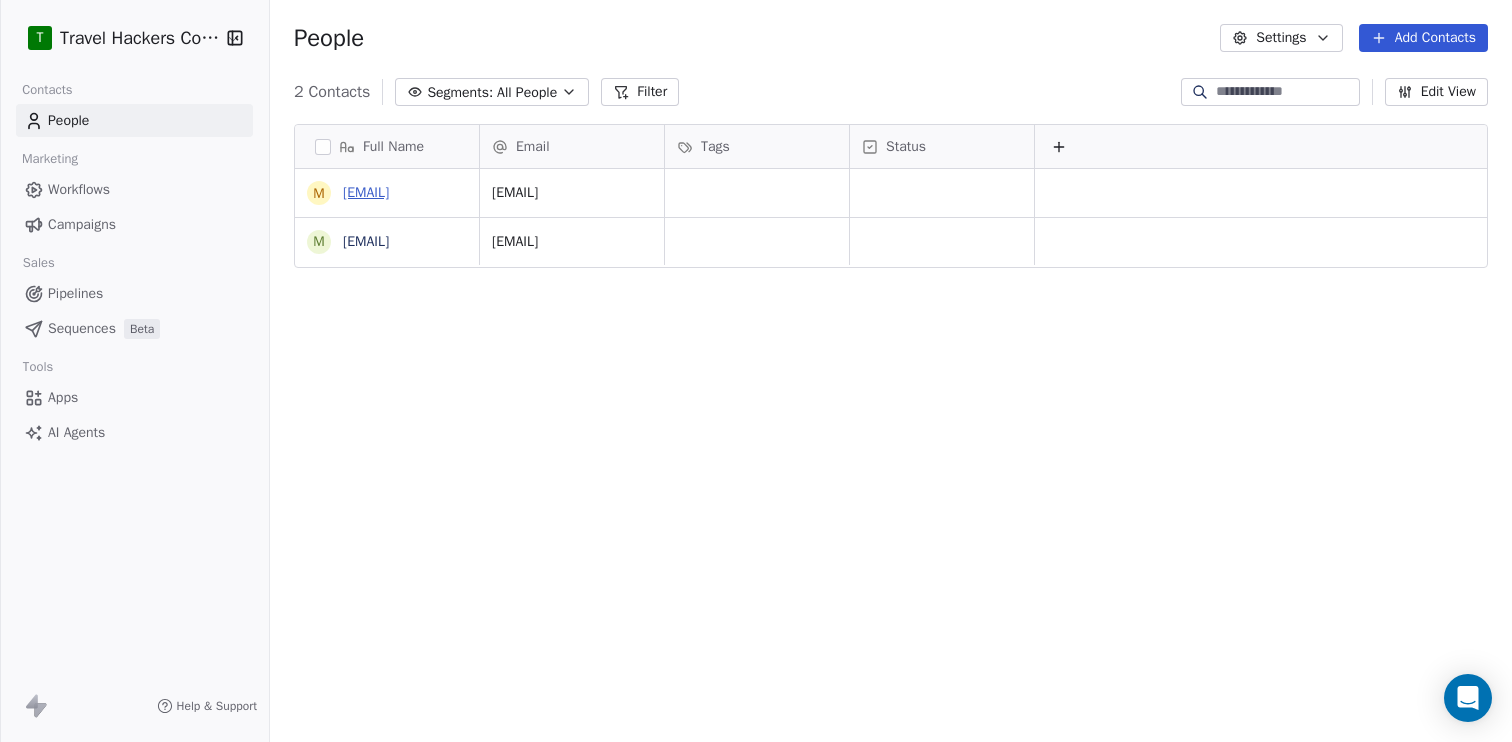 click on "[EMAIL]" at bounding box center [366, 192] 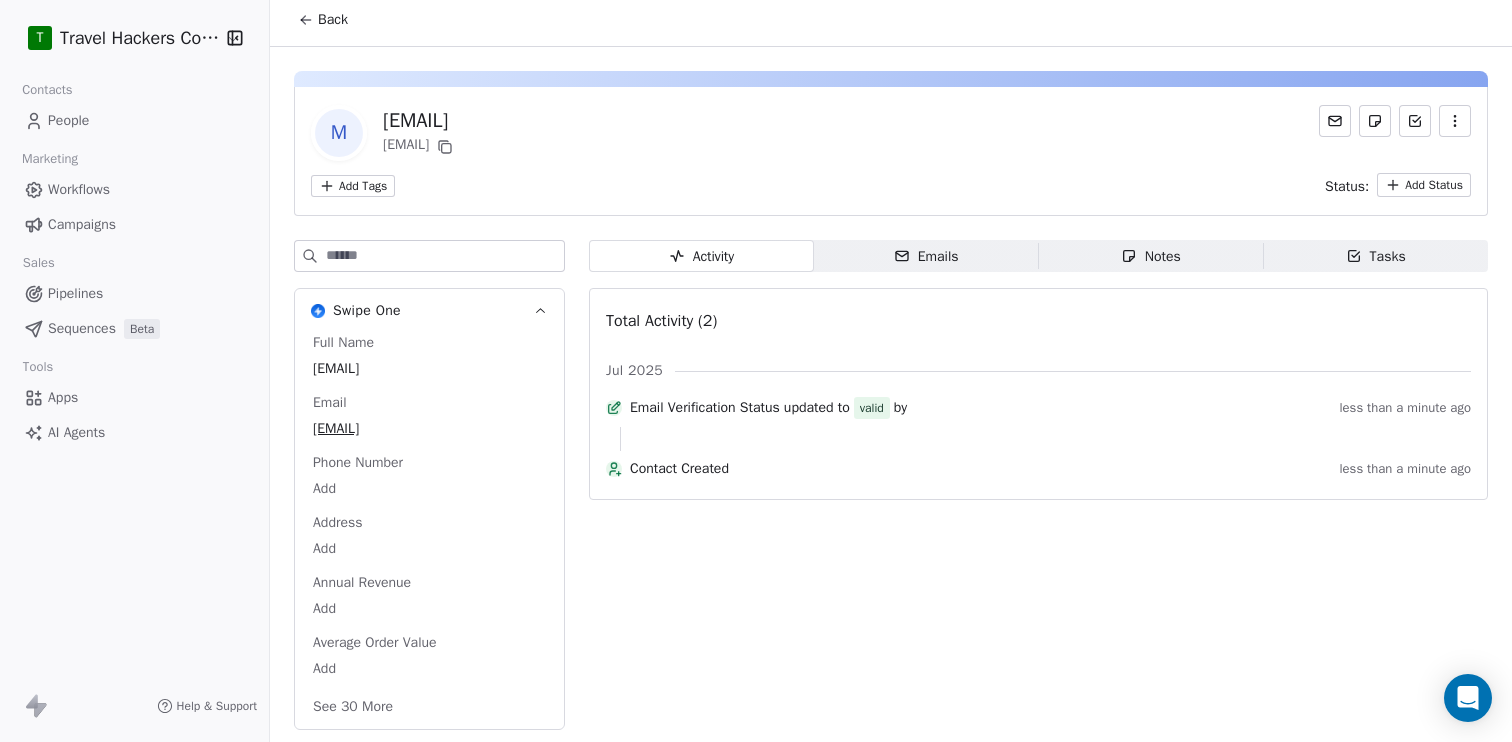scroll, scrollTop: 0, scrollLeft: 0, axis: both 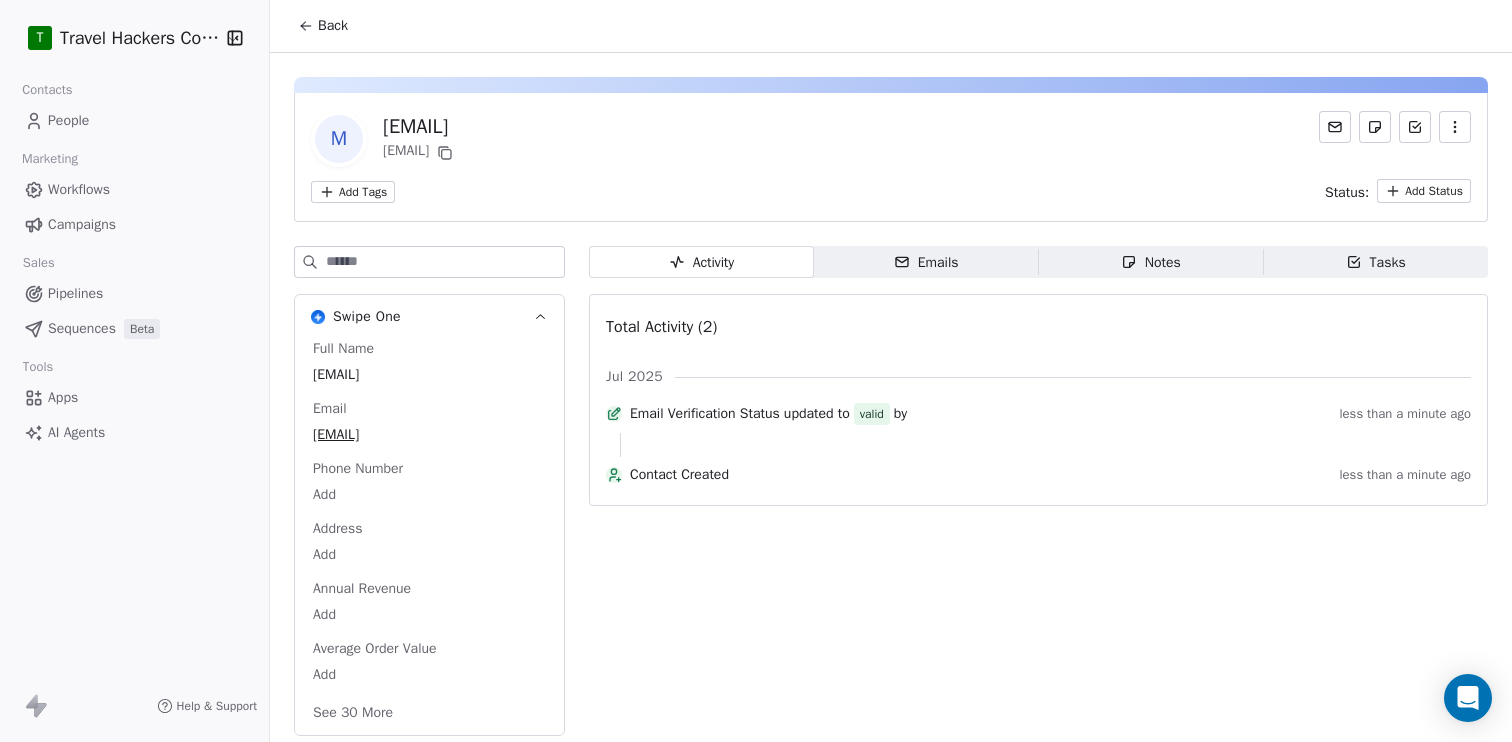 click on "Emails" at bounding box center (926, 262) 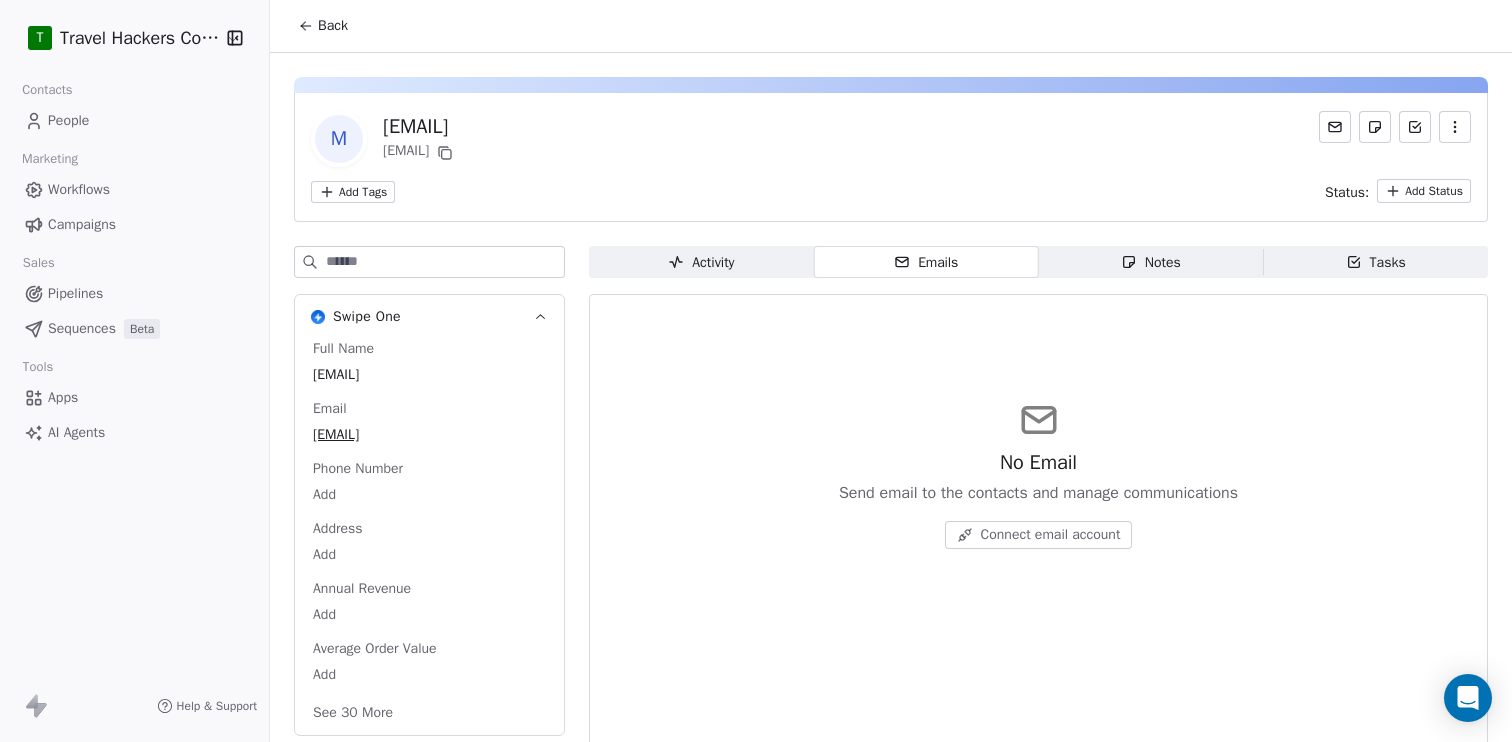 click on "Notes   Notes" at bounding box center (1151, 262) 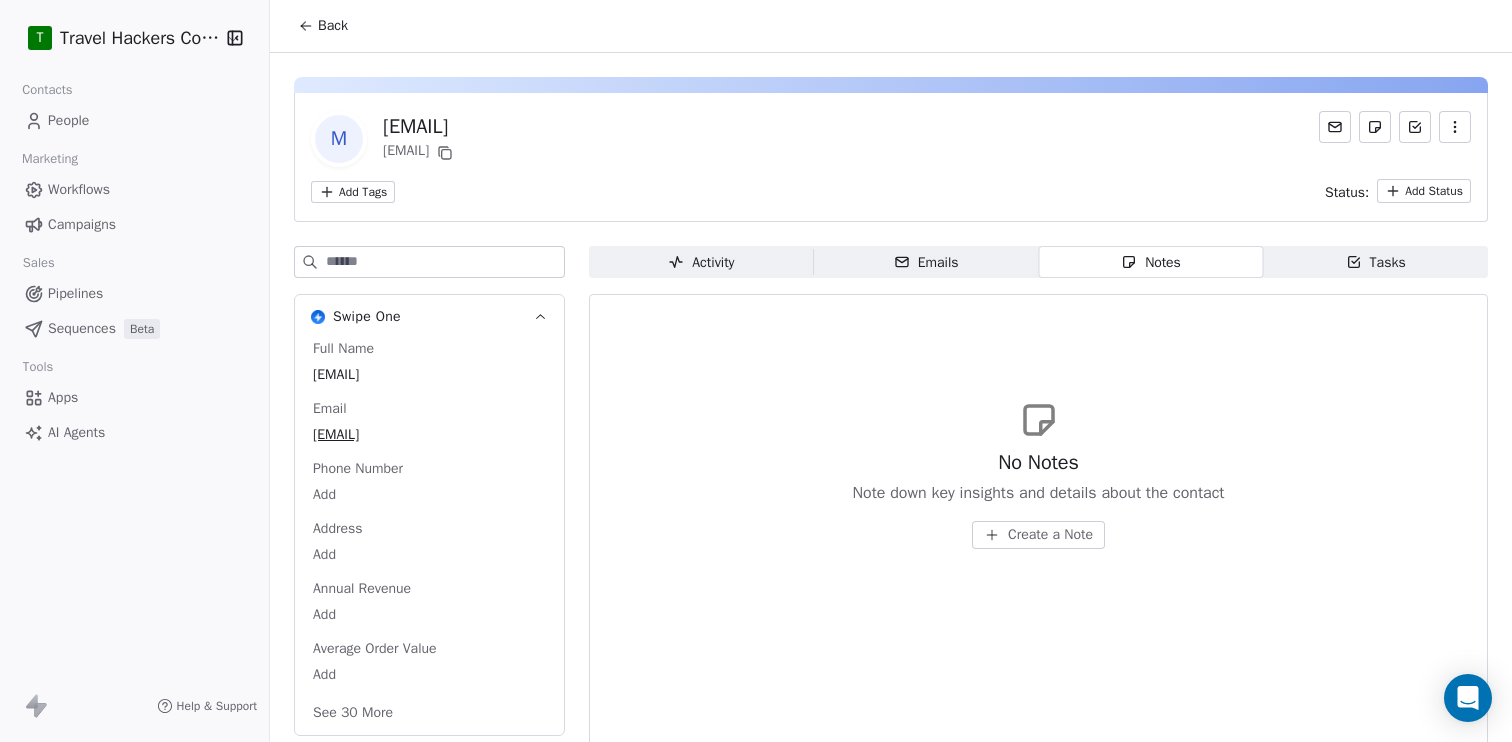 click on "Activity" at bounding box center (701, 262) 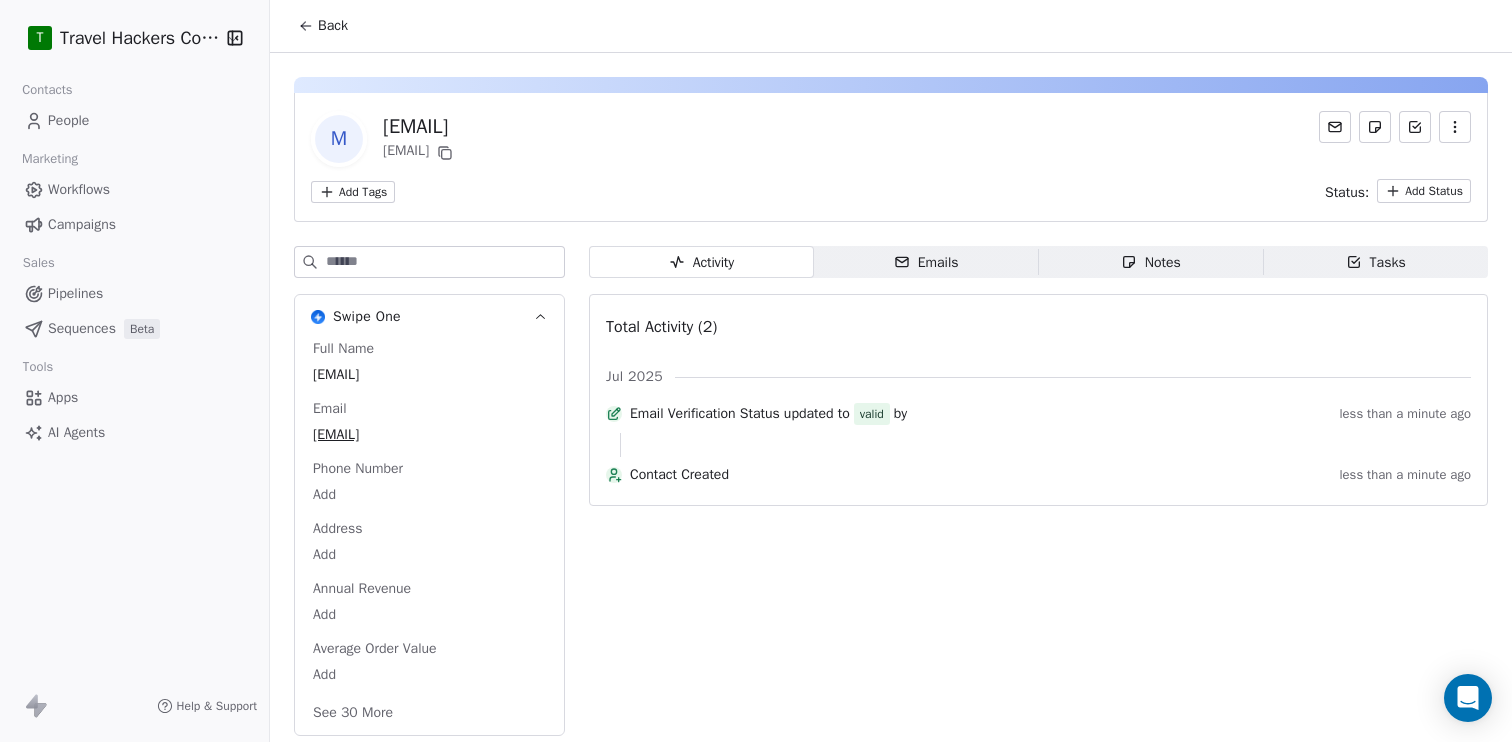 click on "Back" at bounding box center [333, 26] 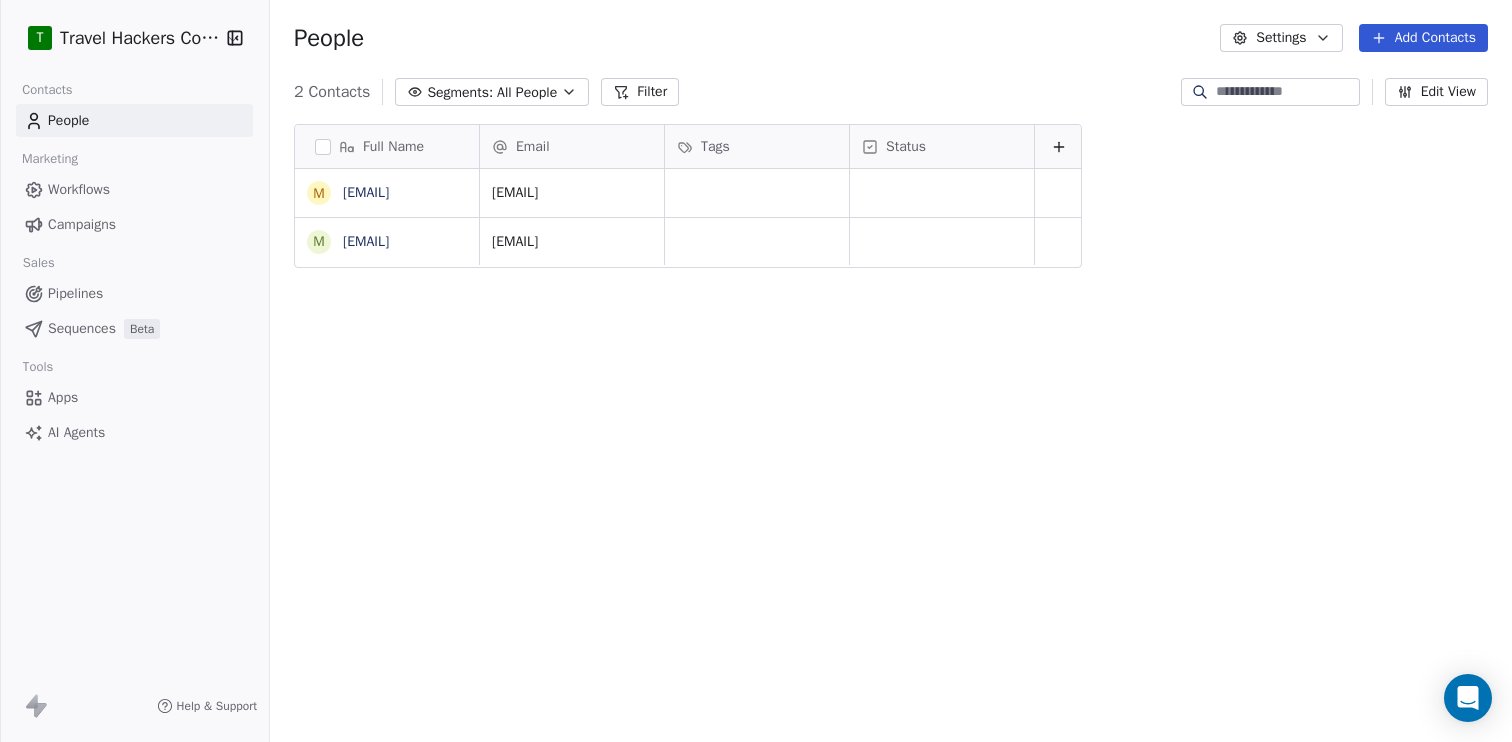 scroll, scrollTop: 1, scrollLeft: 1, axis: both 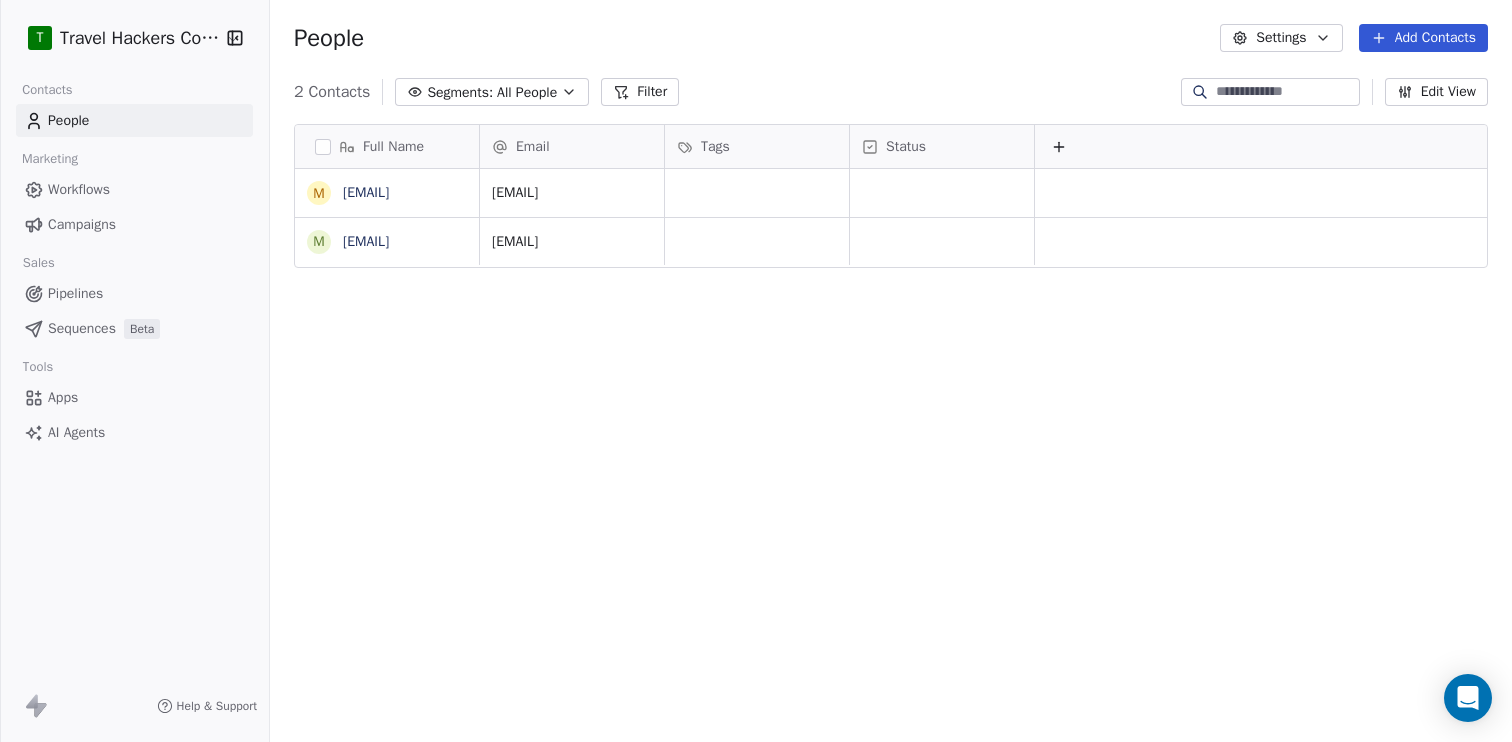 click 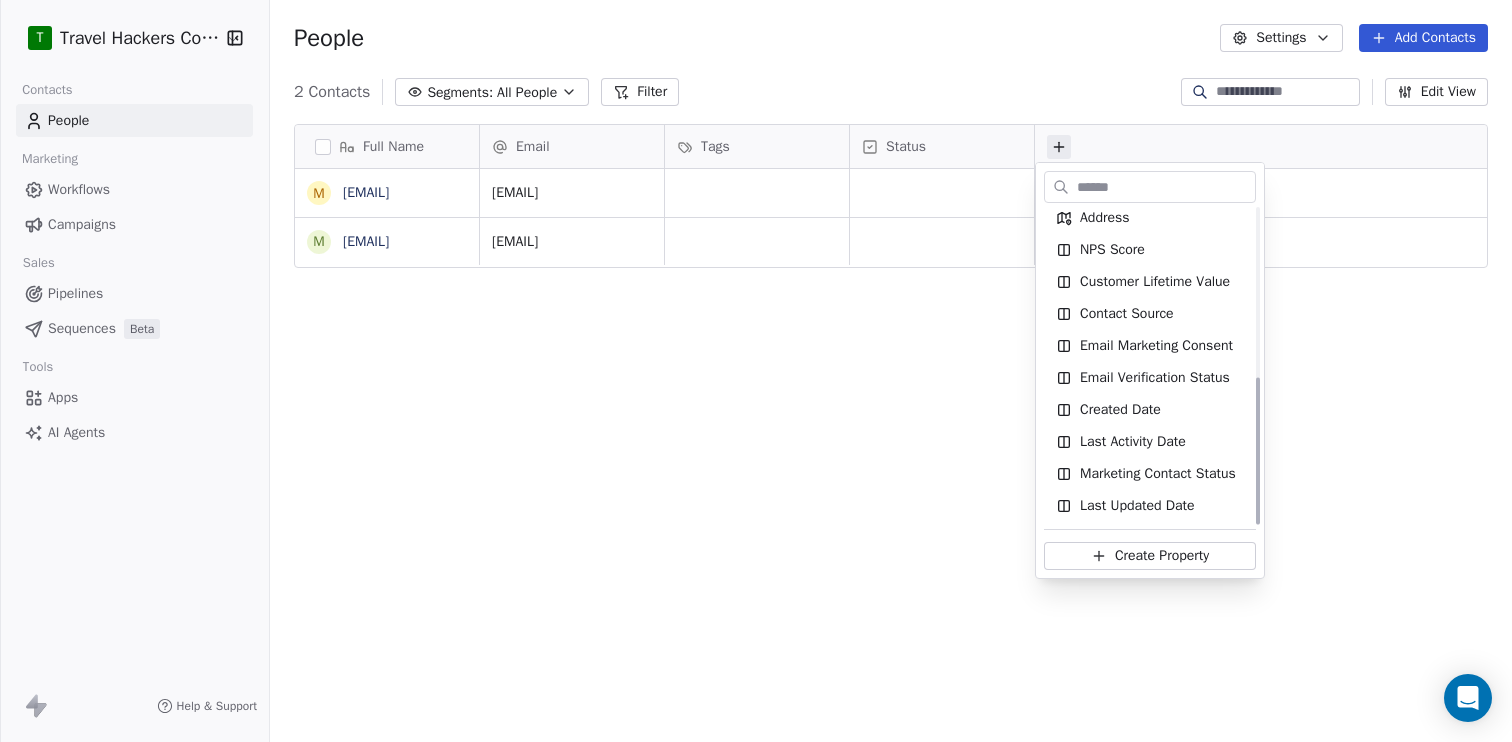 scroll, scrollTop: 360, scrollLeft: 0, axis: vertical 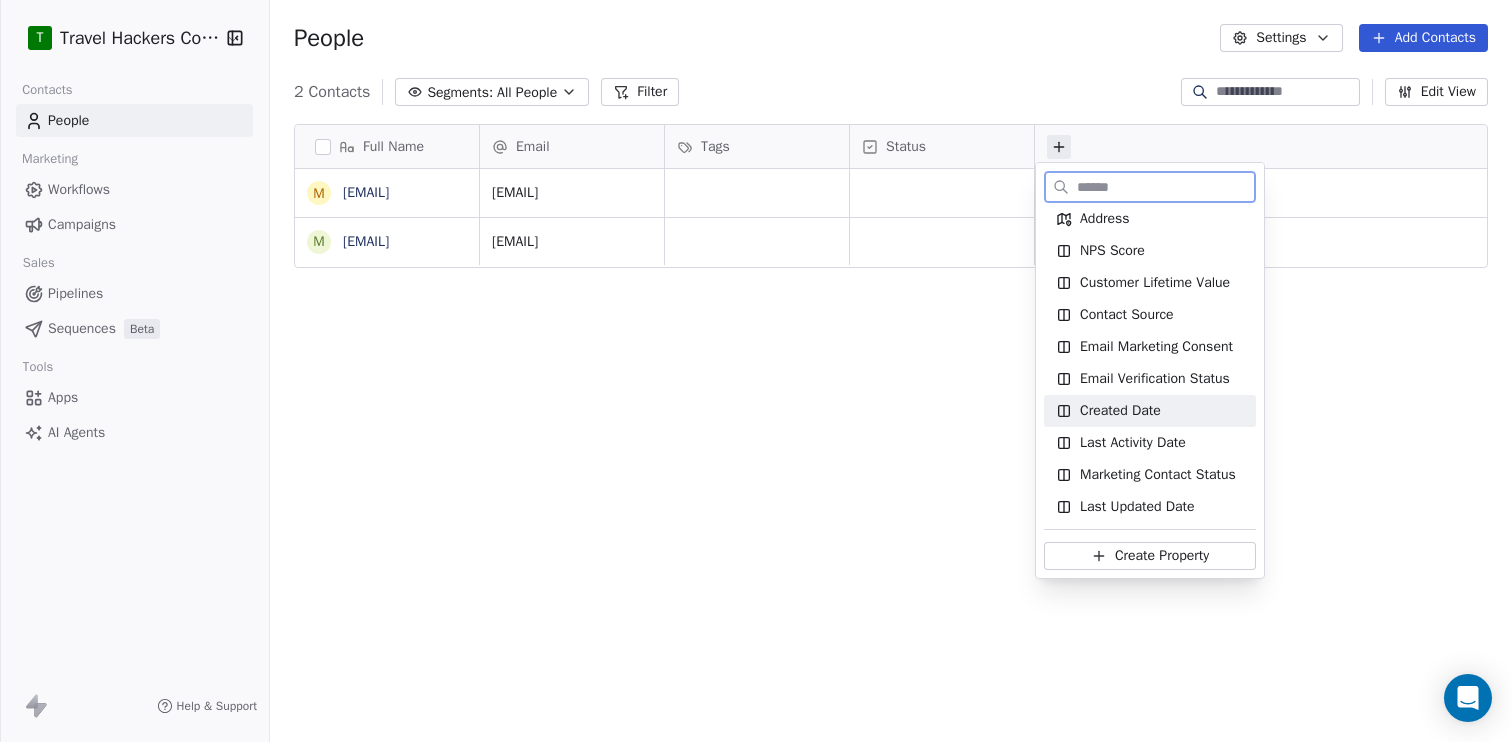 click on "Created Date" at bounding box center [1120, 411] 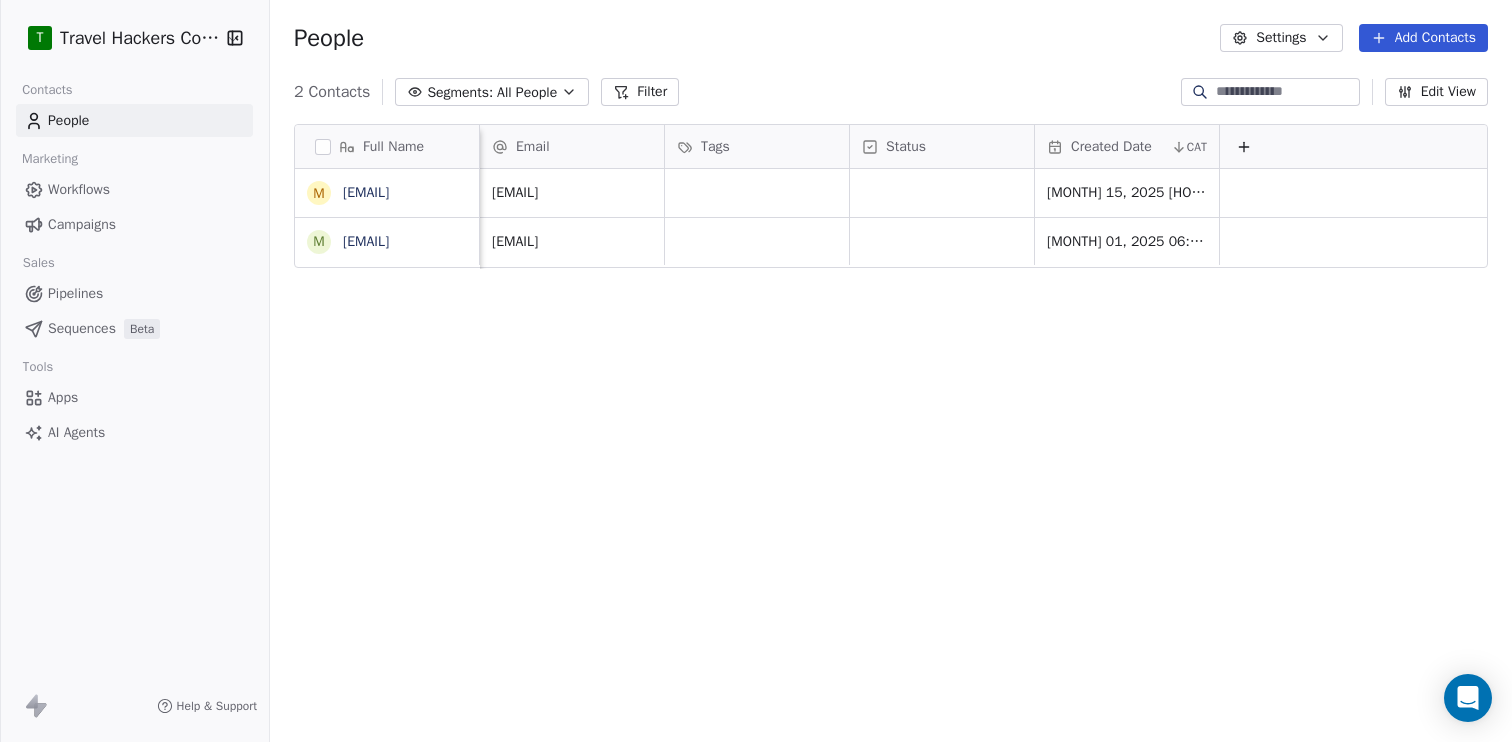 scroll, scrollTop: 0, scrollLeft: 2, axis: horizontal 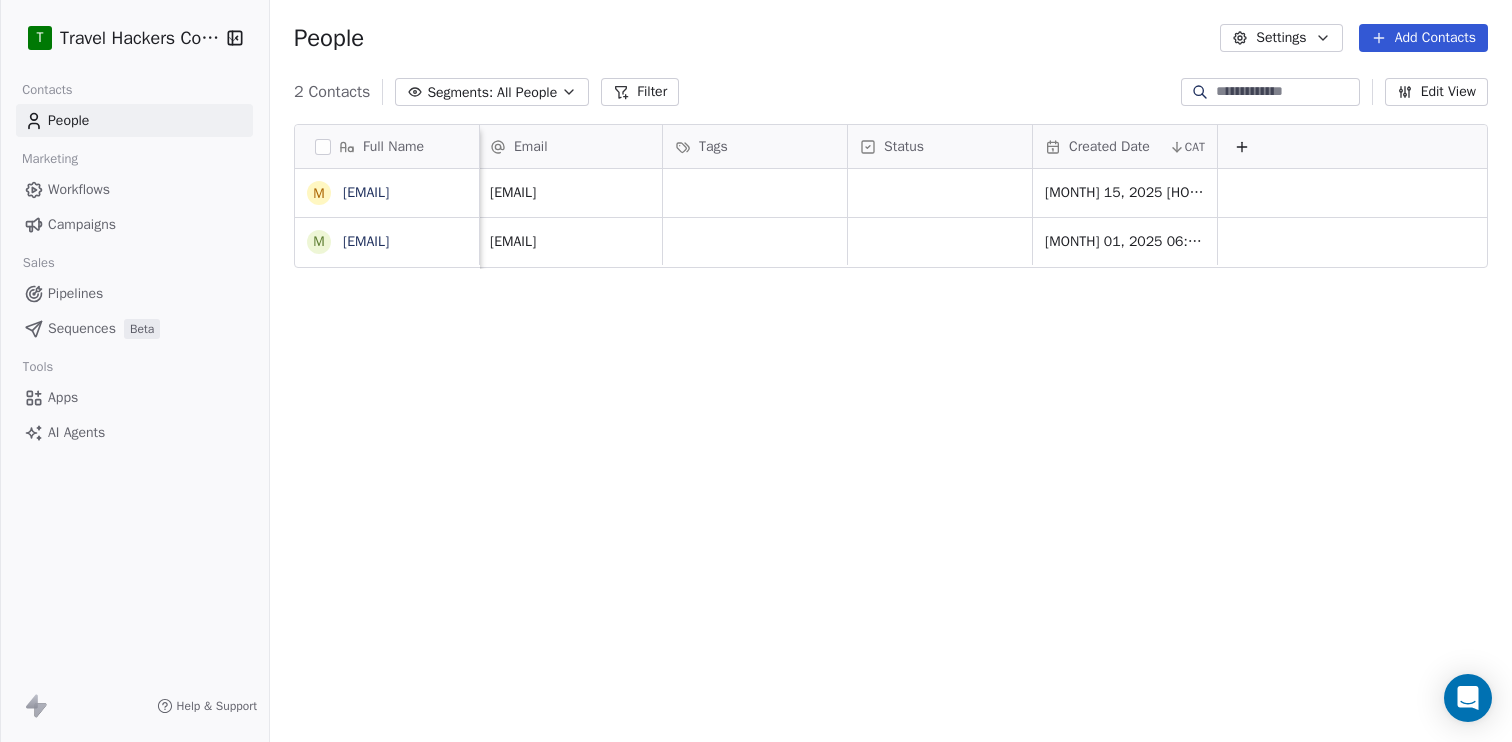 click 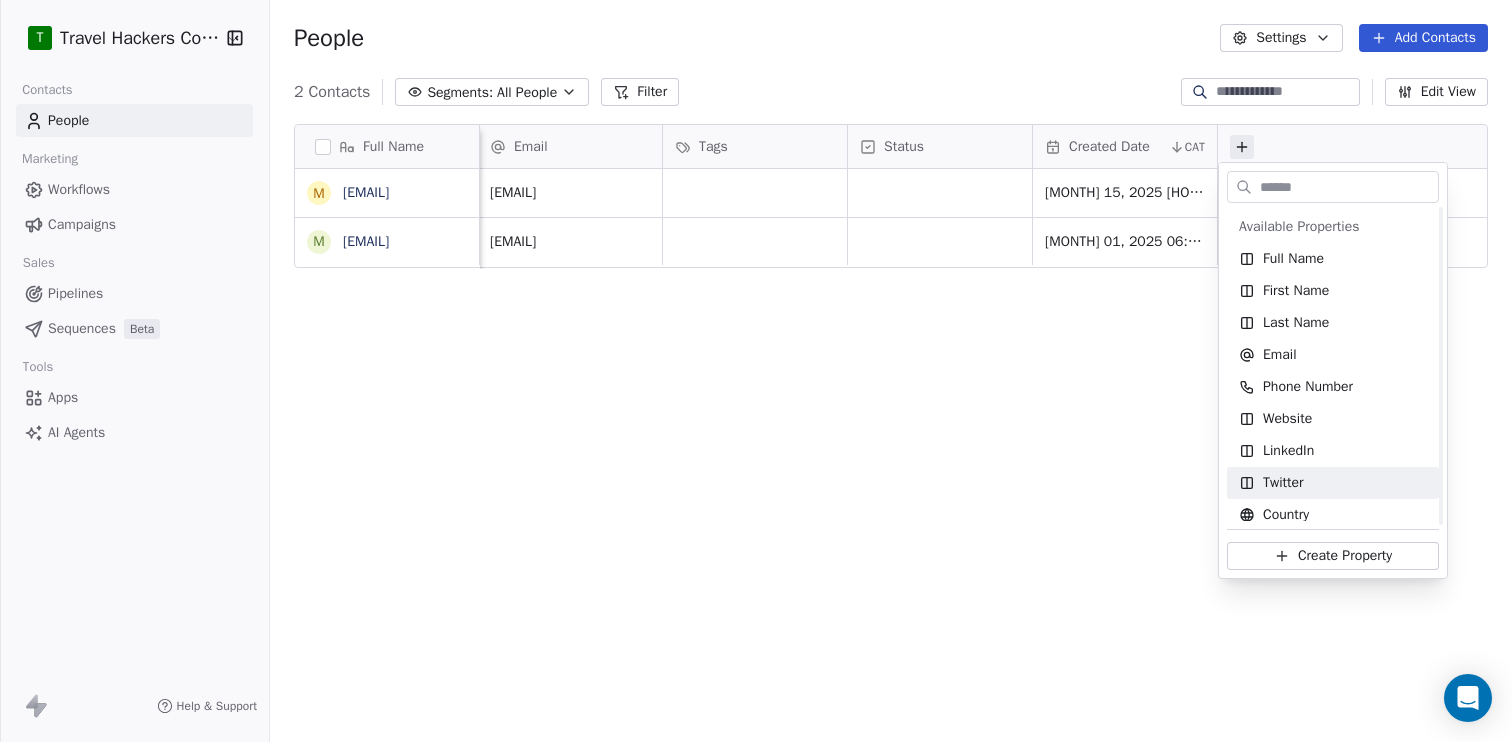 scroll, scrollTop: 361, scrollLeft: 0, axis: vertical 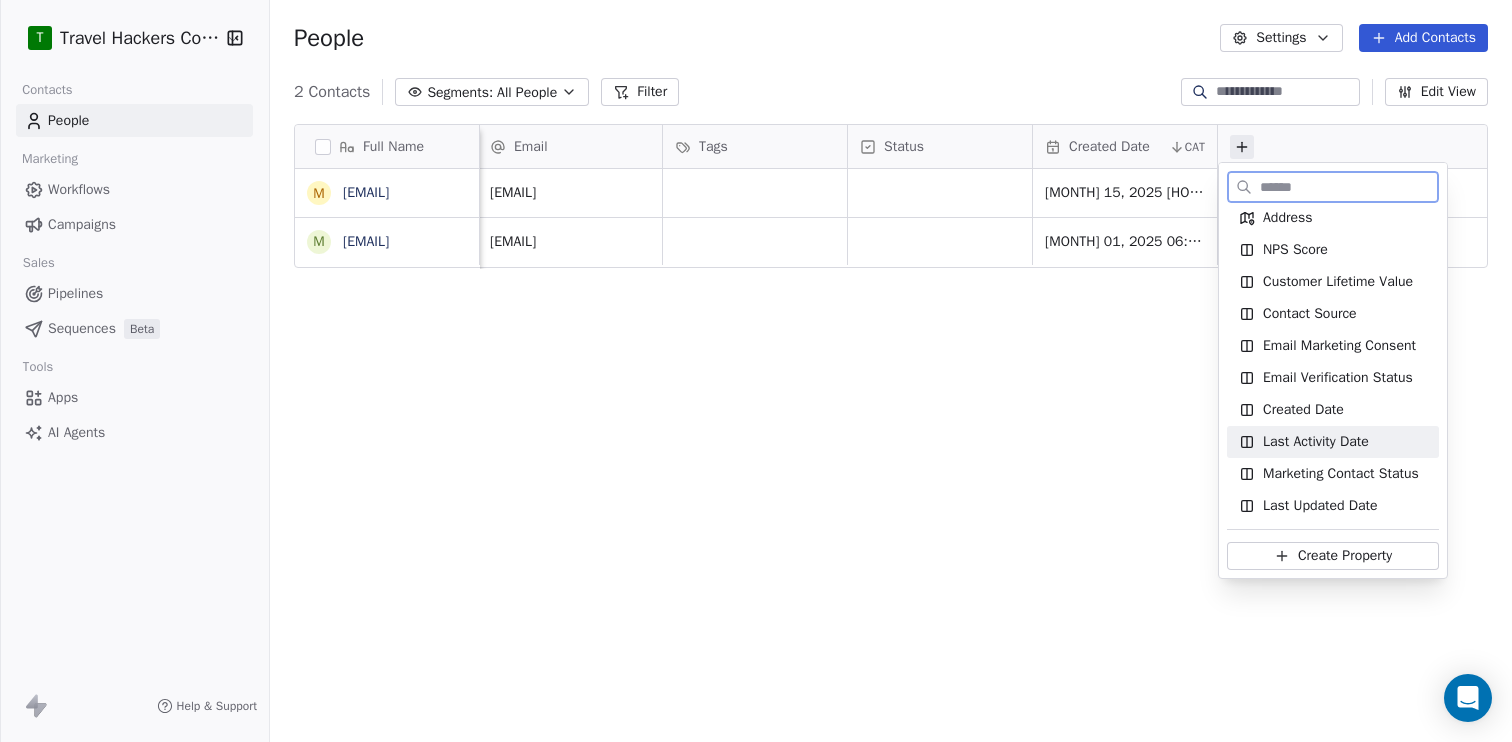click on "Last Activity Date" at bounding box center (1316, 442) 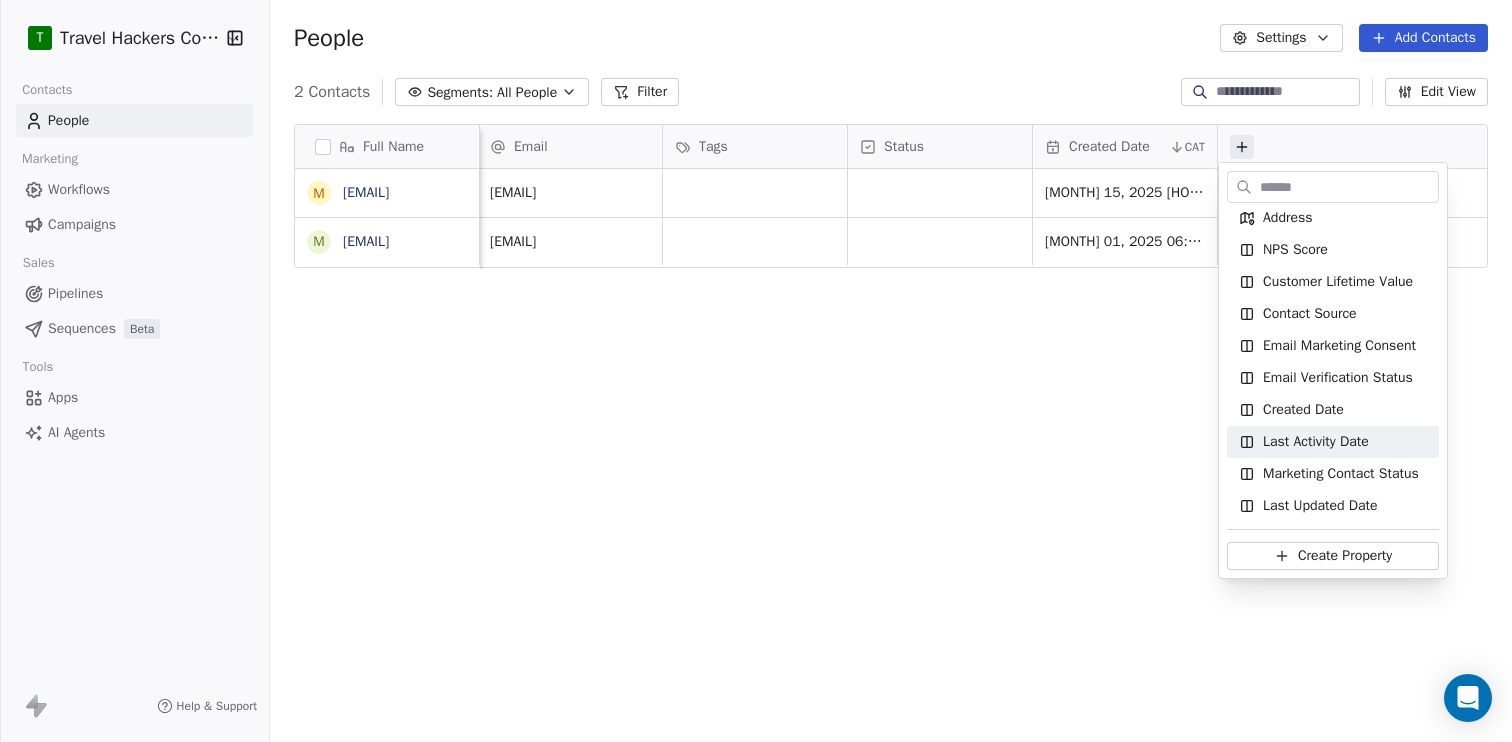 scroll, scrollTop: 0, scrollLeft: 2, axis: horizontal 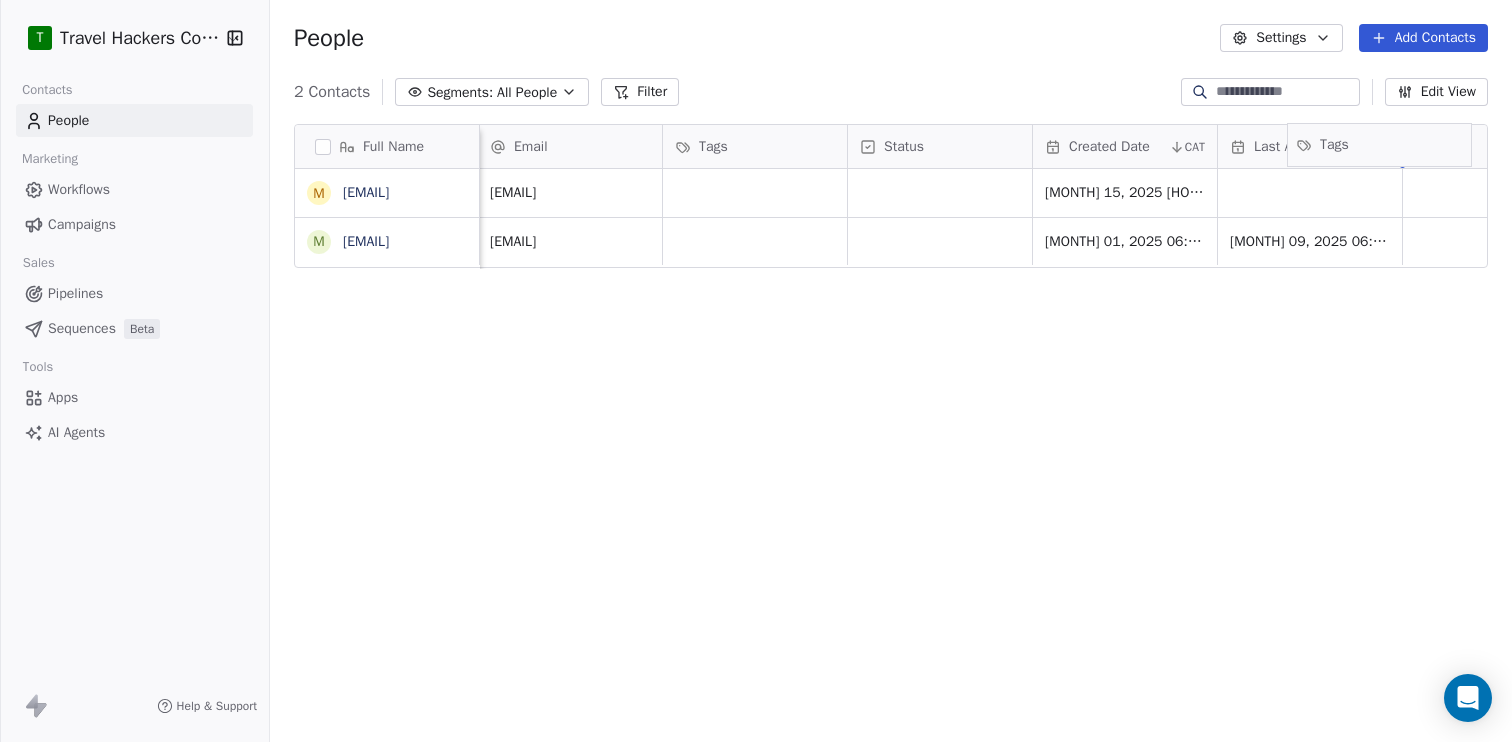 drag, startPoint x: 749, startPoint y: 143, endPoint x: 1372, endPoint y: 140, distance: 623.0072 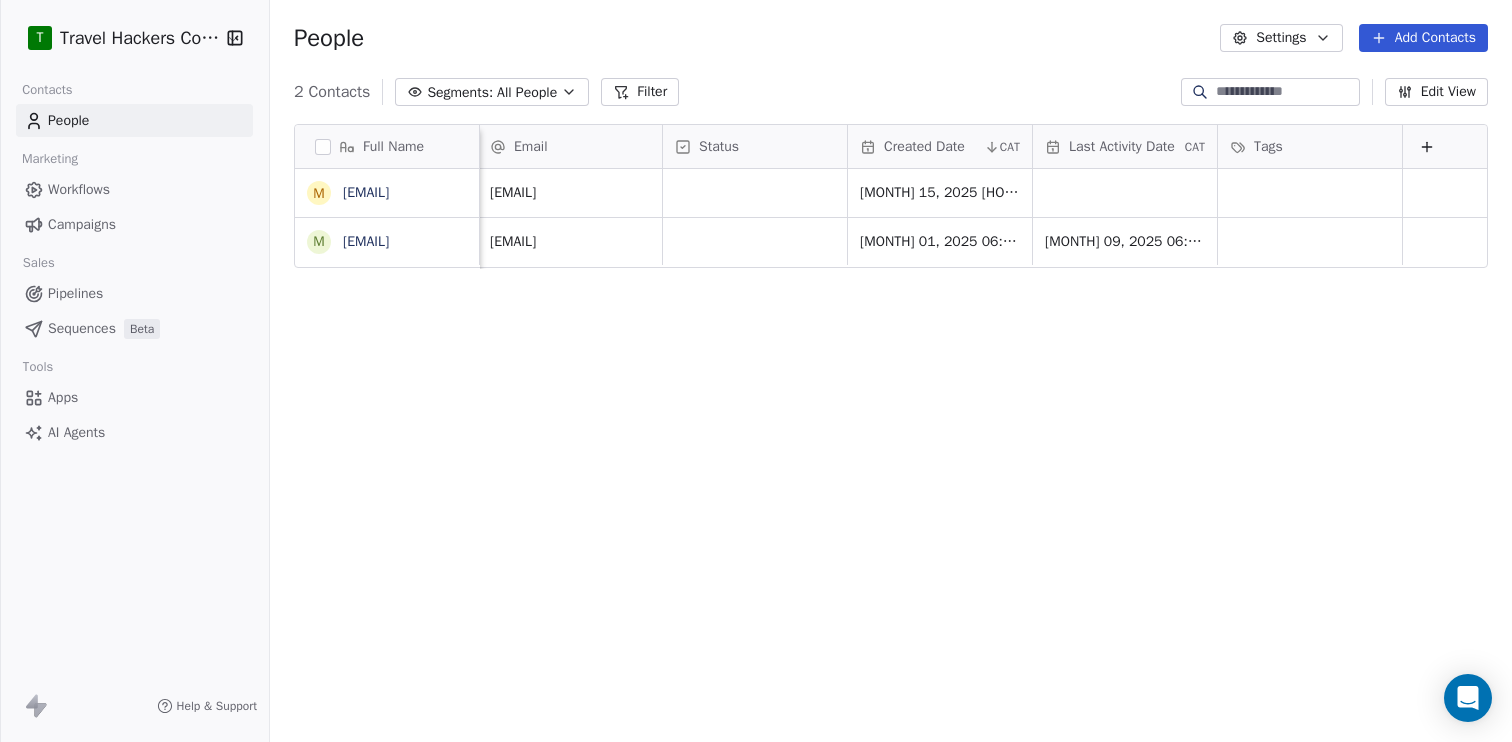 click on "Status" at bounding box center (719, 147) 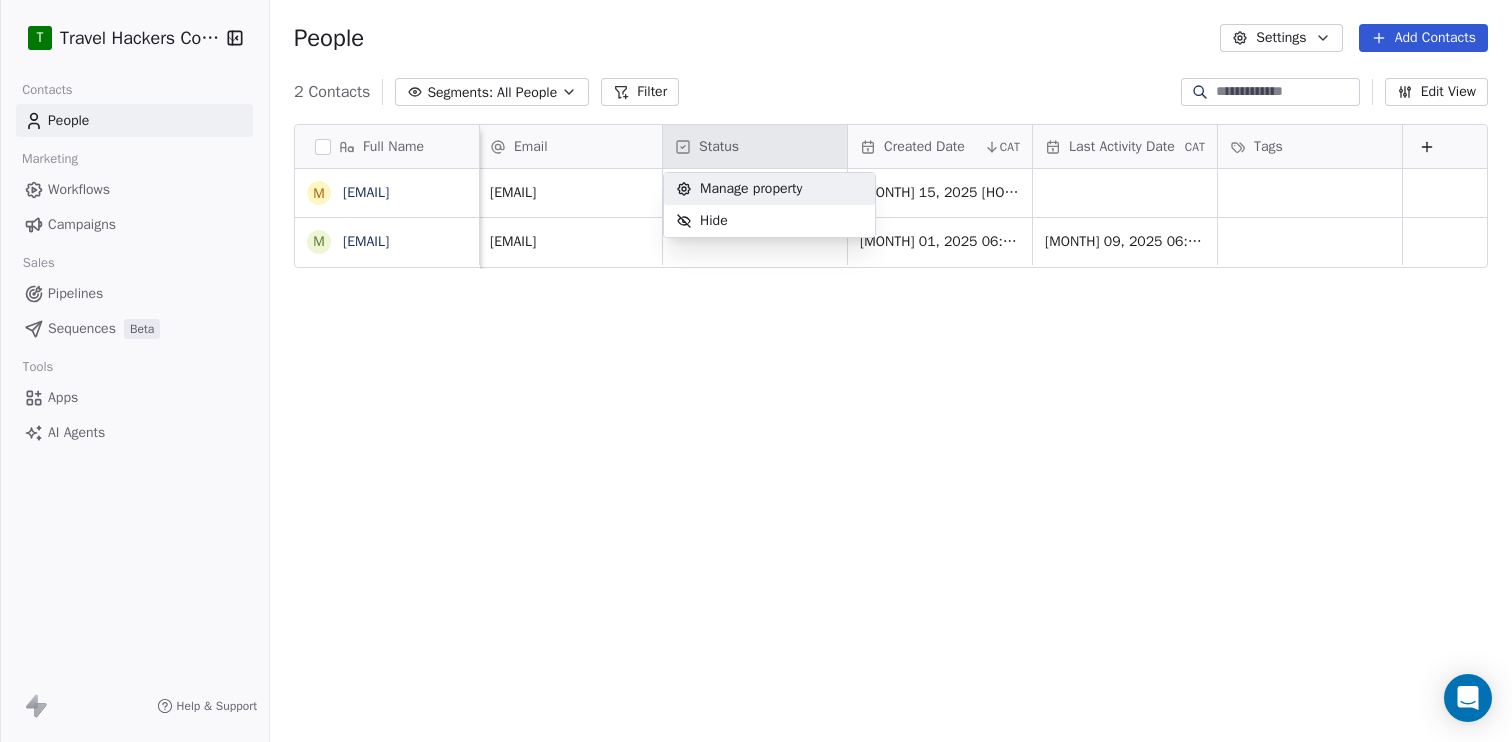 click on "Manage property" at bounding box center (751, 189) 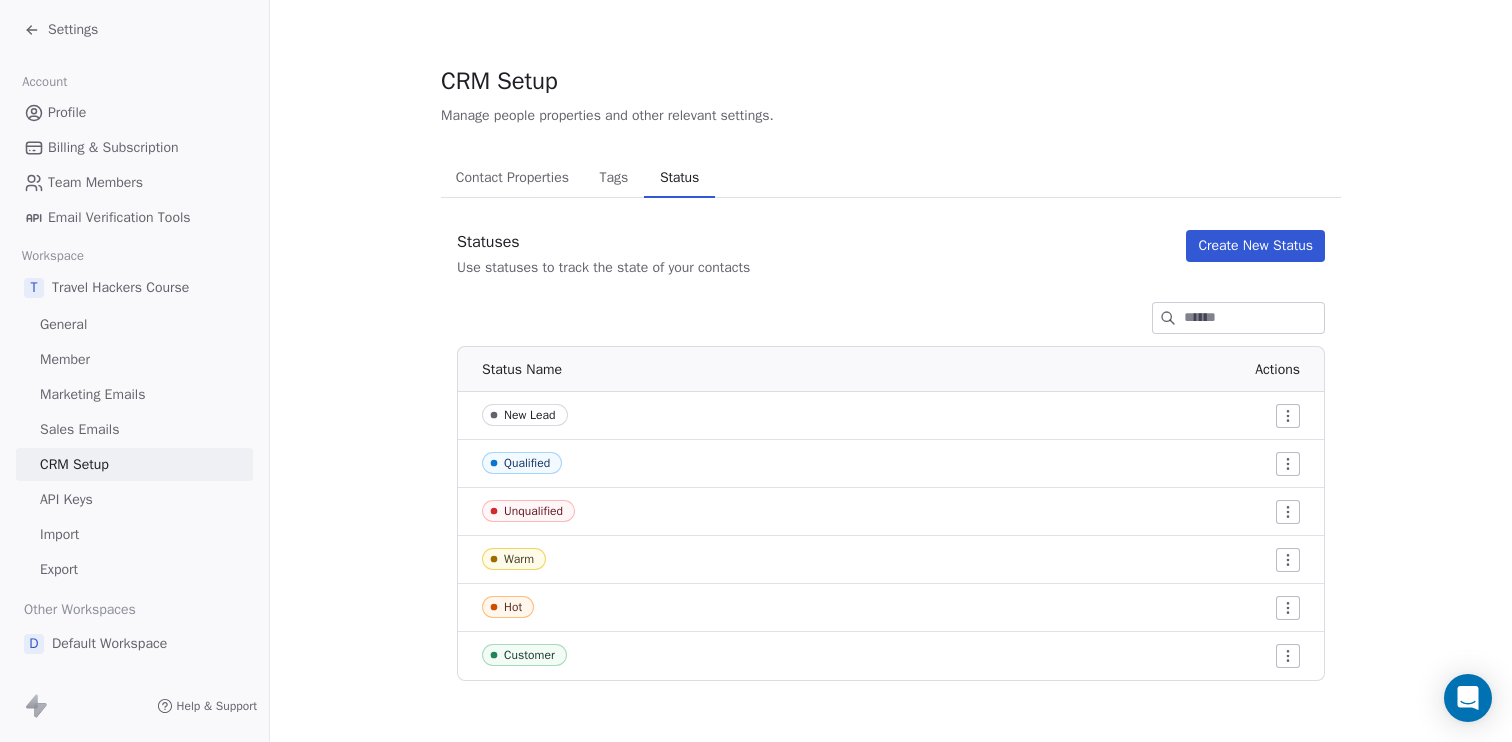 scroll, scrollTop: 3, scrollLeft: 0, axis: vertical 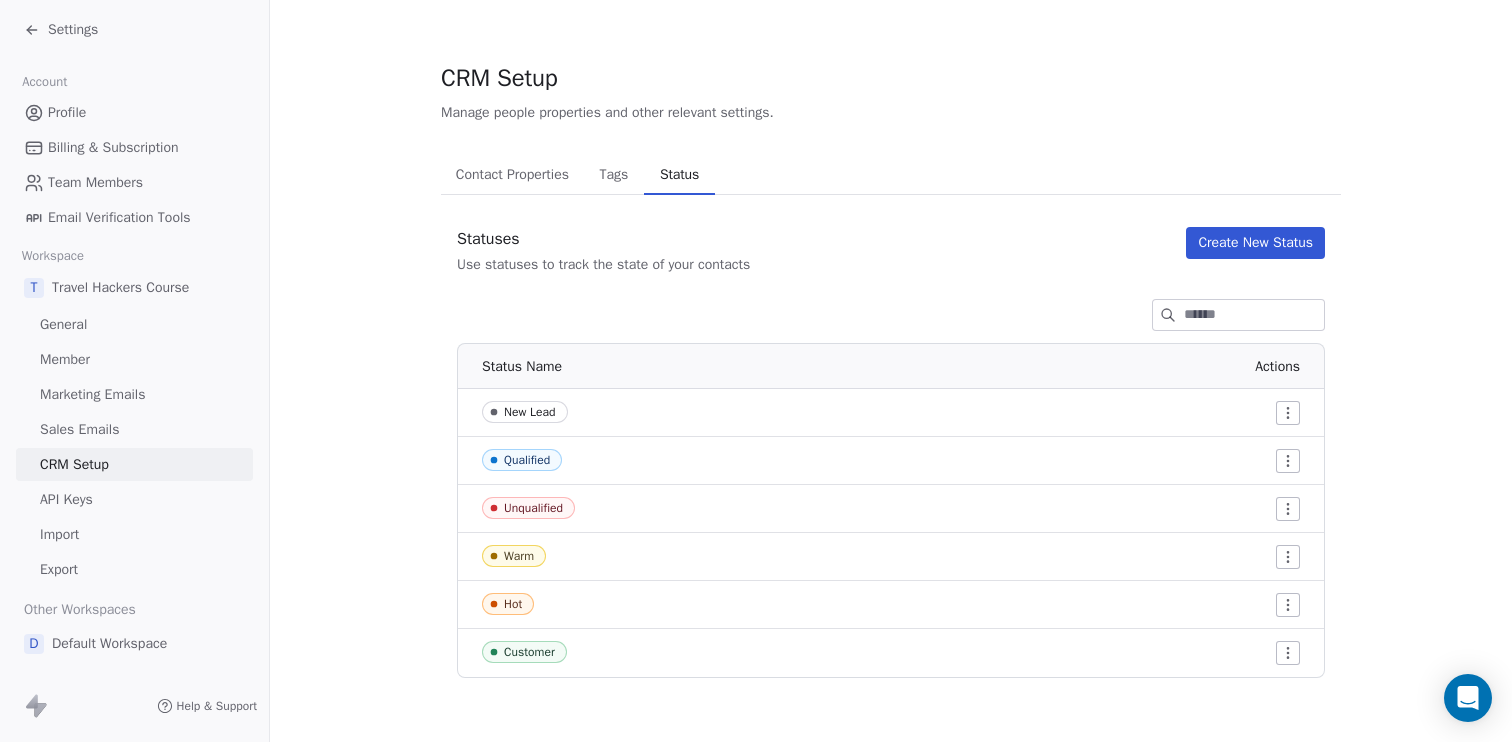 click on "Settings Account Profile Billing & Subscription Team Members Email Verification Tools Workspace T Travel Hackers Course General Member Marketing Emails Sales Emails CRM Setup API Keys Import Export Other Workspaces D Default Workspace Help & Support CRM Setup Manage people properties and other relevant settings. Contact Properties Contact Properties Tags Tags Status Status Statuses Use statuses to track the state of your contacts Create New Status Status Name Actions New Lead Qualified Unqualified Warm Hot Customer" at bounding box center [756, 371] 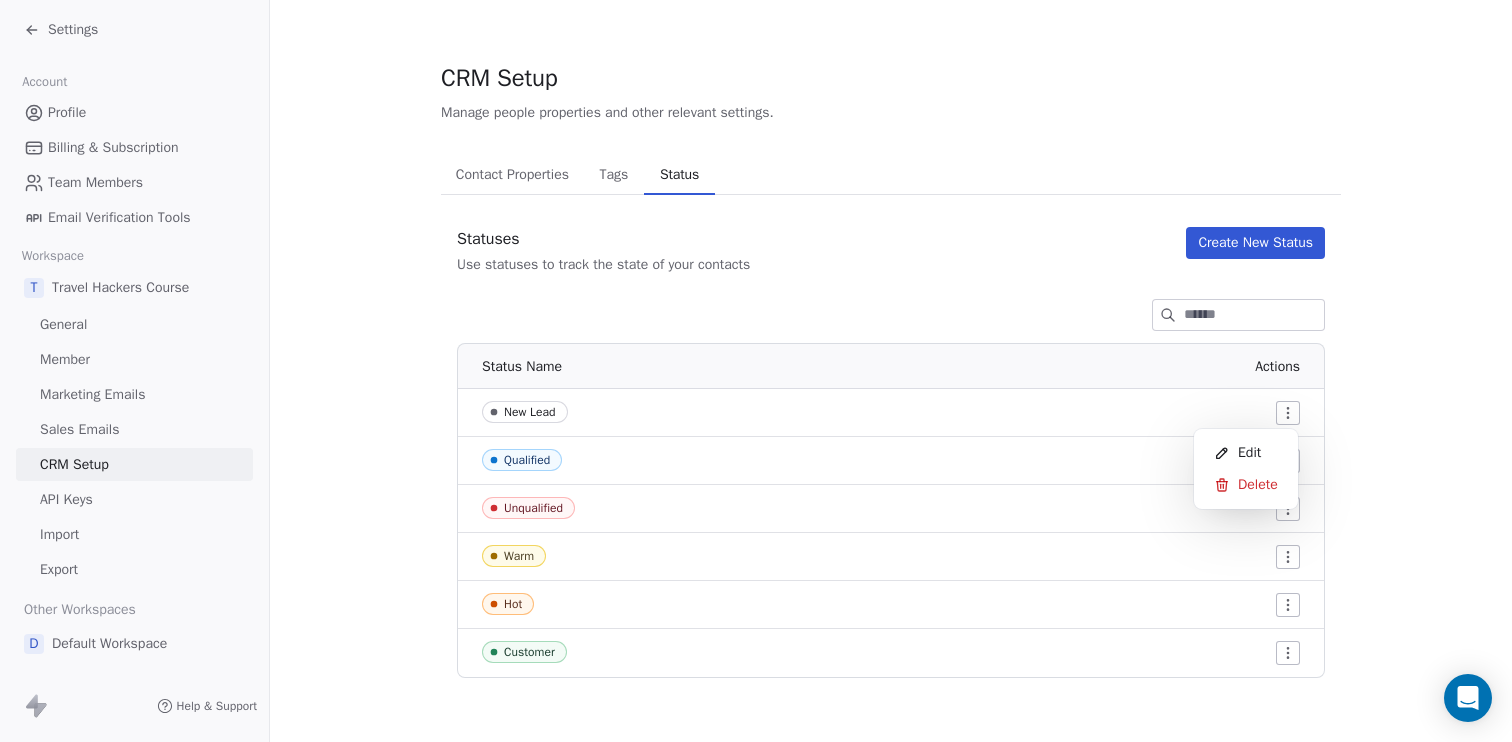 click on "Settings Account Profile Billing & Subscription Team Members Email Verification Tools Workspace T Travel Hackers Course General Member Marketing Emails Sales Emails CRM Setup API Keys Import Export Other Workspaces D Default Workspace Help & Support CRM Setup Manage people properties and other relevant settings. Contact Properties Contact Properties Tags Tags Status Status Statuses Use statuses to track the state of your contacts Create New Status Status Name Actions New Lead Qualified Unqualified Warm Hot Customer
Edit Delete" at bounding box center (756, 371) 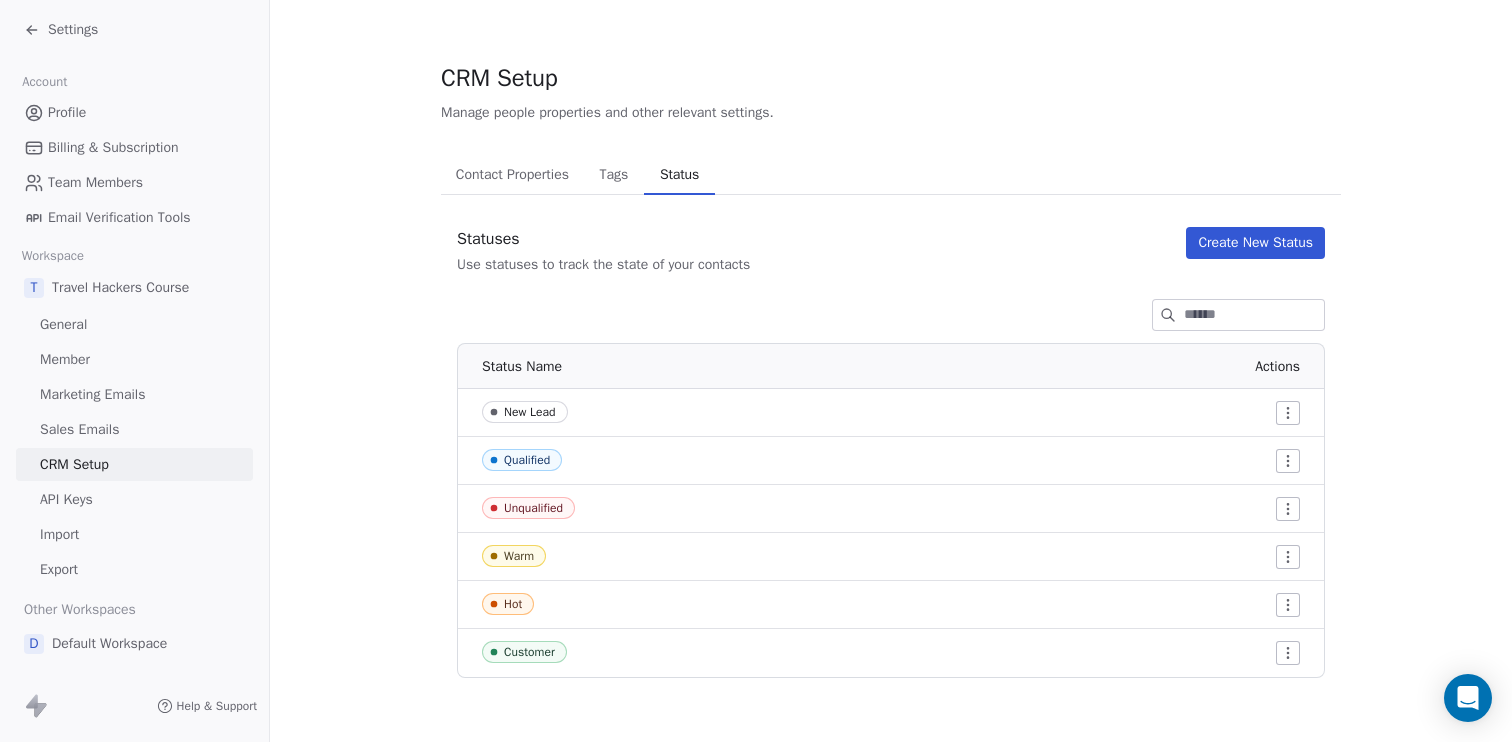 click 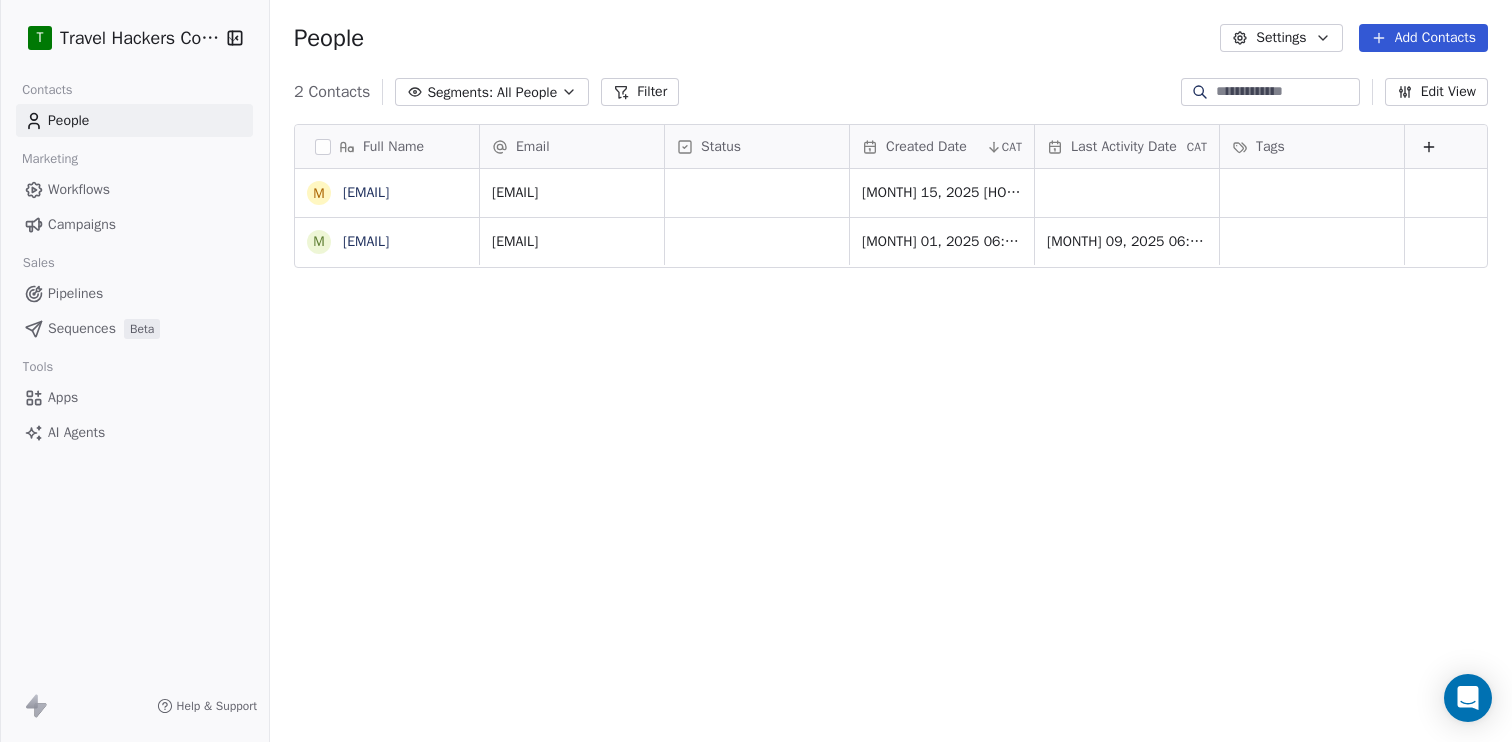 scroll, scrollTop: 1, scrollLeft: 1, axis: both 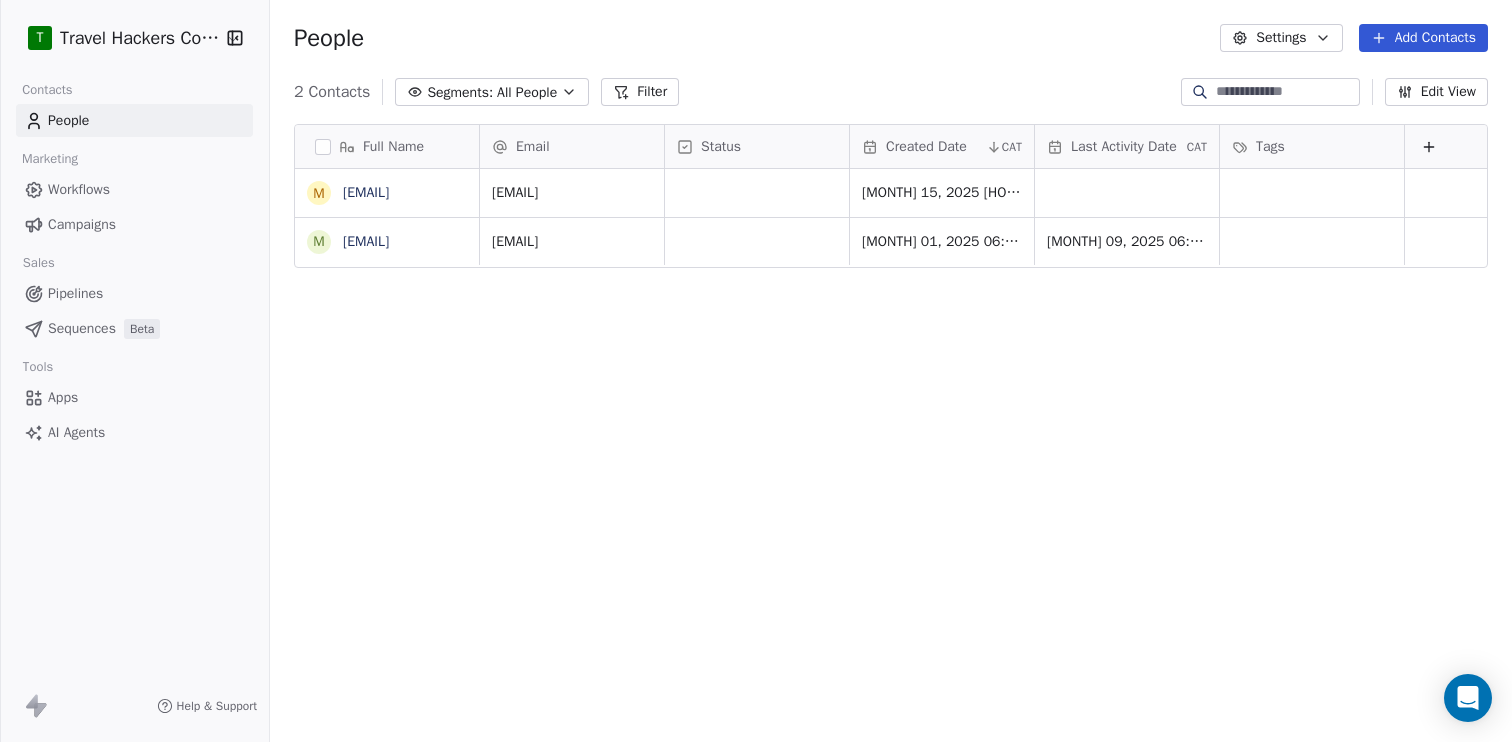 click on "Apps" at bounding box center (63, 397) 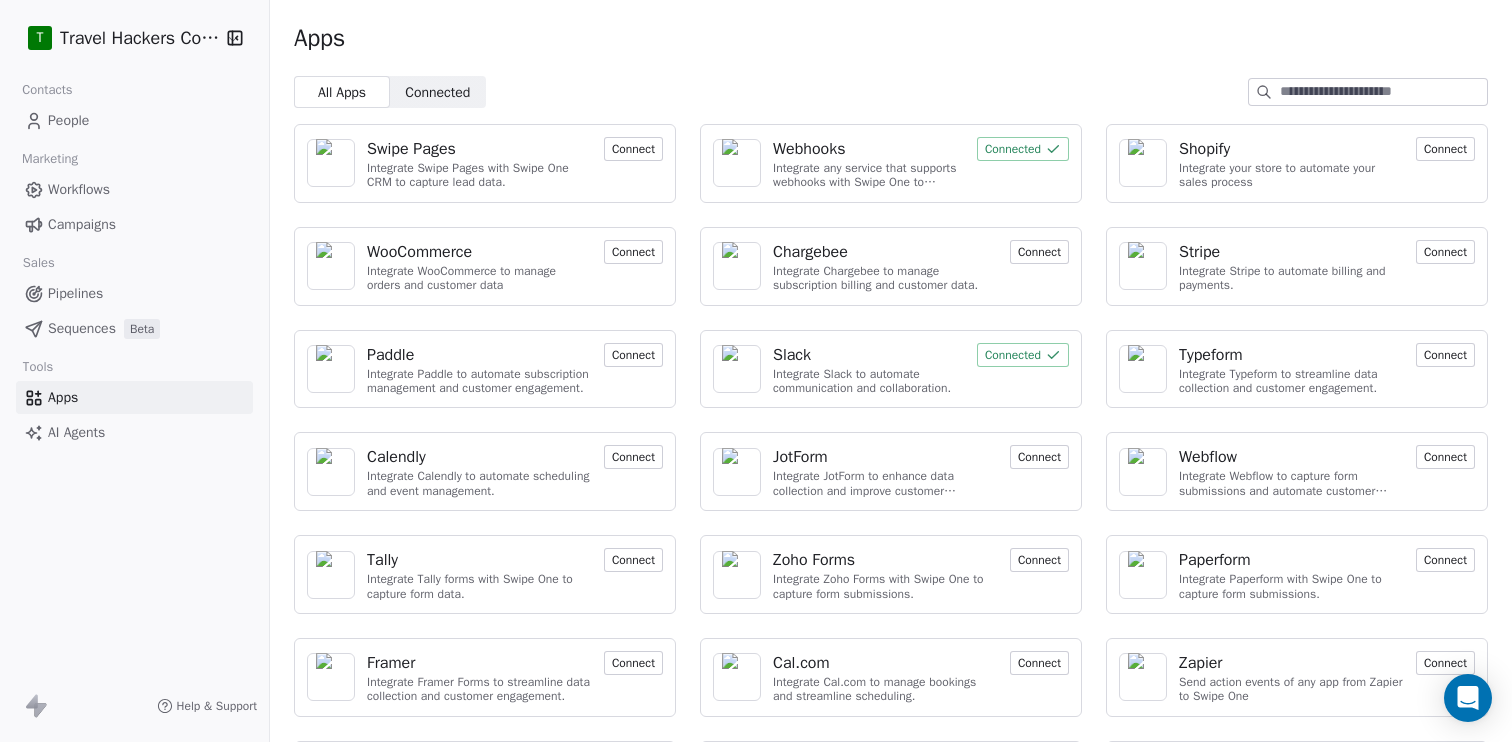 click on "Integrate any service that supports webhooks with Swipe One to capture and automate data workflows." at bounding box center [869, 175] 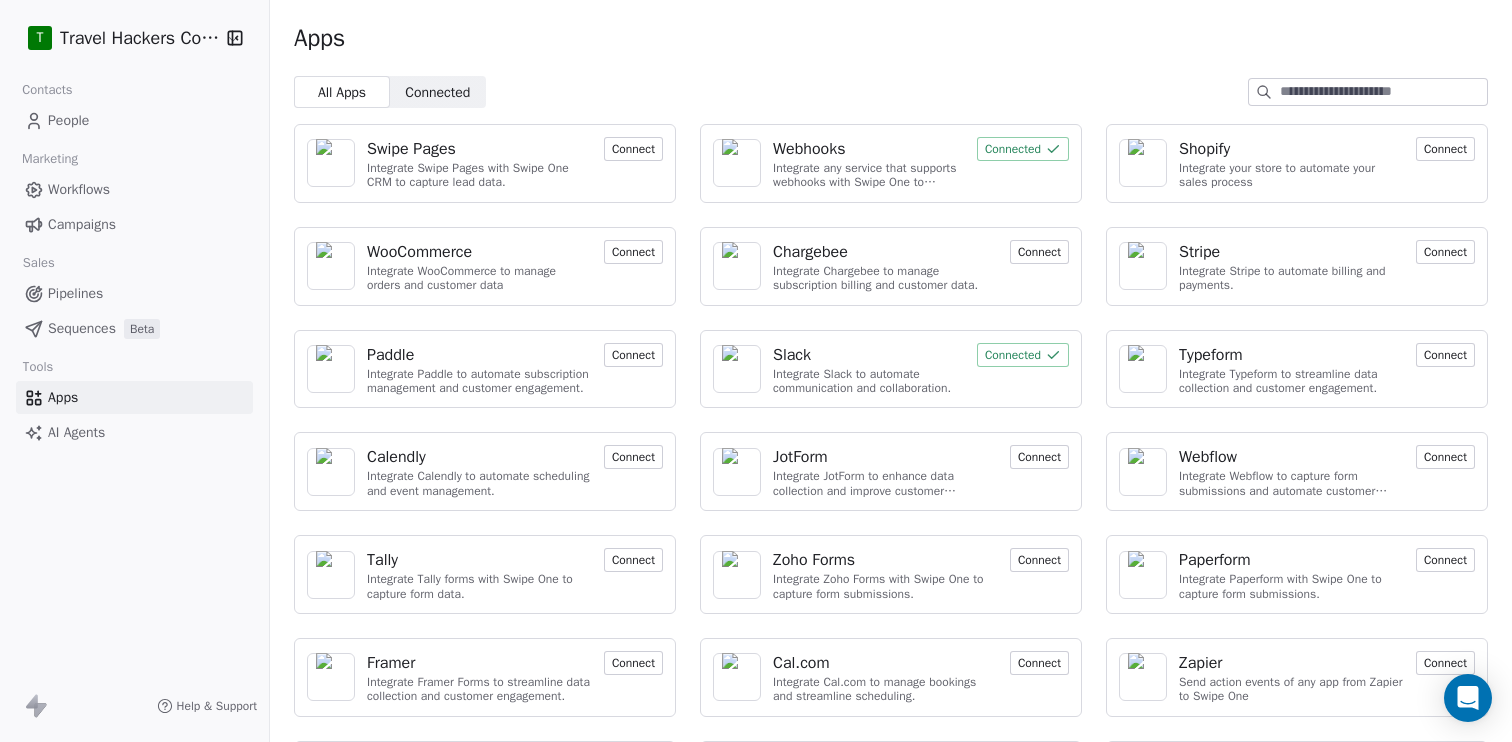 click on "Connected" at bounding box center (1023, 149) 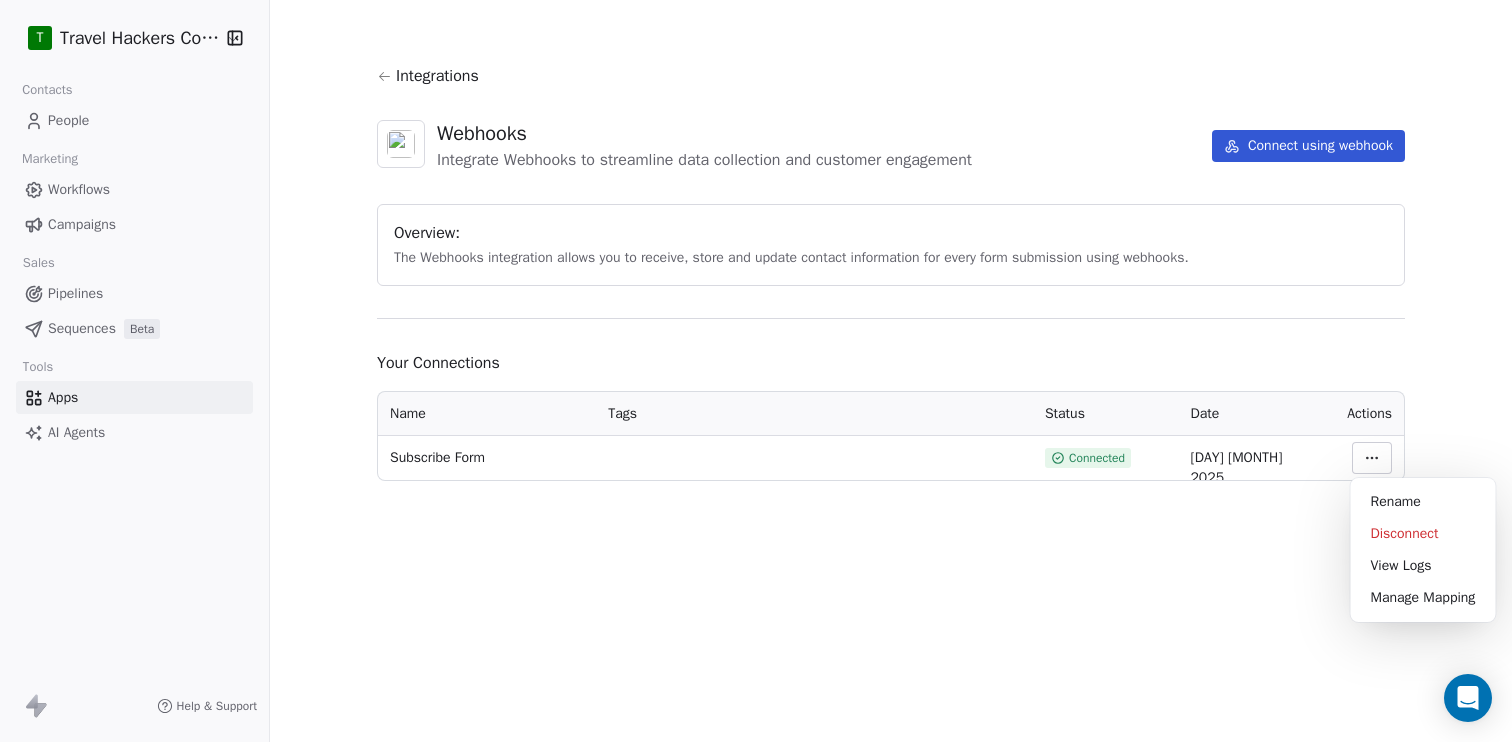 click on "T Travel Hackers Course Contacts People Marketing Workflows Campaigns Sales Pipelines Sequences Beta Tools Apps AI Agents Help & Support Integrations Webhooks Integrate Webhooks to streamline data collection and customer engagement Connect using webhook Overview: The Webhooks integration allows you to receive, store and update contact information for every form submission using webhooks. Your Connections Name Tags Status Date Actions Subscribe Form Connected 26 Jun 2025
Rename Disconnect View Logs Manage Mapping" at bounding box center (756, 371) 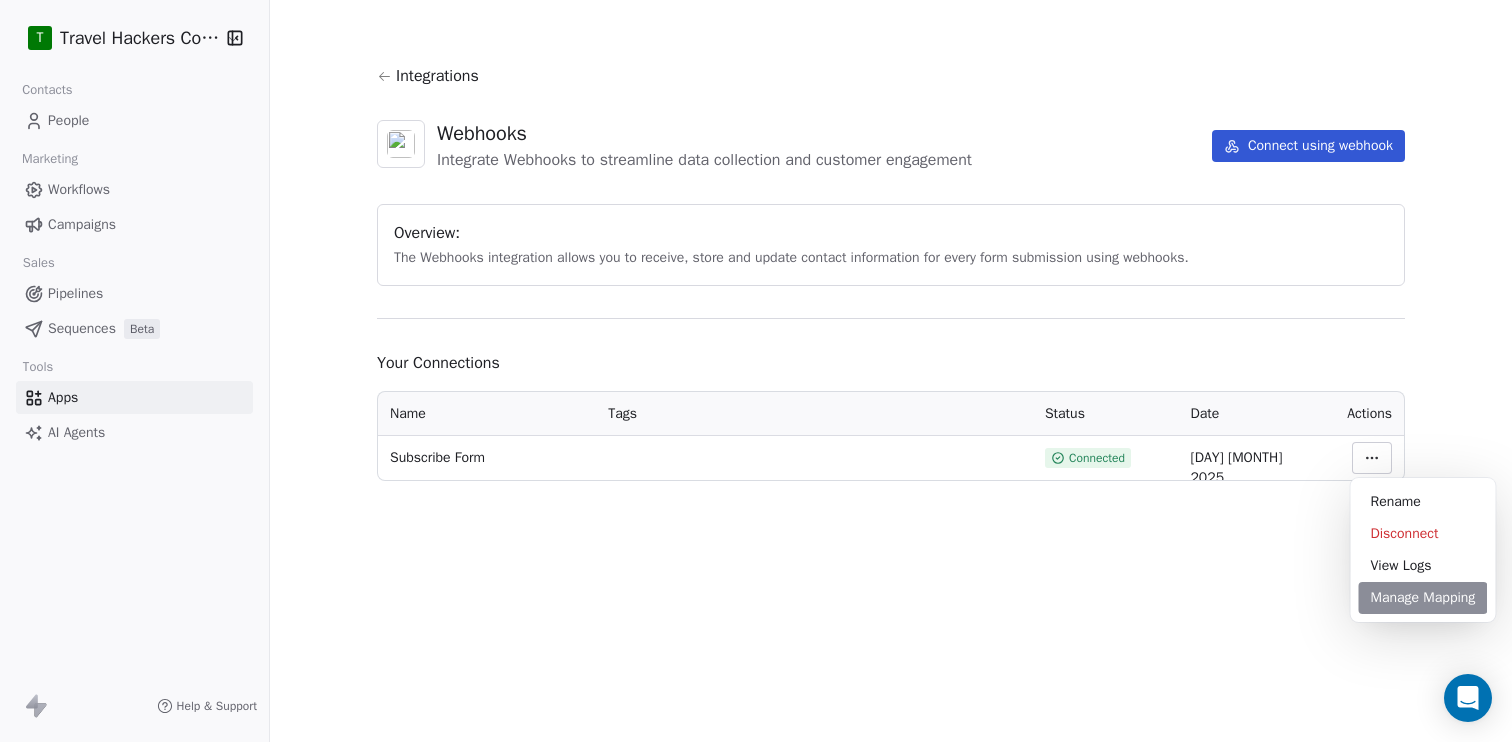 click on "Manage Mapping" at bounding box center [1423, 598] 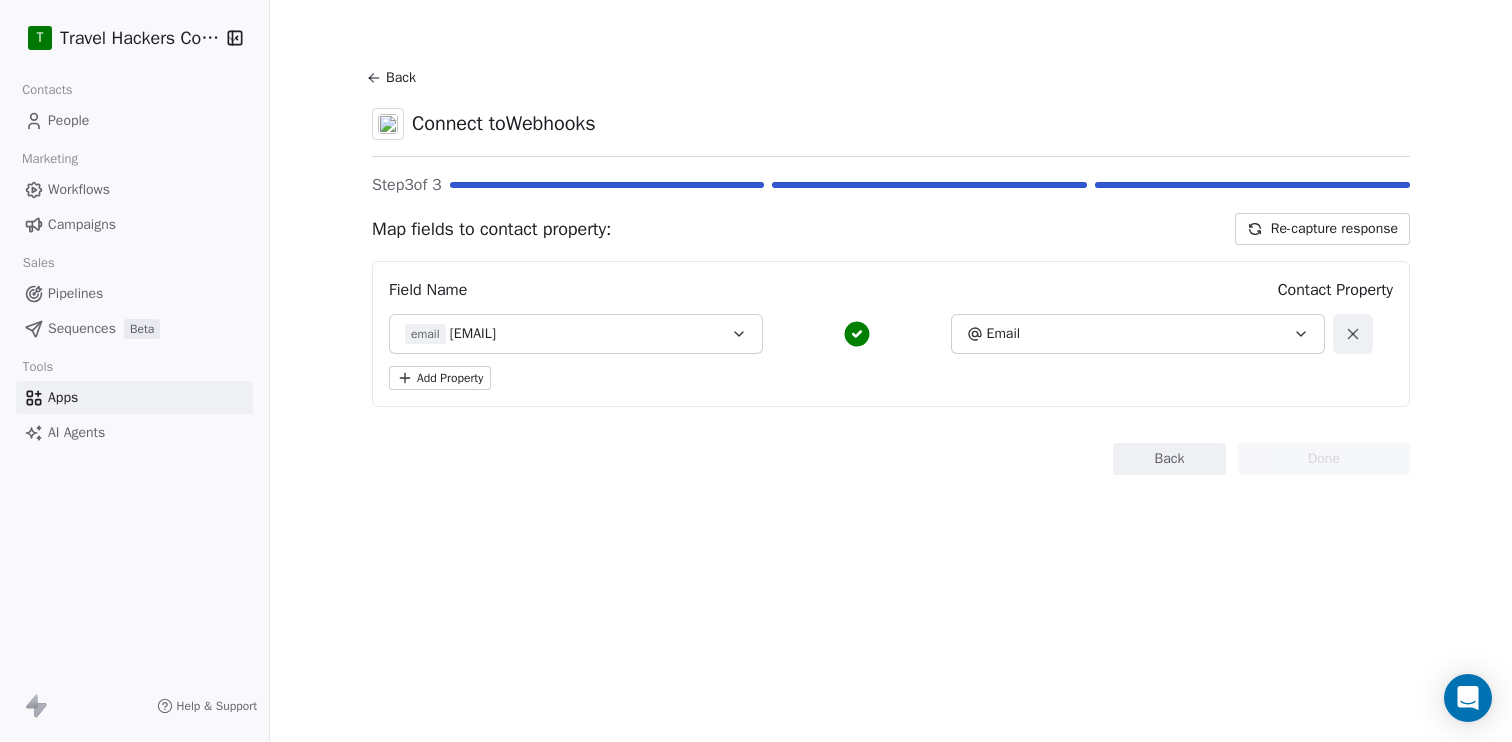 click on "Add Property" at bounding box center [440, 378] 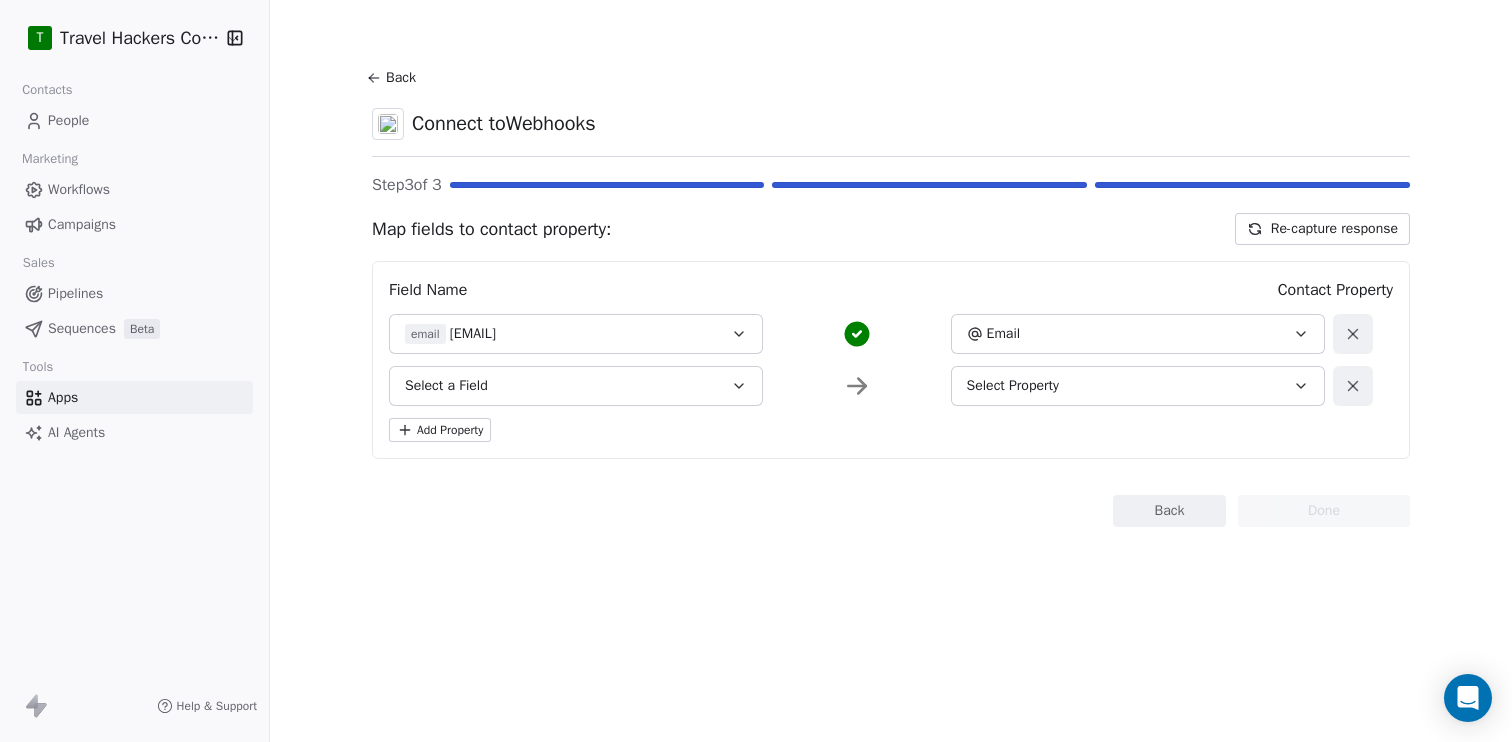 click on "Select a Field" at bounding box center (576, 386) 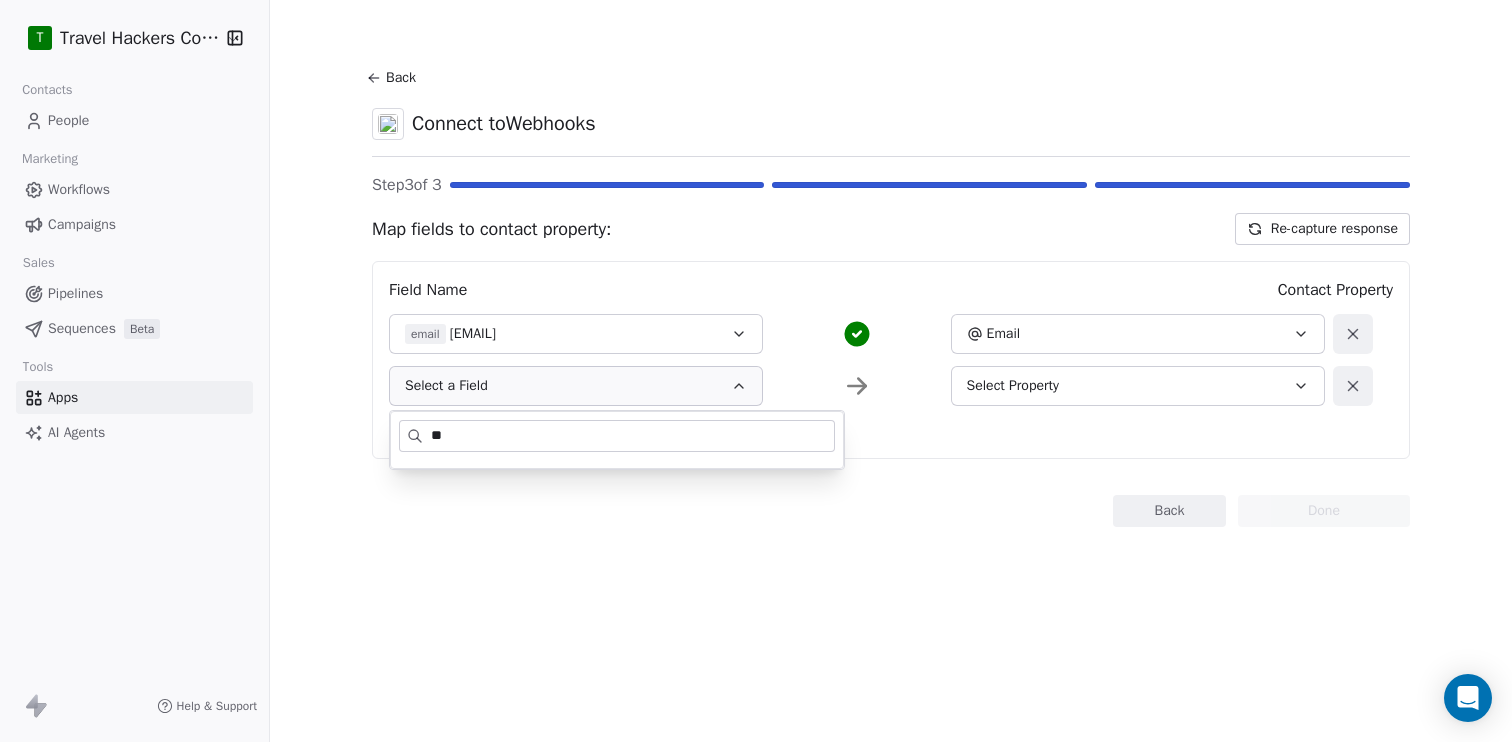 type on "*" 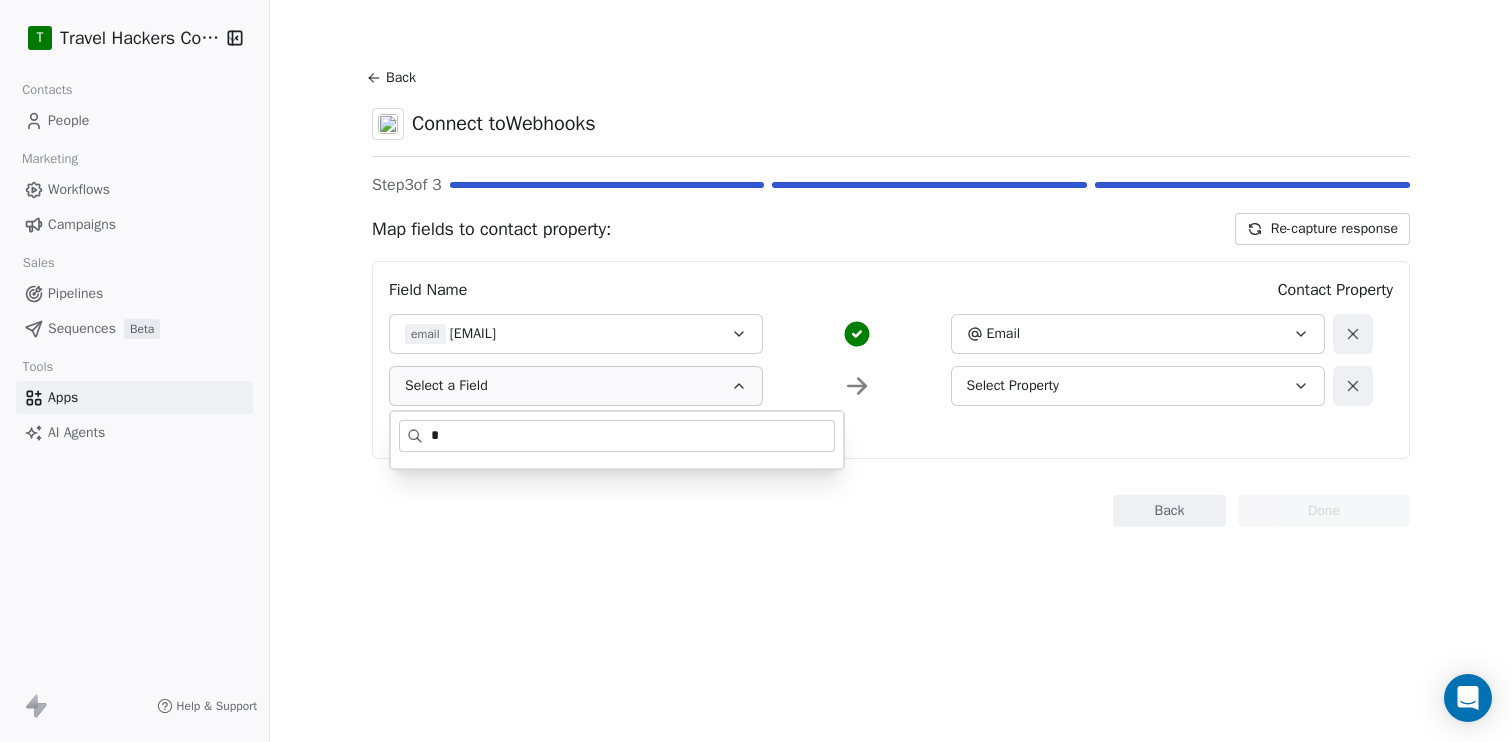 type 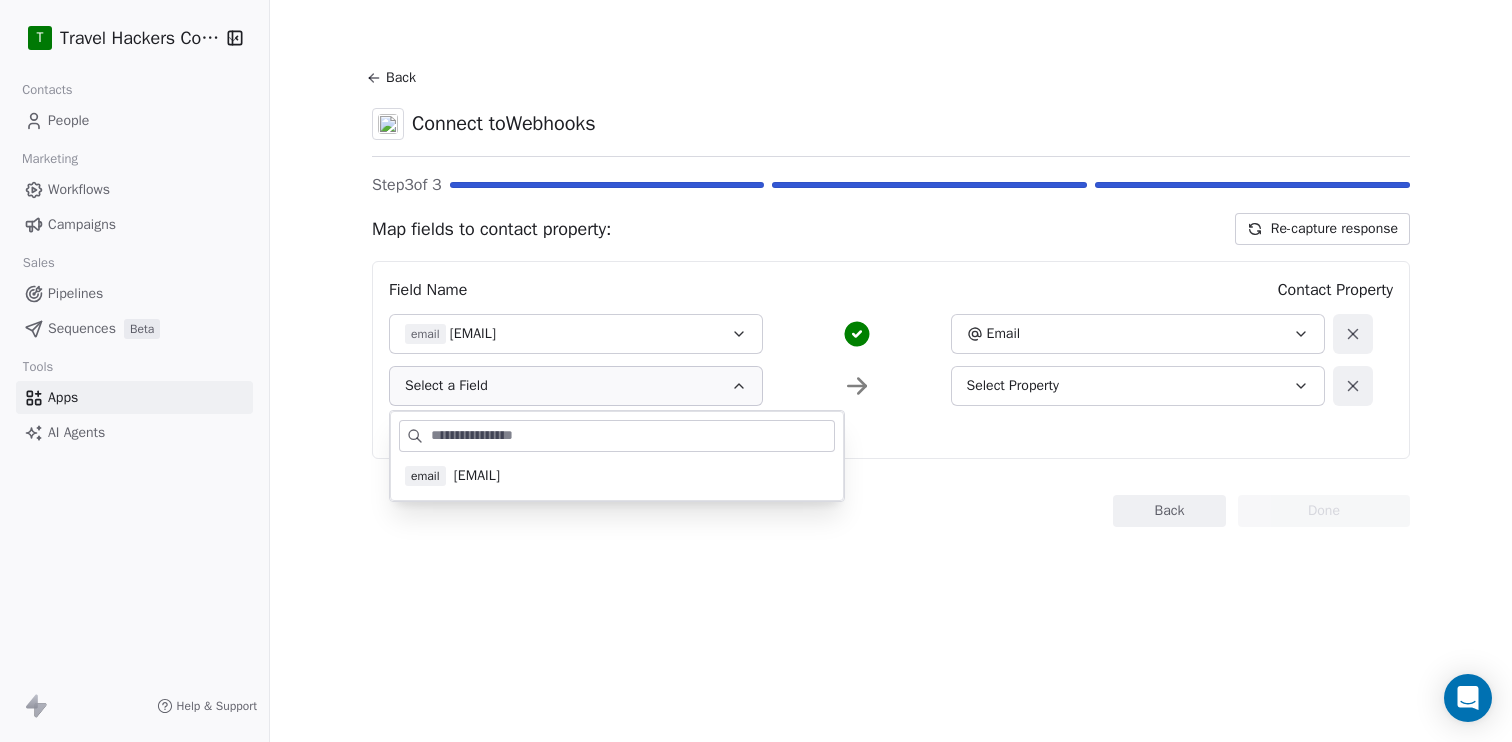 click on "Add Property" at bounding box center [891, 430] 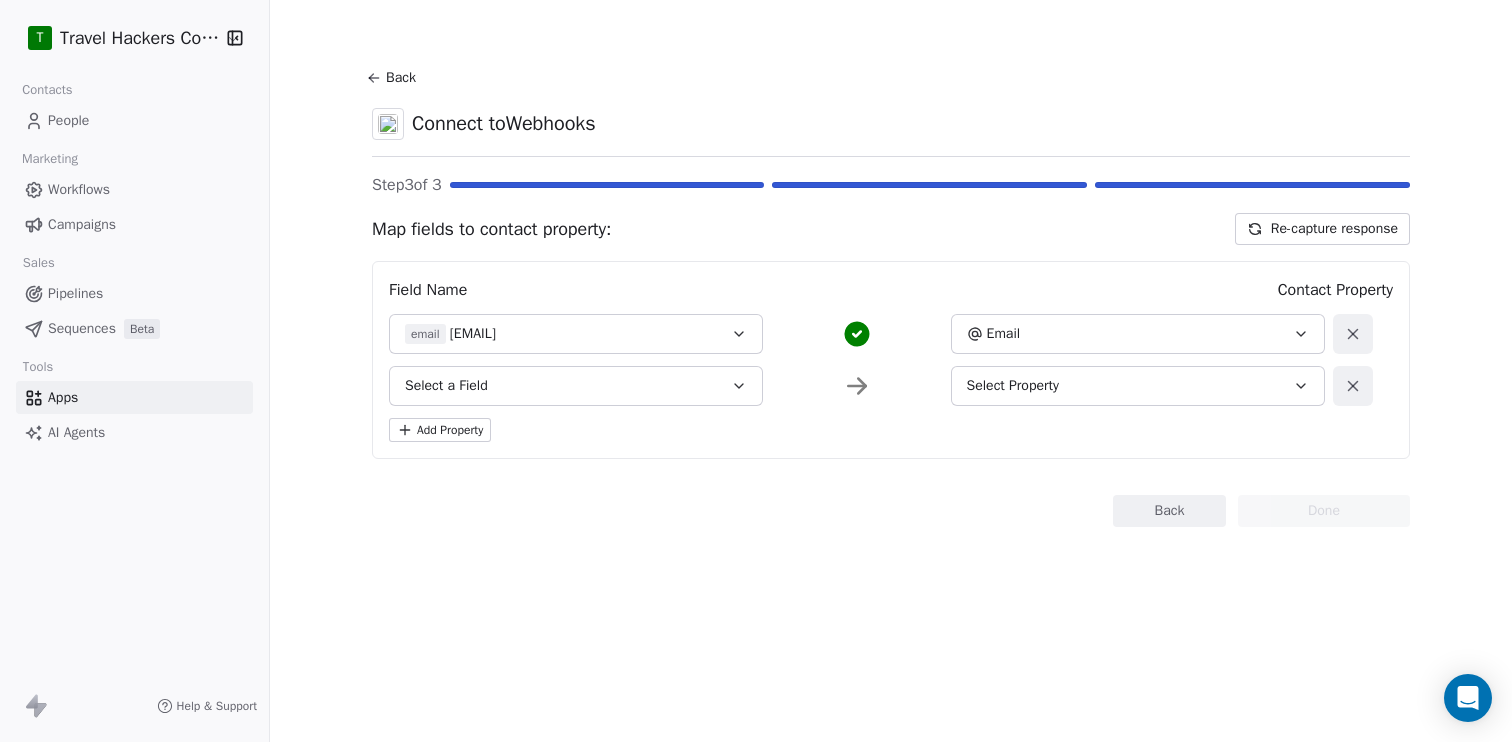 click 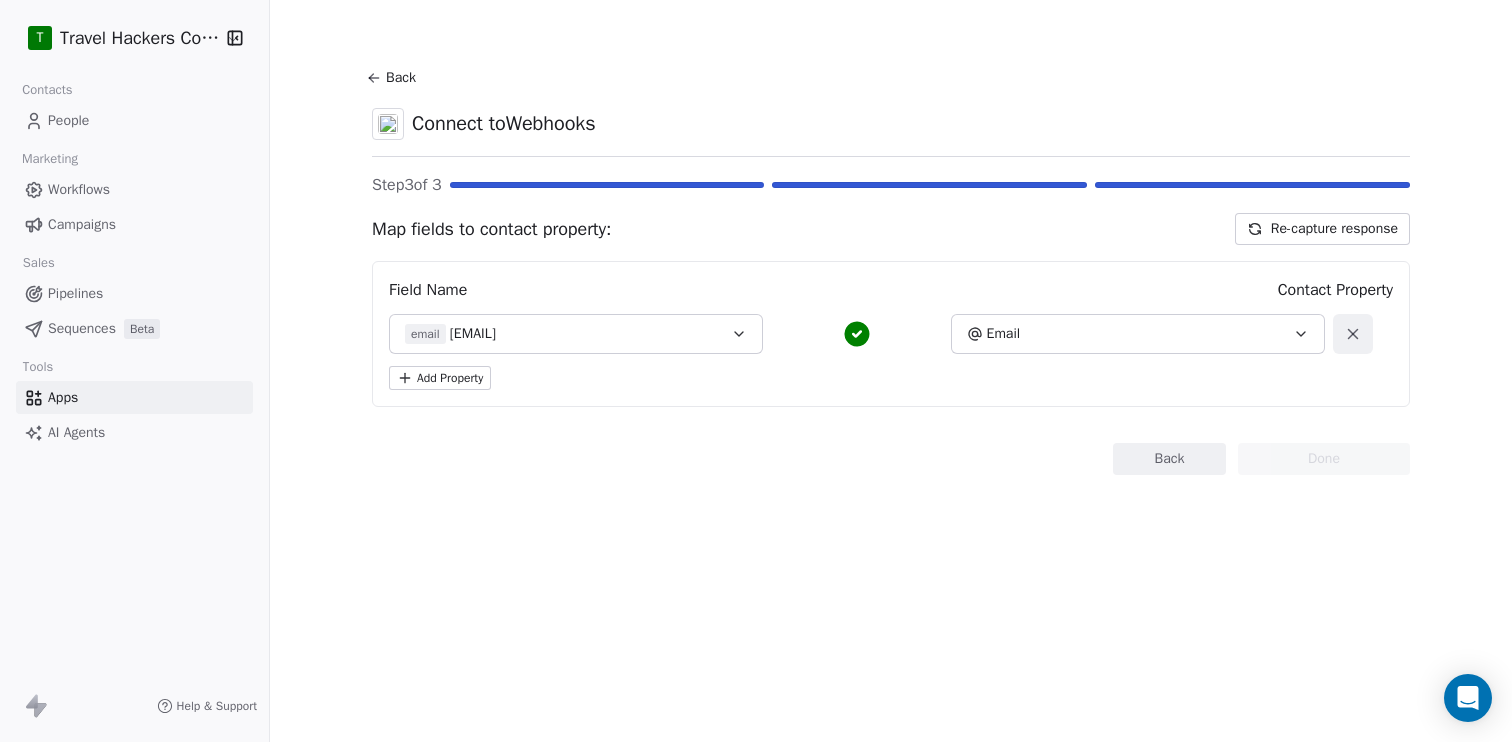 click on "Back" at bounding box center (1169, 459) 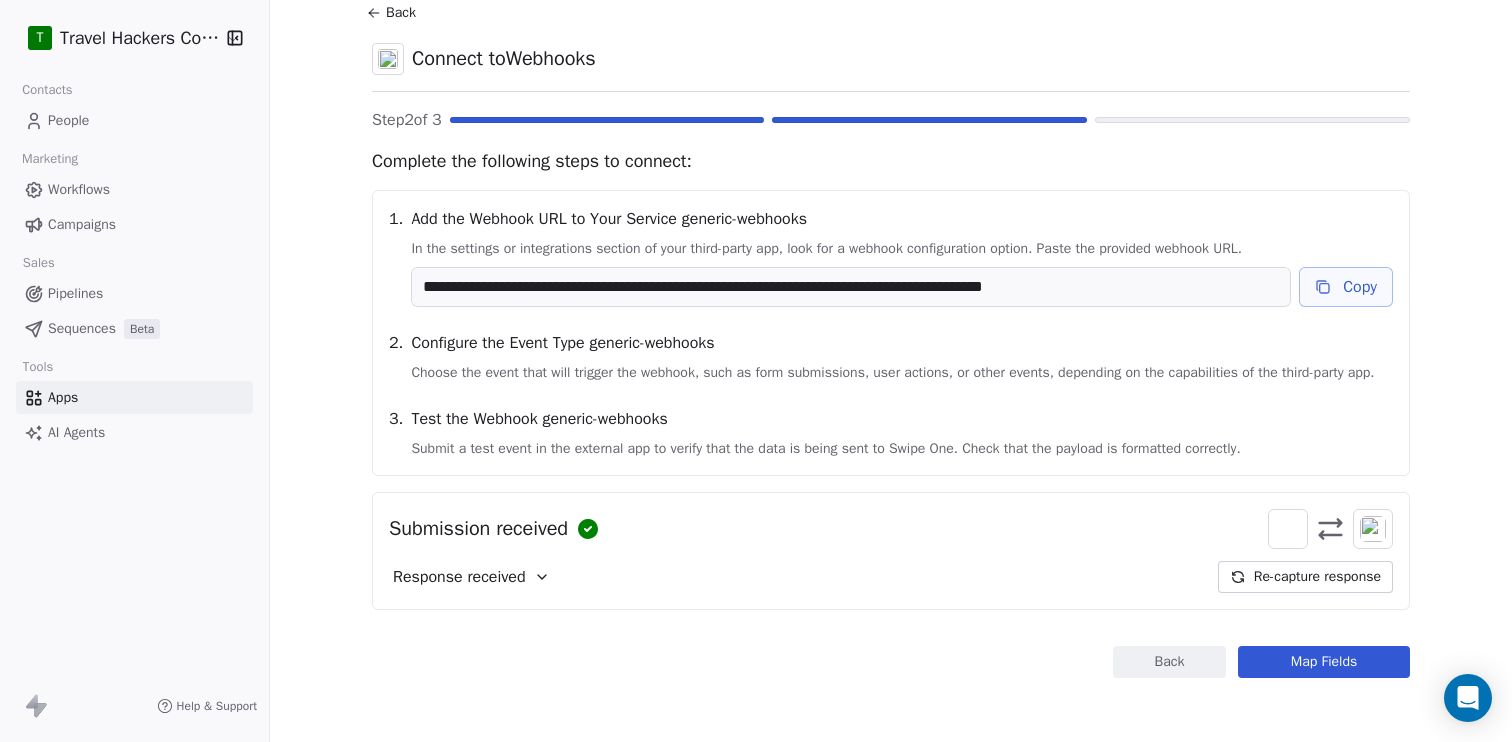 scroll, scrollTop: 85, scrollLeft: 0, axis: vertical 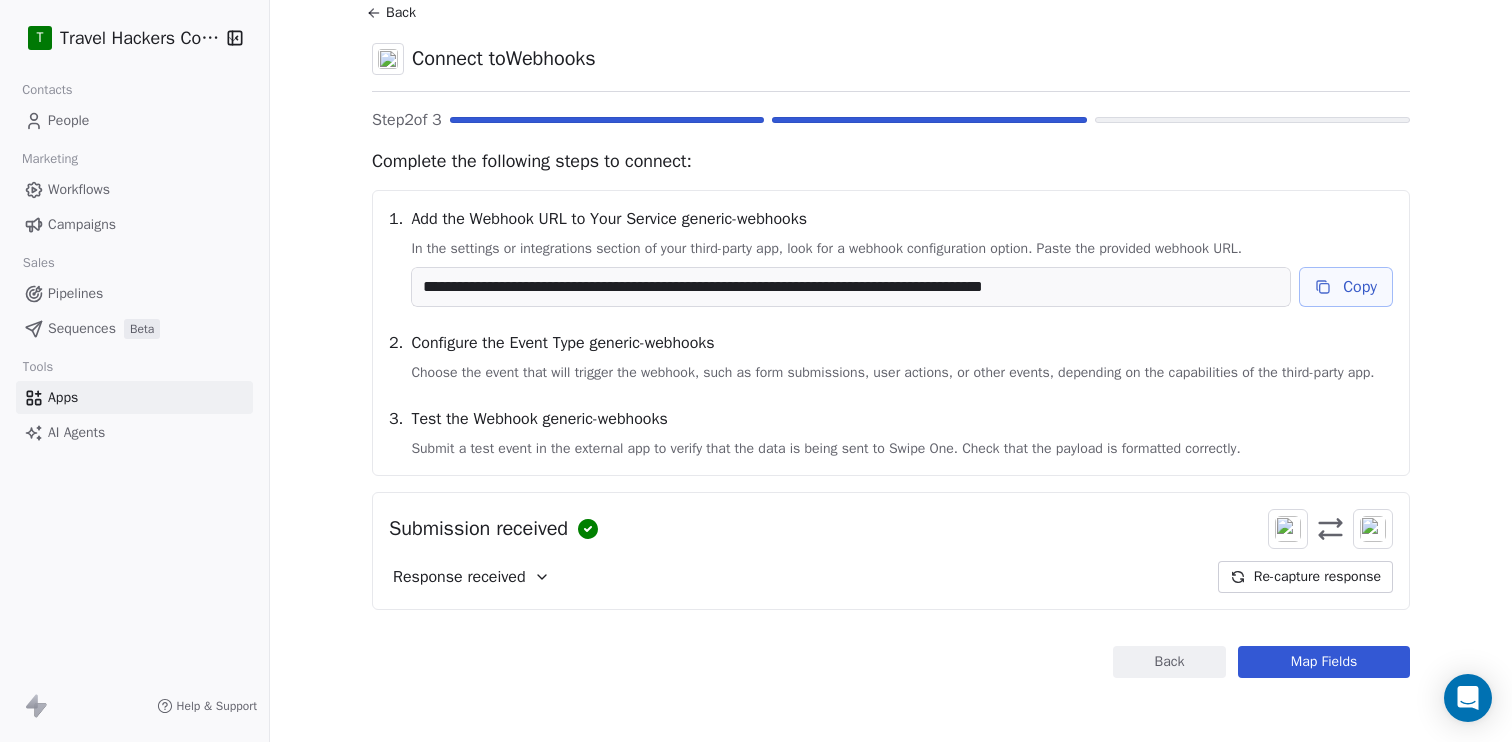 click on "Back" at bounding box center (1169, 662) 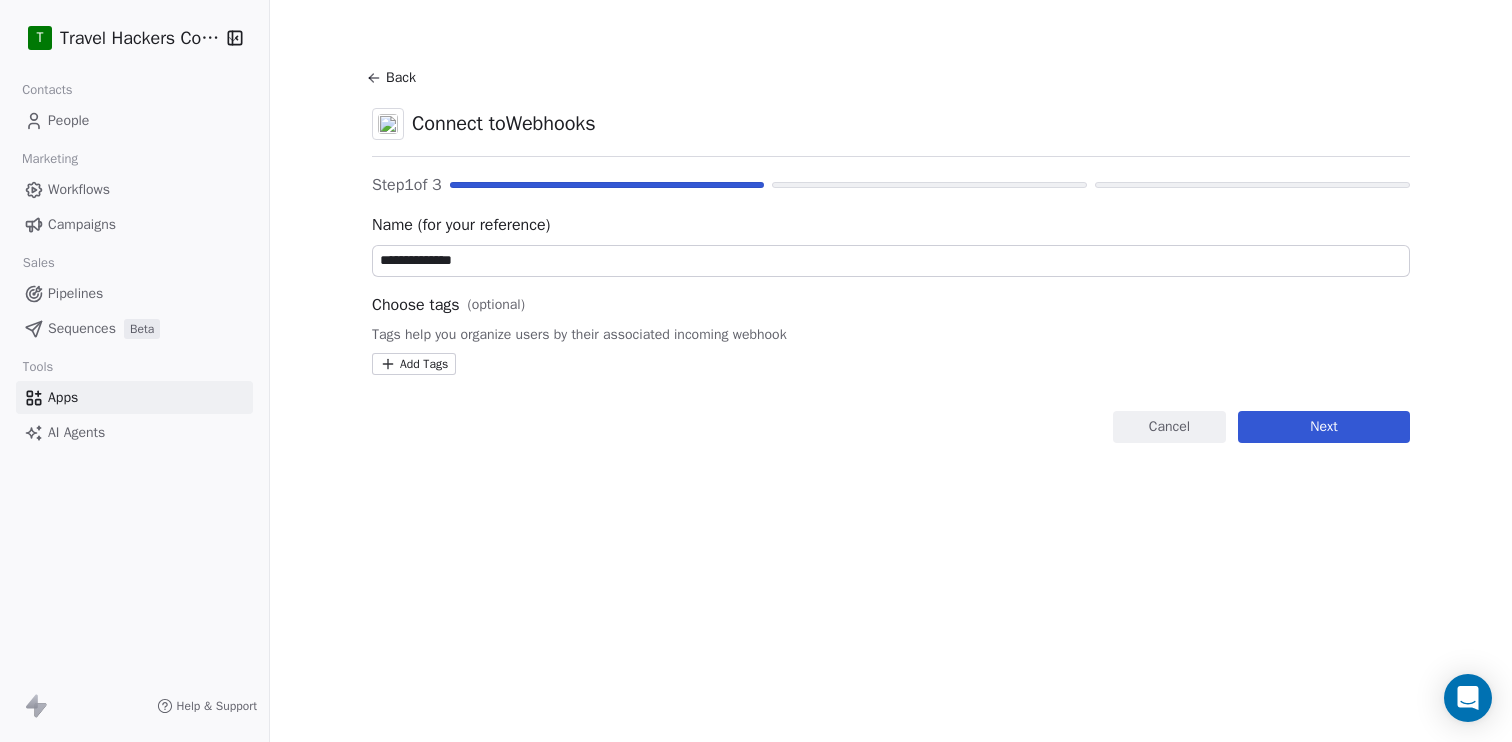 scroll, scrollTop: 0, scrollLeft: 0, axis: both 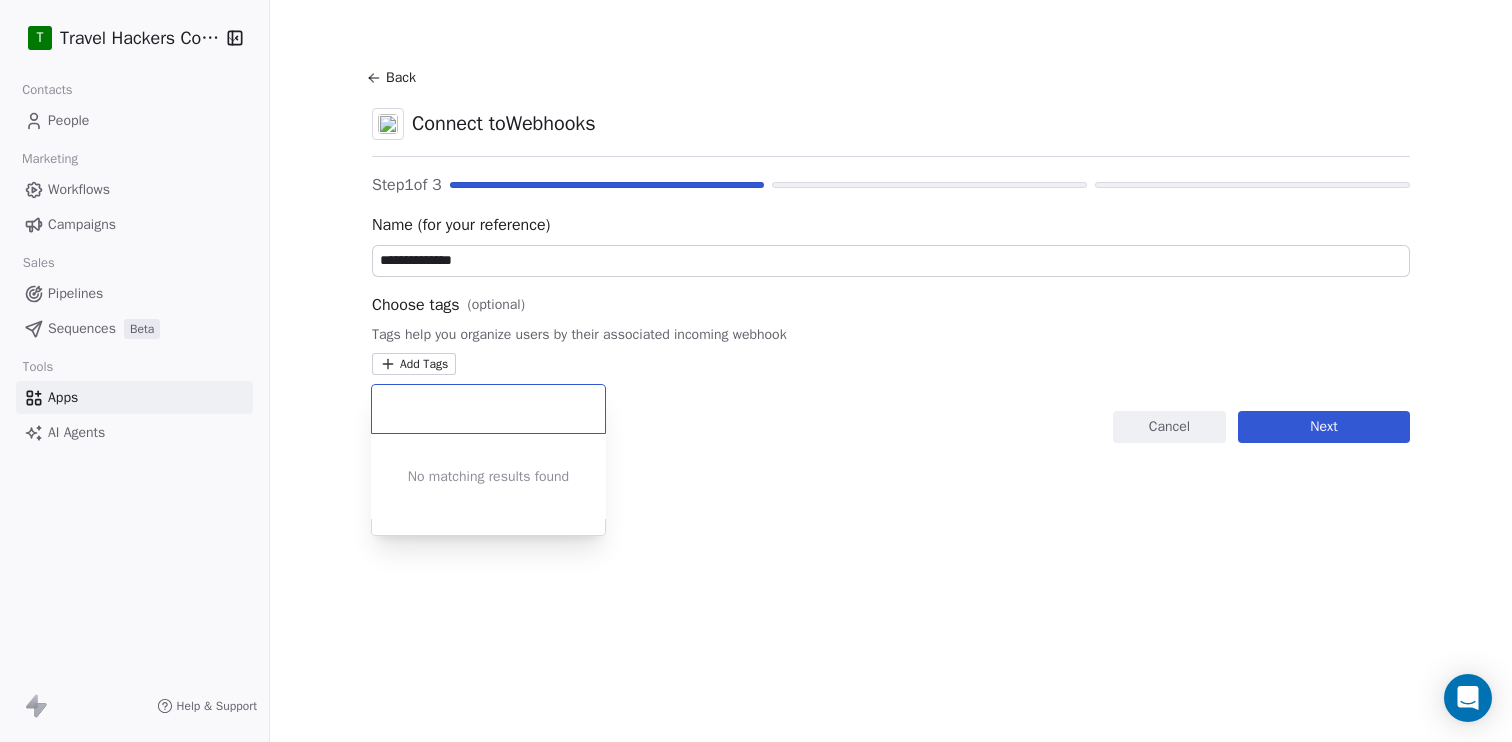 click on "**********" at bounding box center (756, 371) 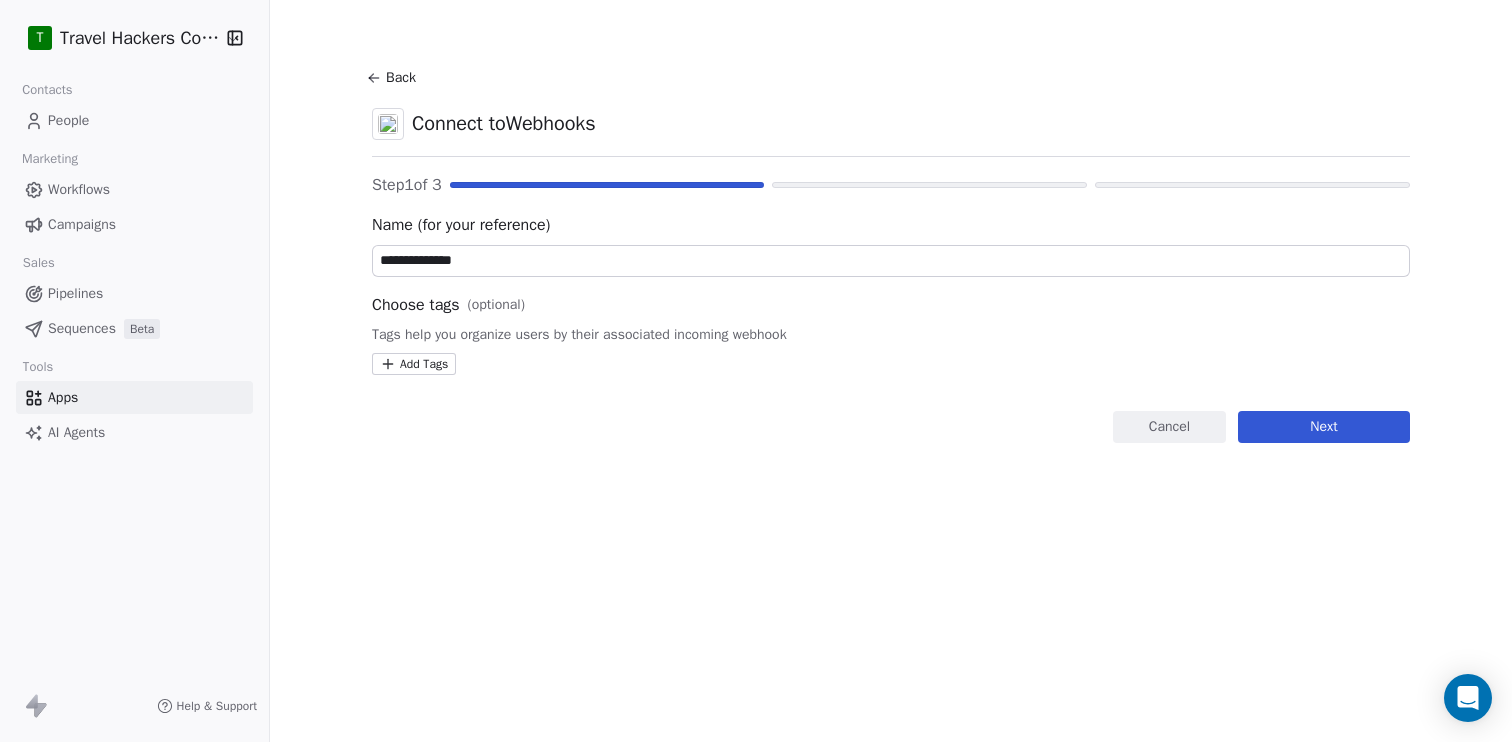 click on "Cancel" at bounding box center [1169, 427] 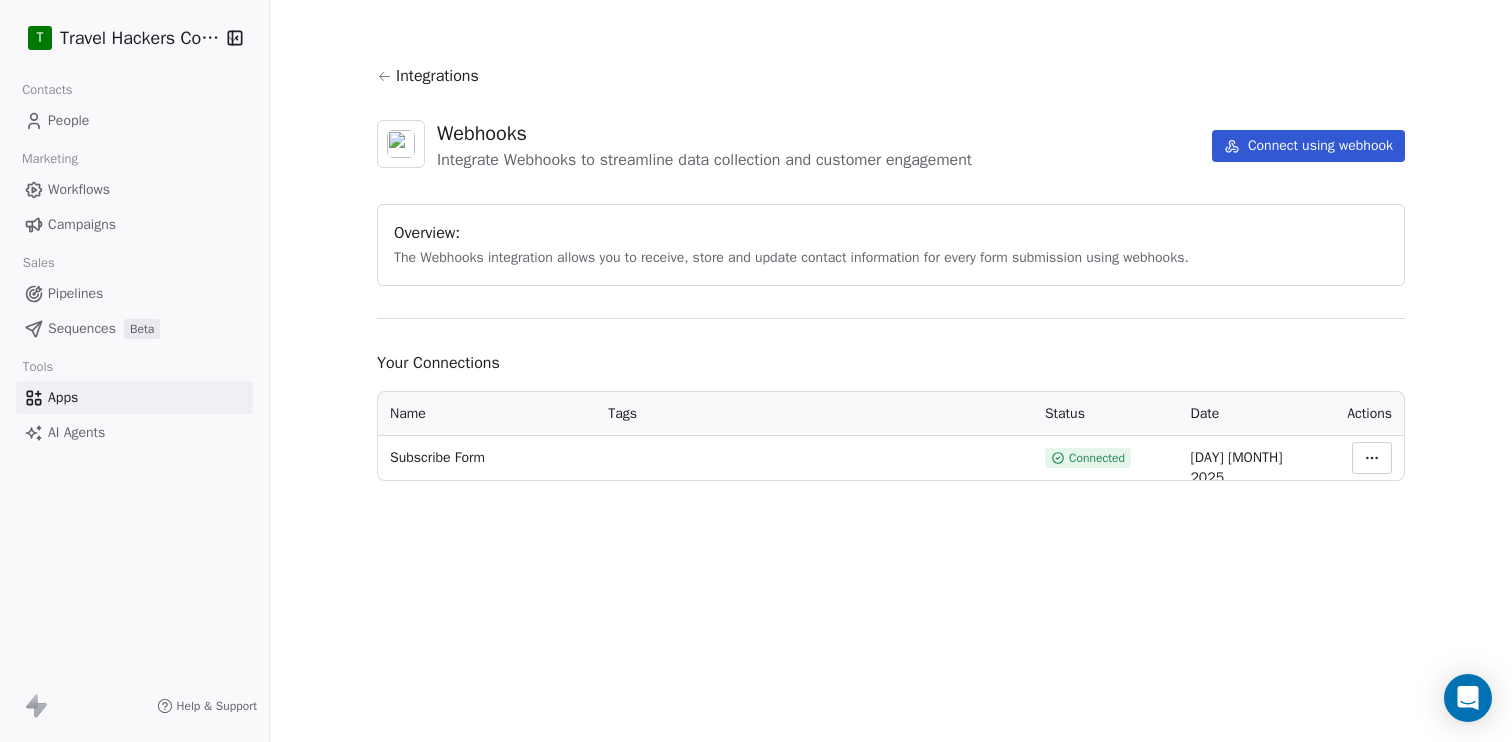 click on "People" at bounding box center (68, 120) 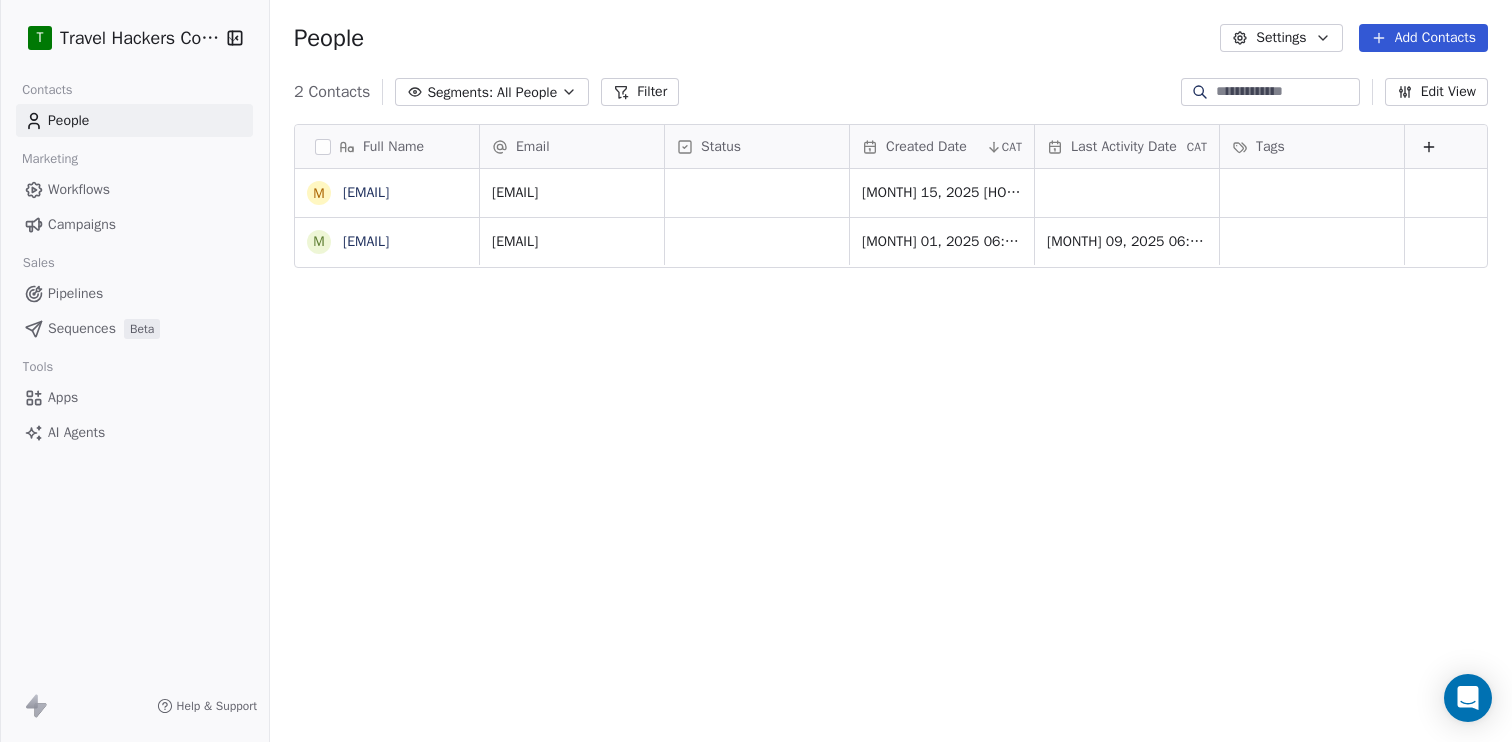 scroll, scrollTop: 1, scrollLeft: 1, axis: both 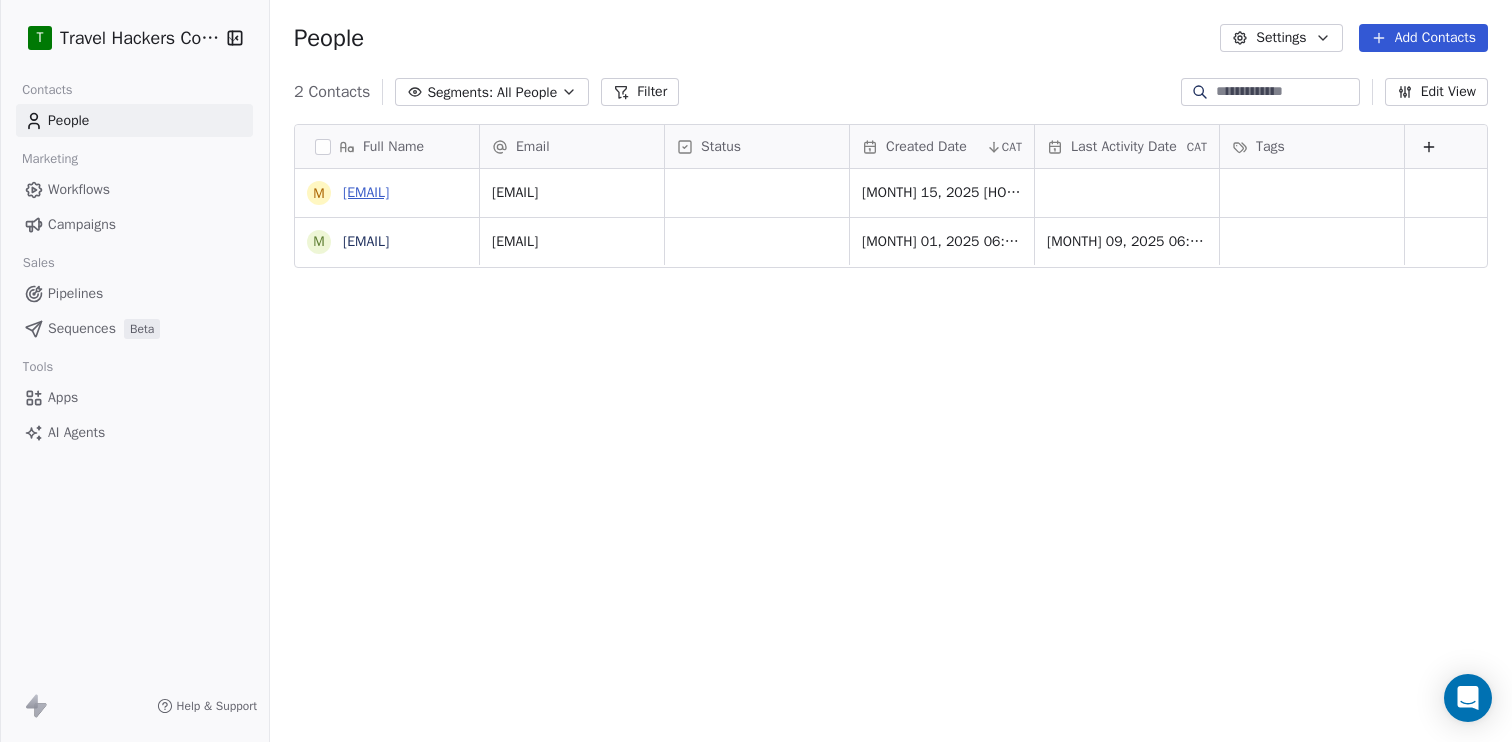 click on "mjfolling+808@gmail.com" at bounding box center (366, 192) 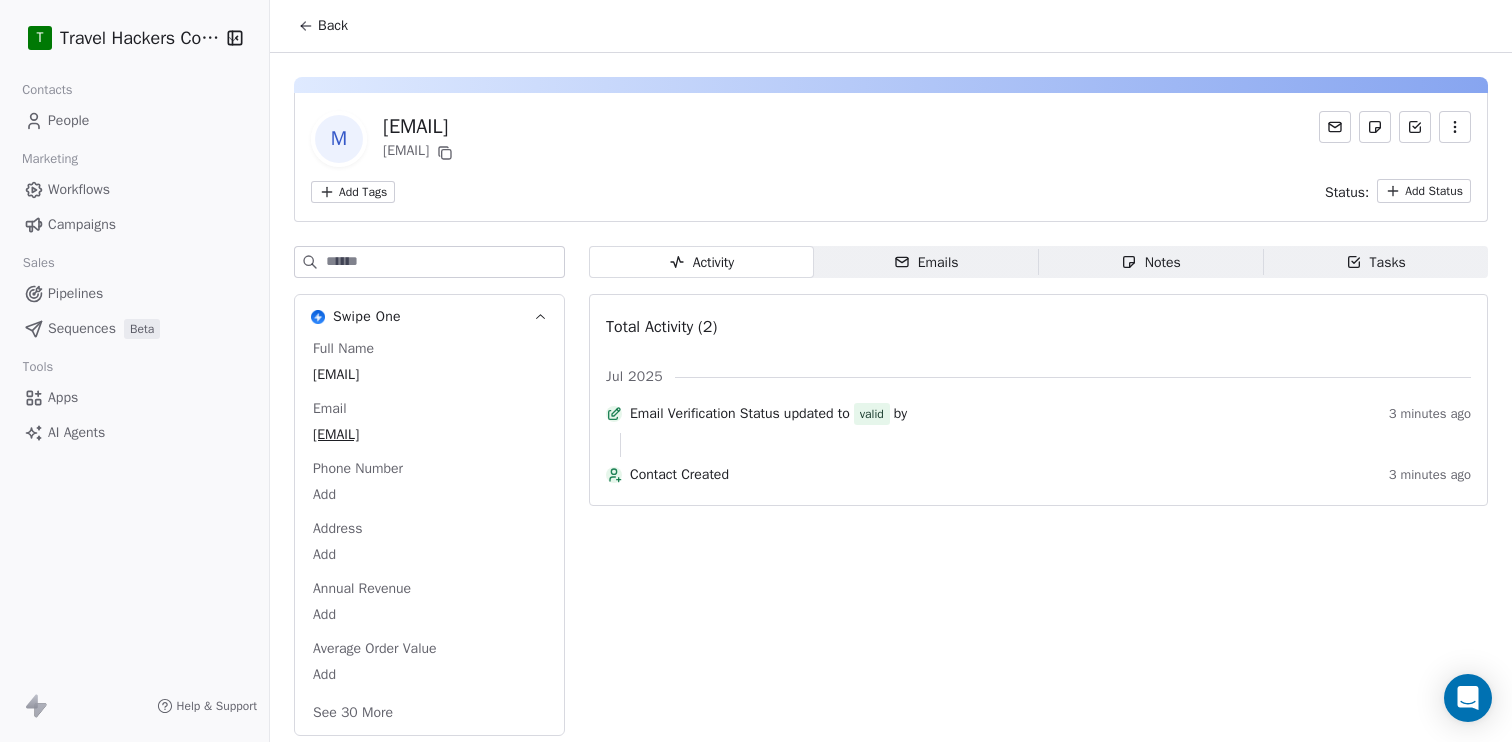 click on "Workflows" at bounding box center [79, 189] 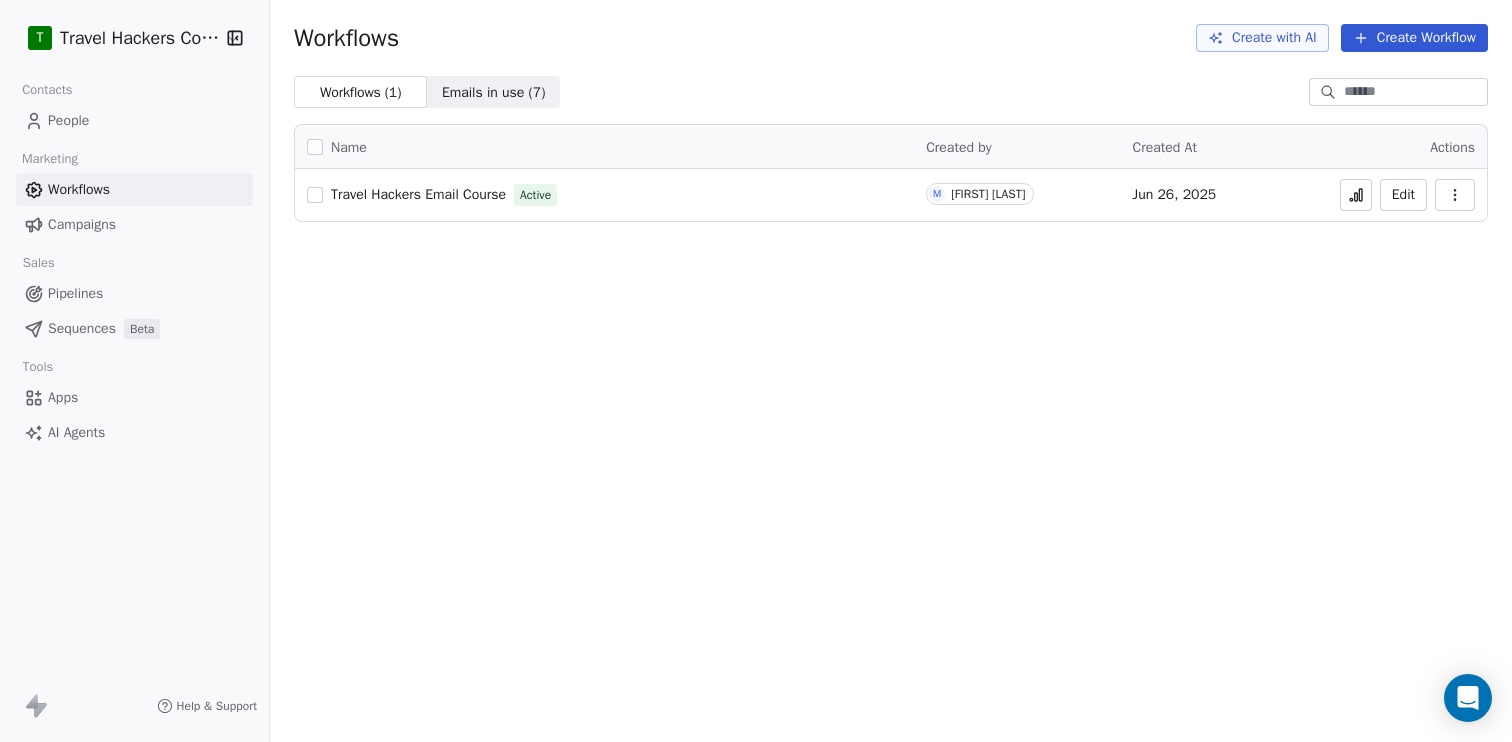 click on "Emails in use ( 7 )" at bounding box center (494, 92) 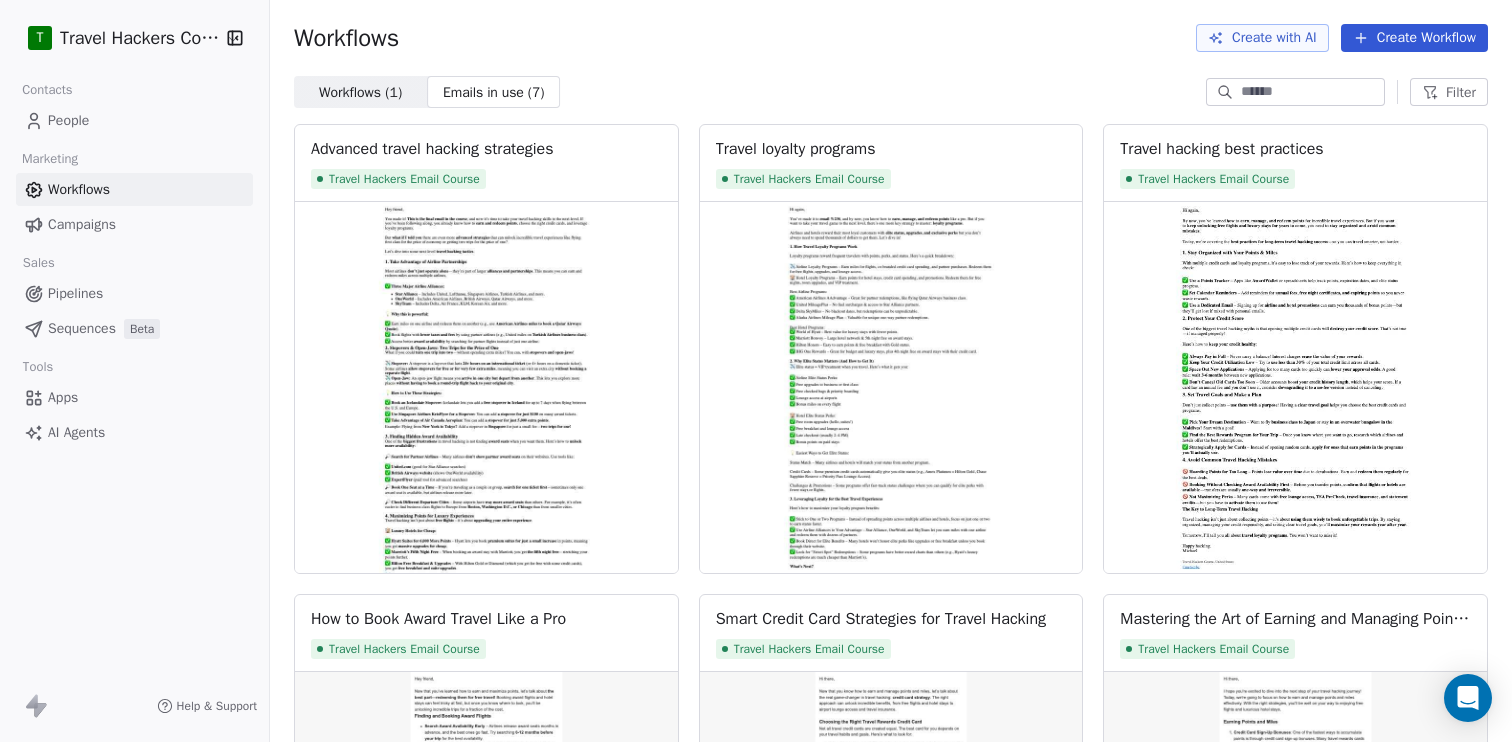 click on "Workflows ( 1 )" at bounding box center [360, 92] 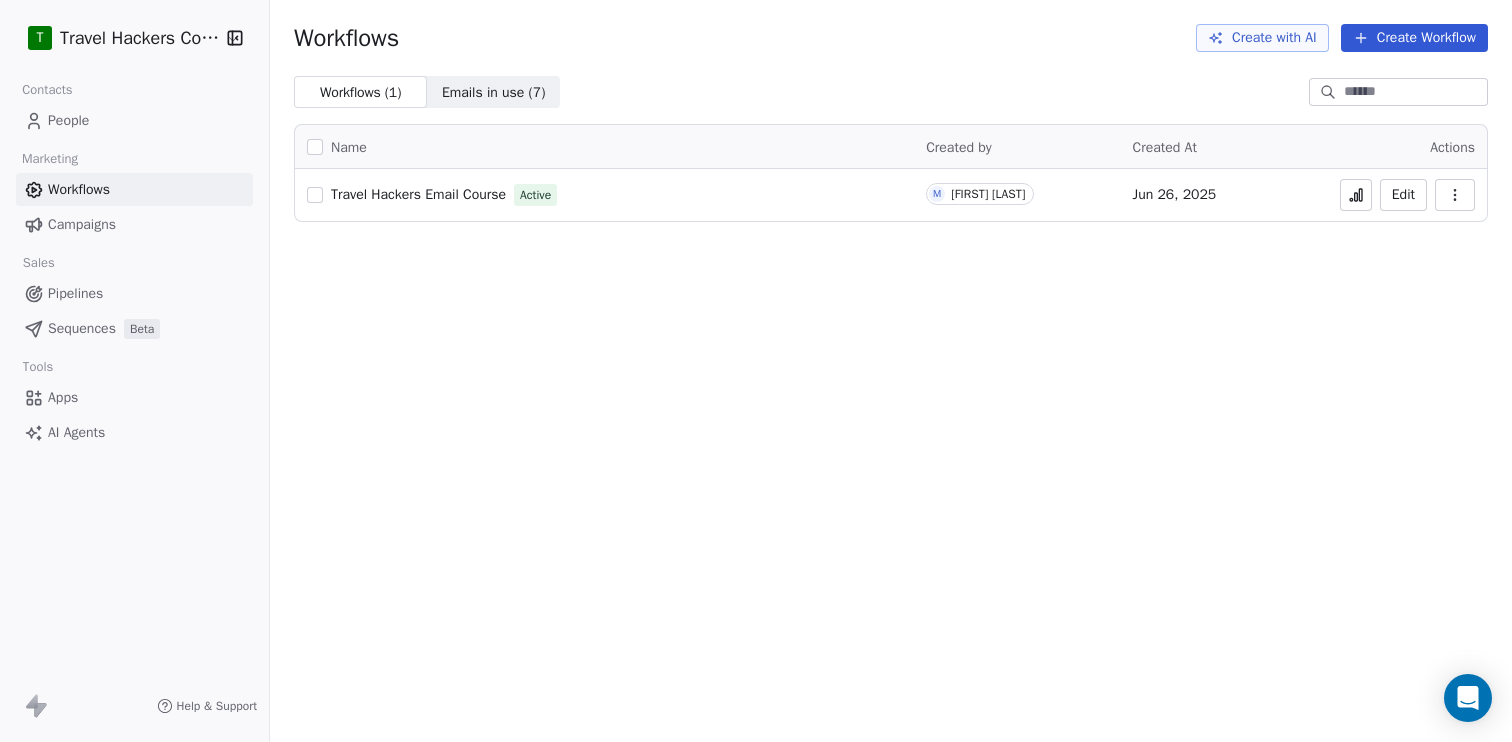 click 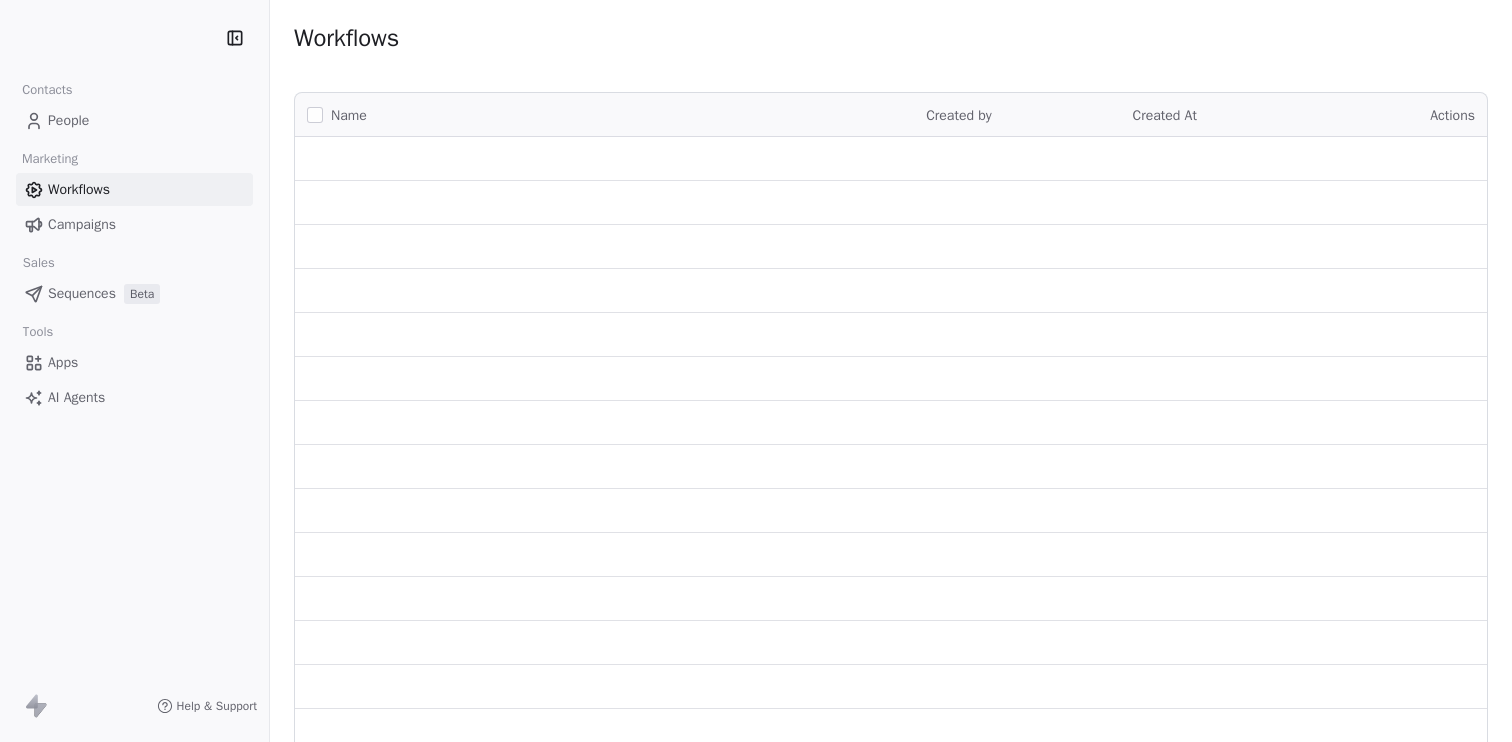 scroll, scrollTop: 0, scrollLeft: 0, axis: both 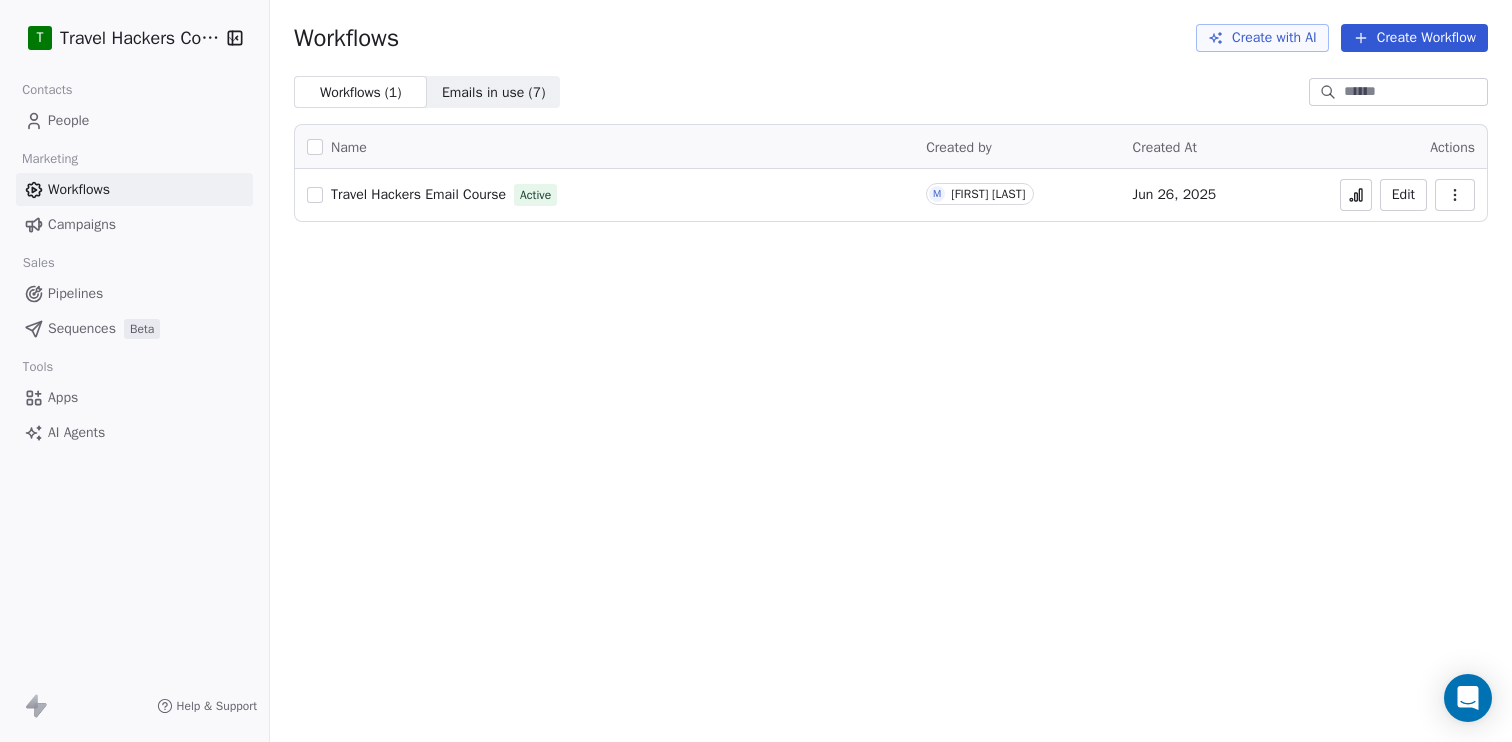 click on "Travel Hackers Email Course" at bounding box center [418, 194] 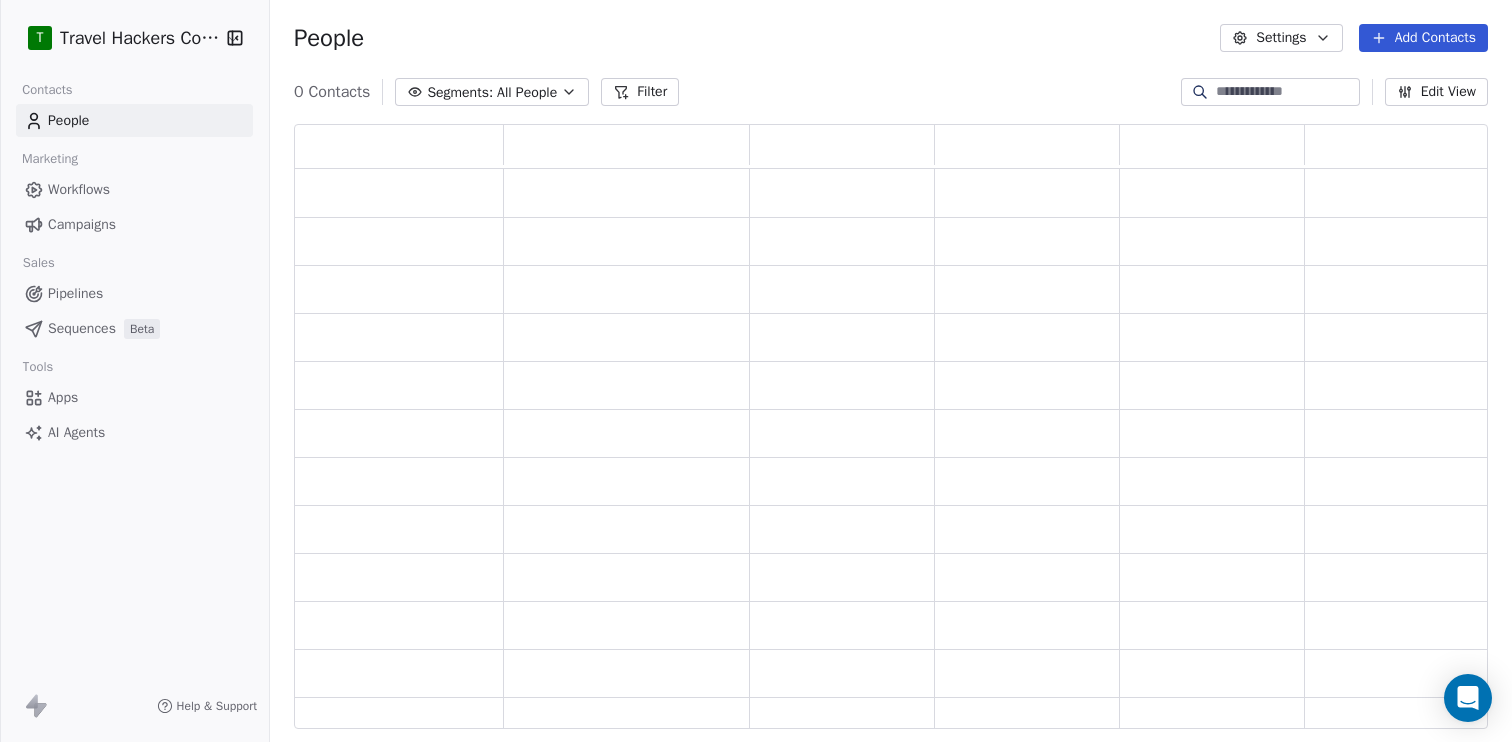 scroll, scrollTop: 1, scrollLeft: 1, axis: both 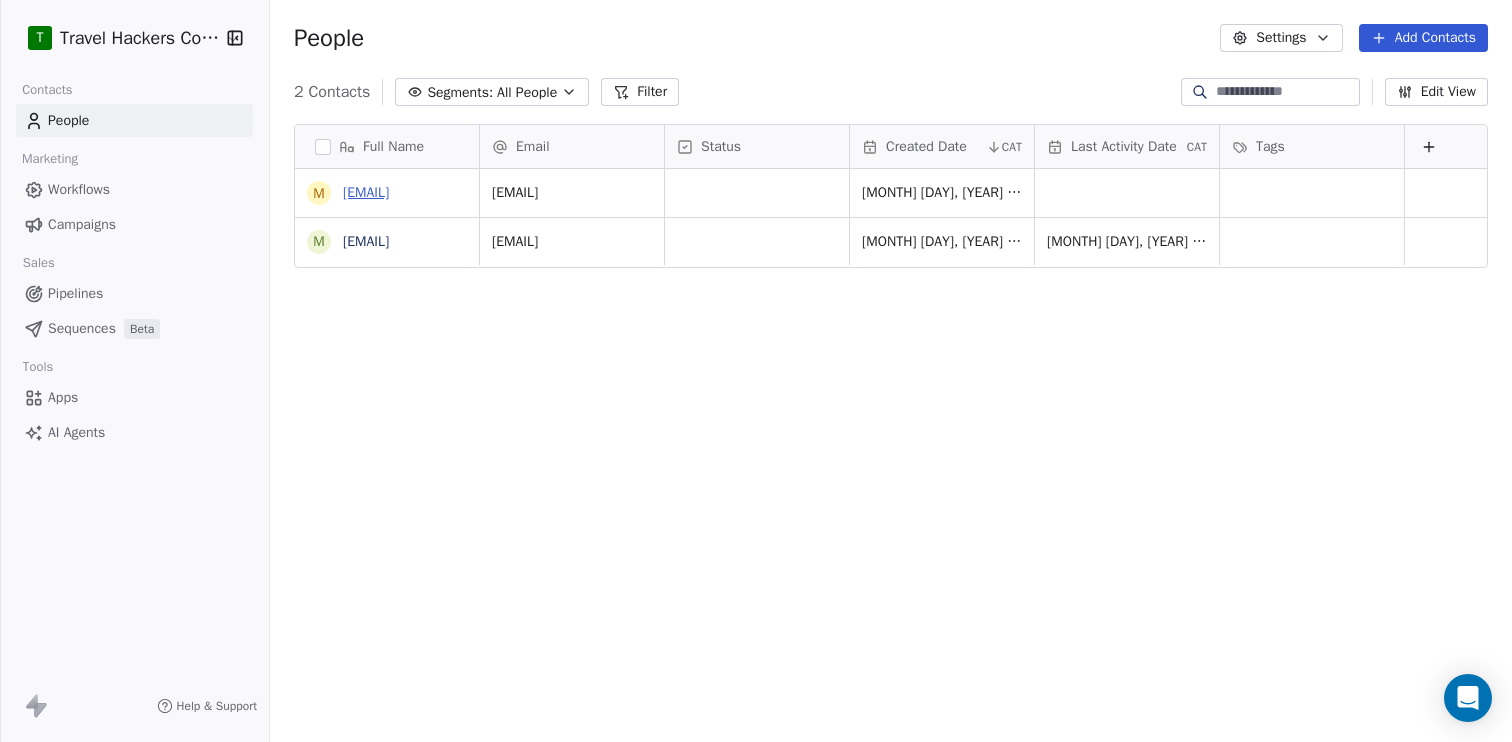 click on "[EMAIL]" at bounding box center [366, 192] 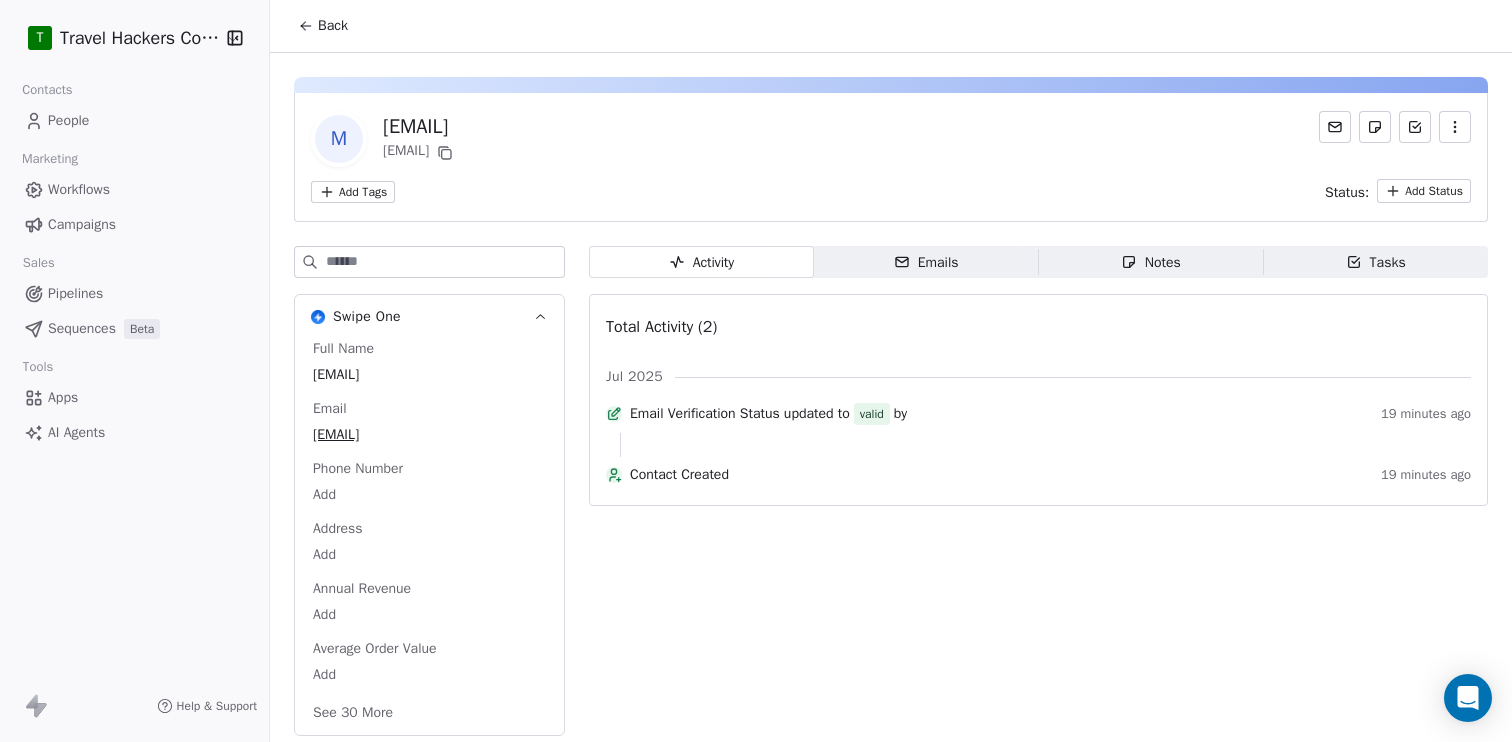 scroll, scrollTop: 6, scrollLeft: 0, axis: vertical 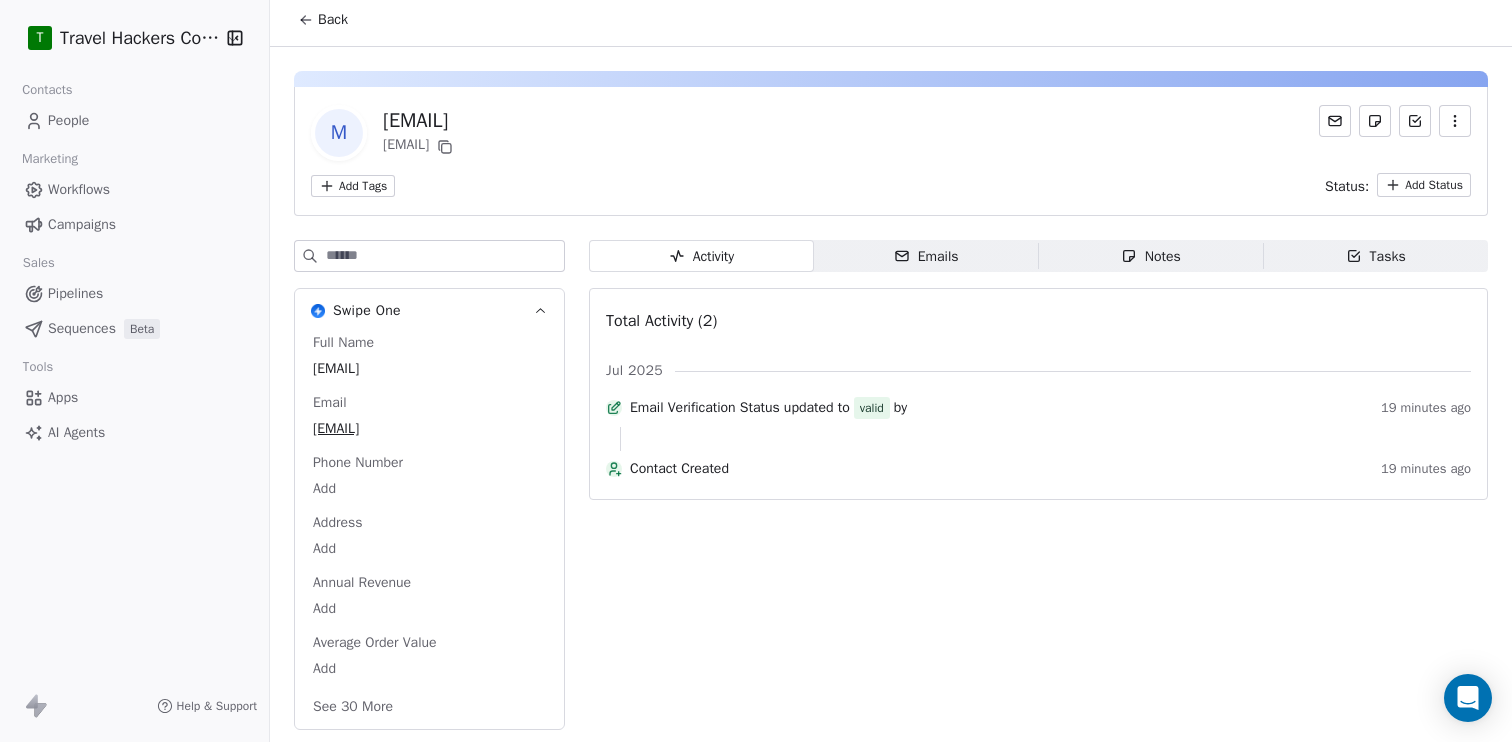 click on "Emails Emails" at bounding box center (926, 256) 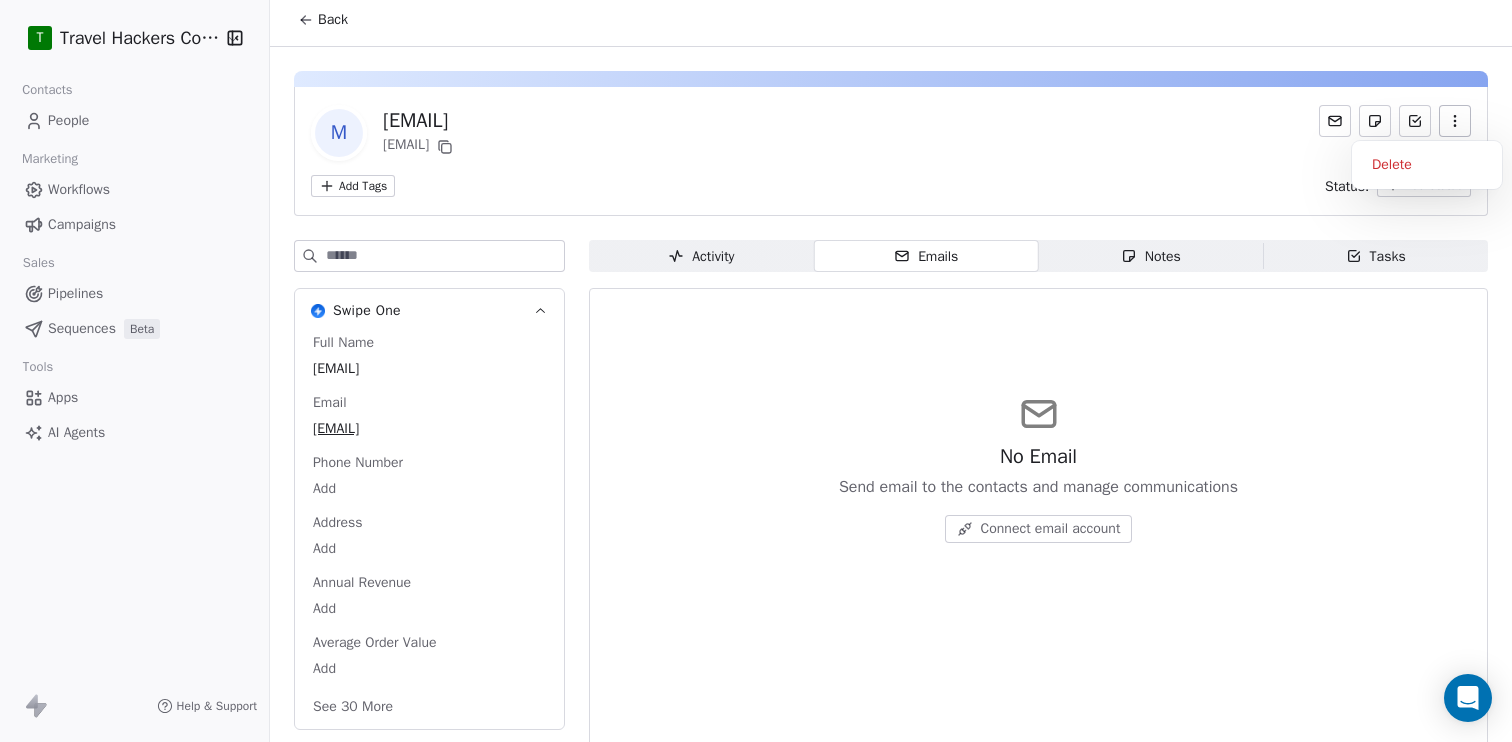 click 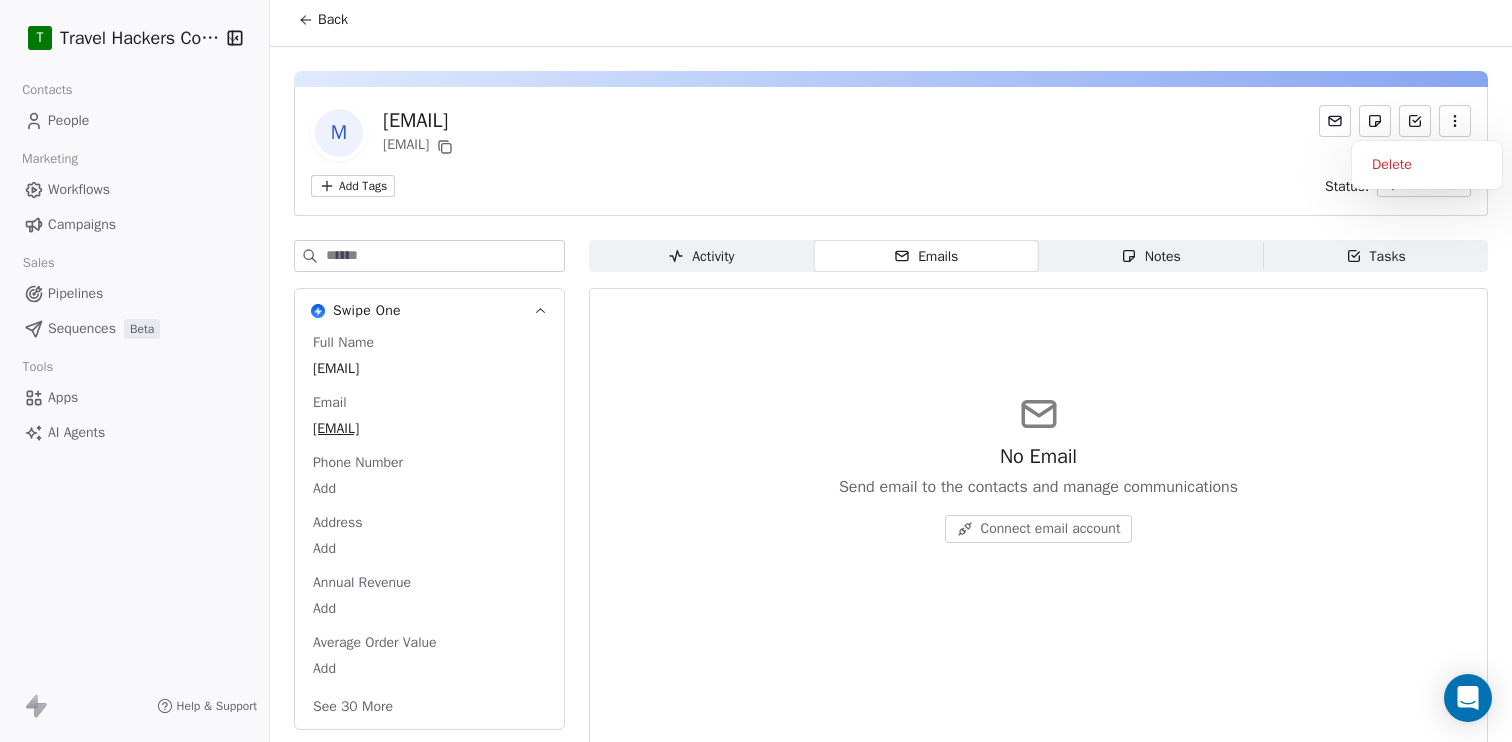 click on "[INITIAL] [EMAIL] [EMAIL]" at bounding box center (891, 133) 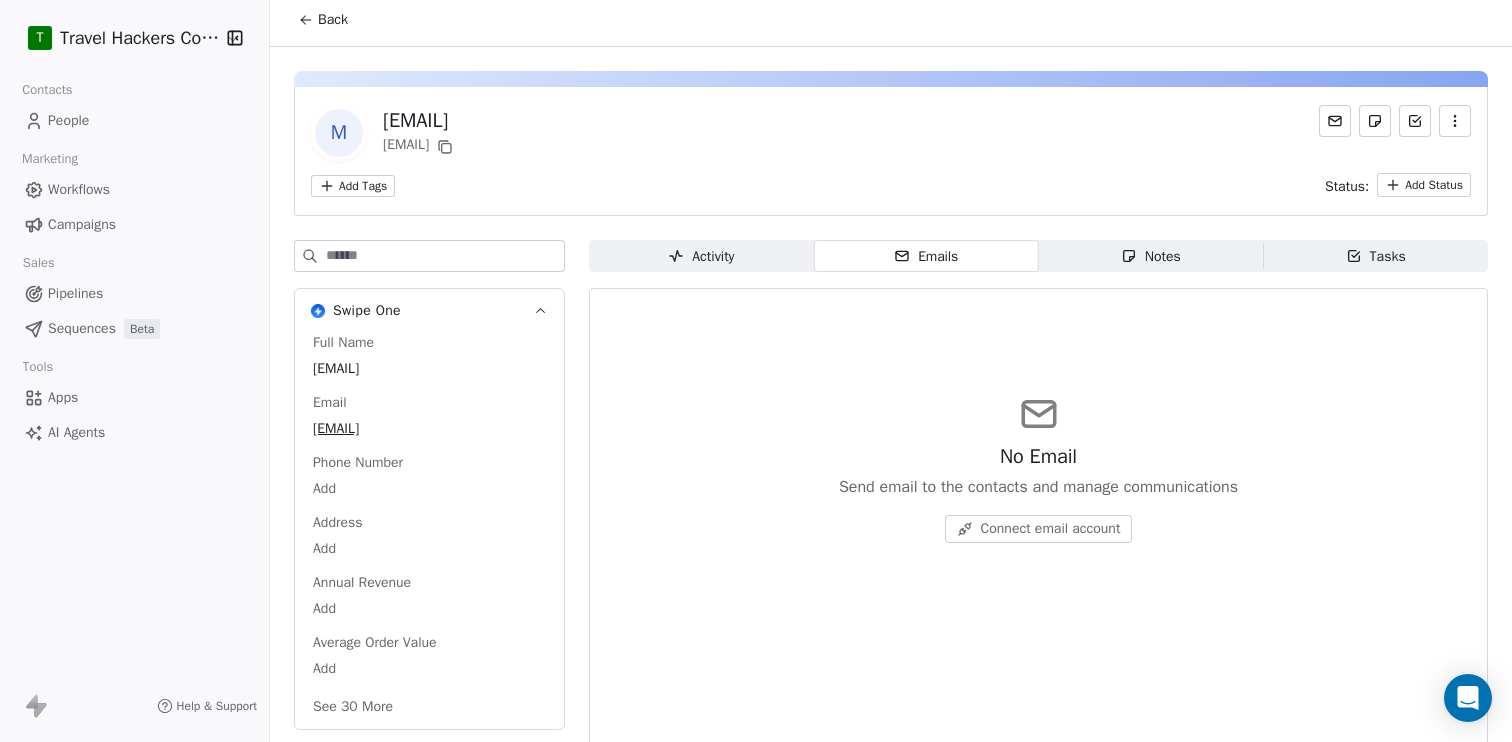 click on "Activity" at bounding box center (701, 256) 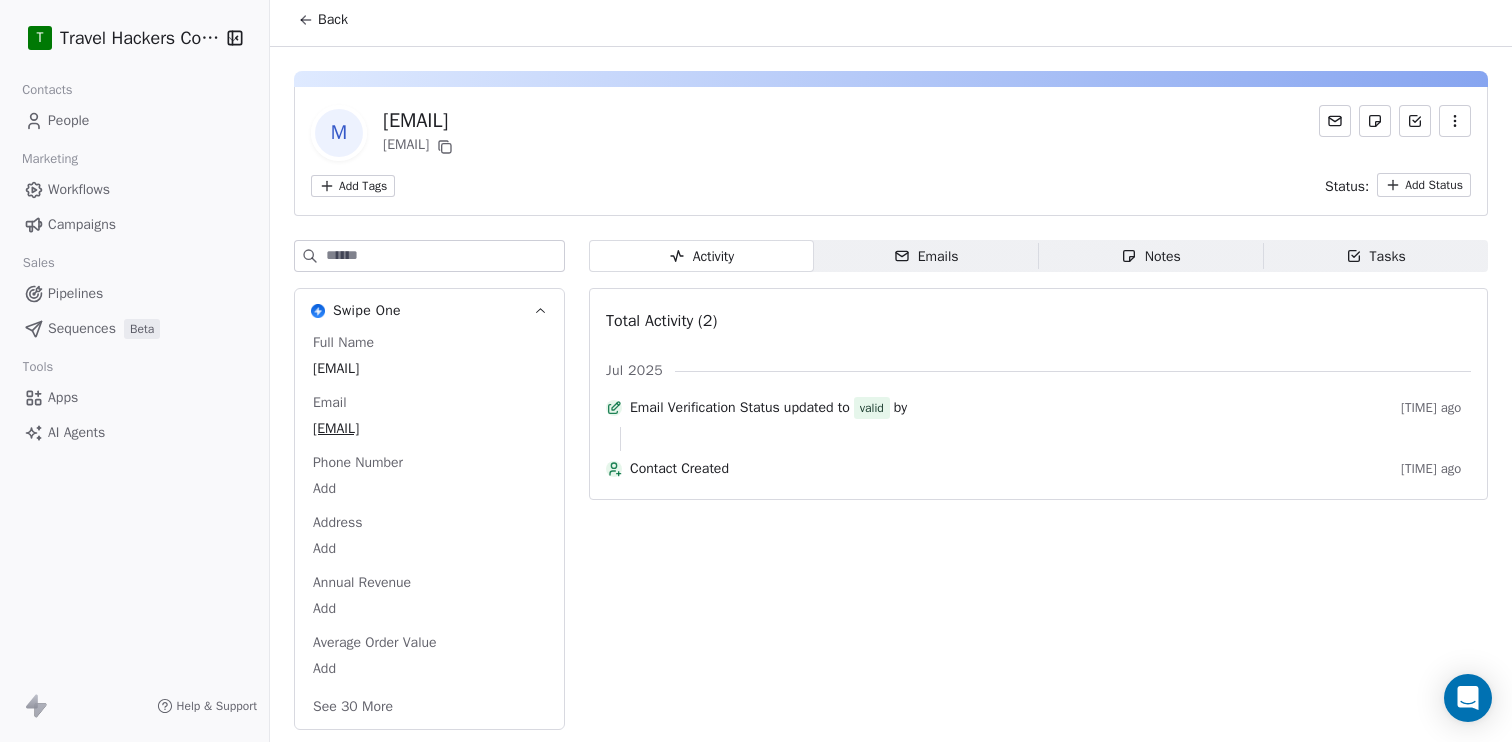 click on "Campaigns" at bounding box center [82, 224] 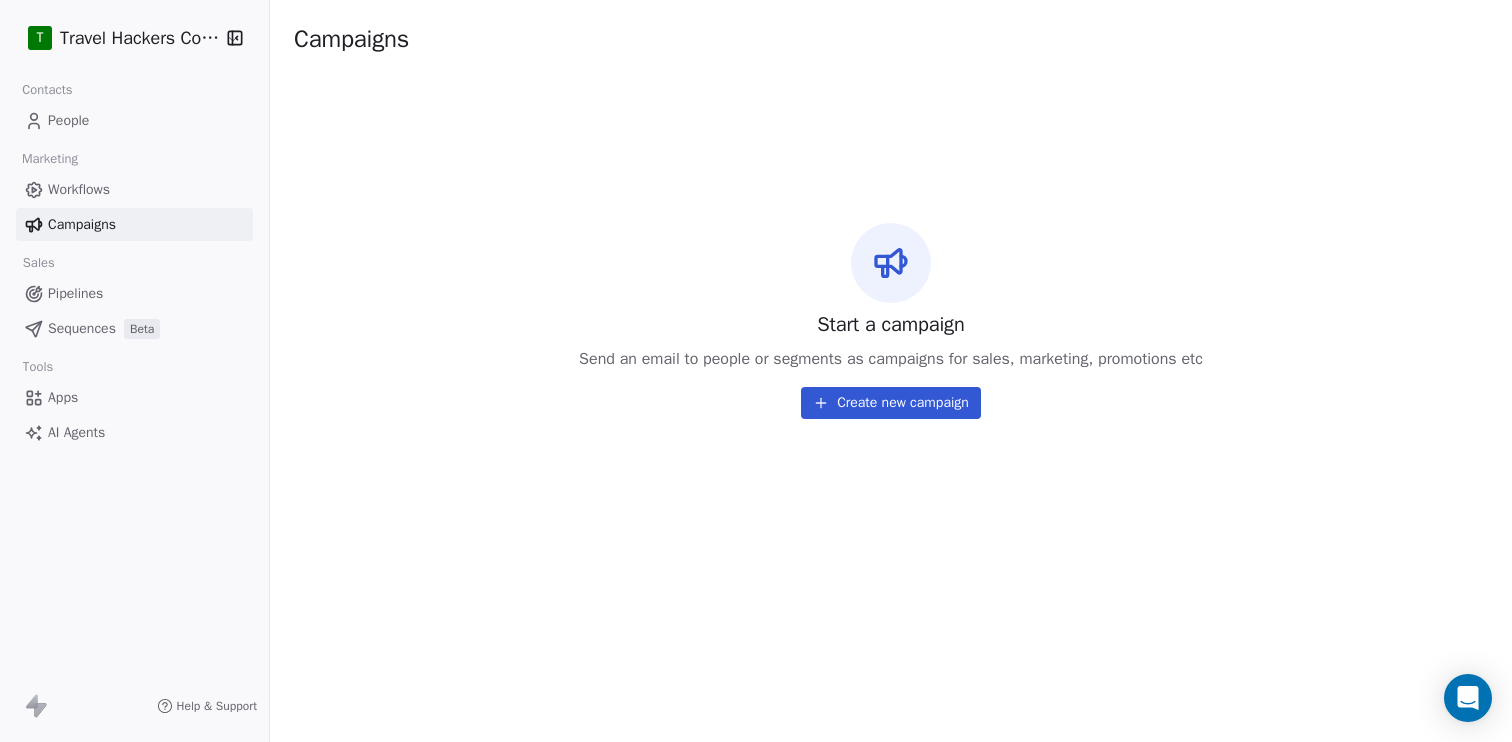 click on "Workflows" at bounding box center [79, 189] 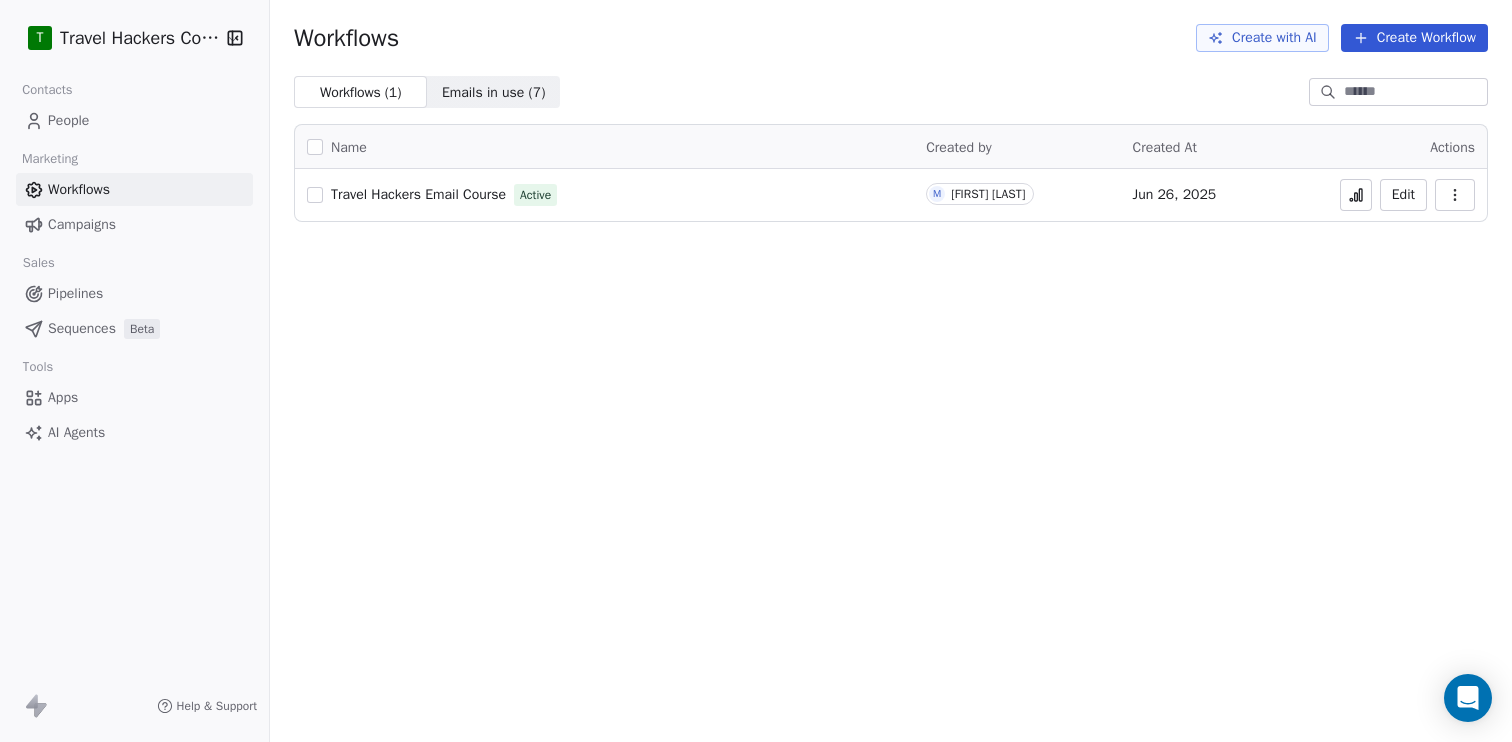 click 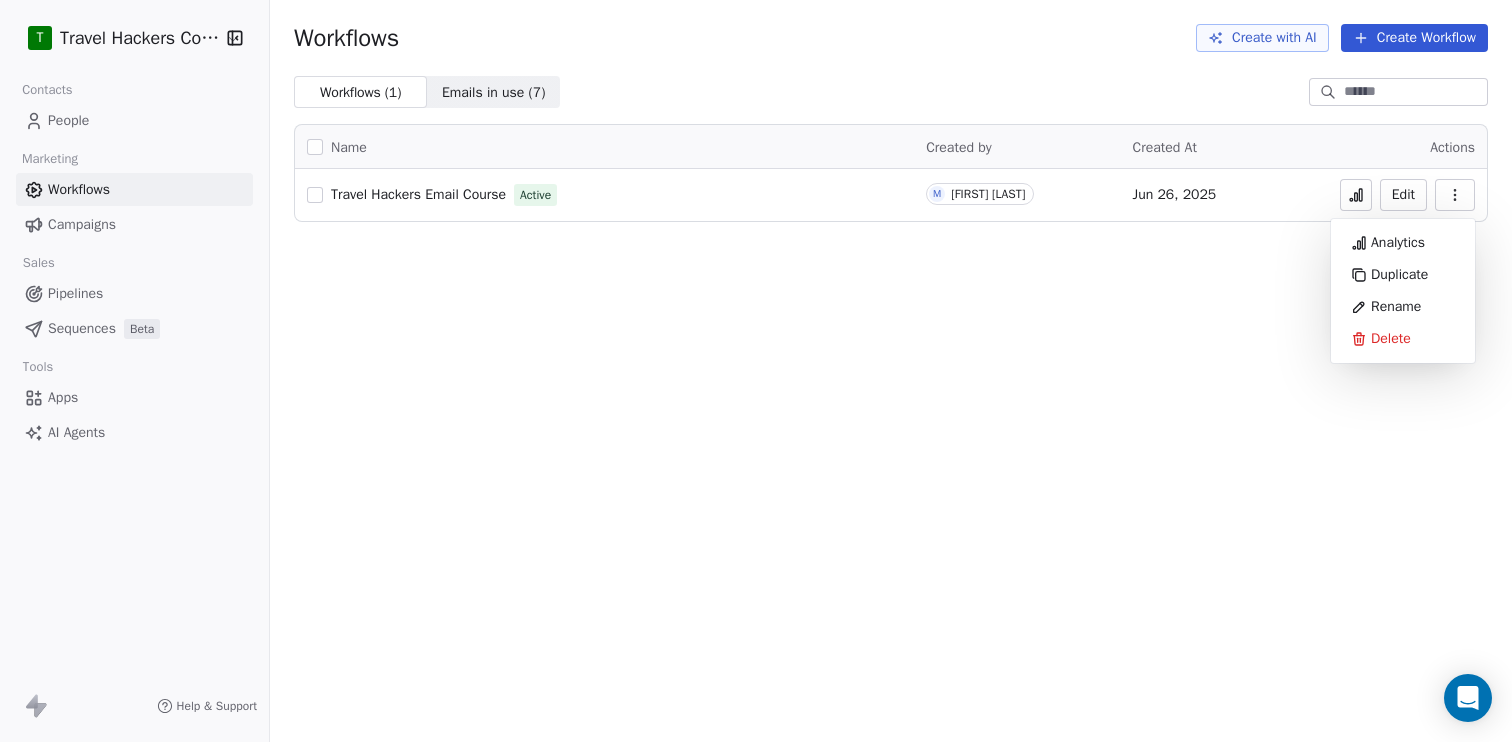 click on "Edit" at bounding box center [1403, 195] 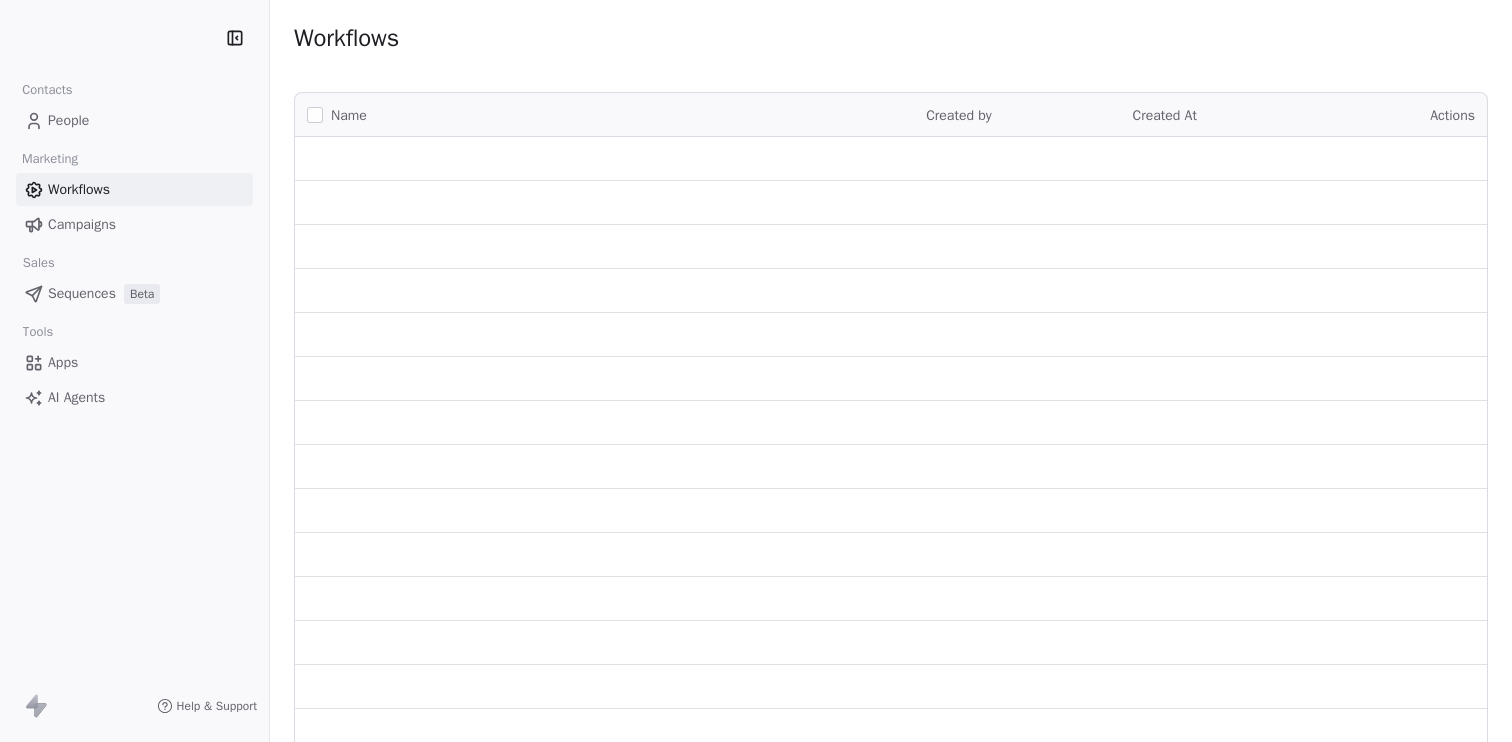 scroll, scrollTop: 0, scrollLeft: 0, axis: both 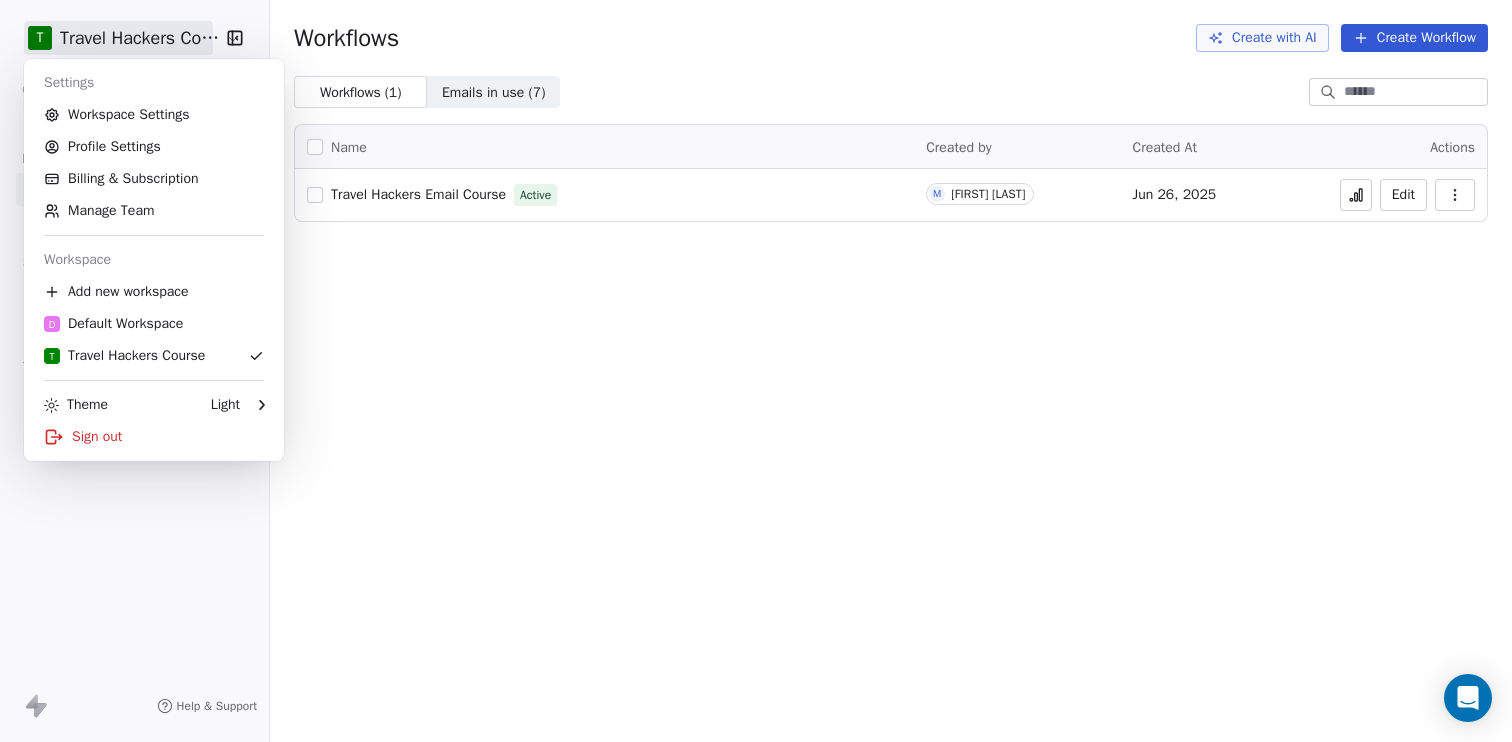 click on "T Travel Hackers Course Contacts People Marketing Workflows Campaigns Sales Pipelines Sequences Beta Tools Apps AI Agents Help & Support Workflows Create with AI Create Workflow Workflows ( 1 ) Workflows ( 1 ) Emails in use ( 7 ) Emails in use ( 7 ) Name Created by Created At Actions Travel Hackers Email Course Active M [FIRST] [LAST] Jun [DD], [YYYY] Edit
Settings Workspace Settings Profile Settings Billing & Subscription Manage Team Workspace Add new workspace D Default Workspace T Travel Hackers Course Theme Light Sign out" at bounding box center (756, 371) 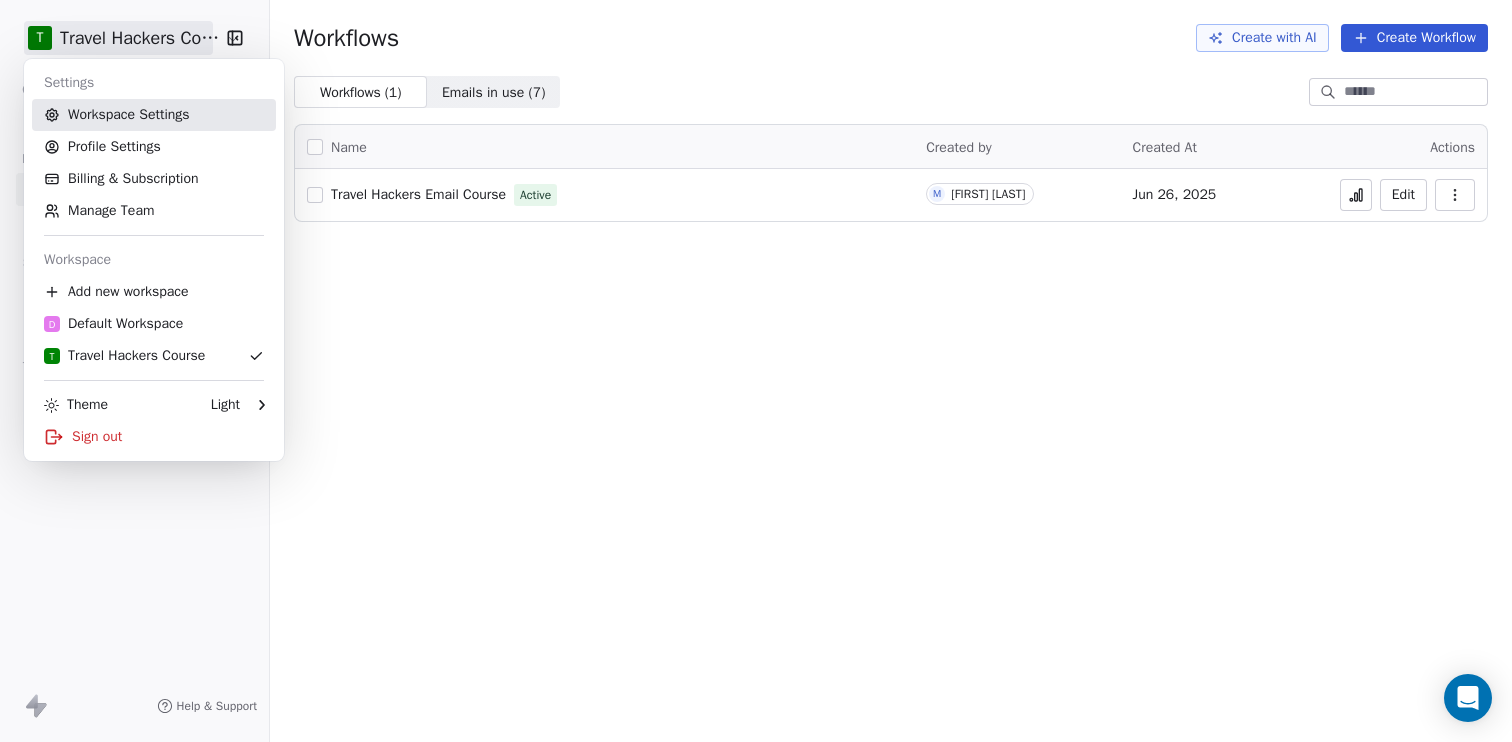 click on "Workspace Settings" at bounding box center (154, 115) 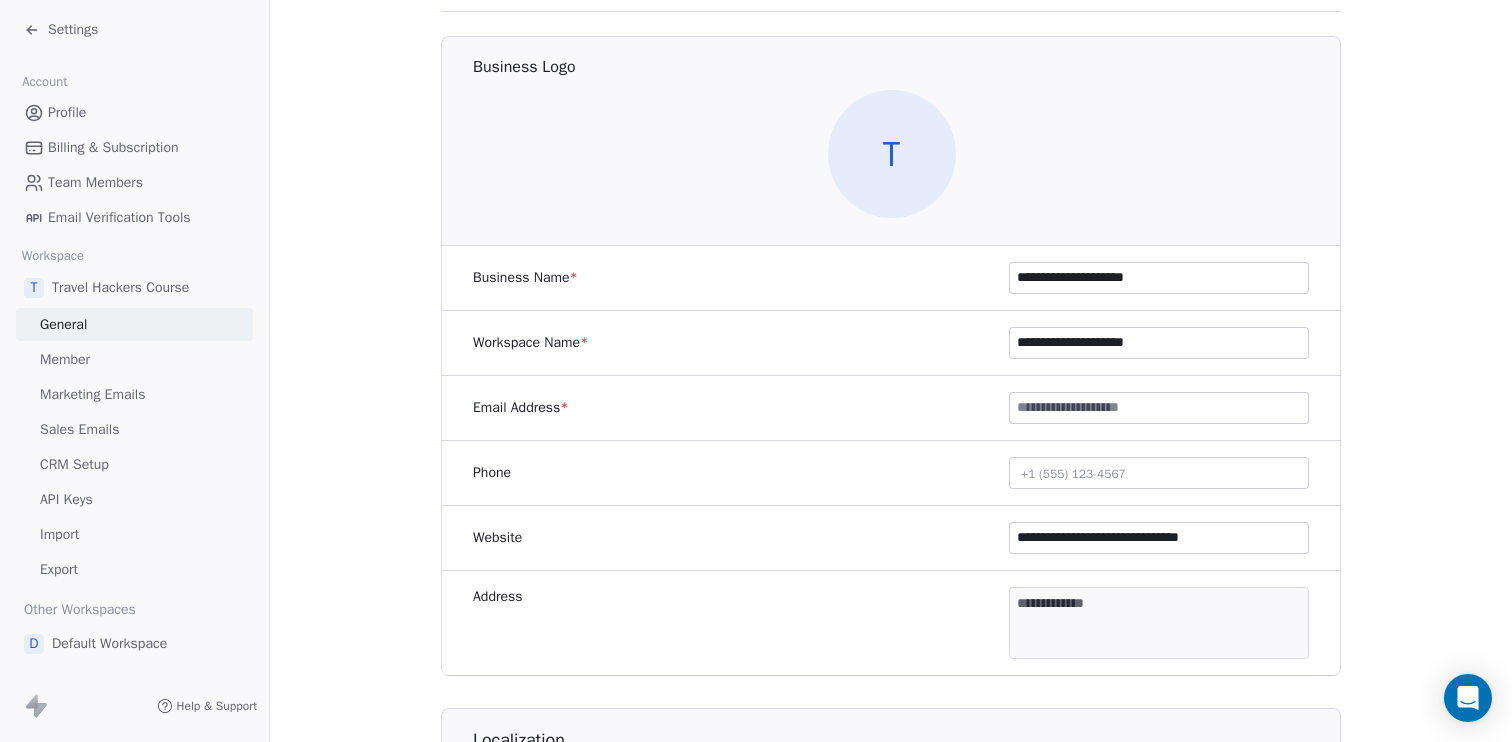 scroll, scrollTop: 139, scrollLeft: 0, axis: vertical 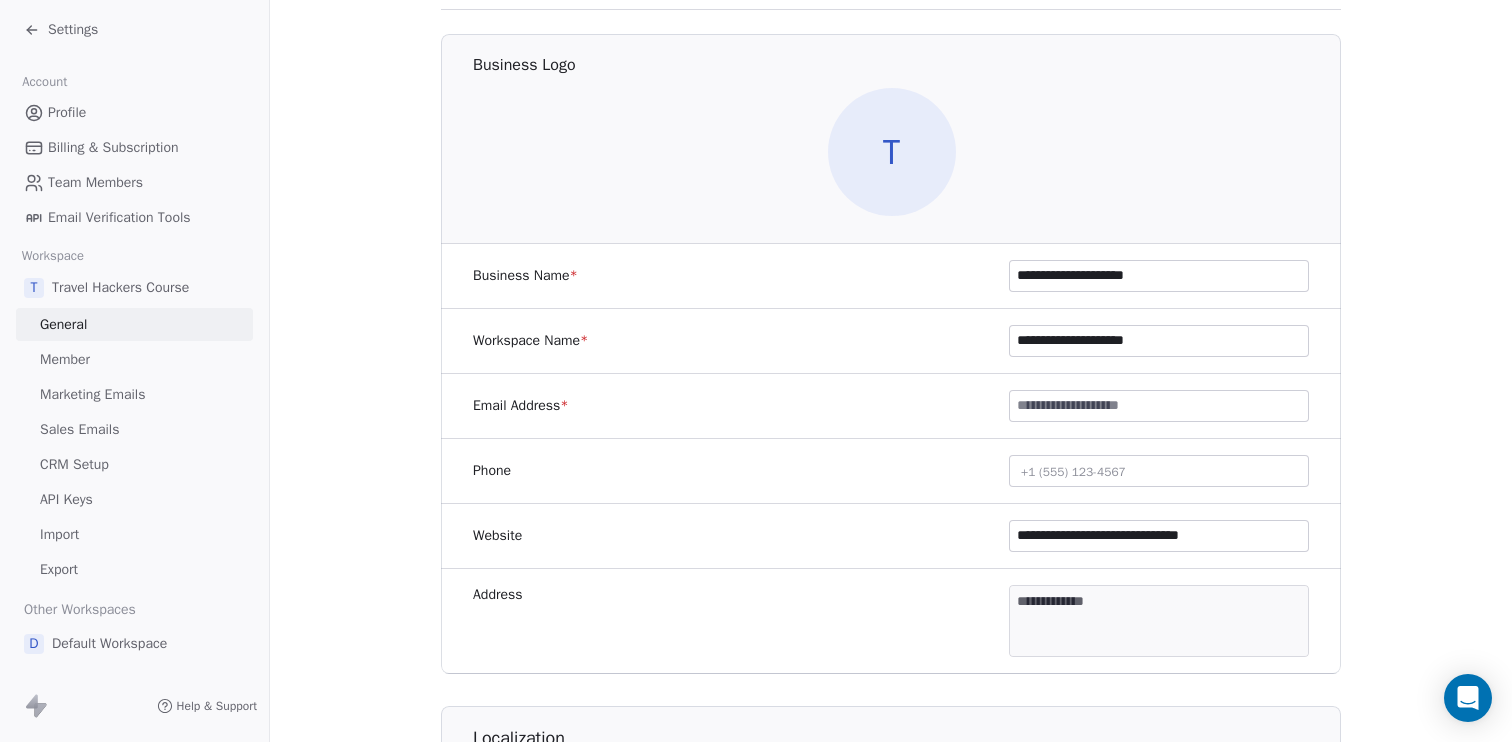 click at bounding box center [1159, 406] 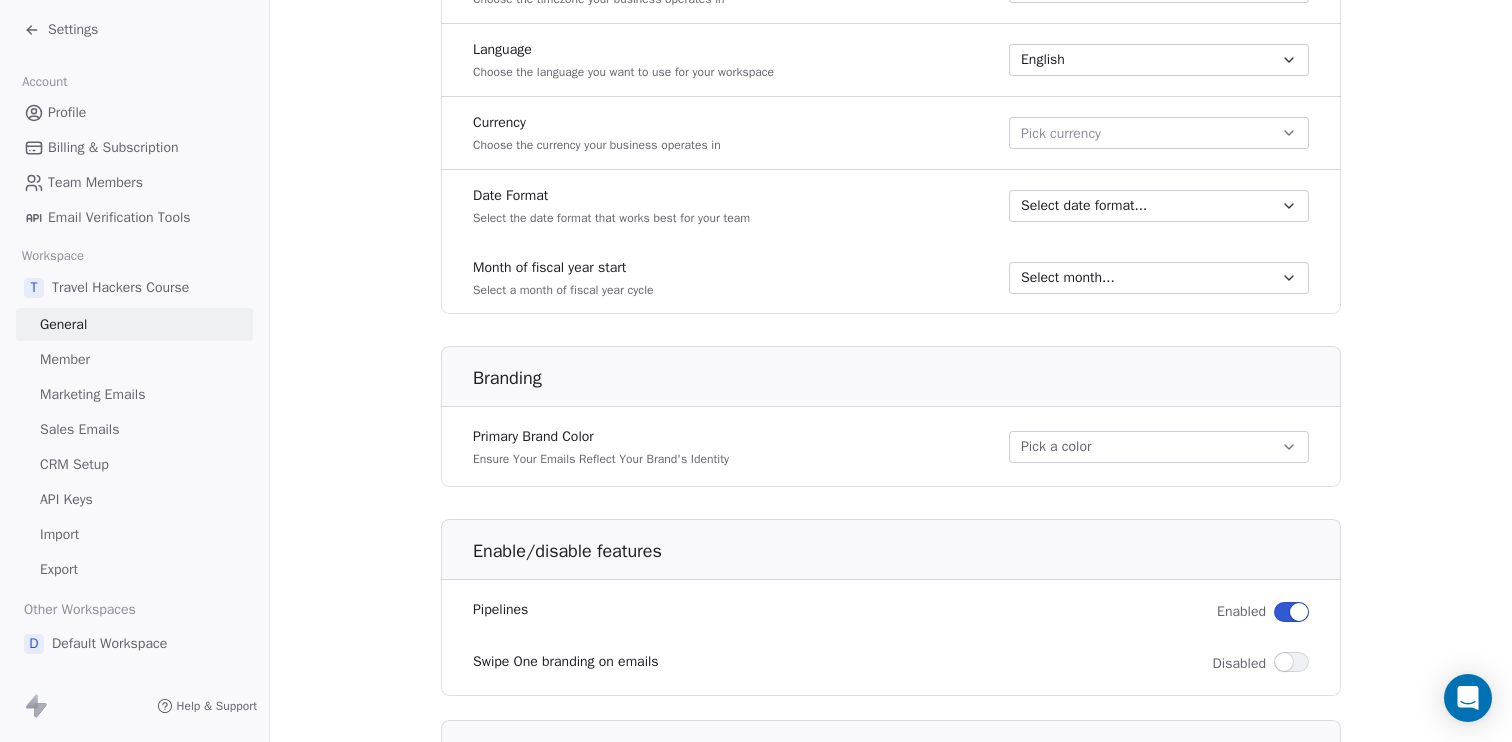 scroll, scrollTop: 953, scrollLeft: 0, axis: vertical 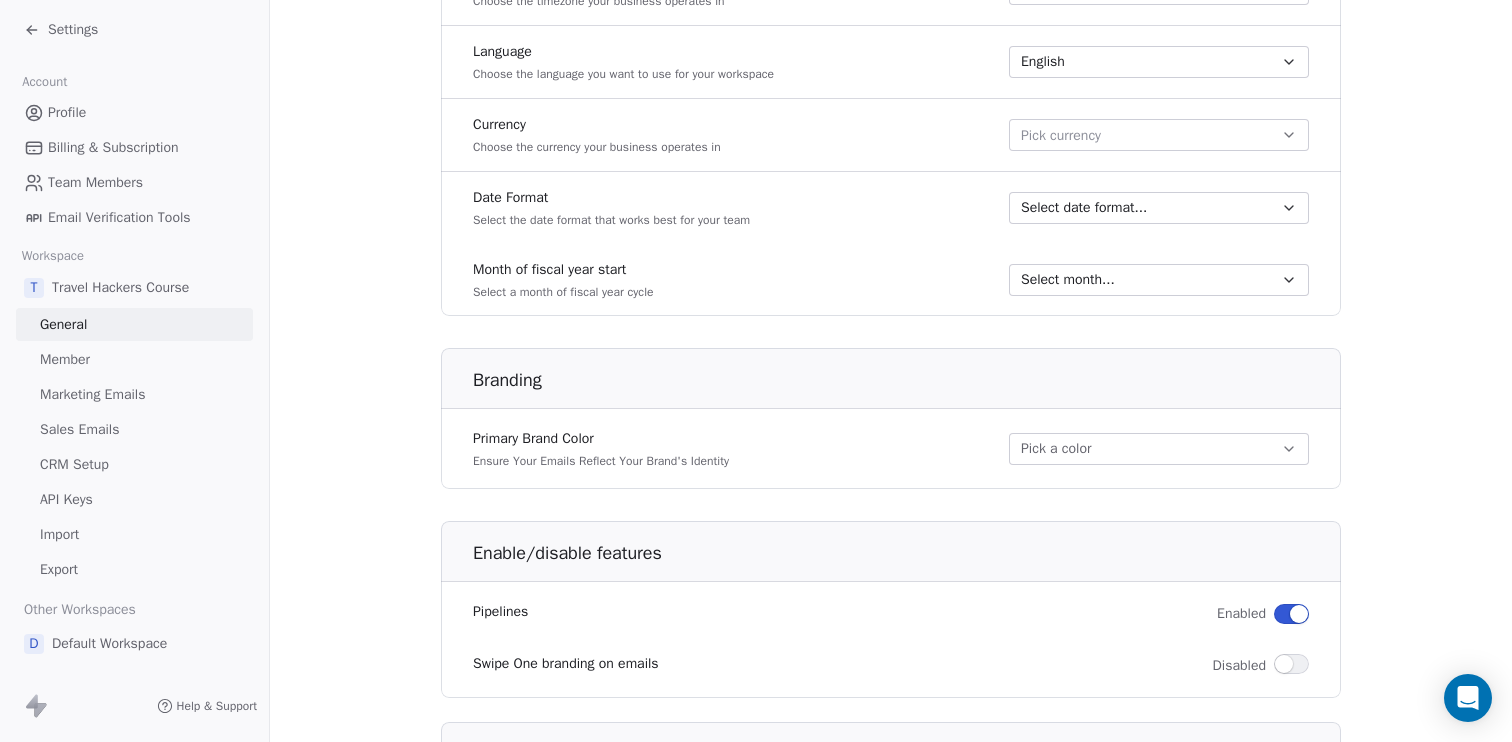 type on "**********" 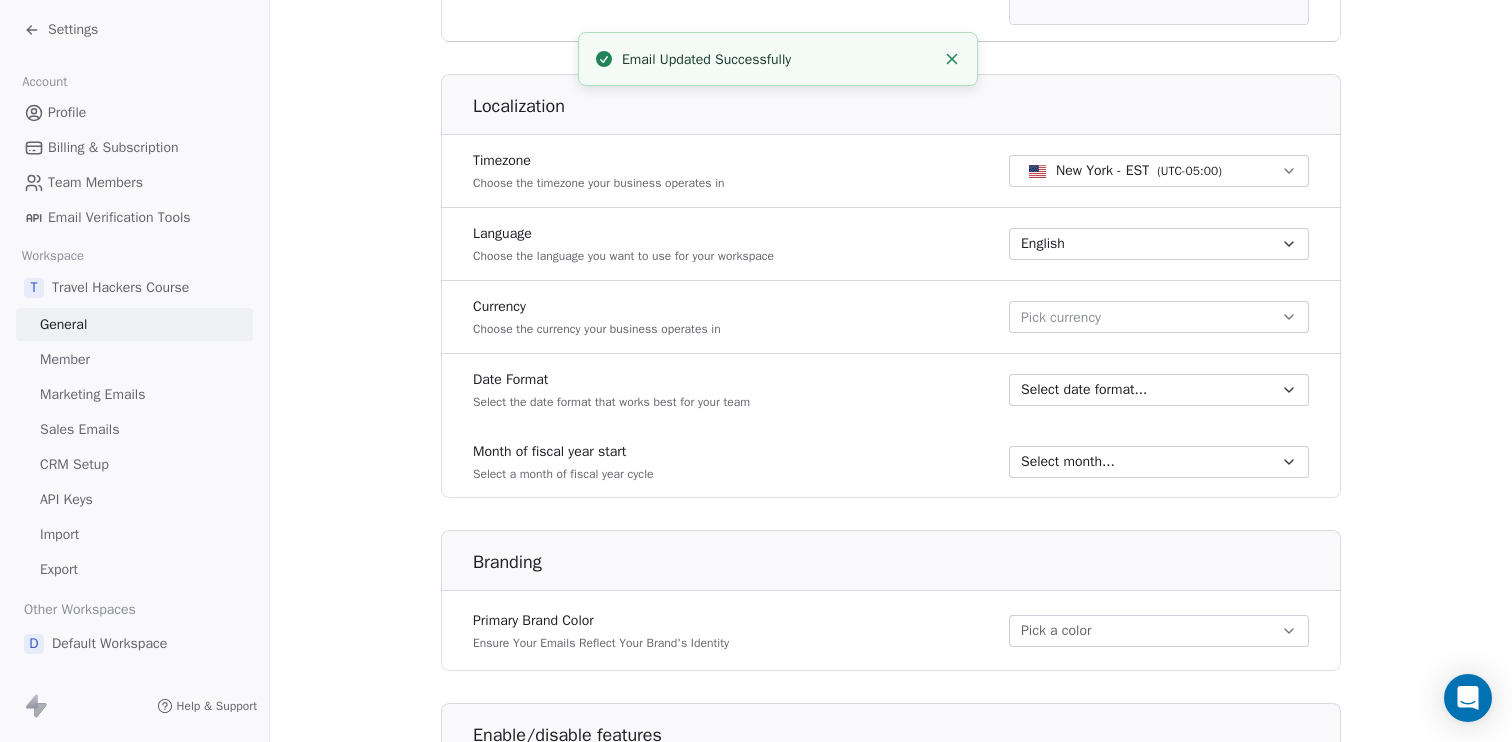 scroll, scrollTop: 765, scrollLeft: 0, axis: vertical 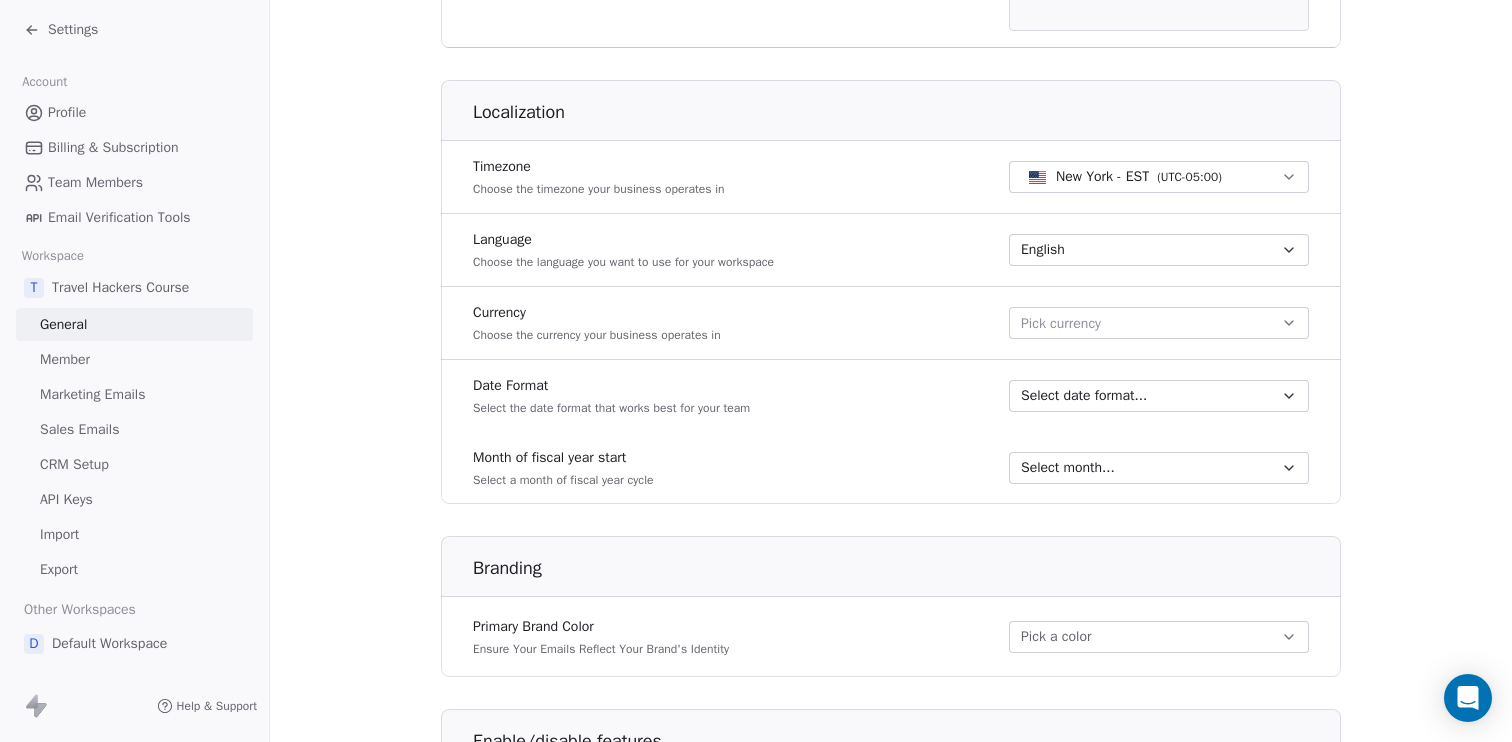 click on "Pick currency" at bounding box center [1159, 323] 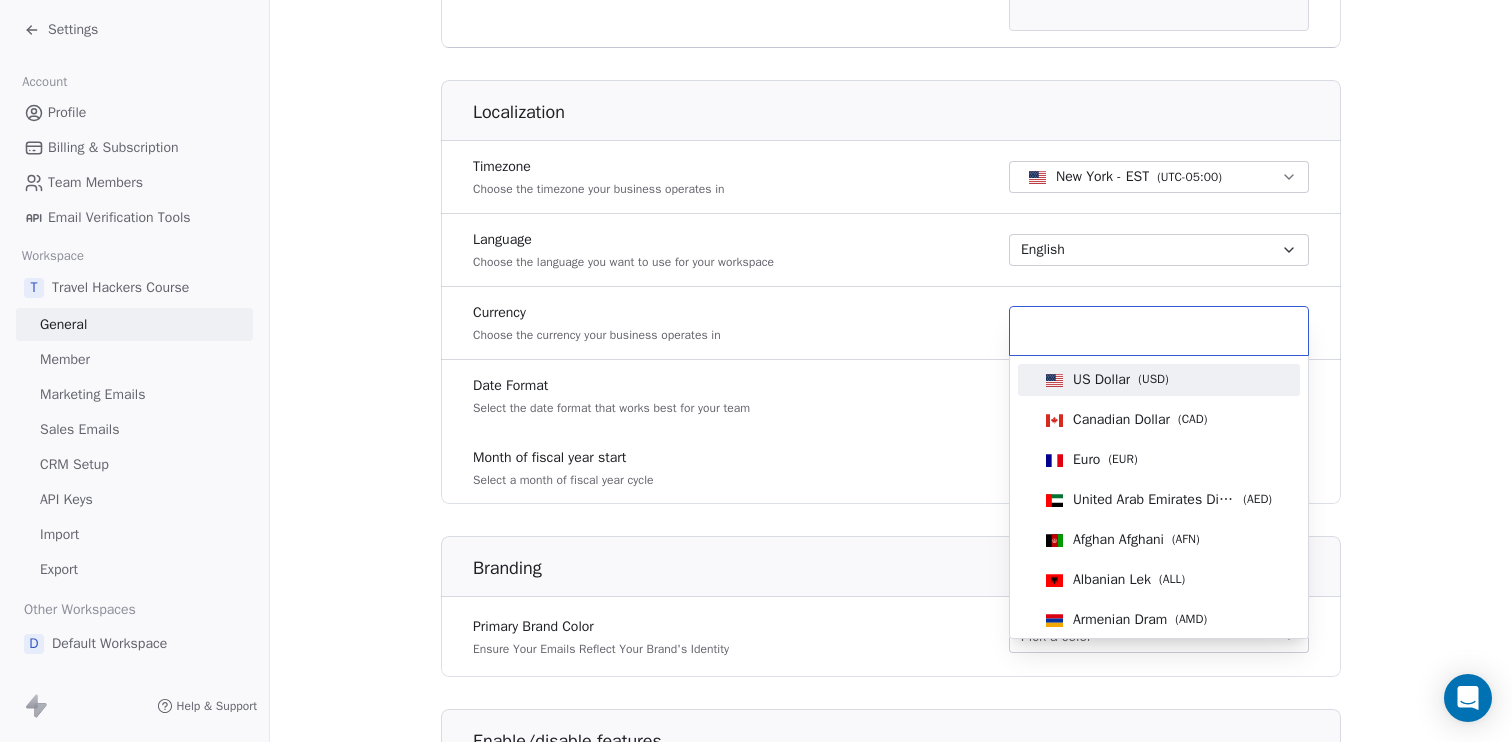 click on "US Dollar" at bounding box center (1101, 380) 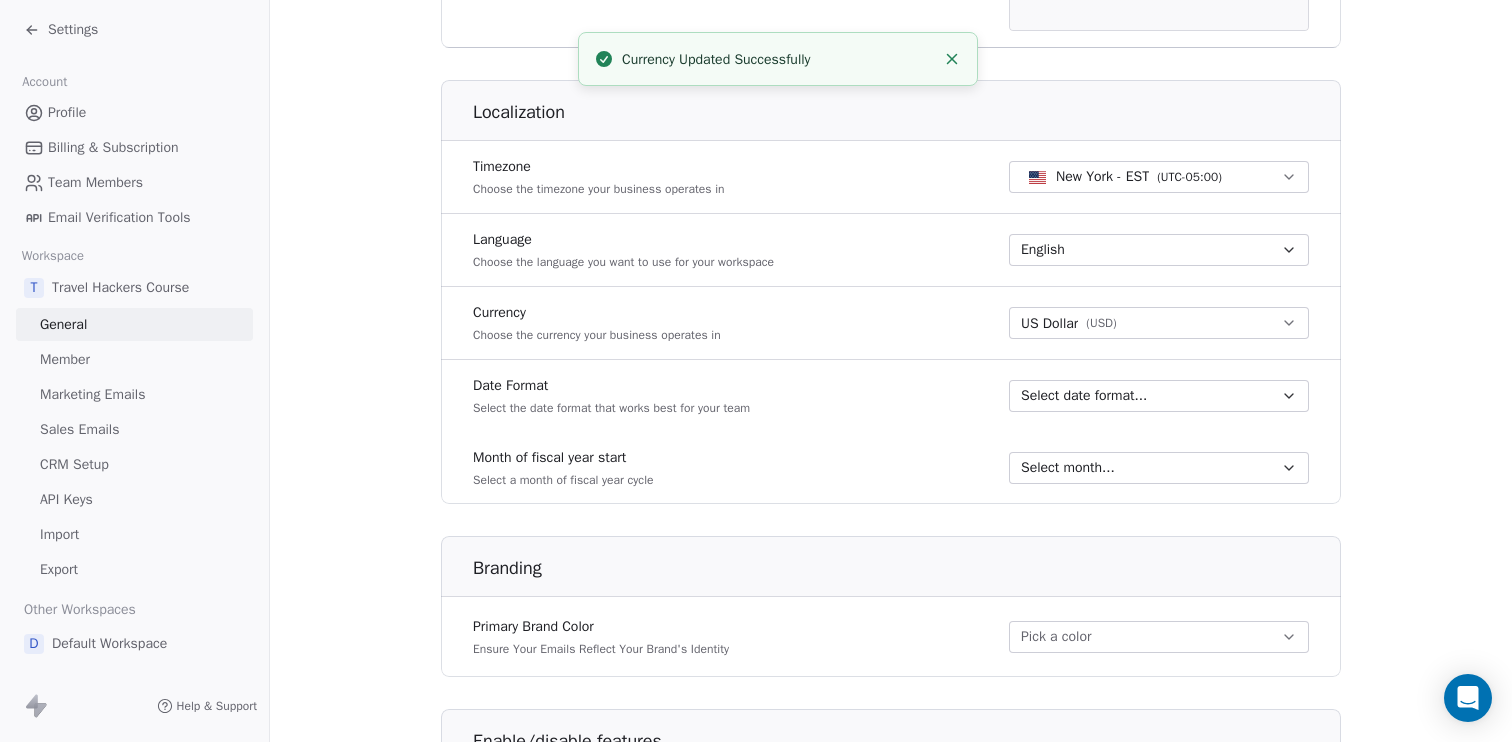 click on "( UTC-05:00 )" at bounding box center (1189, 177) 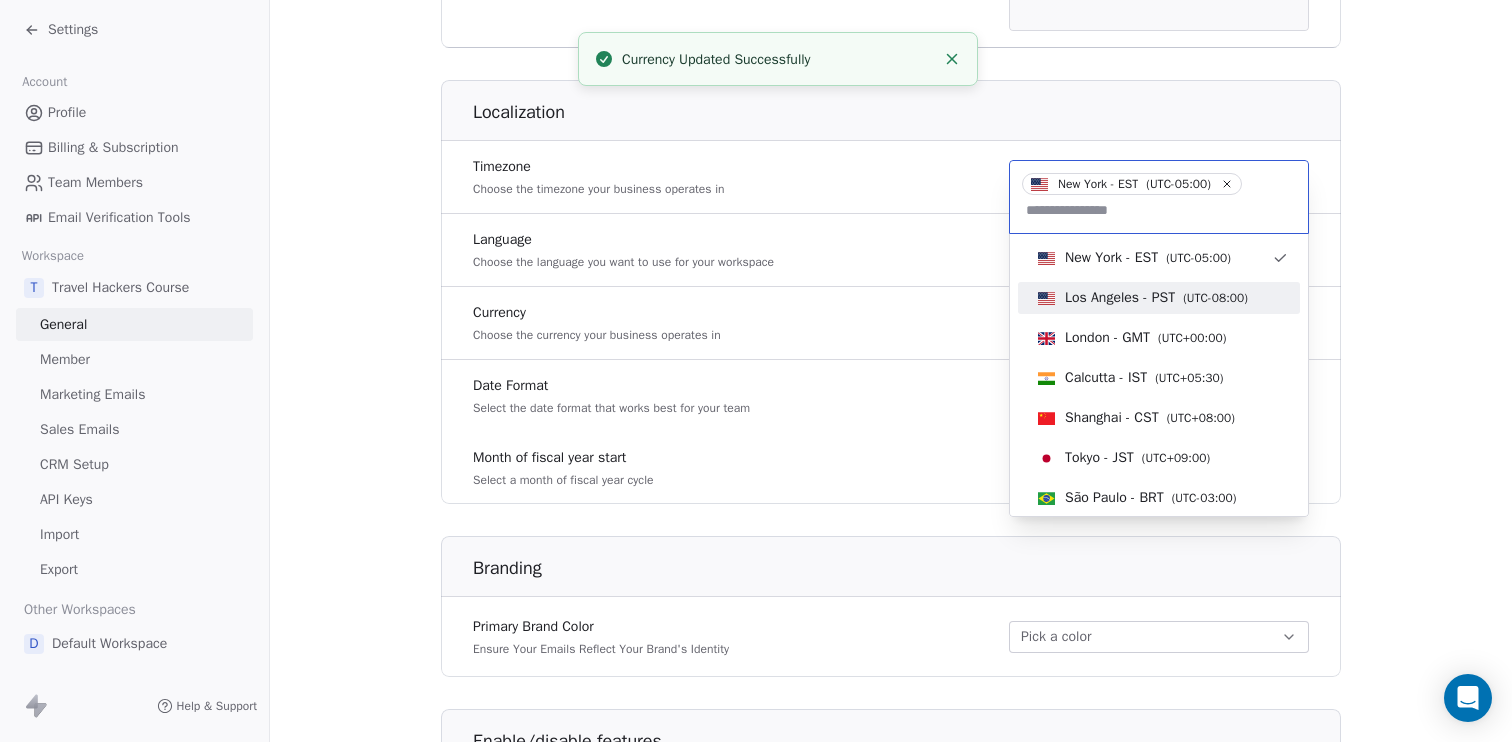 click on "Los Angeles - PST" at bounding box center (1120, 298) 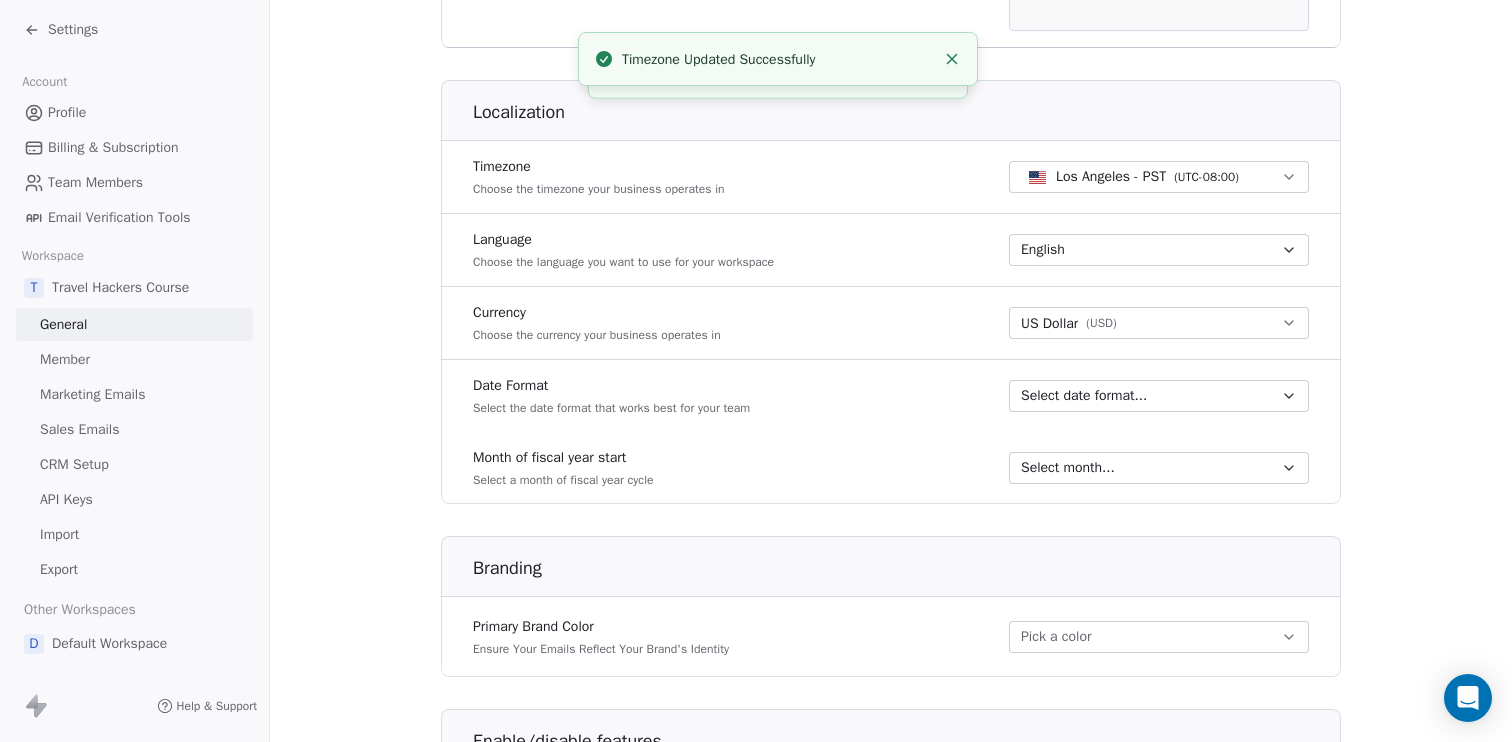 click on "Select date format..." at bounding box center [1147, 396] 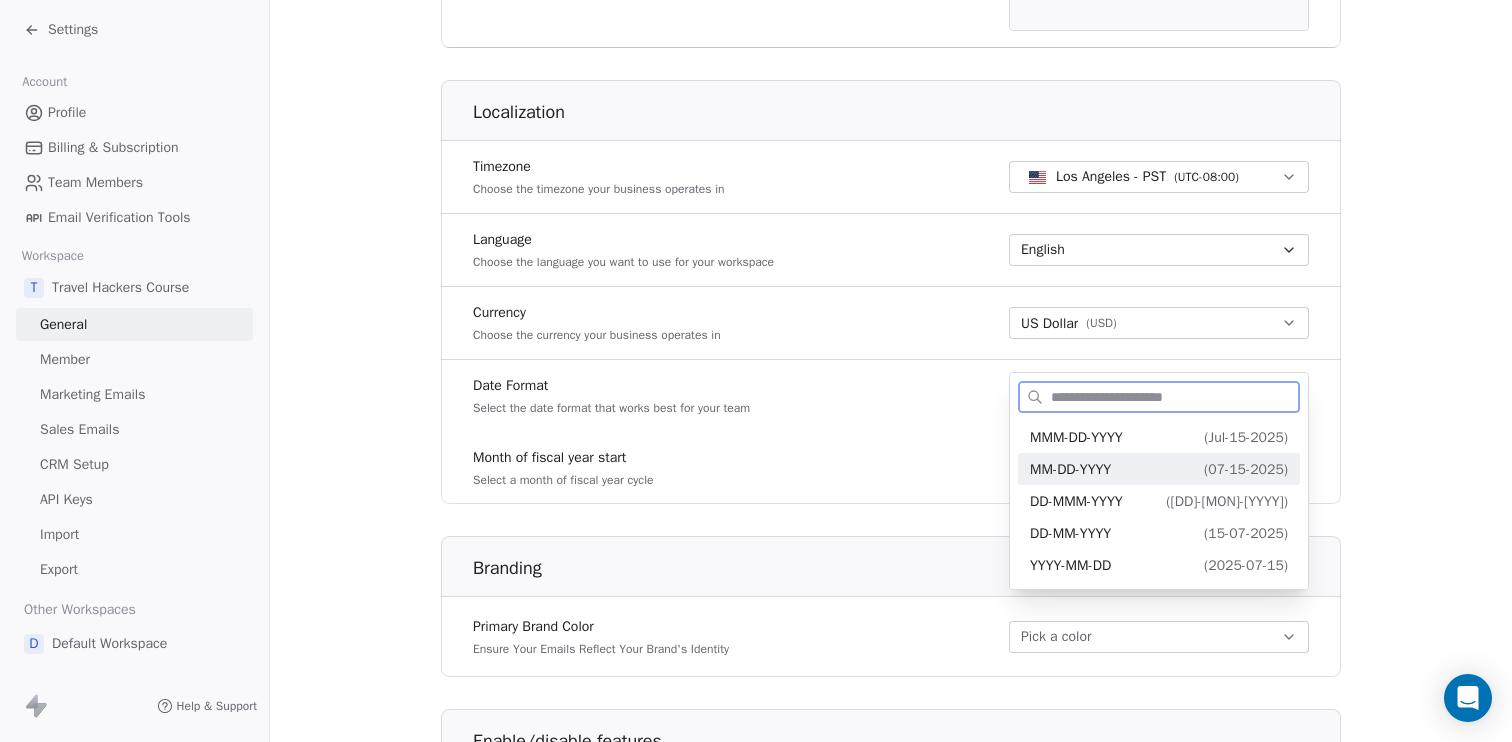 click on "MM-DD-YYYY ( 07-15-2025 )" at bounding box center [1159, 469] 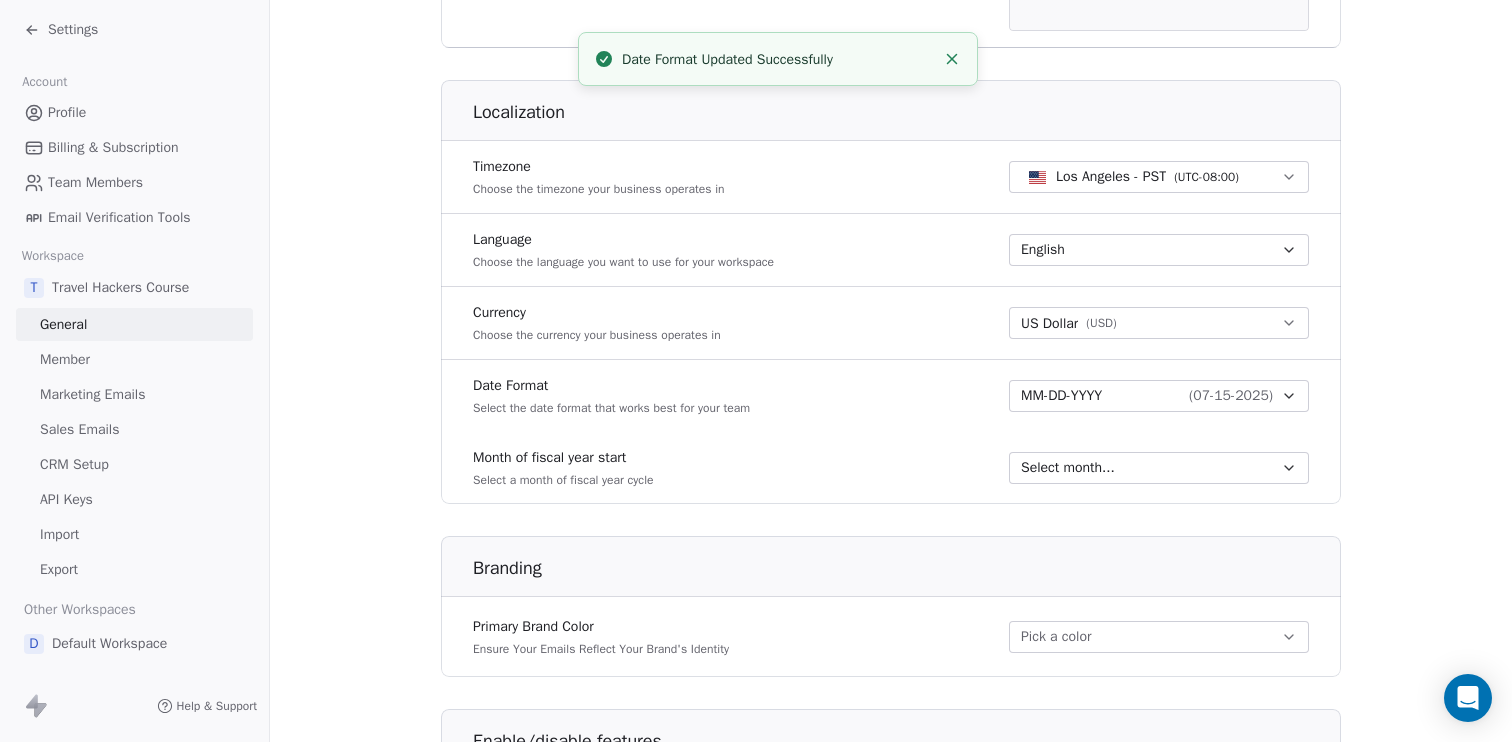 click on "Select month..." at bounding box center [1147, 468] 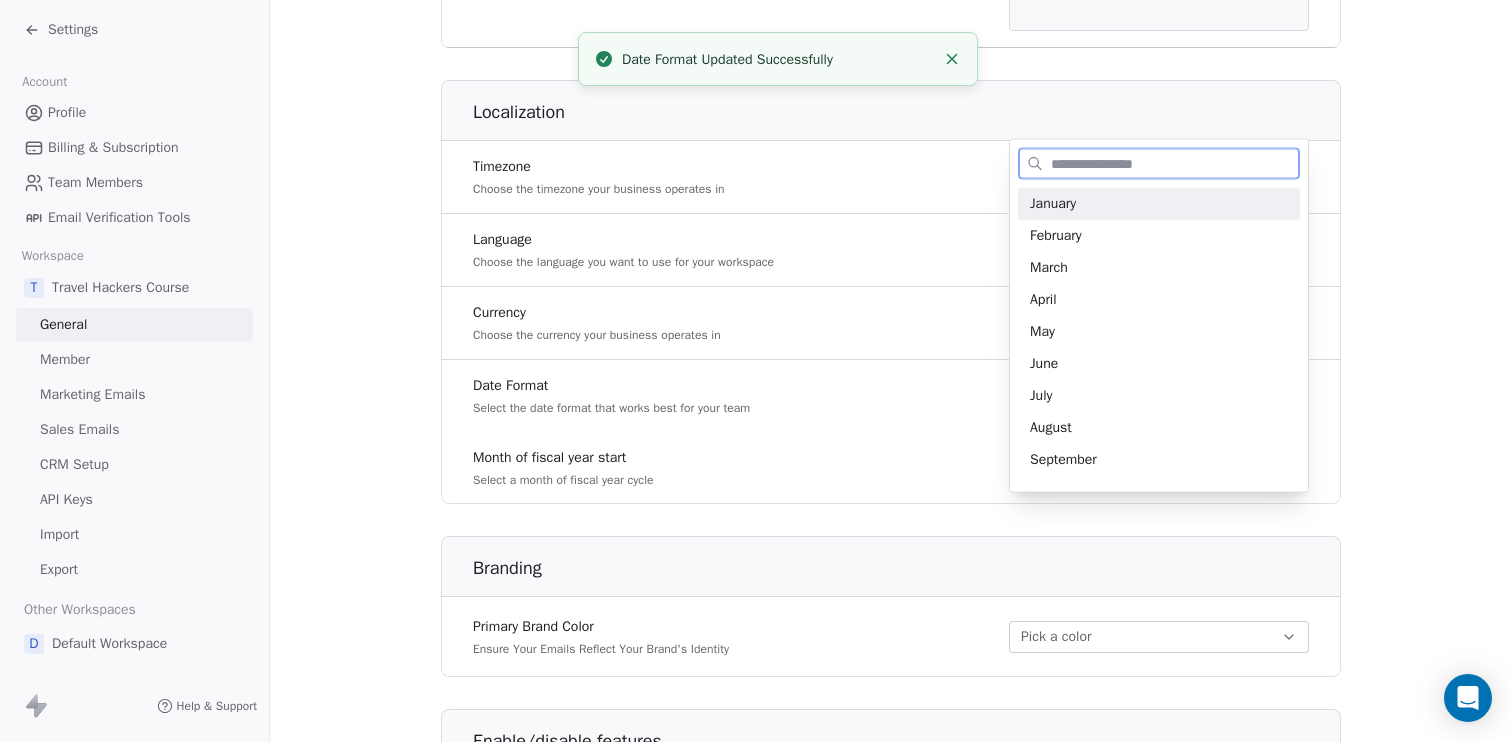 click on "January" at bounding box center [1159, 204] 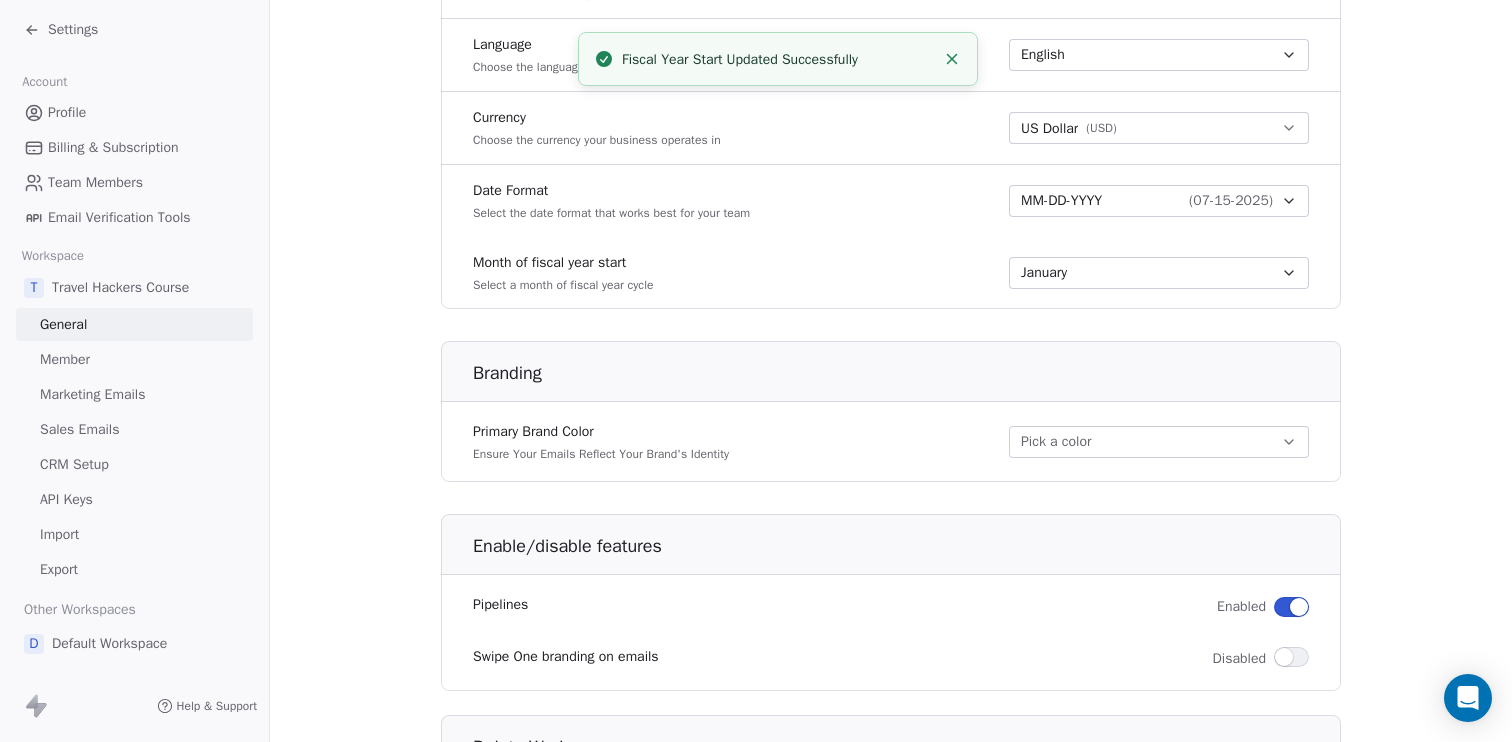 scroll, scrollTop: 967, scrollLeft: 0, axis: vertical 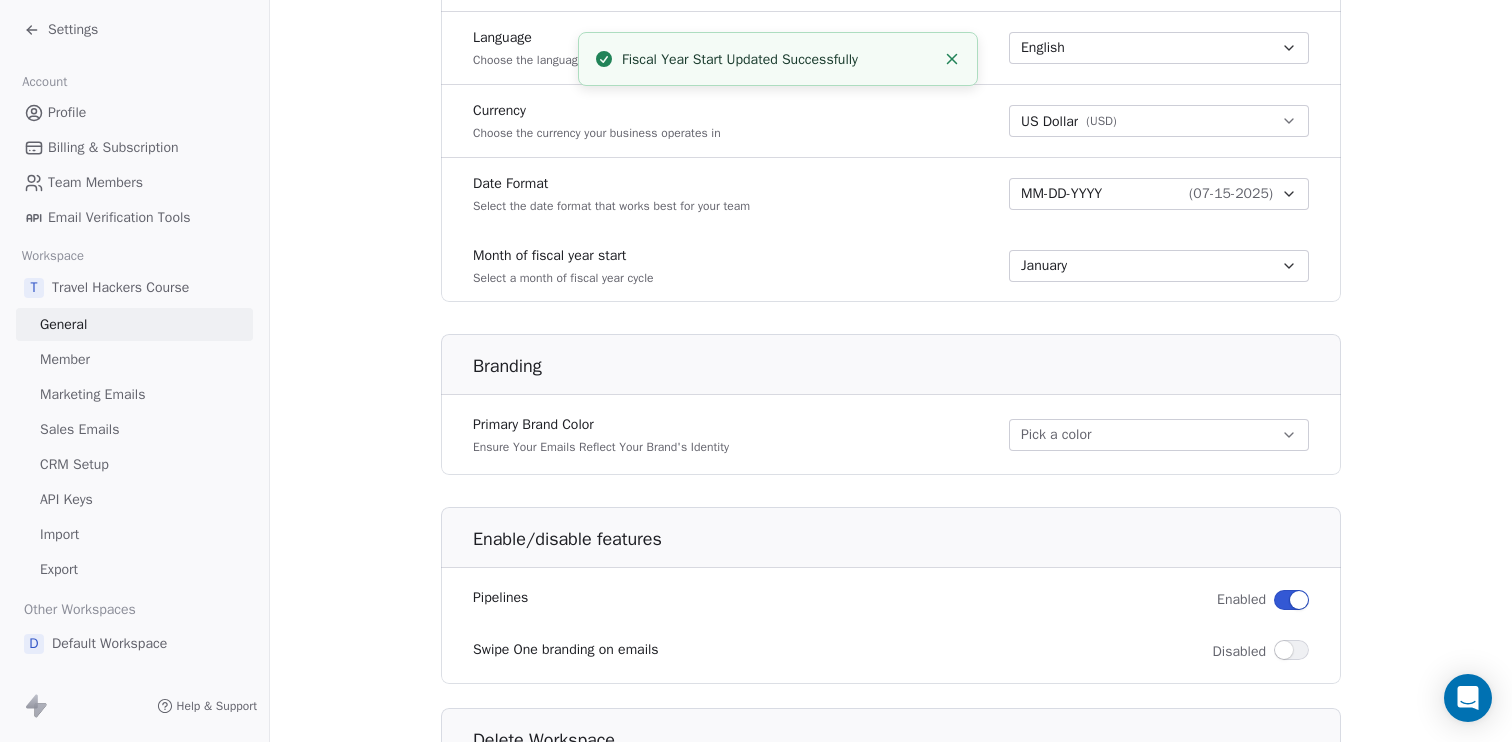 click on "Pick a color" at bounding box center [1159, 435] 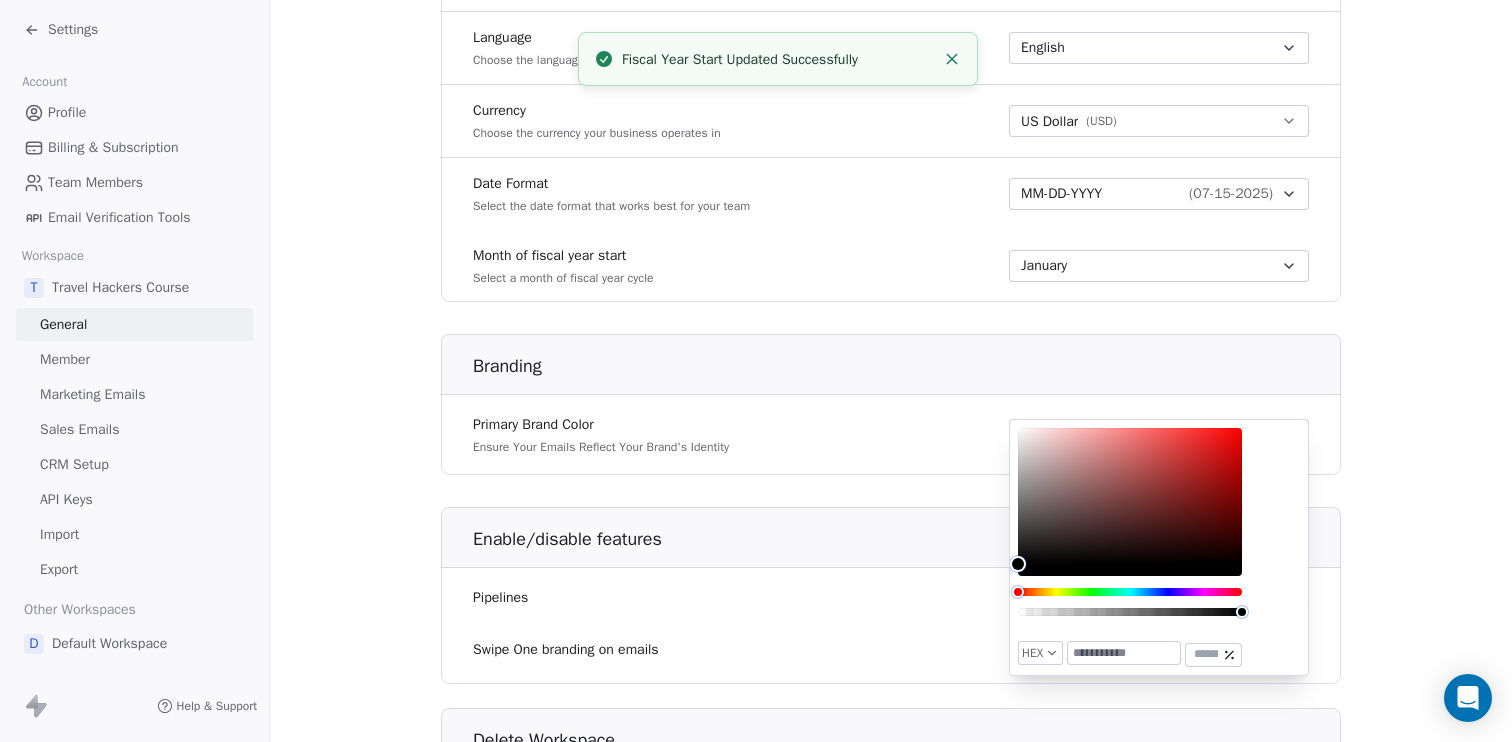 click on "Primary Brand Color Ensure Your Emails Reflect Your Brand's Identity Pick a color" at bounding box center (891, 435) 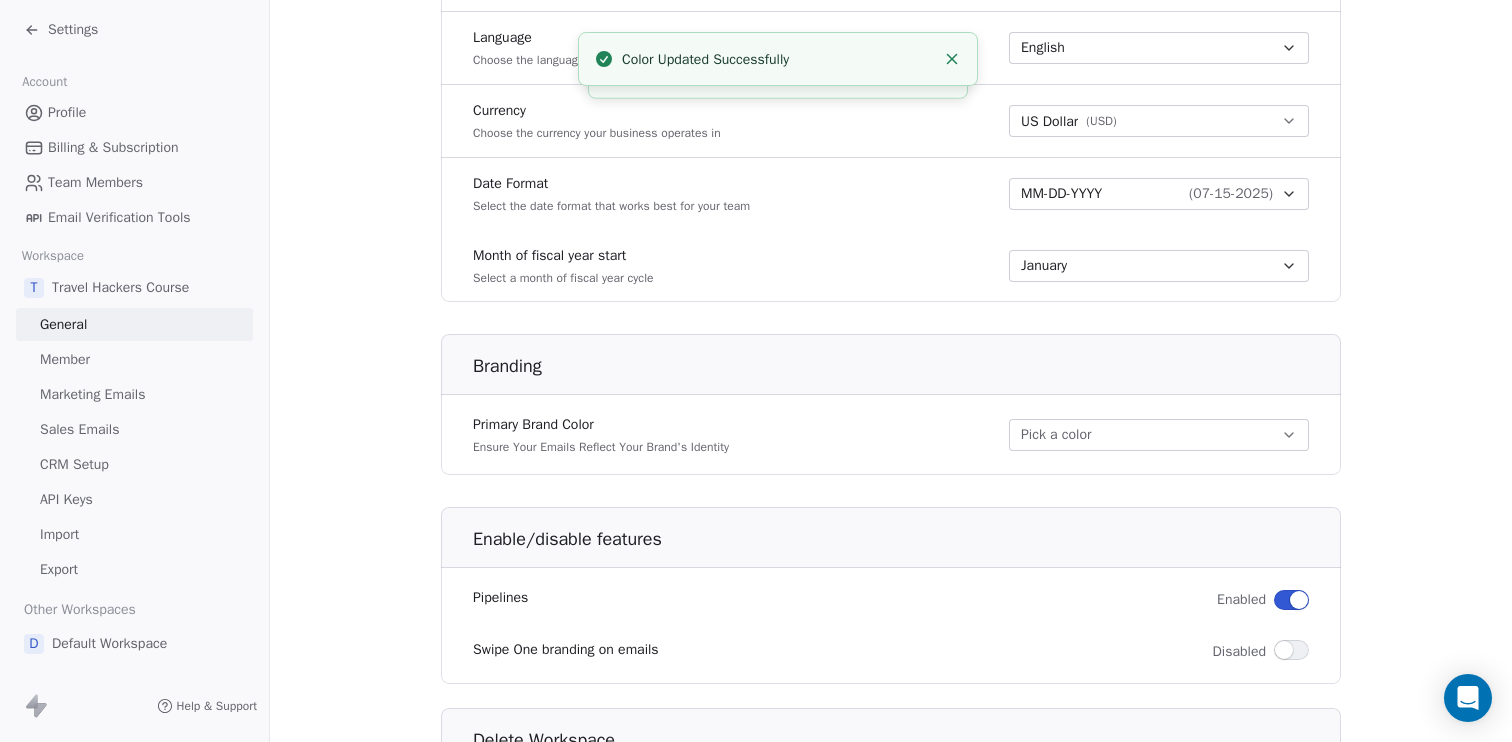 scroll, scrollTop: 1130, scrollLeft: 0, axis: vertical 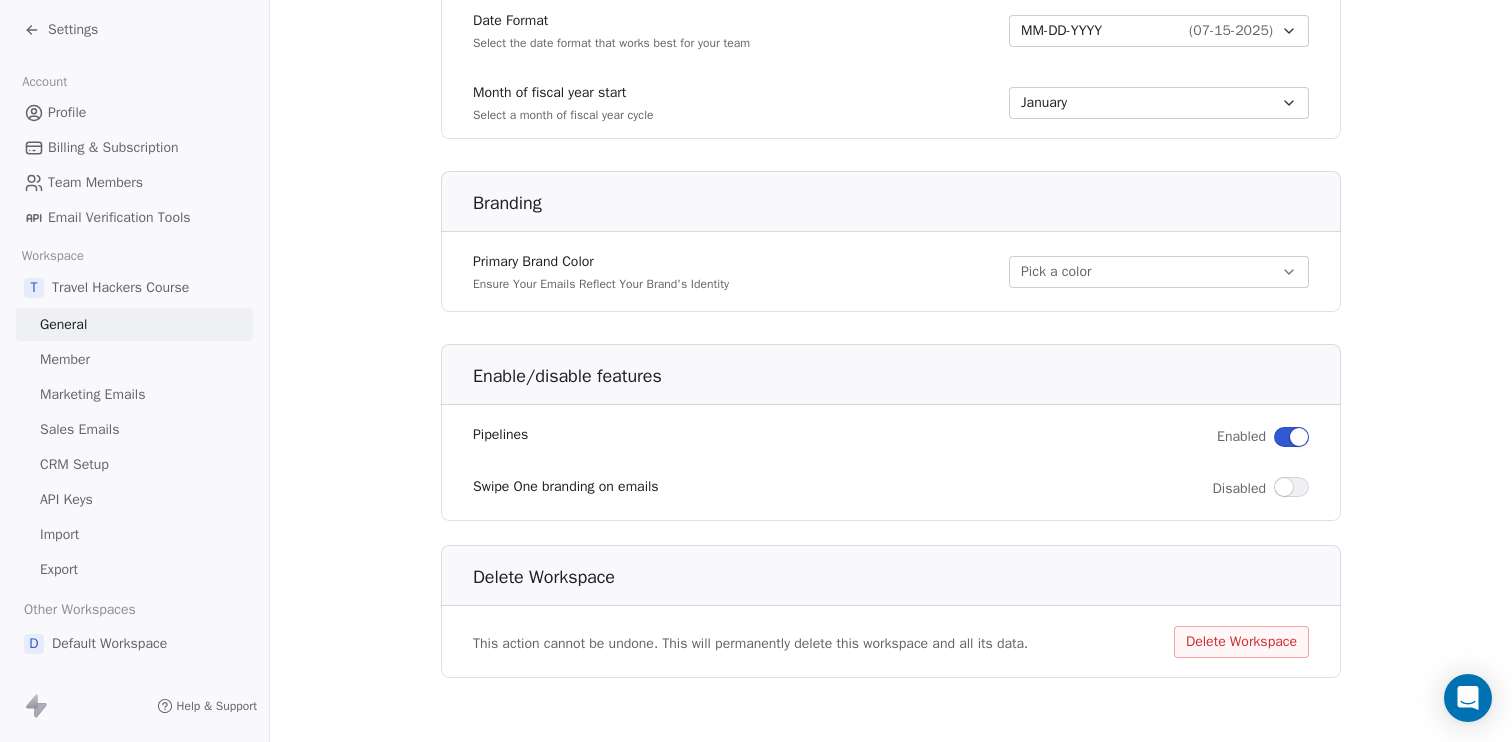 click on "Marketing Emails" at bounding box center (92, 394) 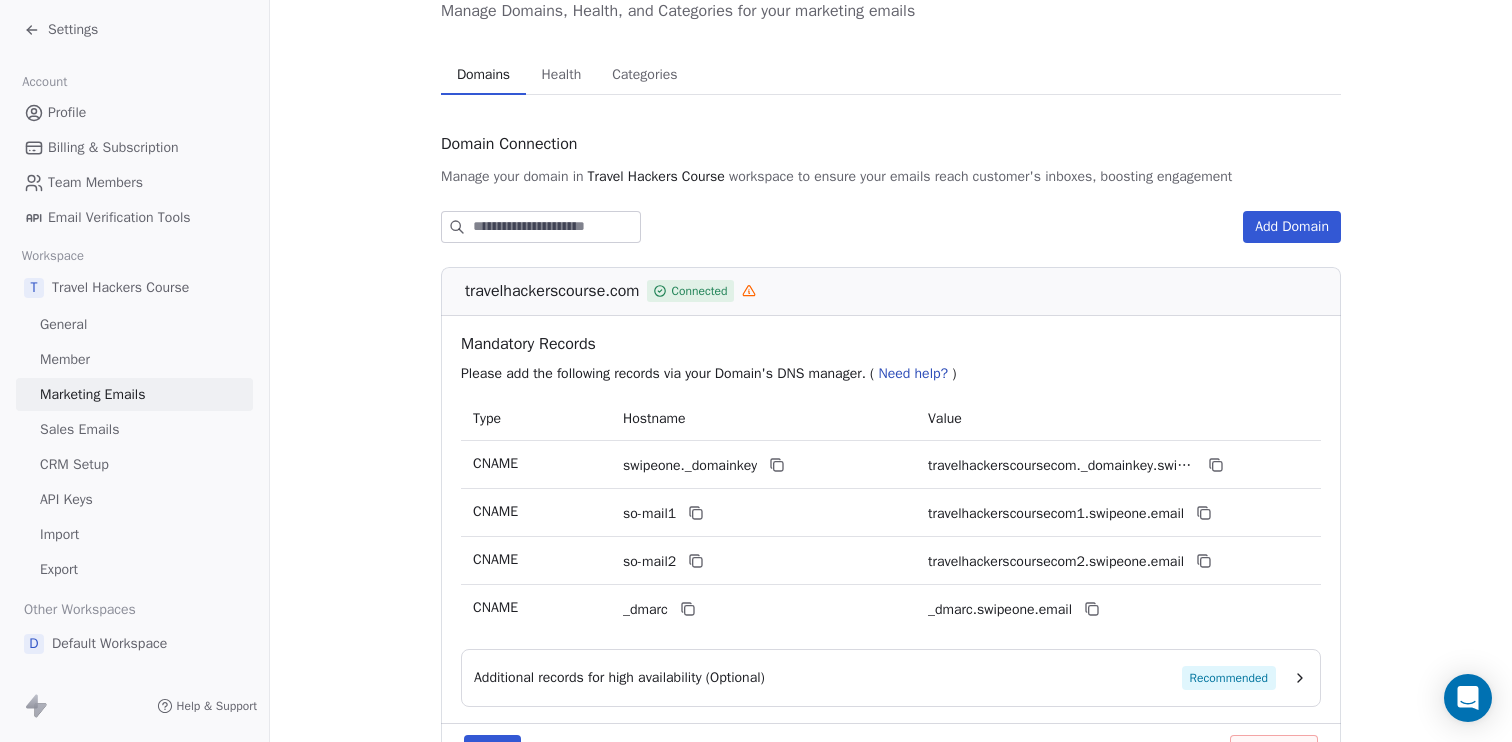 scroll, scrollTop: 0, scrollLeft: 0, axis: both 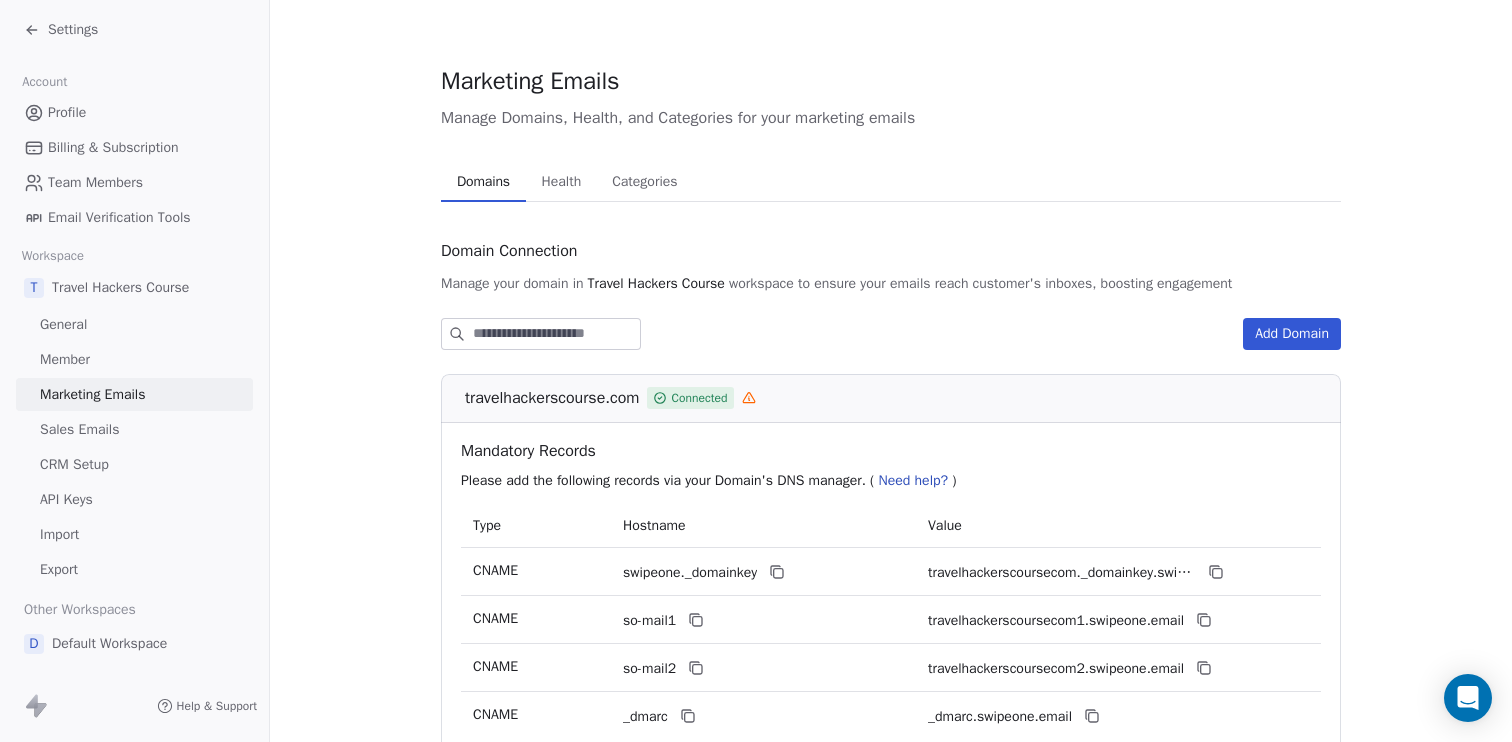 click on "General" at bounding box center [134, 324] 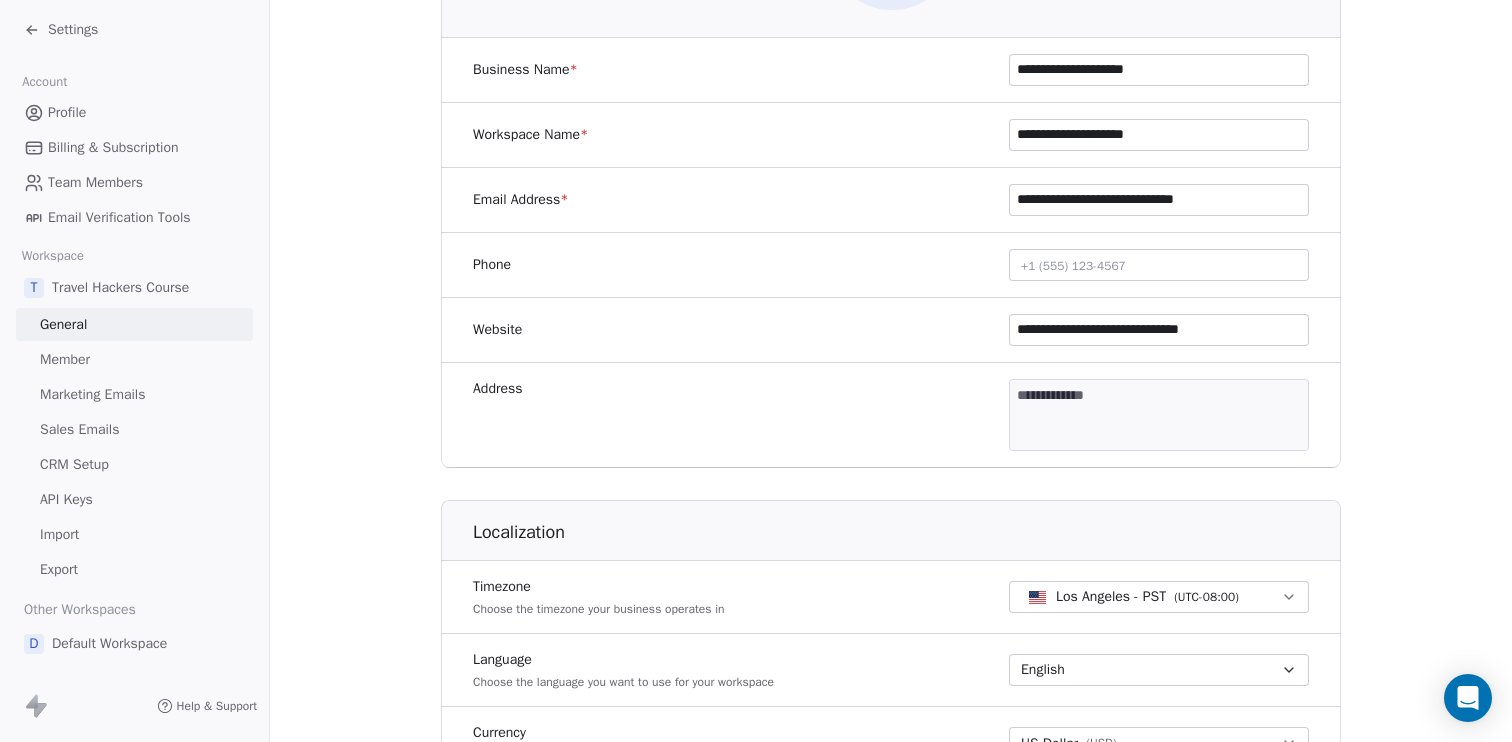 scroll, scrollTop: 349, scrollLeft: 0, axis: vertical 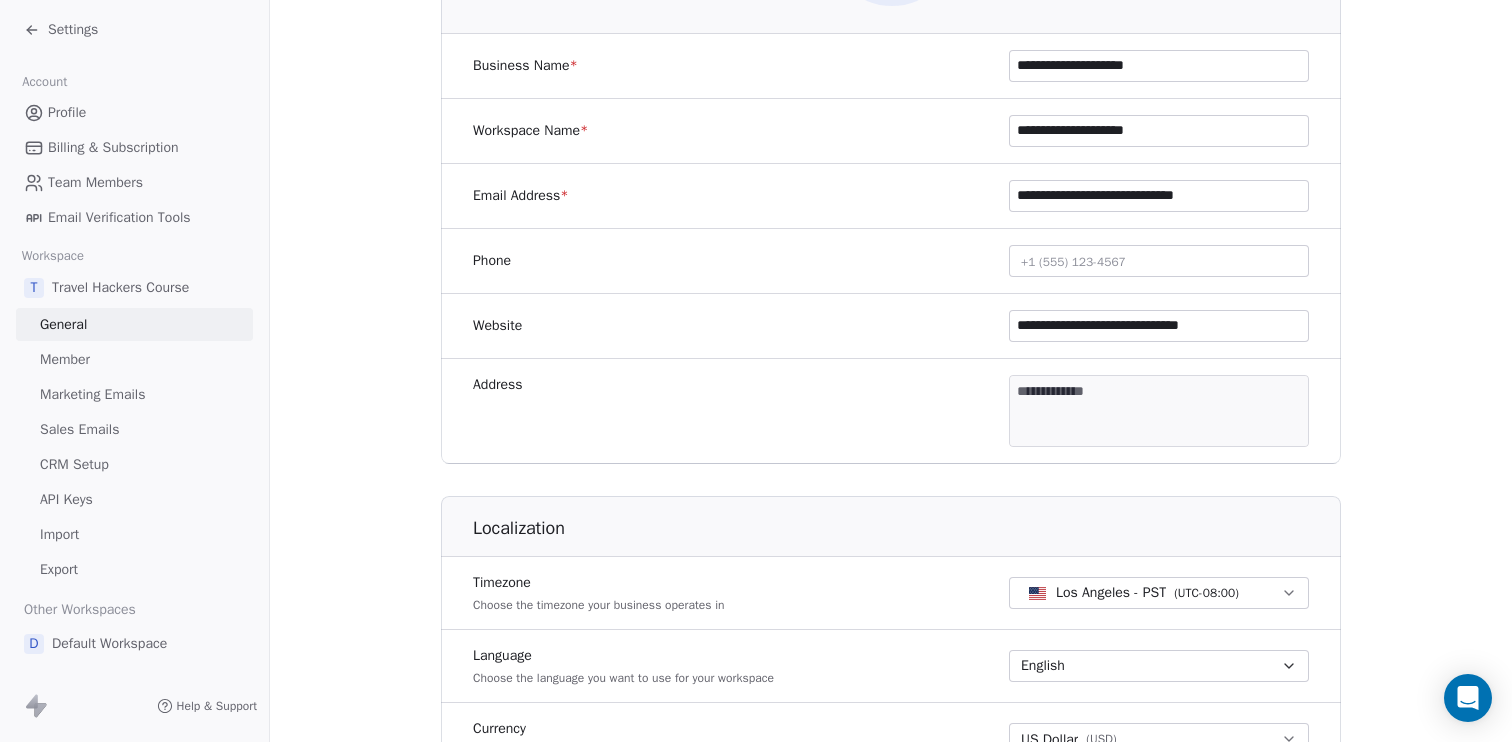 click on "**********" at bounding box center (756, 371) 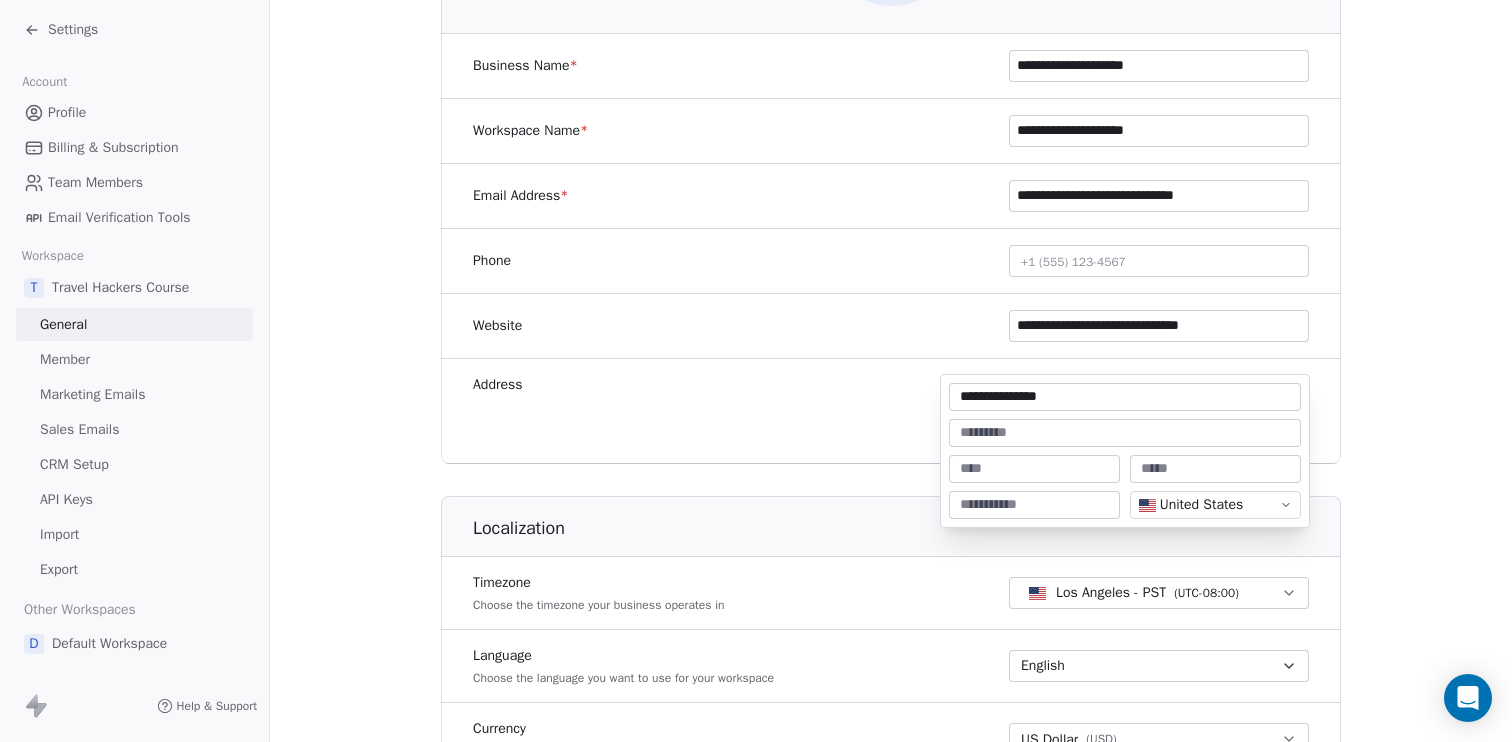 type on "**********" 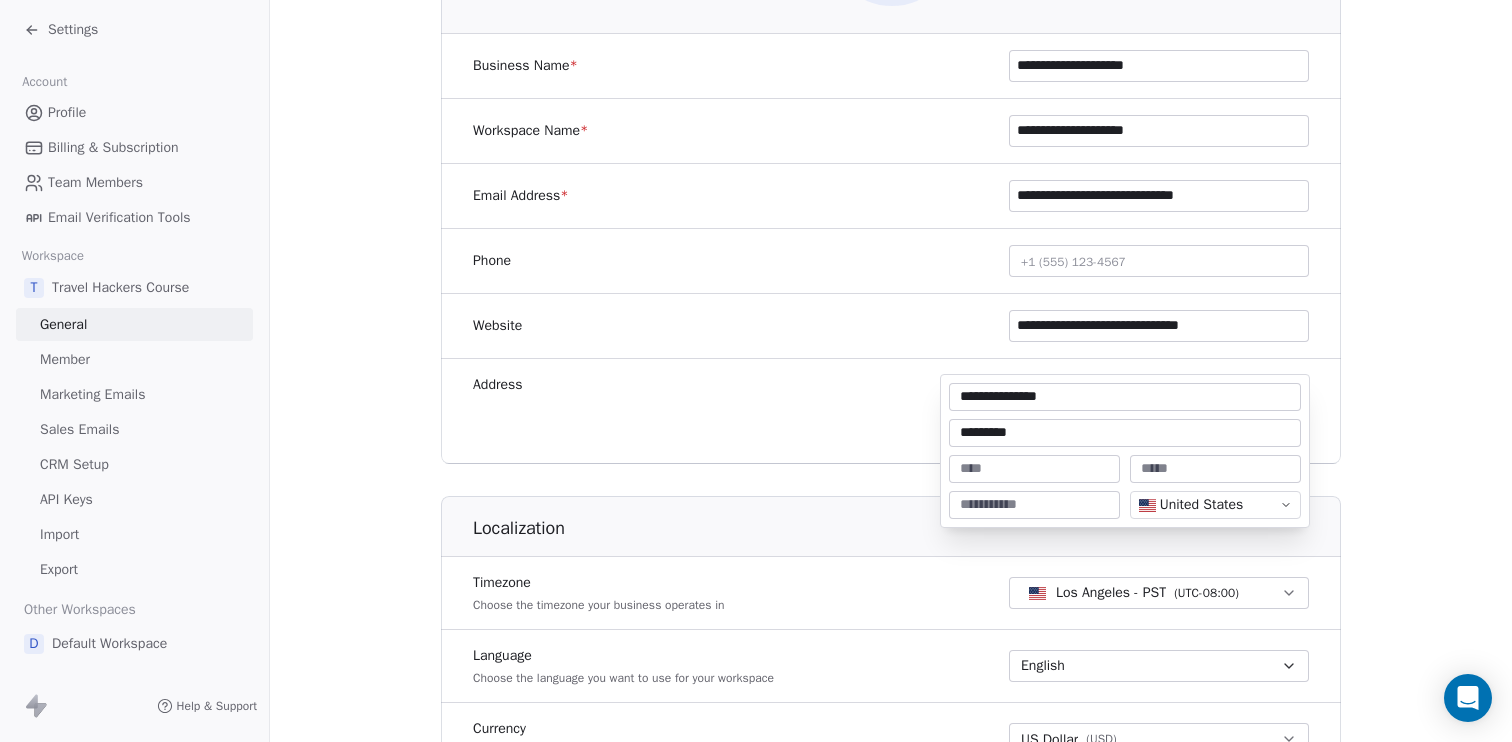 type on "*********" 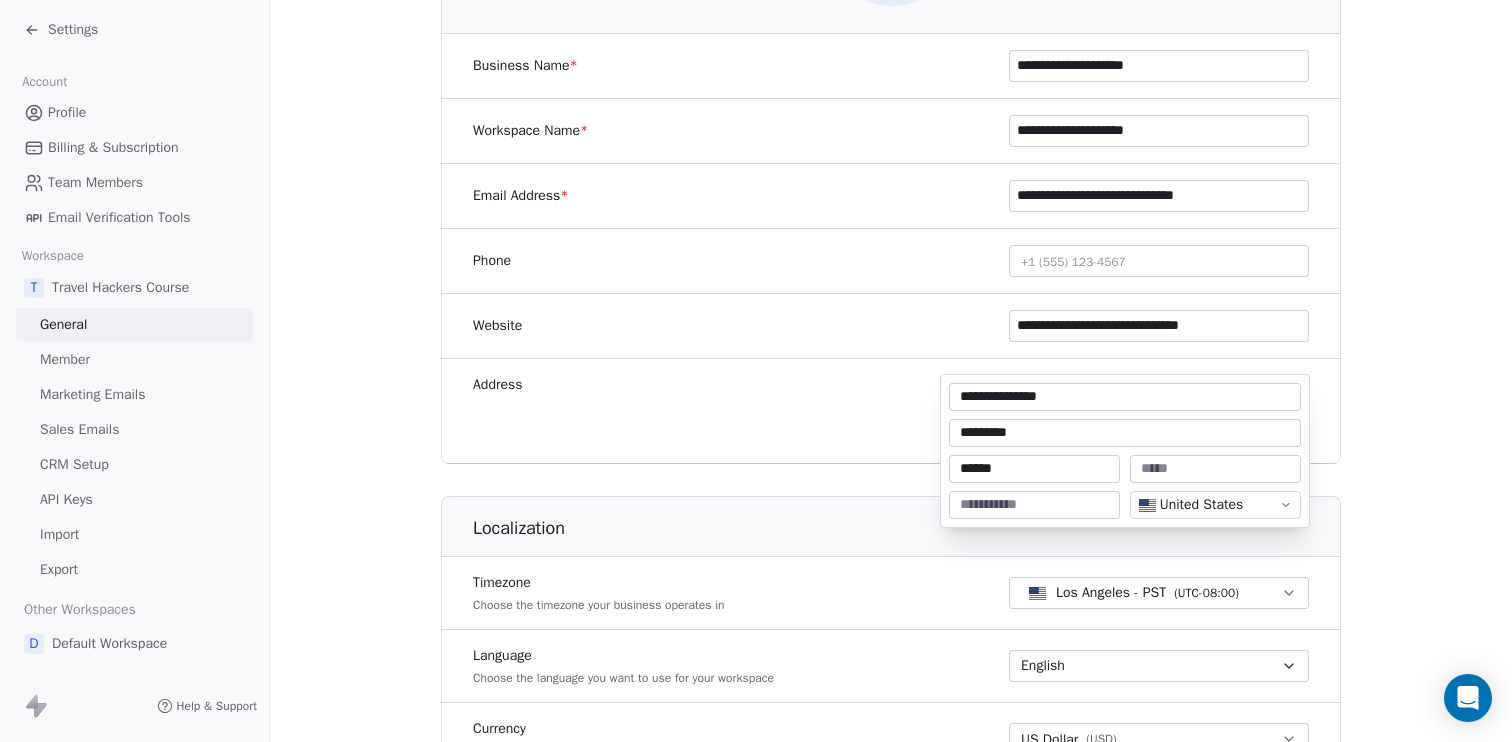 type on "******" 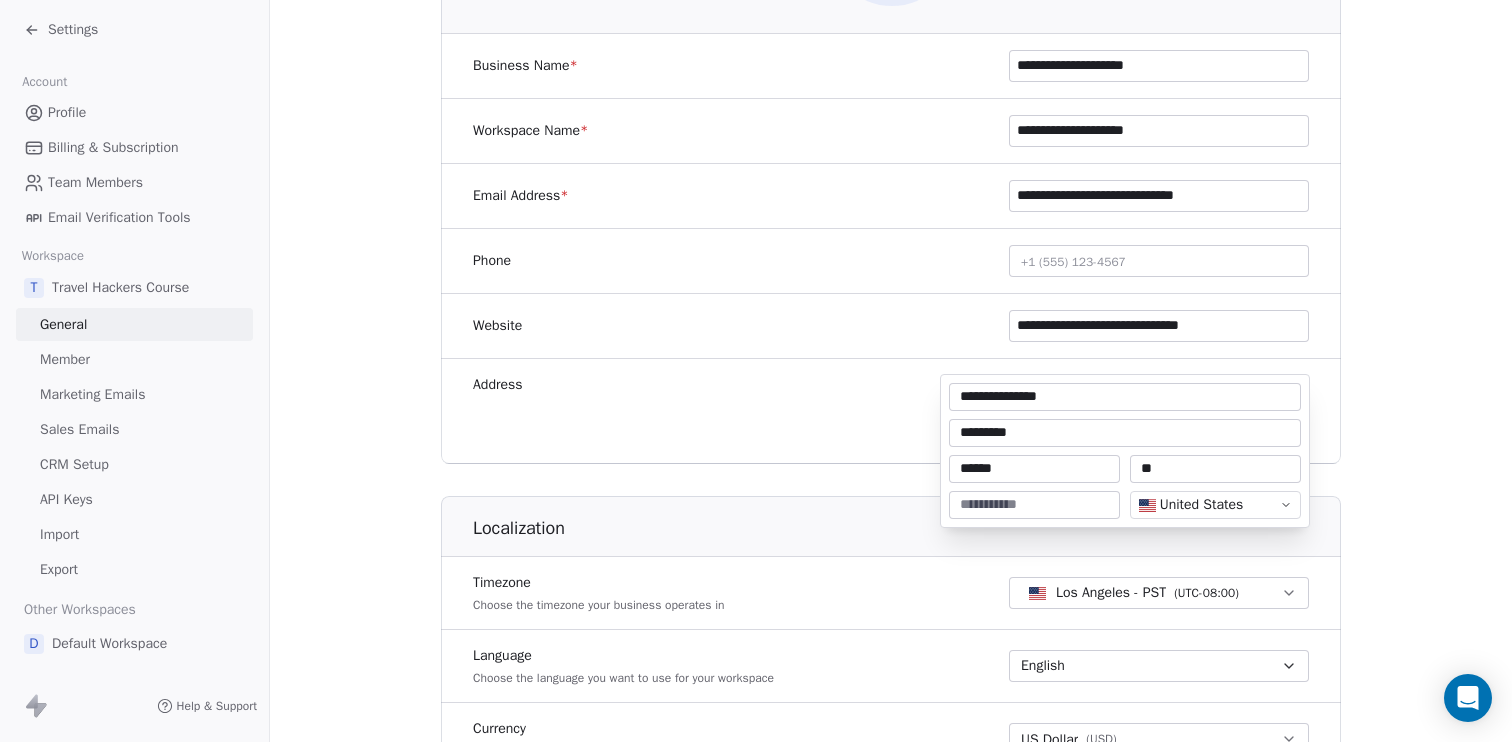 type on "**" 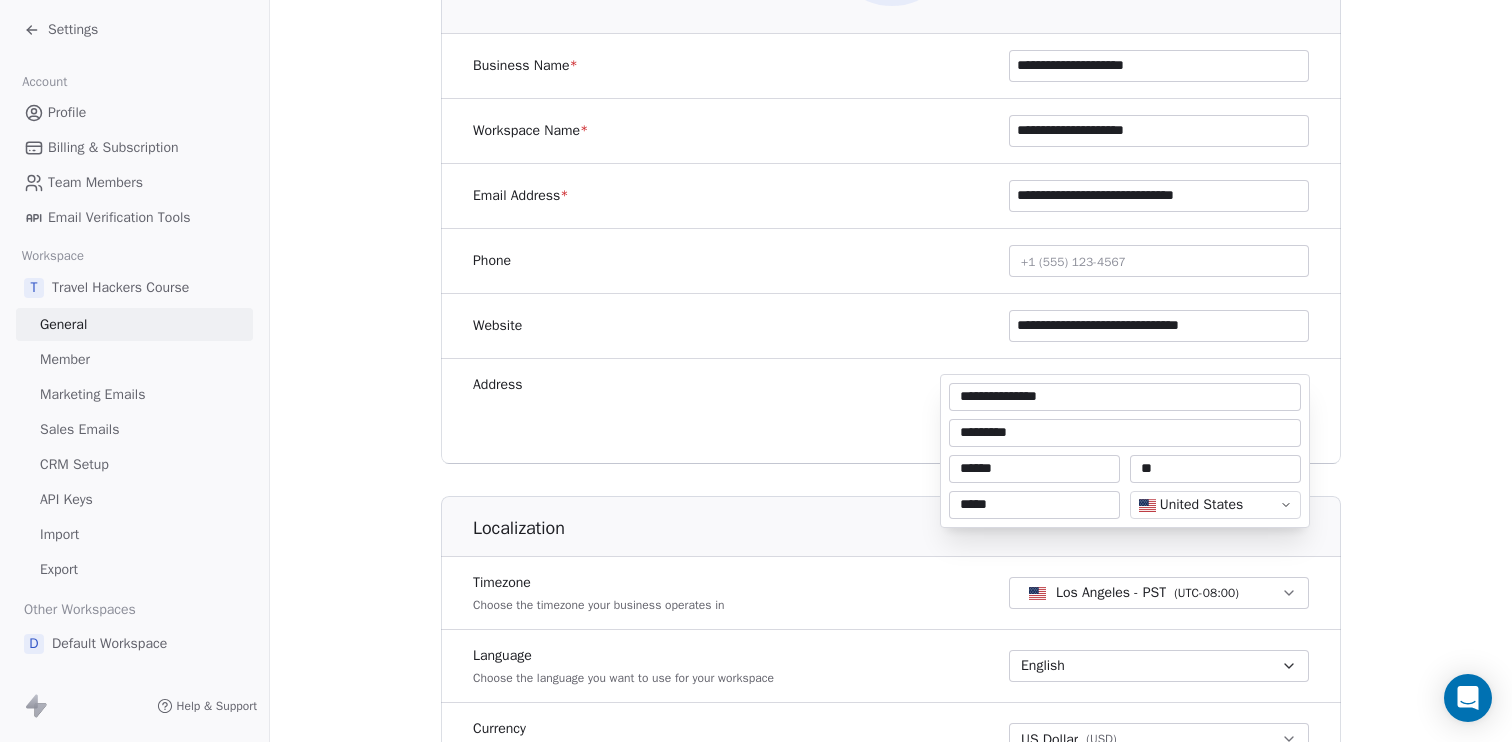 type on "*****" 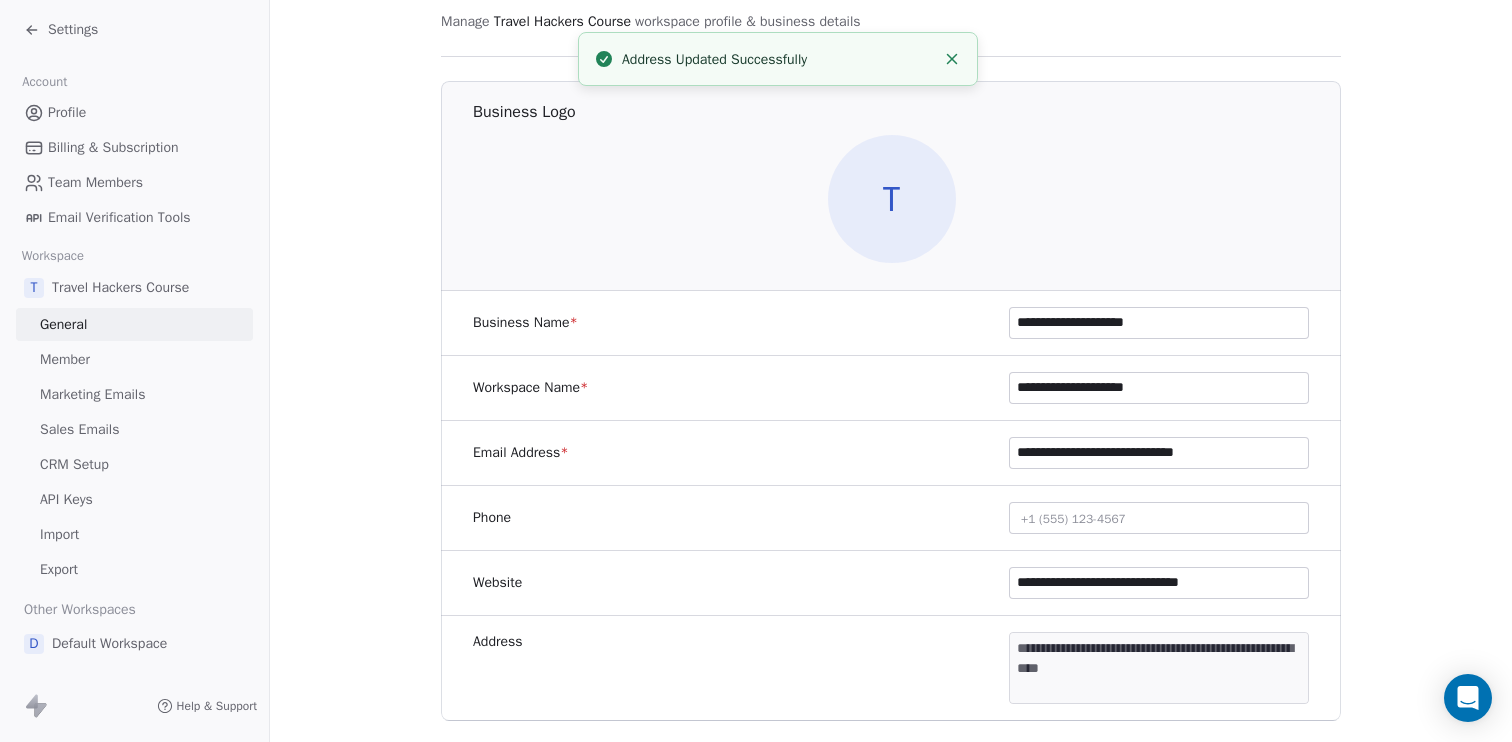scroll, scrollTop: 0, scrollLeft: 0, axis: both 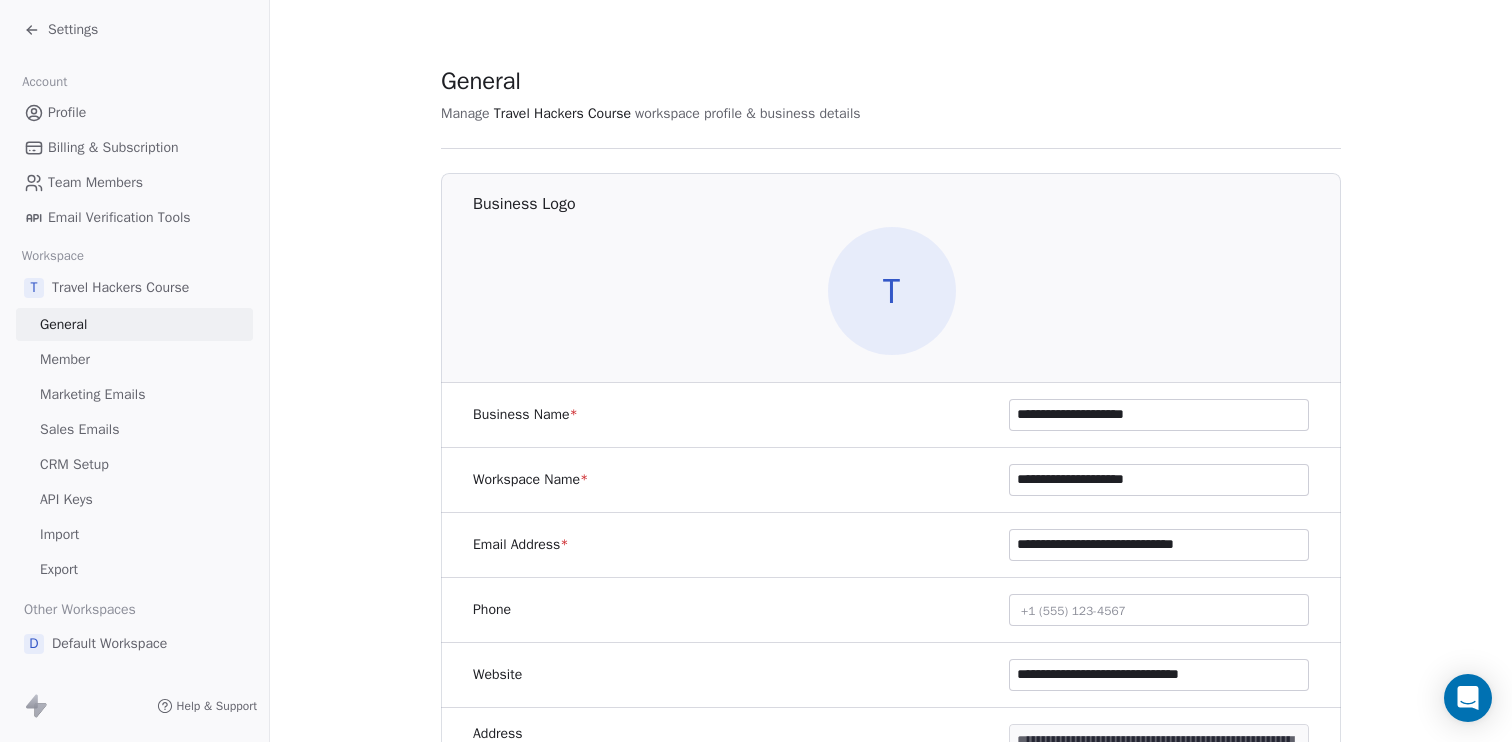 click on "Settings" at bounding box center [73, 30] 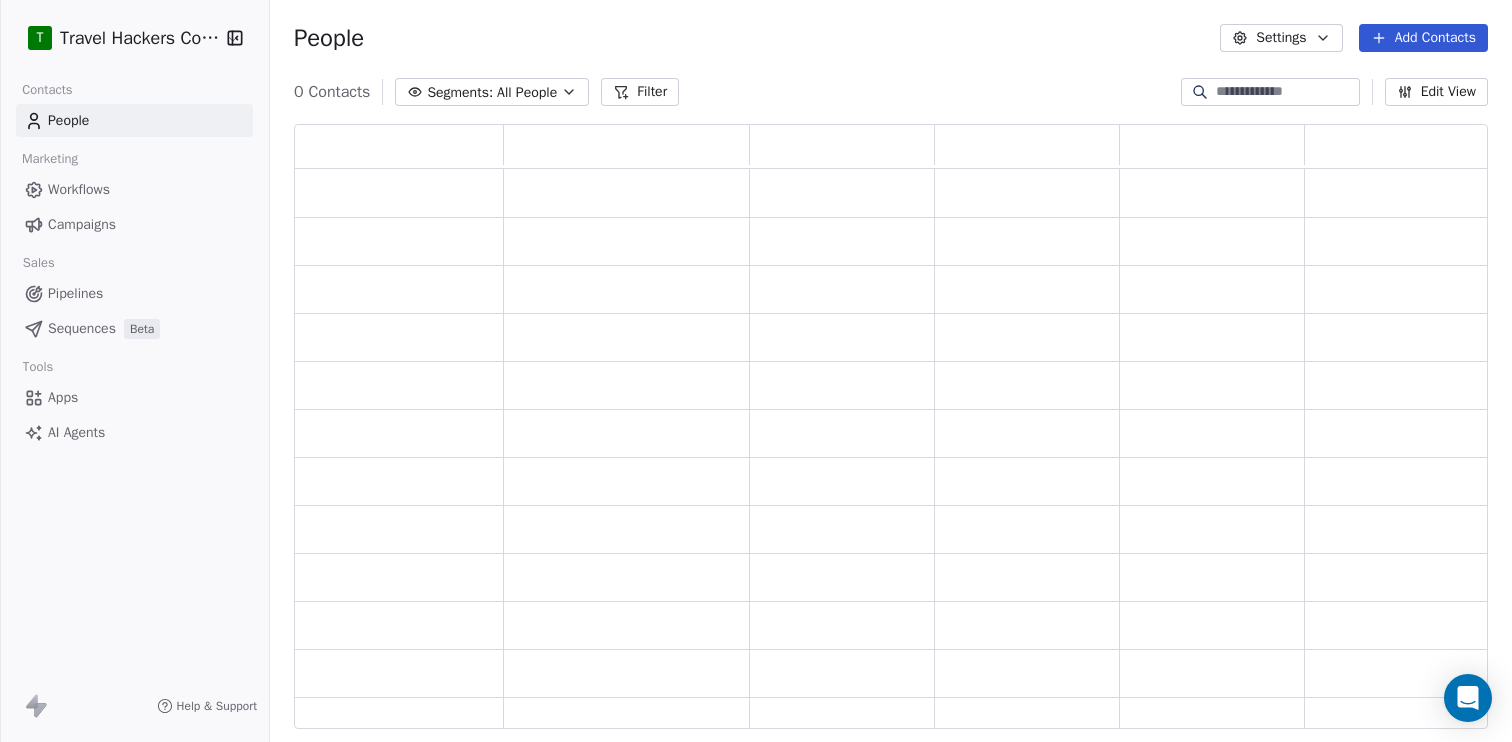 scroll, scrollTop: 1, scrollLeft: 1, axis: both 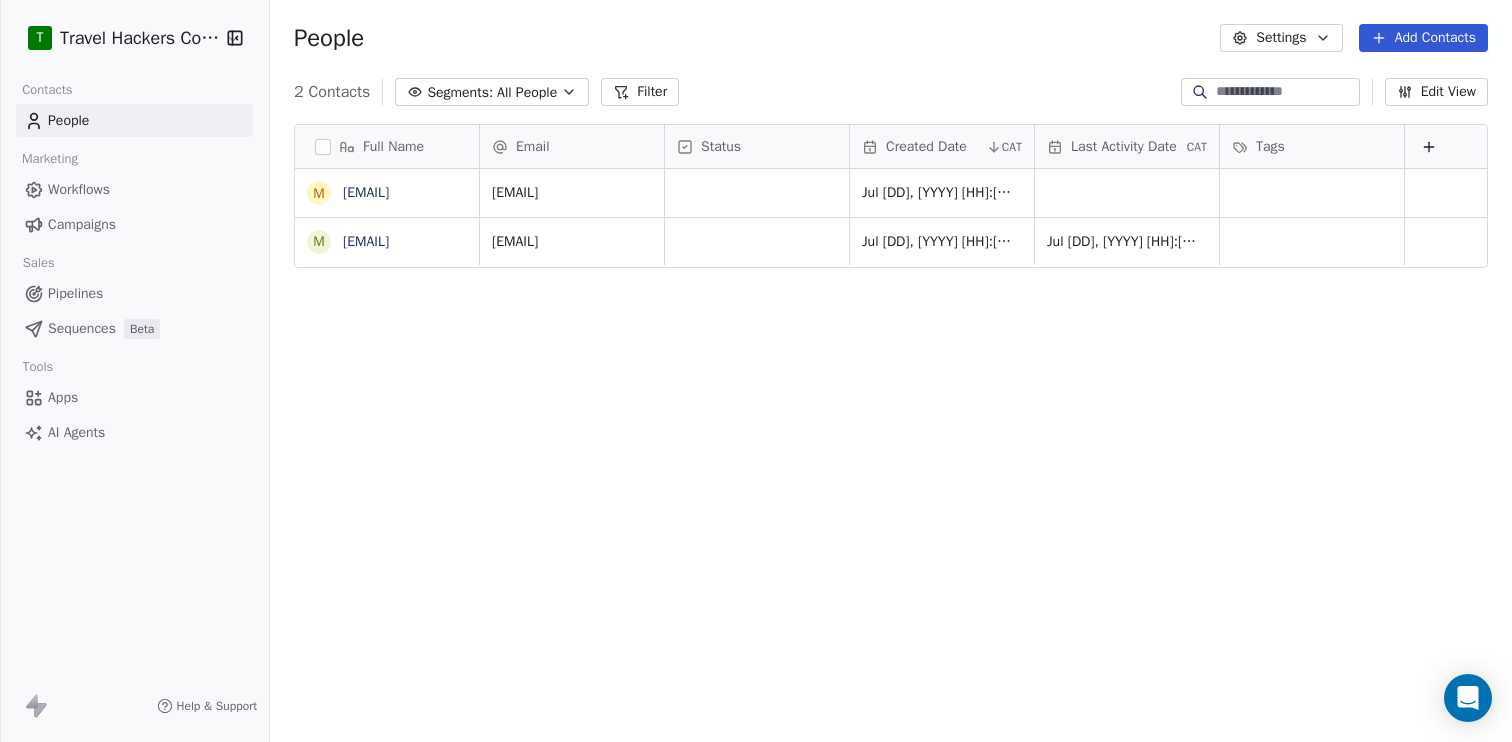 click on "Workflows" at bounding box center [79, 189] 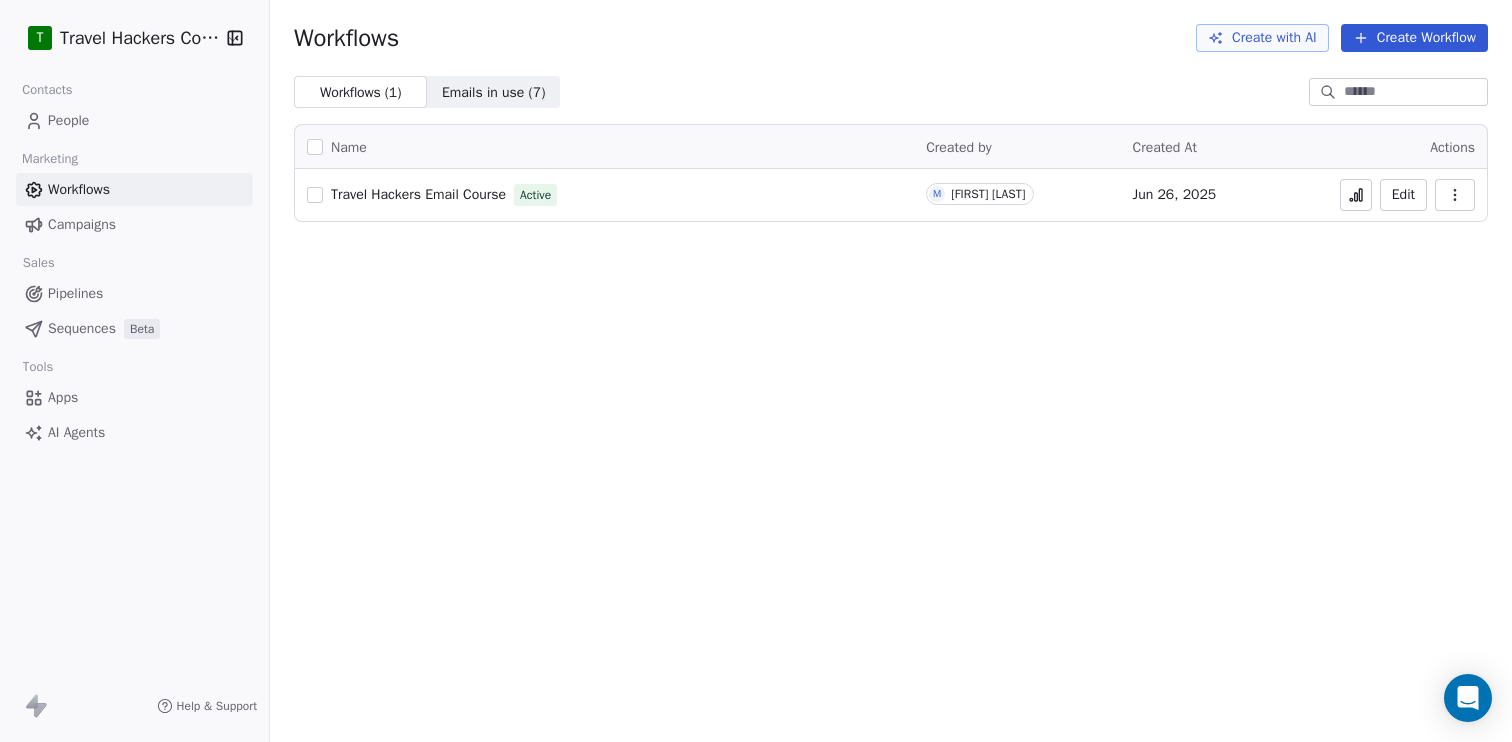click on "Travel Hackers Email Course" at bounding box center [418, 194] 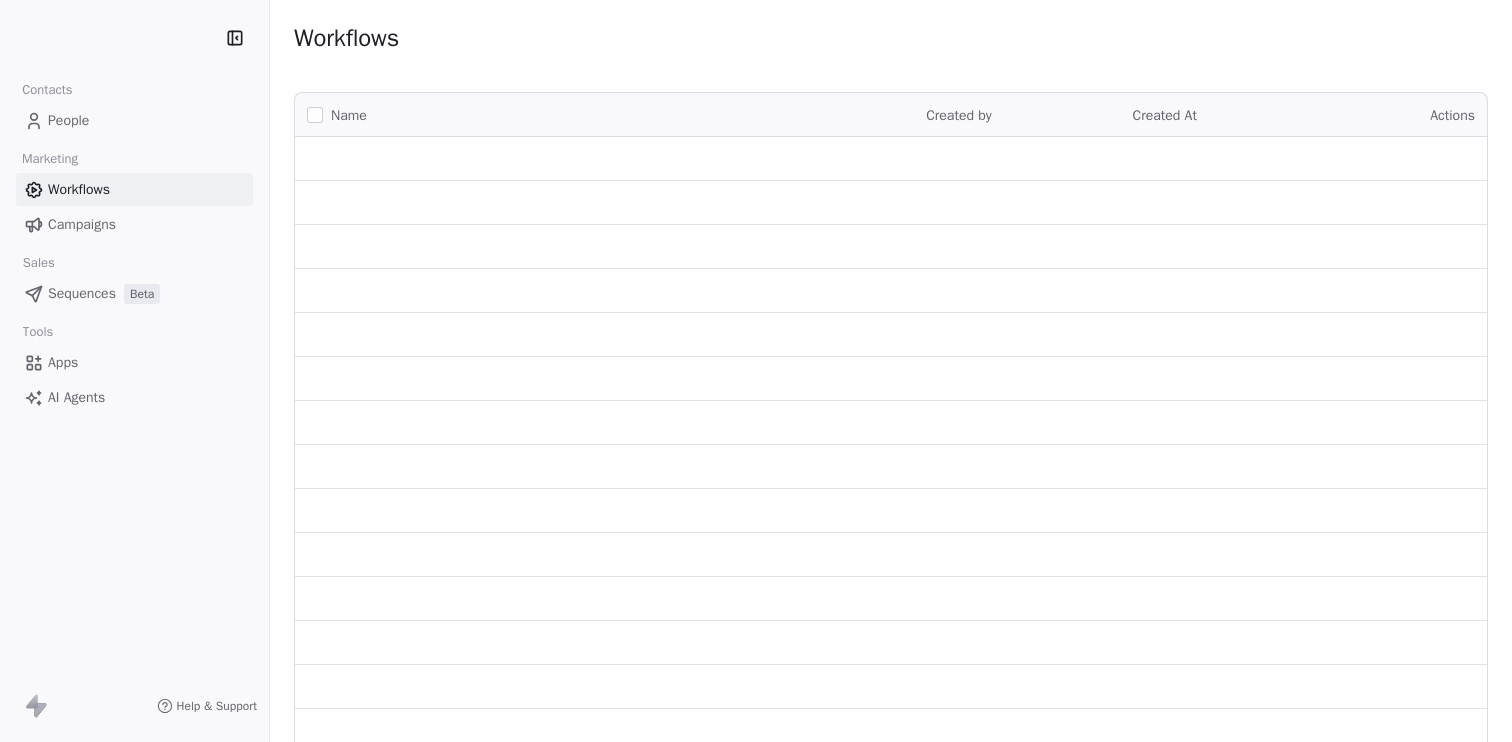 scroll, scrollTop: 0, scrollLeft: 0, axis: both 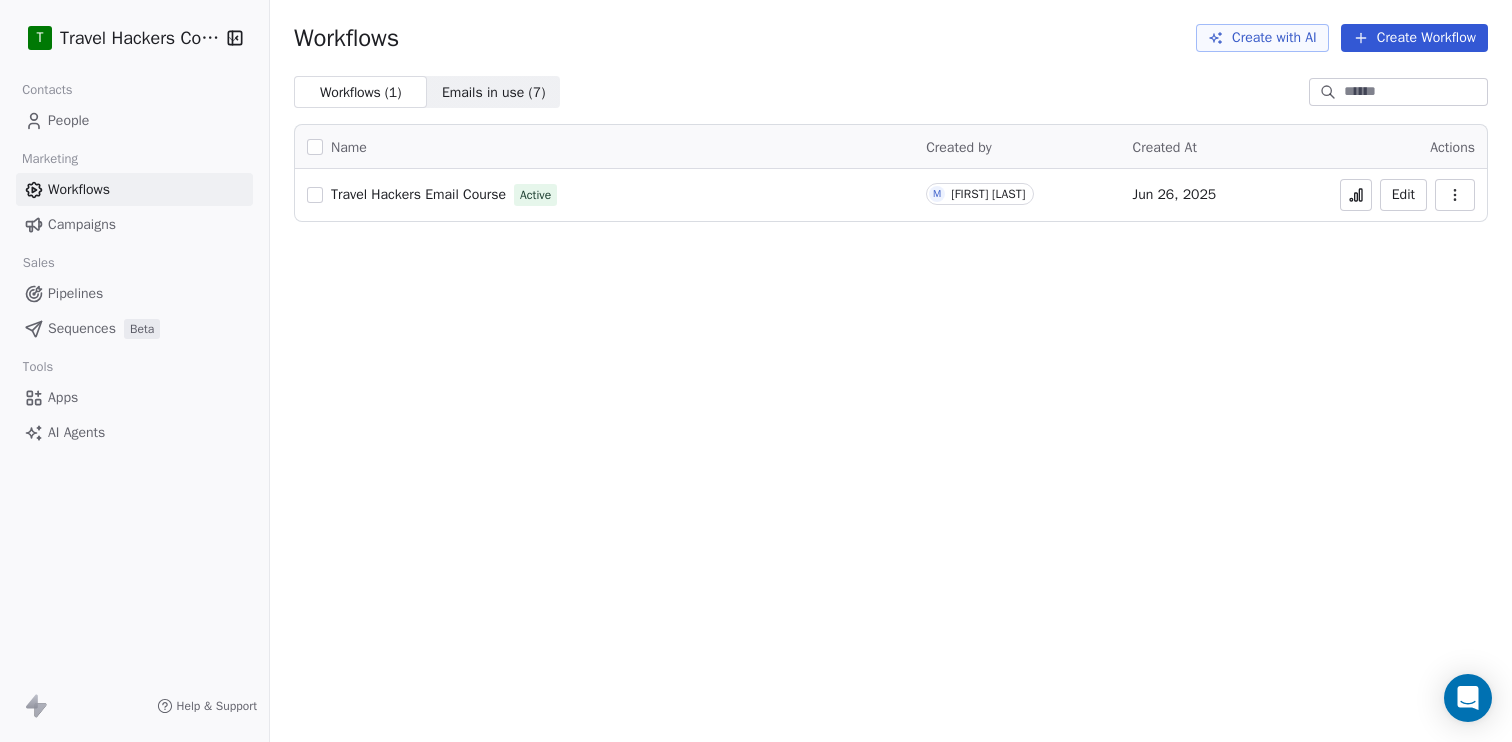 click on "People" at bounding box center [68, 120] 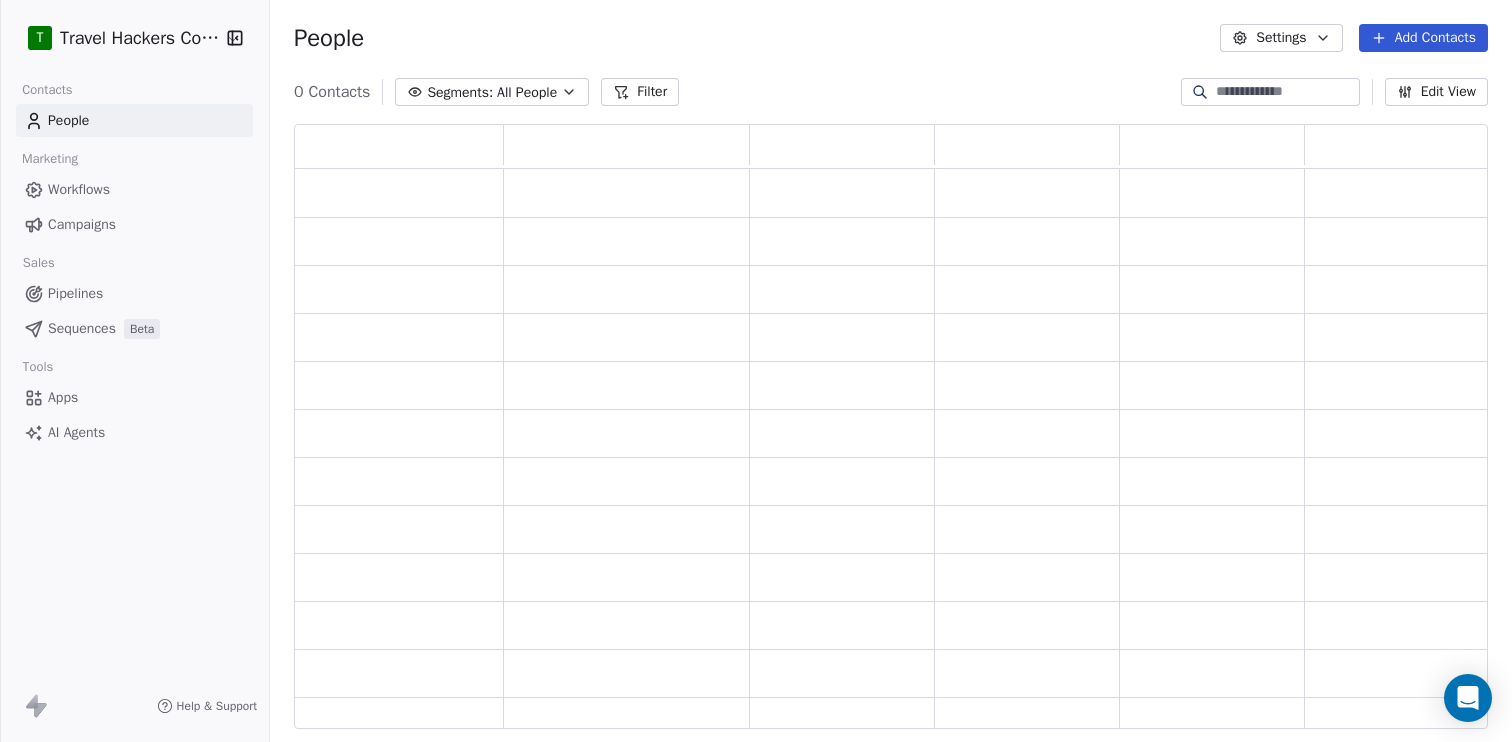 scroll, scrollTop: 1, scrollLeft: 1, axis: both 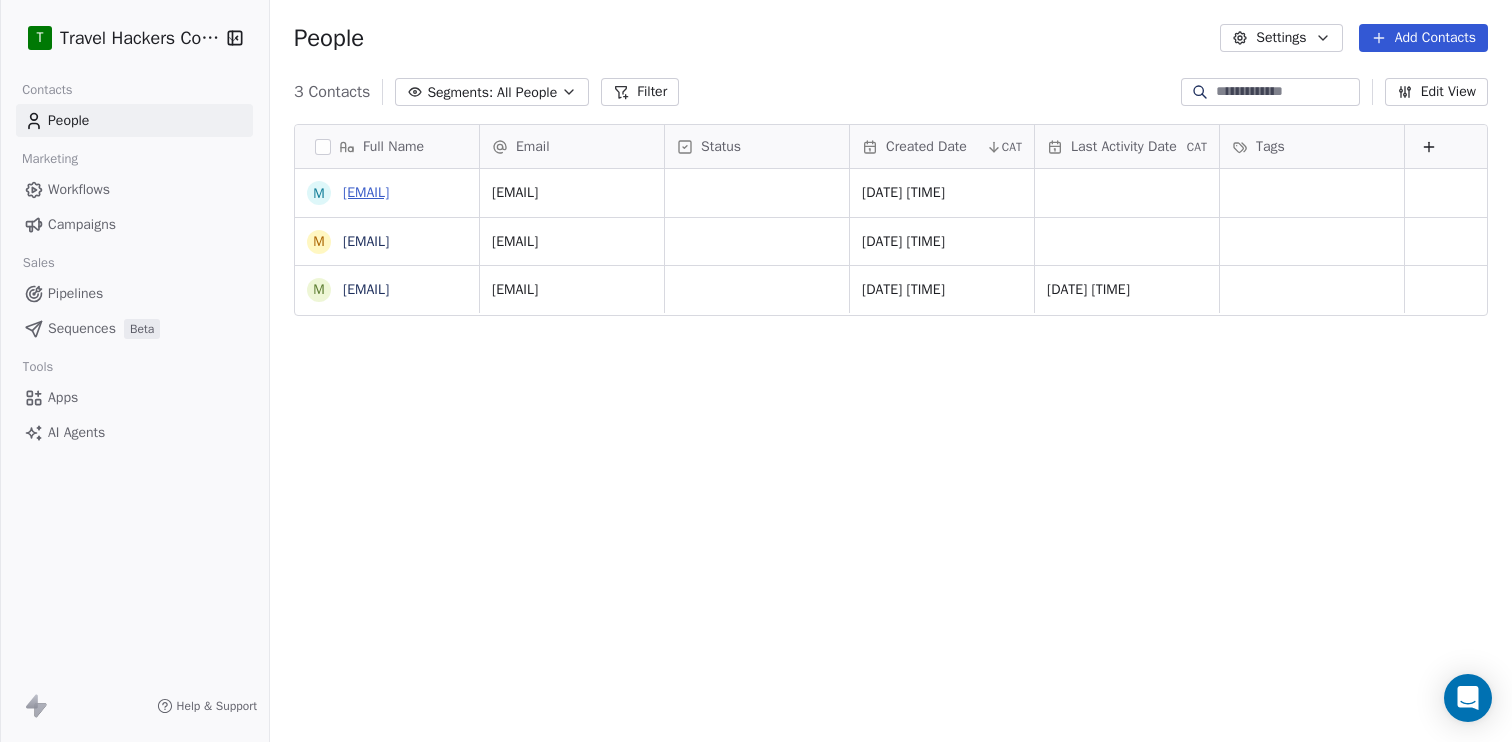 click on "[EMAIL]" at bounding box center [366, 192] 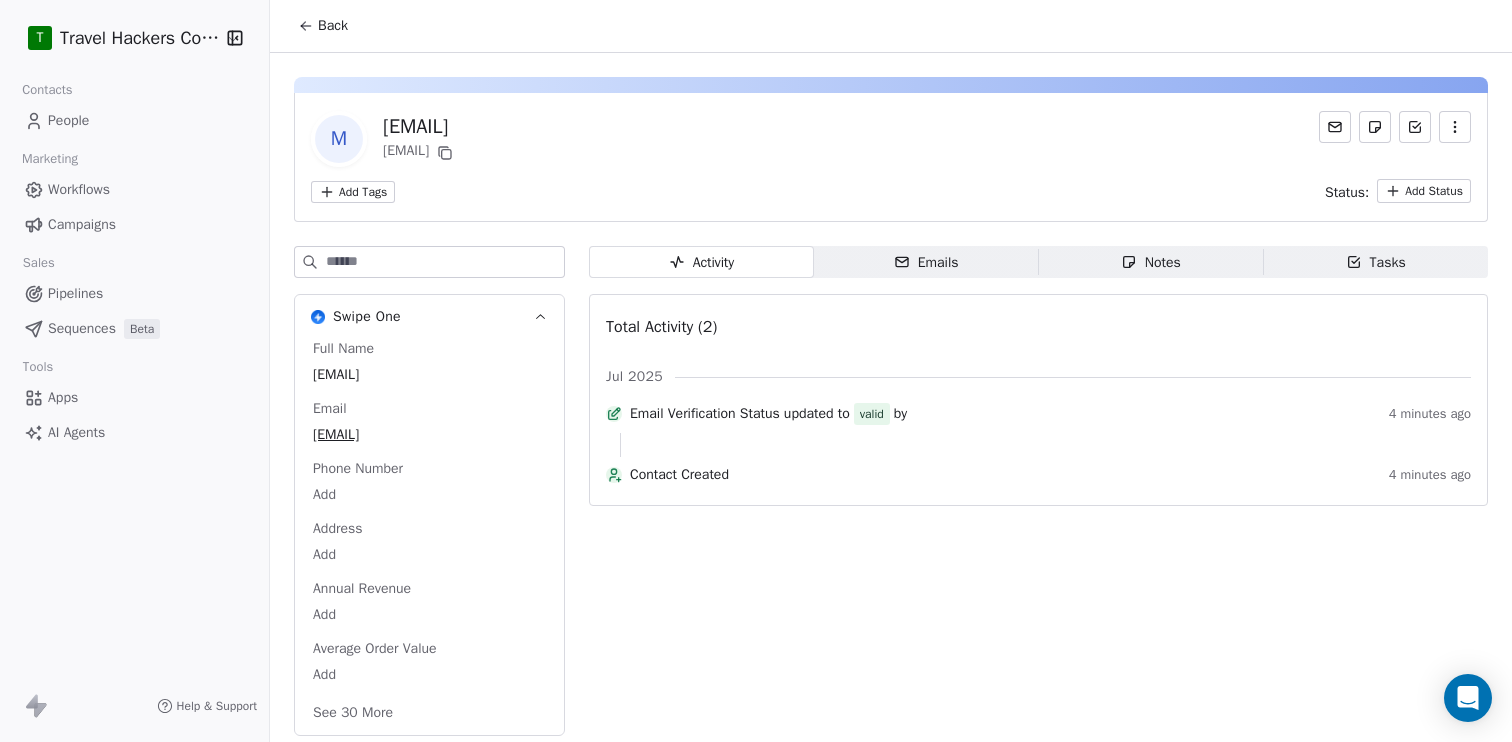 scroll, scrollTop: 6, scrollLeft: 0, axis: vertical 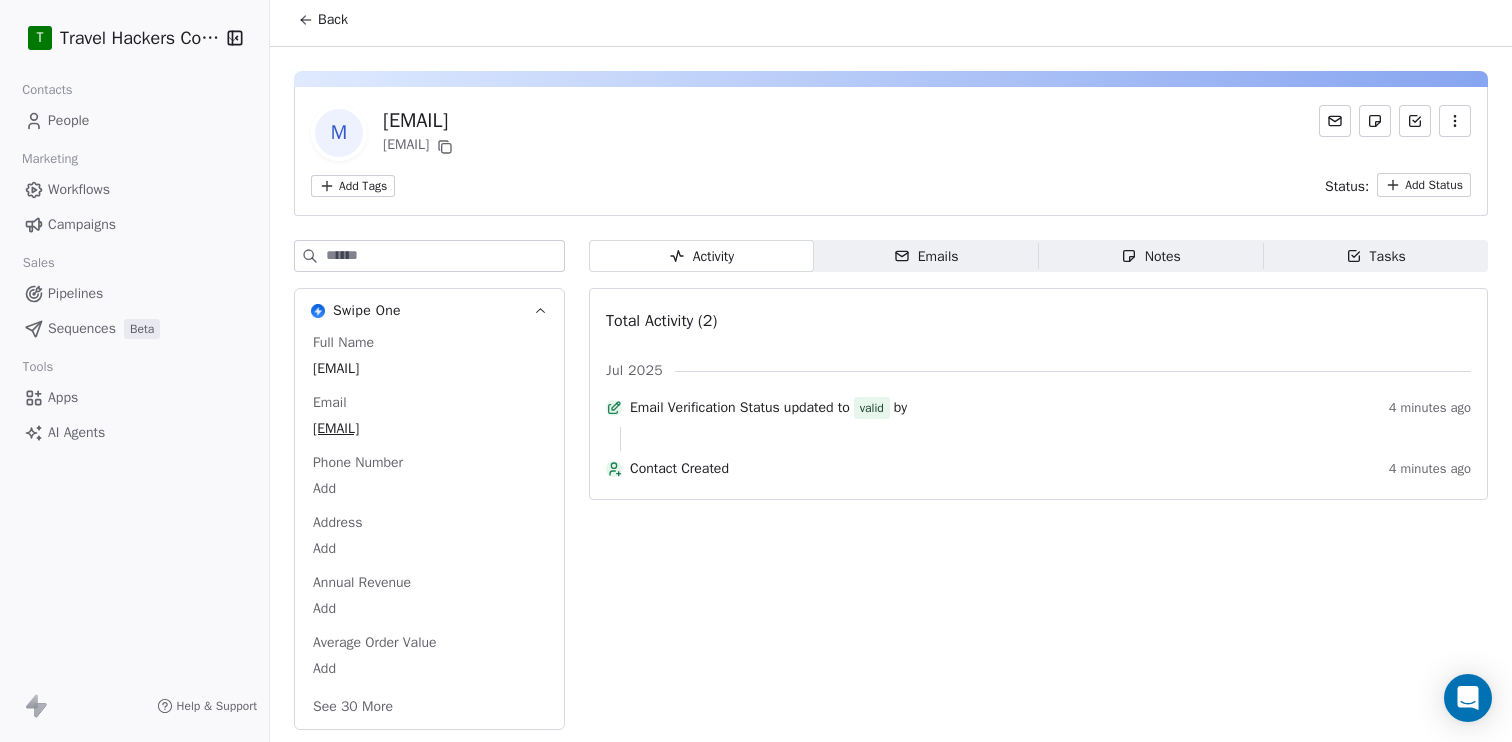 click on "Apps" at bounding box center [63, 397] 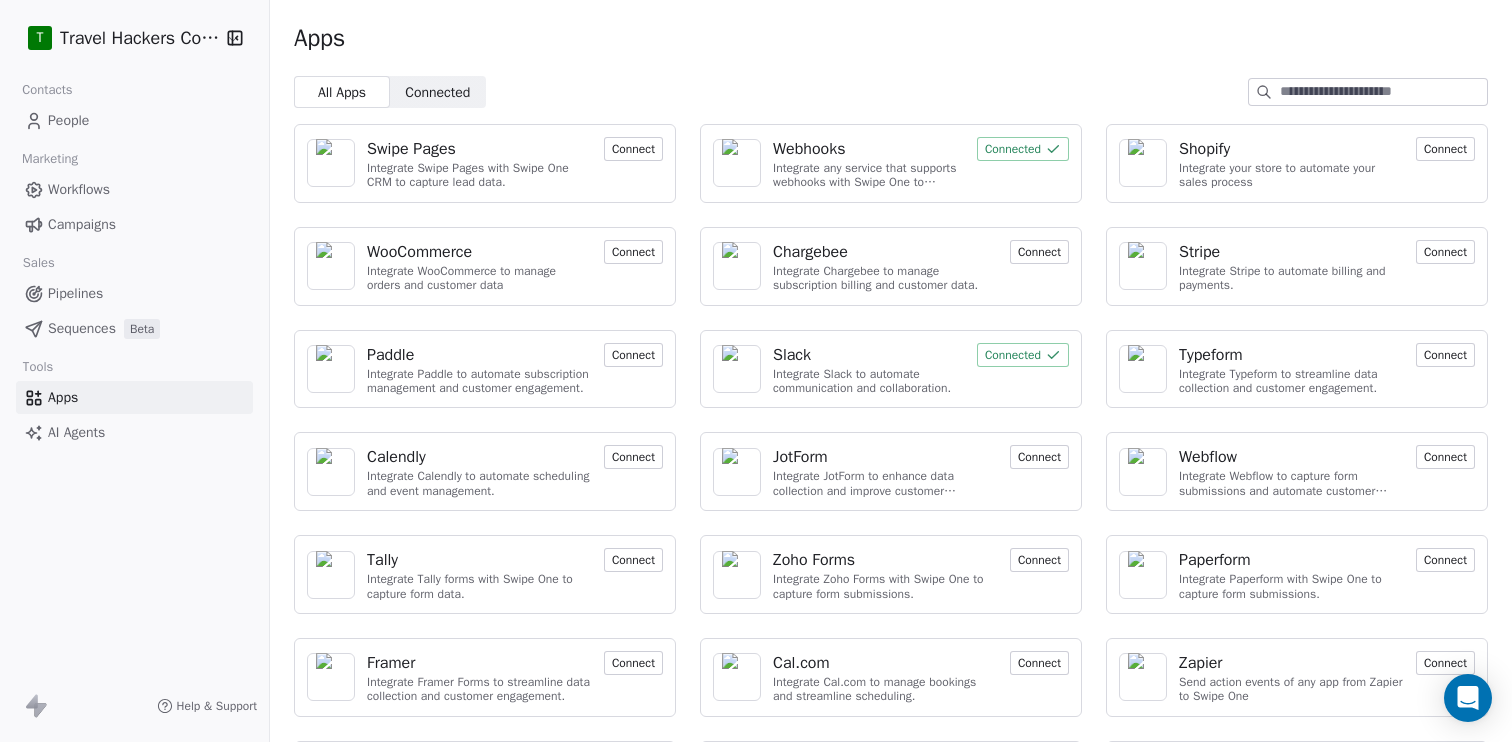 click on "Slack" at bounding box center [869, 355] 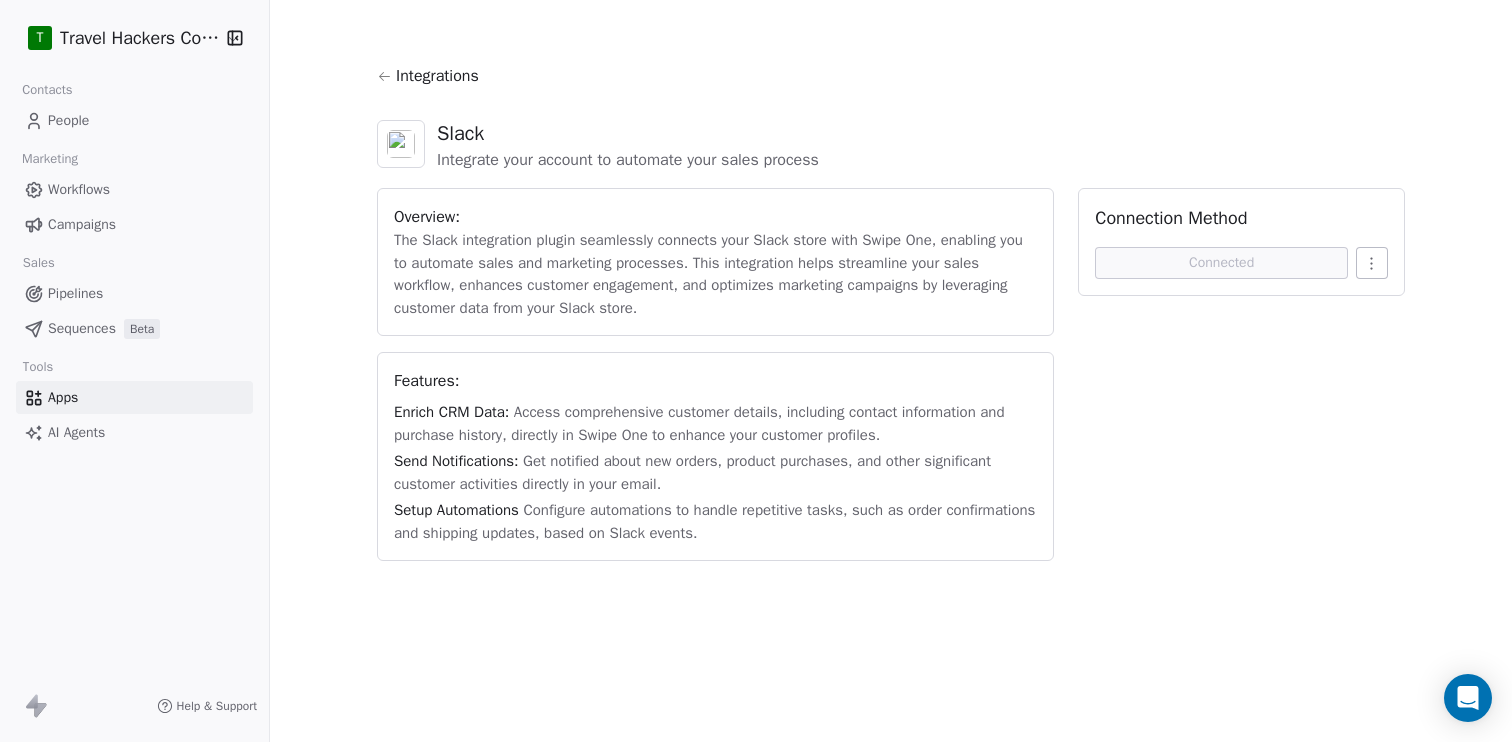 click on "Workflows" at bounding box center [79, 189] 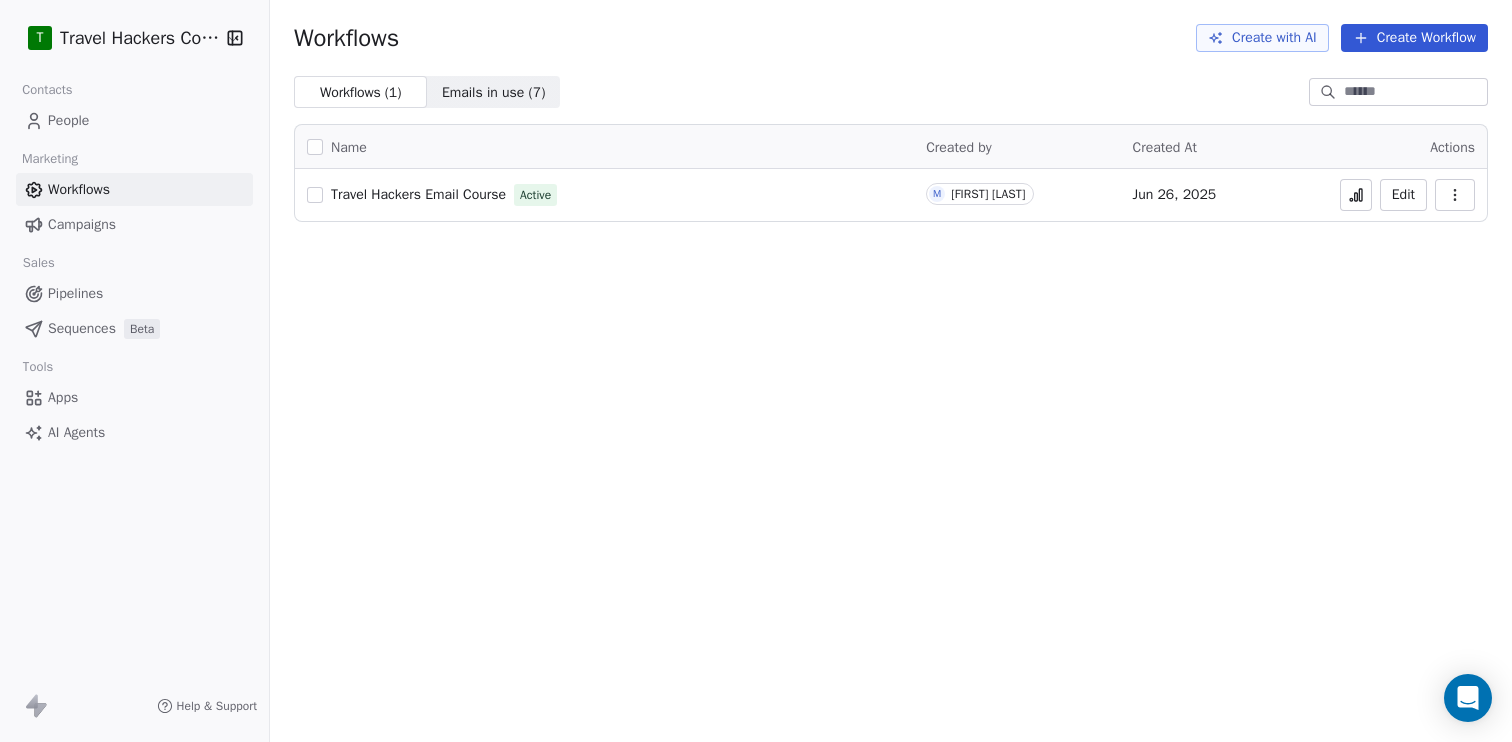 click on "Travel Hackers Email Course" at bounding box center (418, 194) 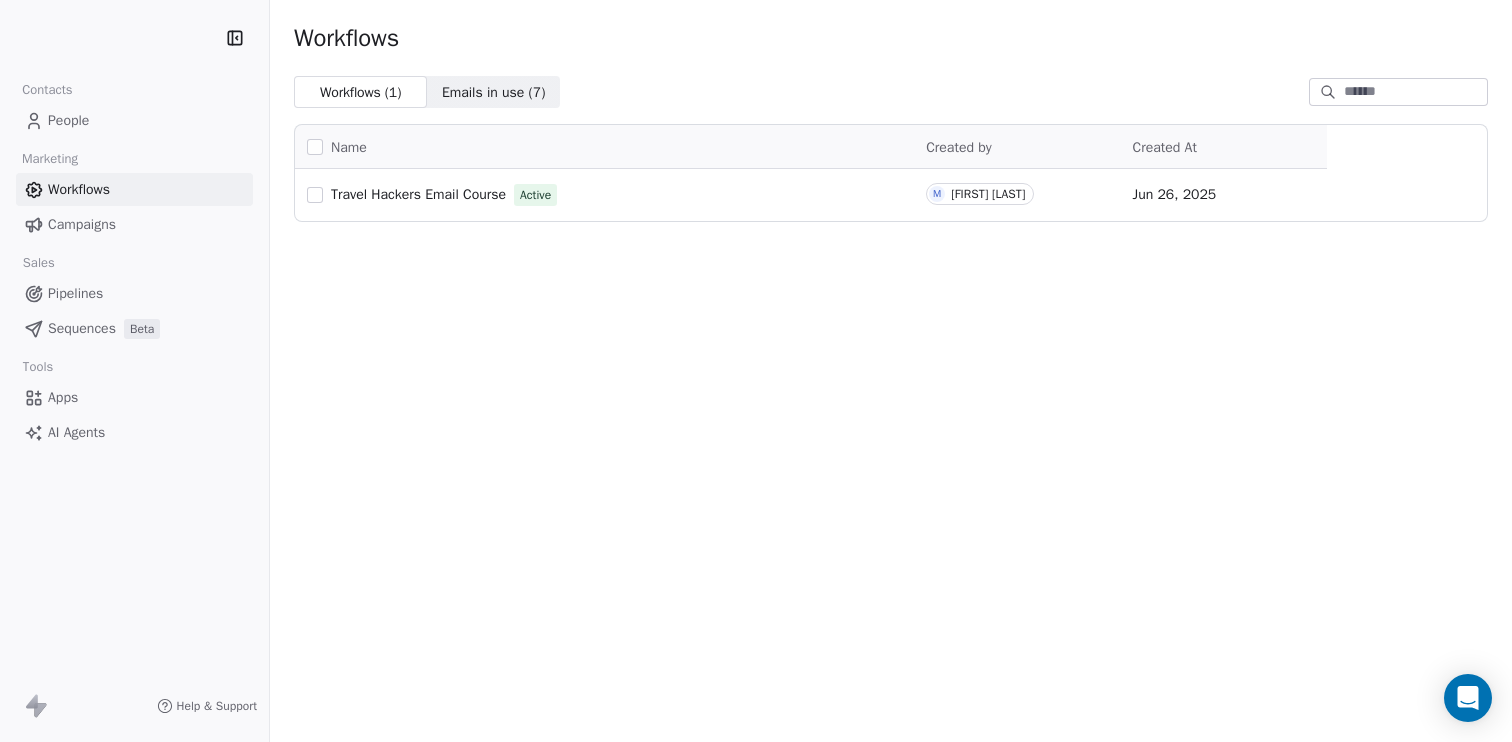 scroll, scrollTop: 0, scrollLeft: 0, axis: both 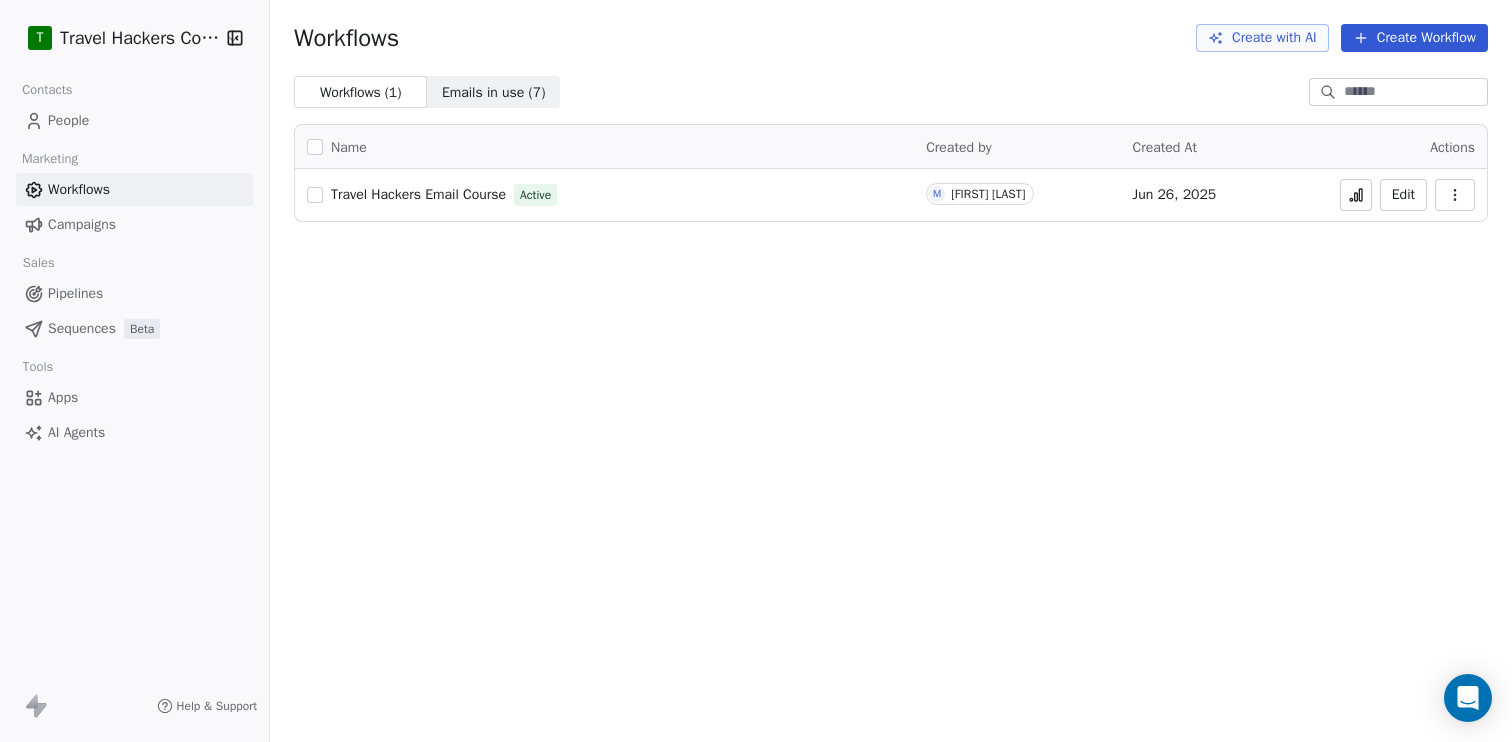 click 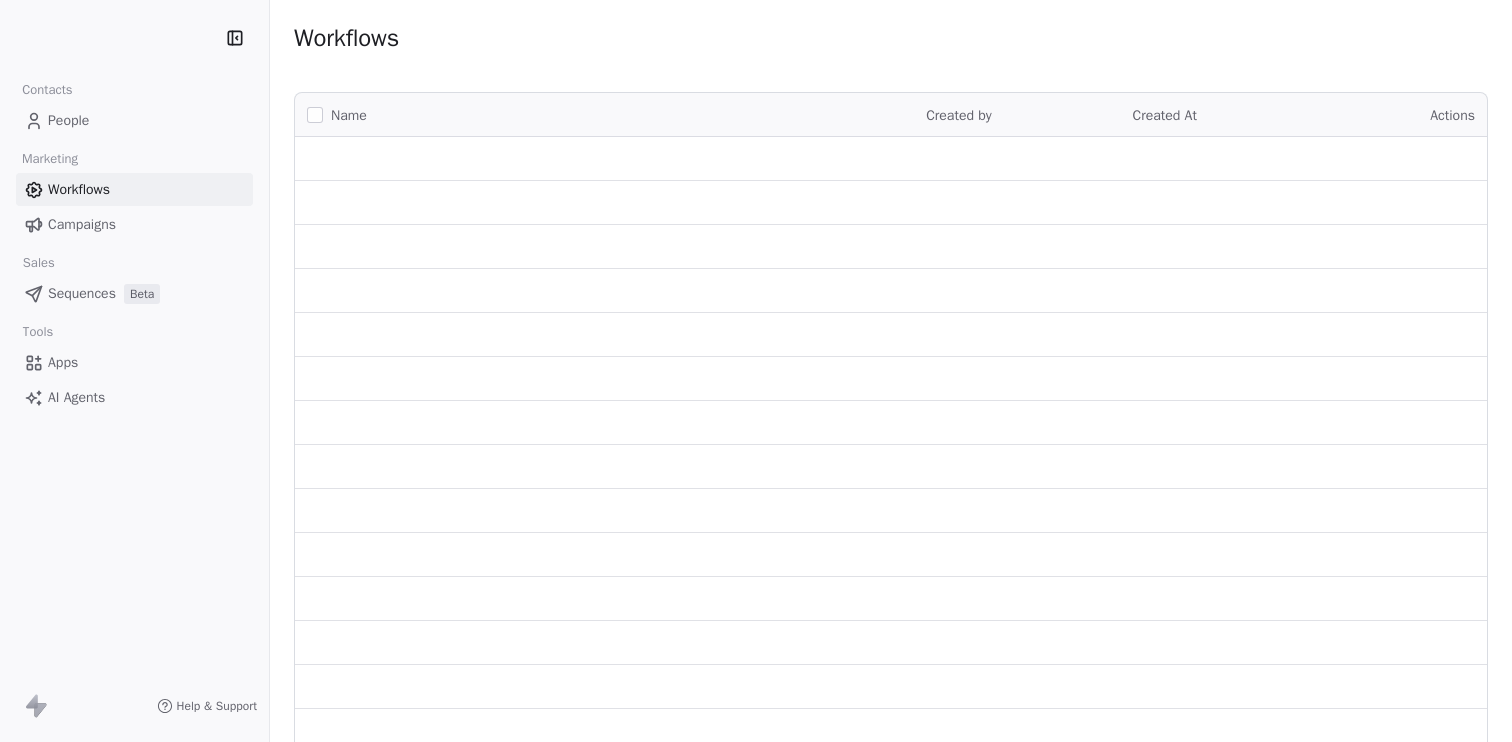 scroll, scrollTop: 0, scrollLeft: 0, axis: both 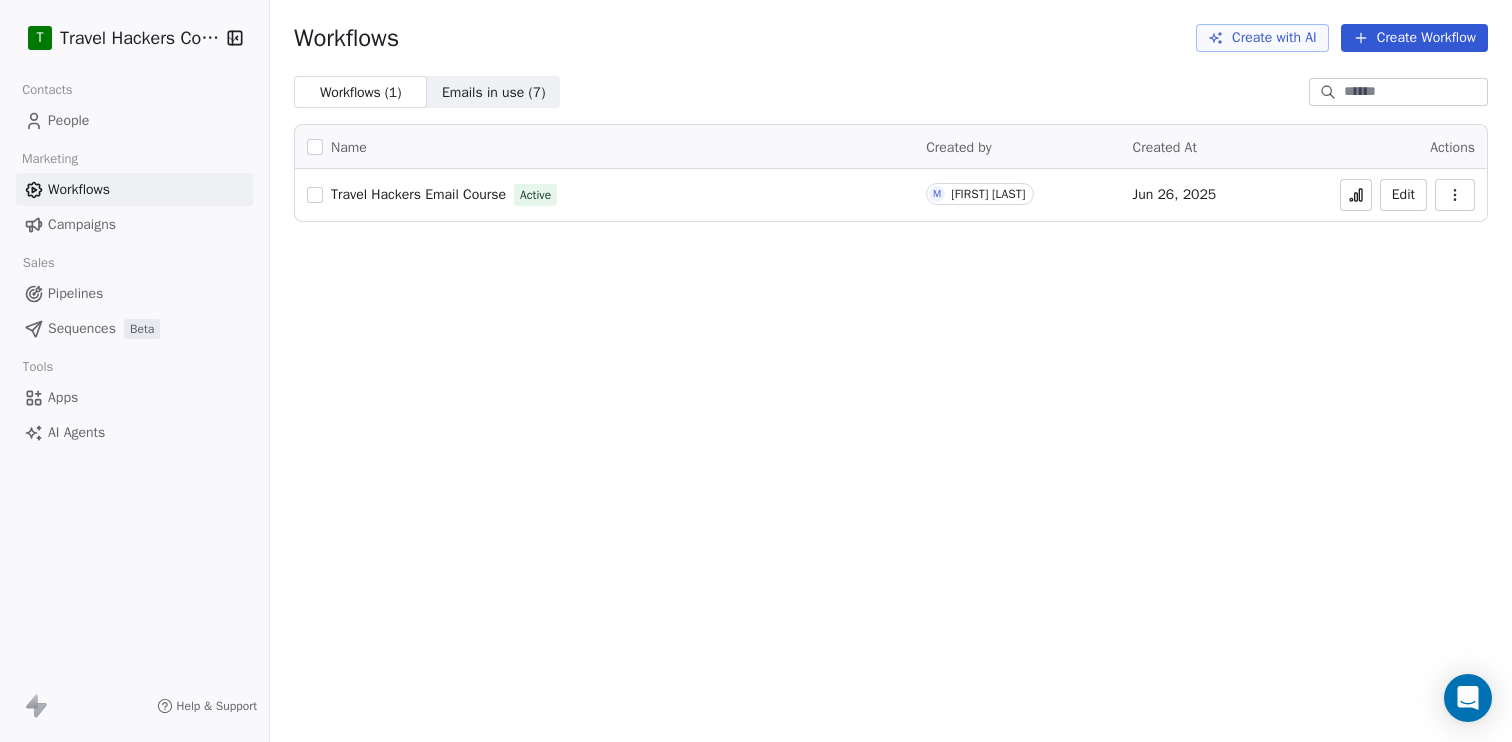 click on "People" at bounding box center (68, 120) 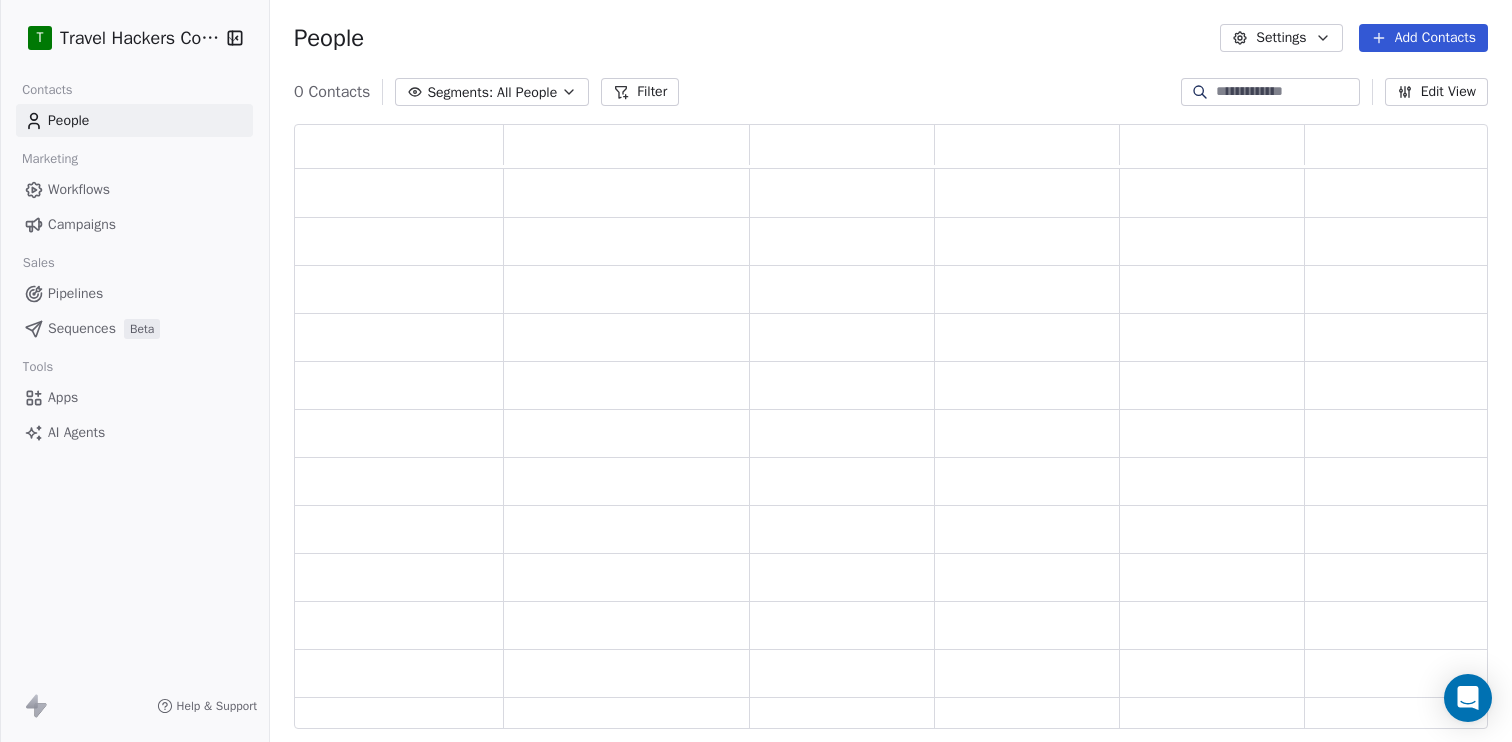scroll, scrollTop: 1, scrollLeft: 1, axis: both 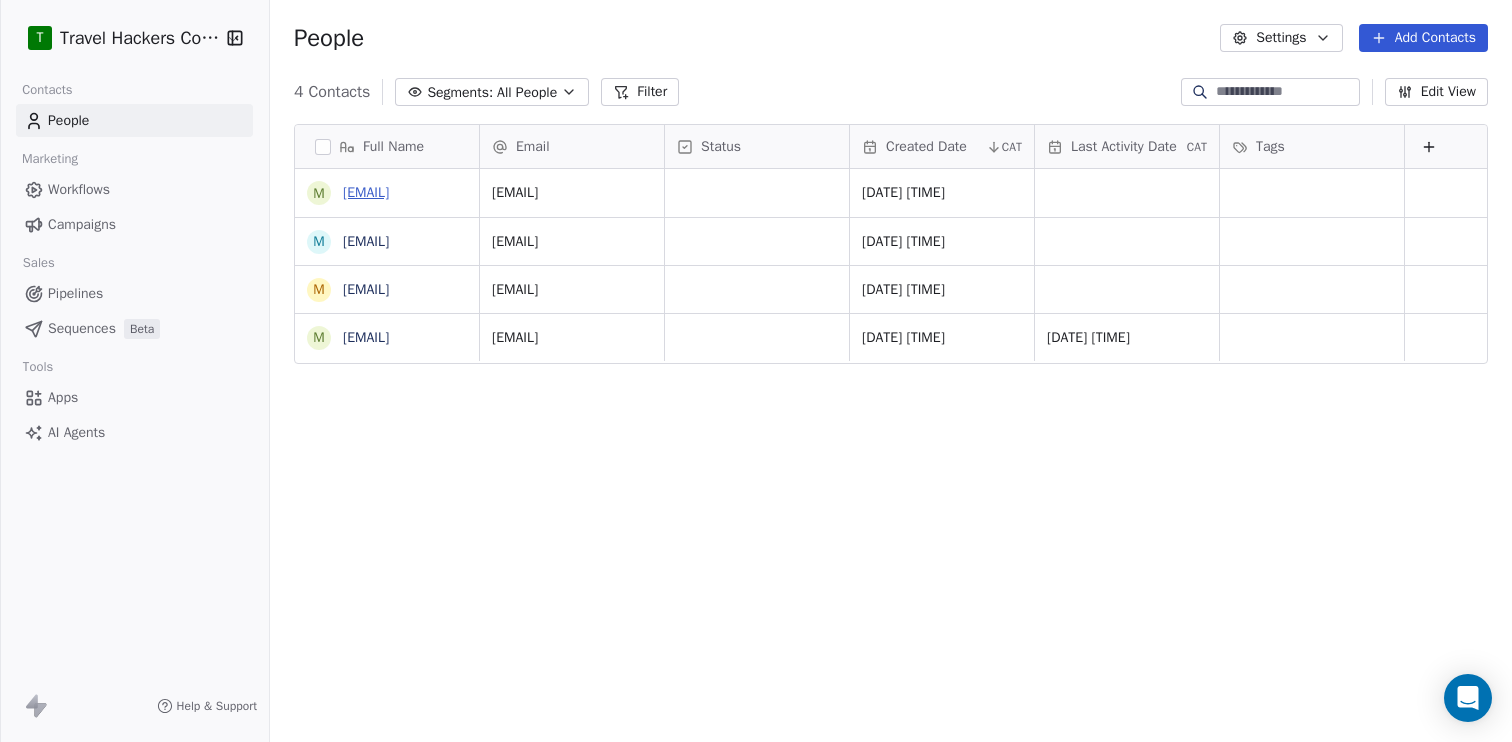click on "mjfolling+909@gmail.com" at bounding box center [366, 192] 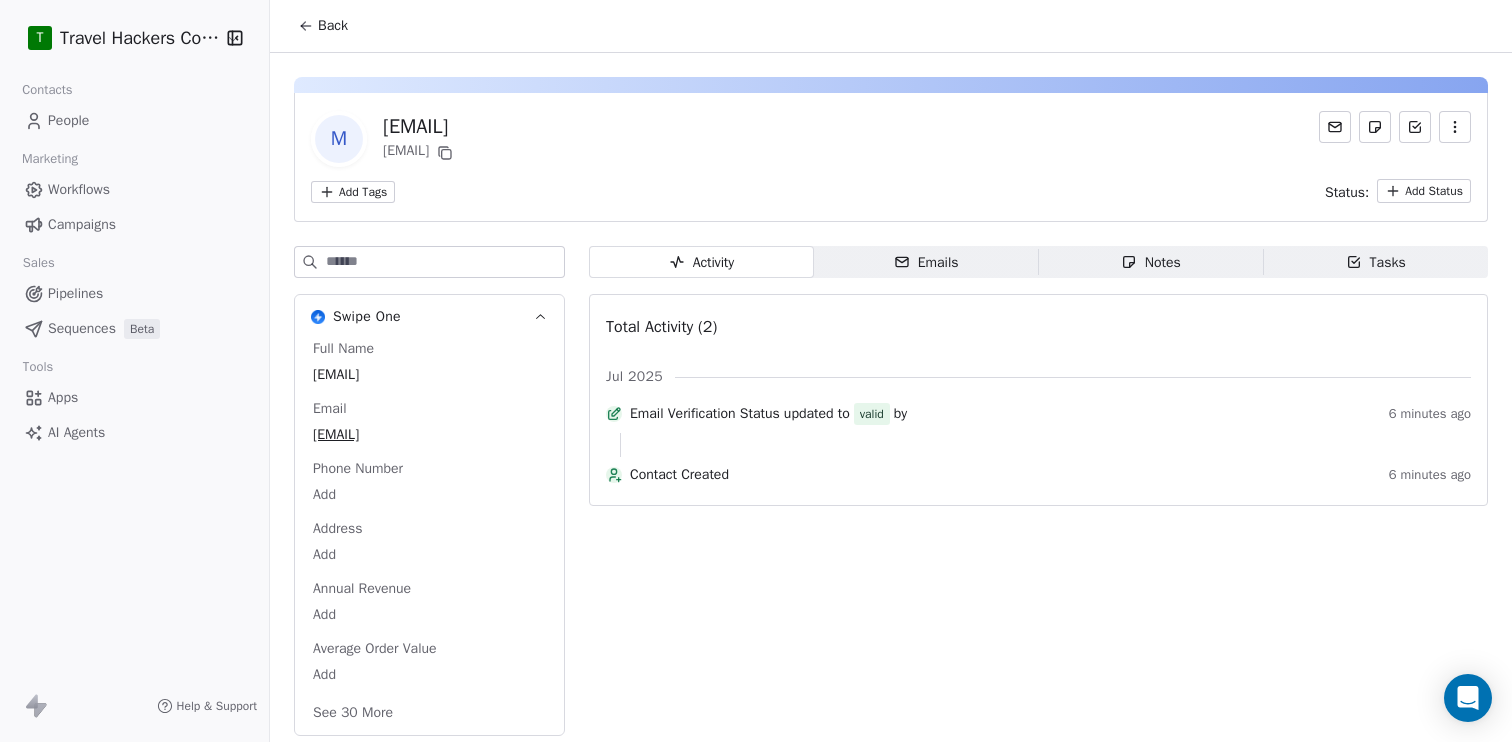 scroll, scrollTop: 6, scrollLeft: 0, axis: vertical 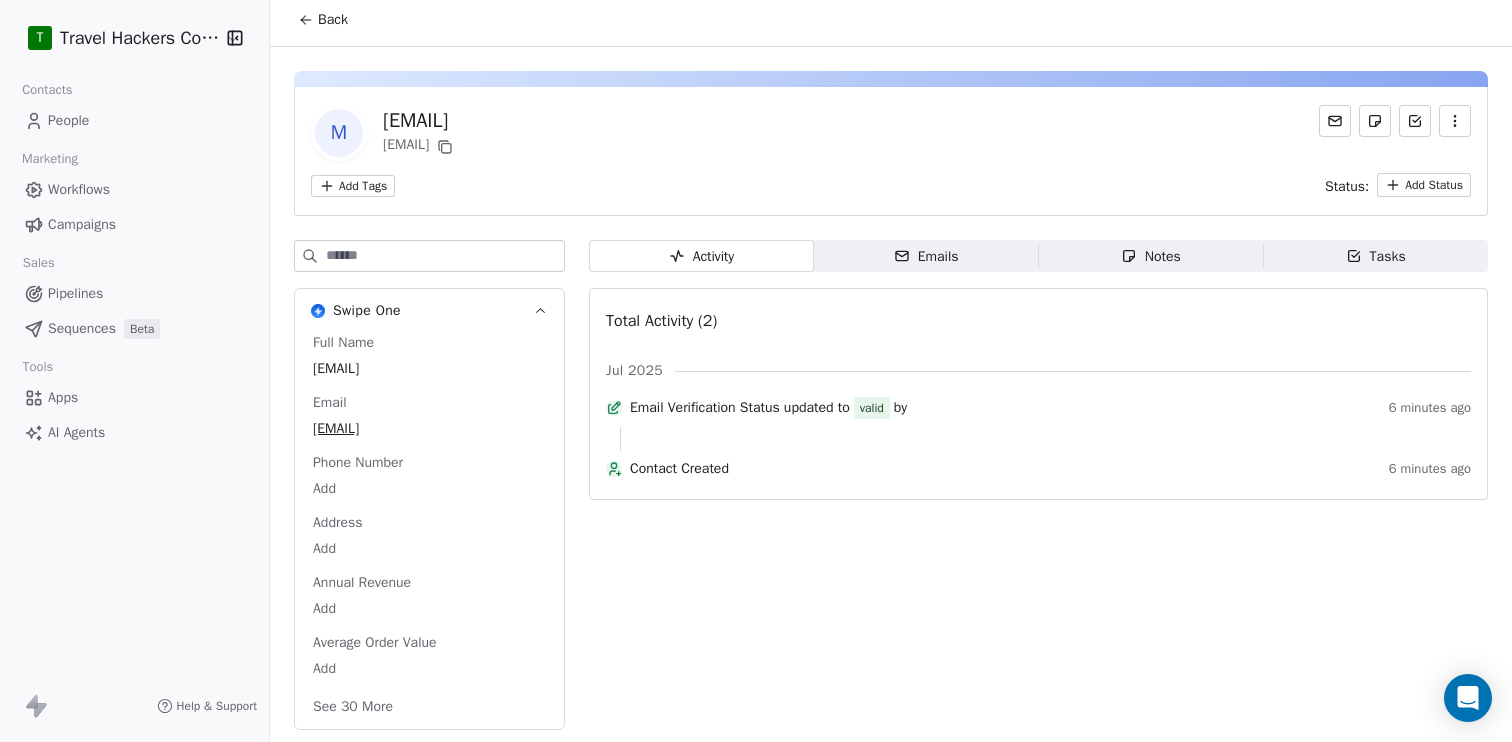 click 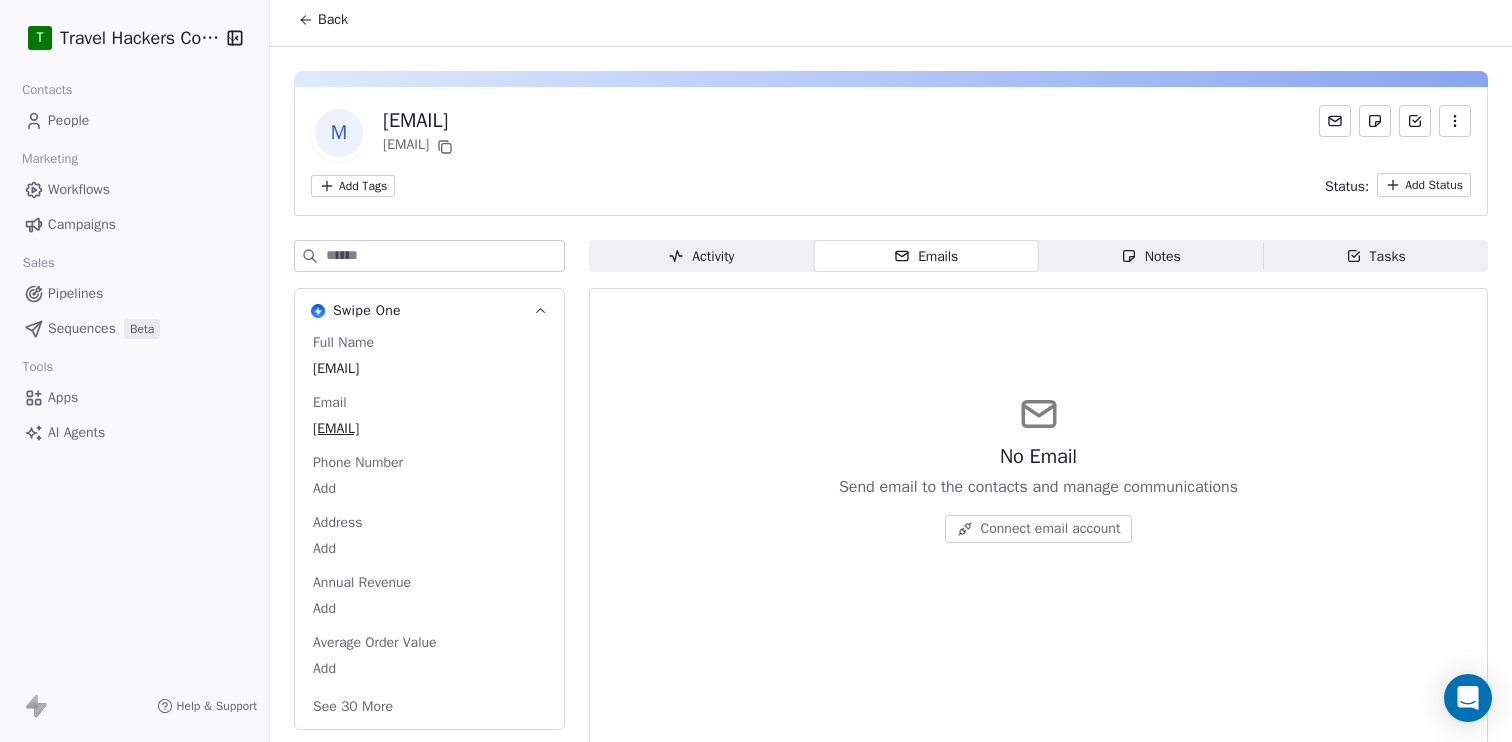 click 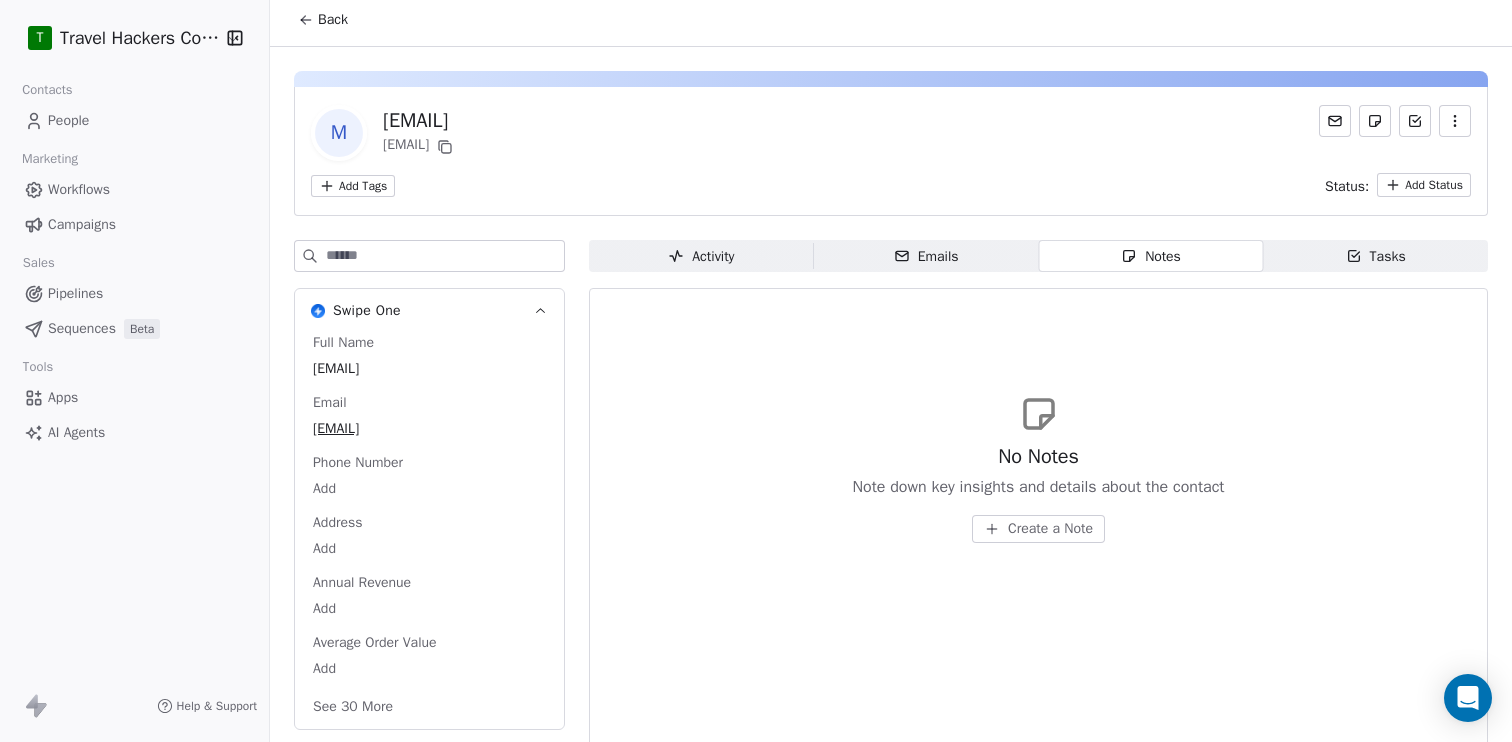 click on "Activity Activity" at bounding box center [701, 256] 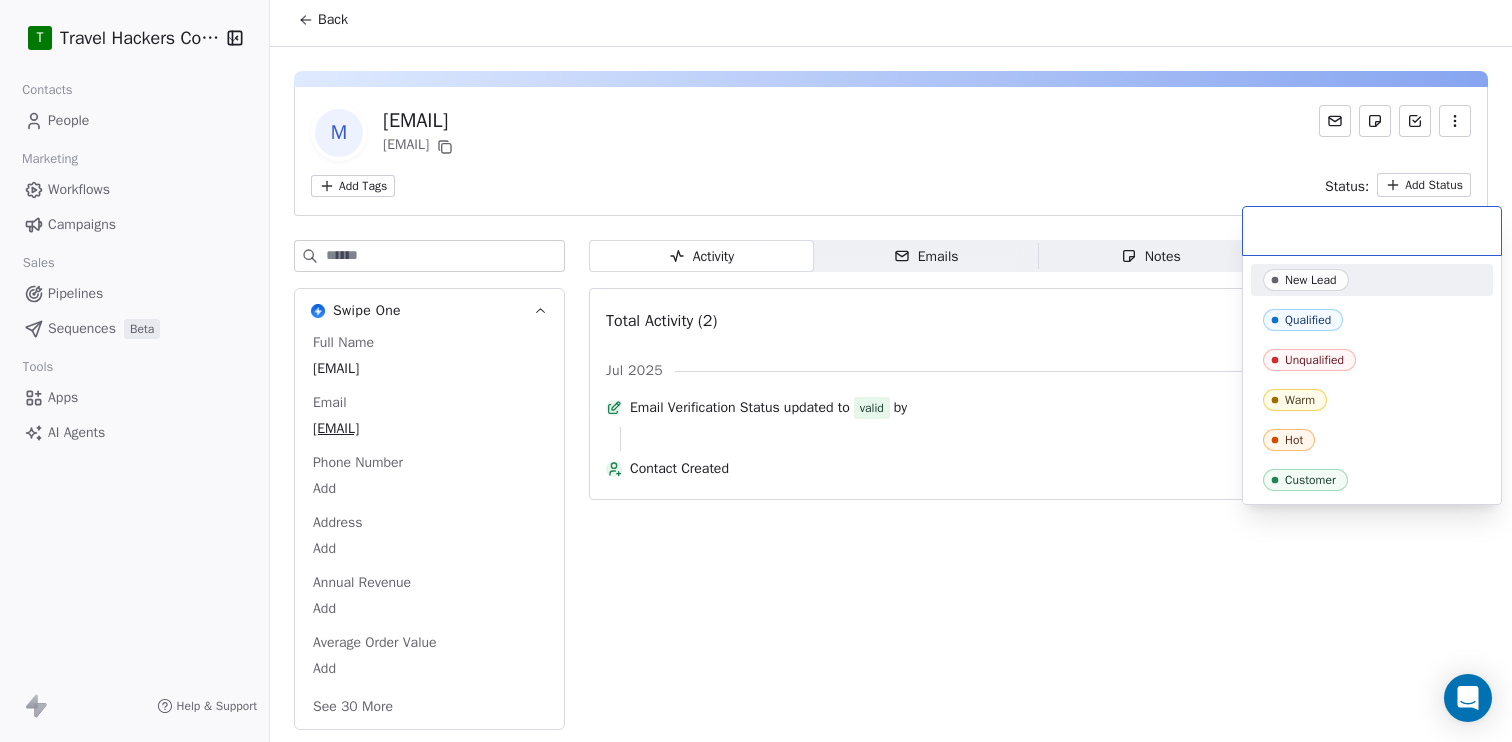 click on "T Travel Hackers Course Contacts People Marketing Workflows Campaigns Sales Pipelines Sequences Beta Tools Apps AI Agents Help & Support Back m mjfolling+909@gmail.com mjfolling+909@gmail.com  Add Tags Status:   Add Status Swipe One Full Name mjfolling+909@gmail.com Email mjfolling+909@gmail.com Phone Number Add Address Add Annual Revenue Add Average Order Value Add See   30   More   Activity Activity Emails Emails   Notes   Notes Tasks Tasks Total Activity (2) Jul 2025 Email Verification Status updated to valid by   6 minutes ago Contact Created   6 minutes ago
New Lead Qualified Unqualified Warm Hot Customer" at bounding box center [756, 371] 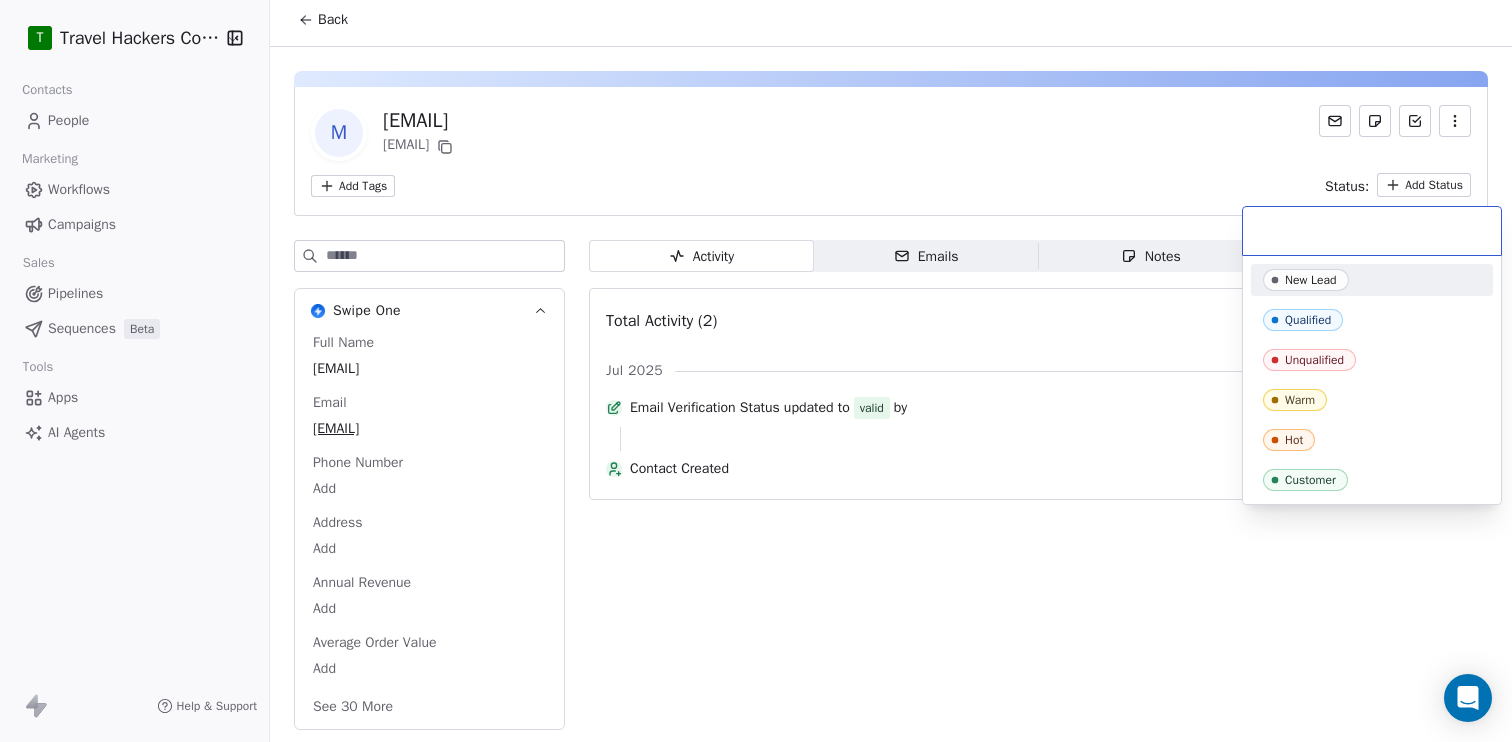 click on "T Travel Hackers Course Contacts People Marketing Workflows Campaigns Sales Pipelines Sequences Beta Tools Apps AI Agents Help & Support Back m mjfolling+909@gmail.com mjfolling+909@gmail.com  Add Tags Status:   Add Status Swipe One Full Name mjfolling+909@gmail.com Email mjfolling+909@gmail.com Phone Number Add Address Add Annual Revenue Add Average Order Value Add See   30   More   Activity Activity Emails Emails   Notes   Notes Tasks Tasks Total Activity (2) Jul 2025 Email Verification Status updated to valid by   6 minutes ago Contact Created   6 minutes ago
New Lead Qualified Unqualified Warm Hot Customer" at bounding box center (756, 371) 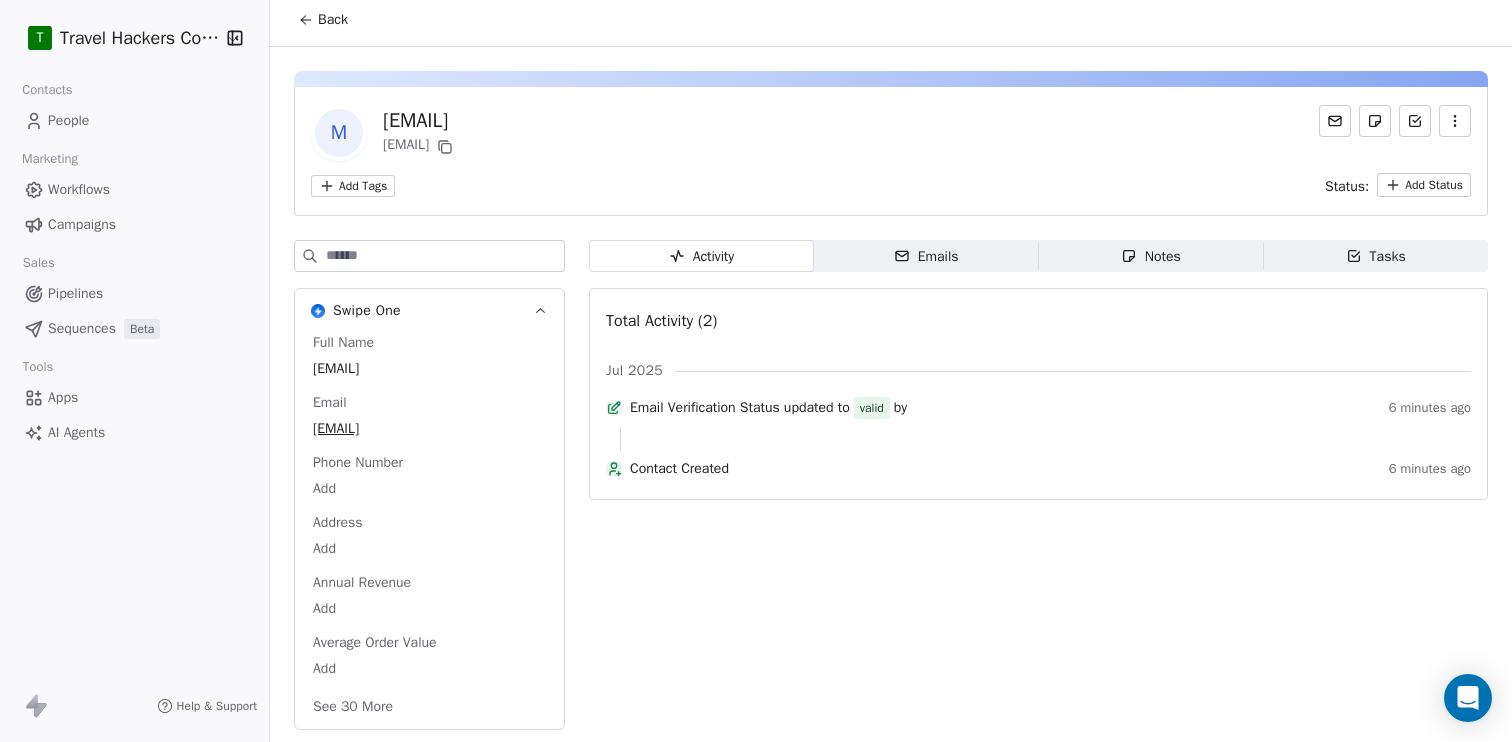 click on "Workflows" at bounding box center (79, 189) 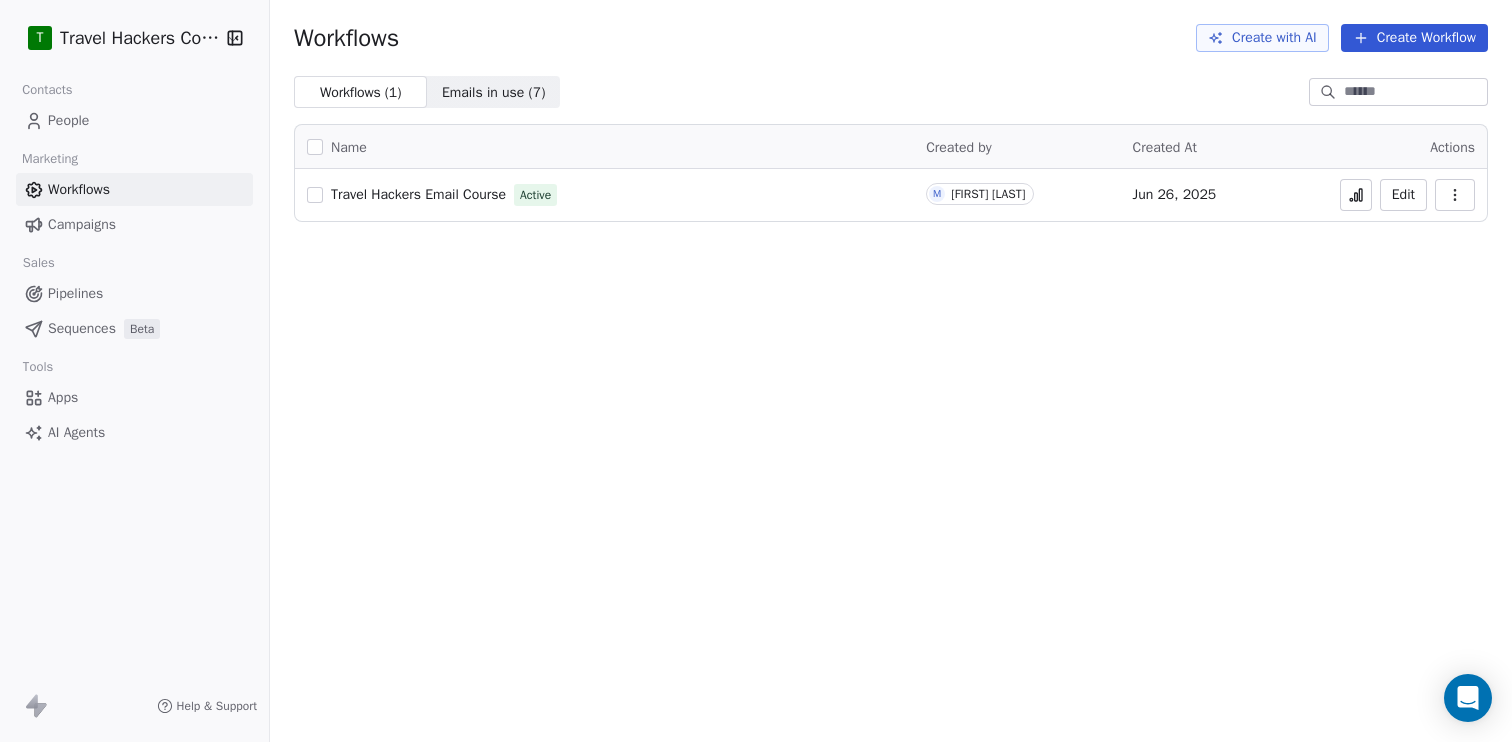 click on "Travel Hackers Email Course" at bounding box center [418, 195] 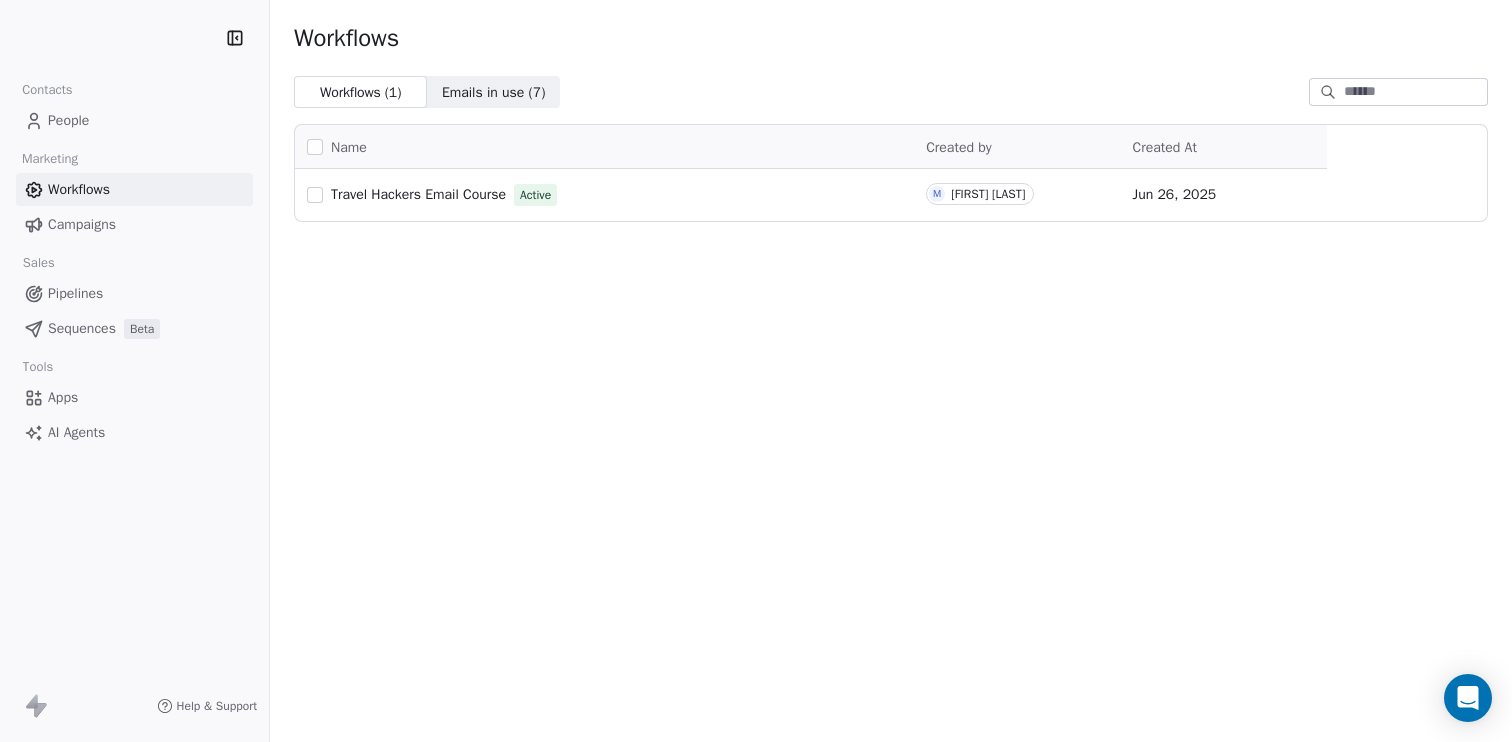 scroll, scrollTop: 0, scrollLeft: 0, axis: both 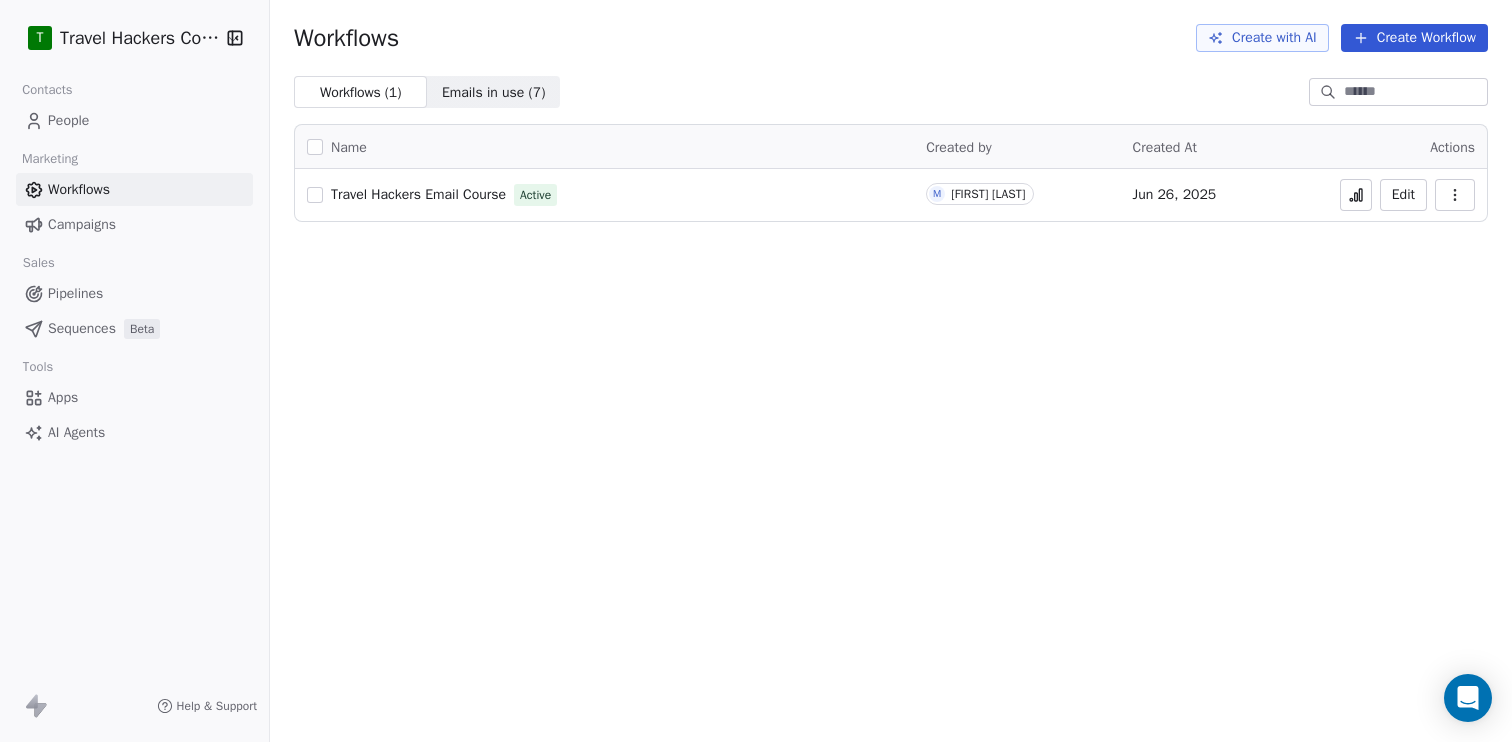 click on "Apps" at bounding box center (63, 397) 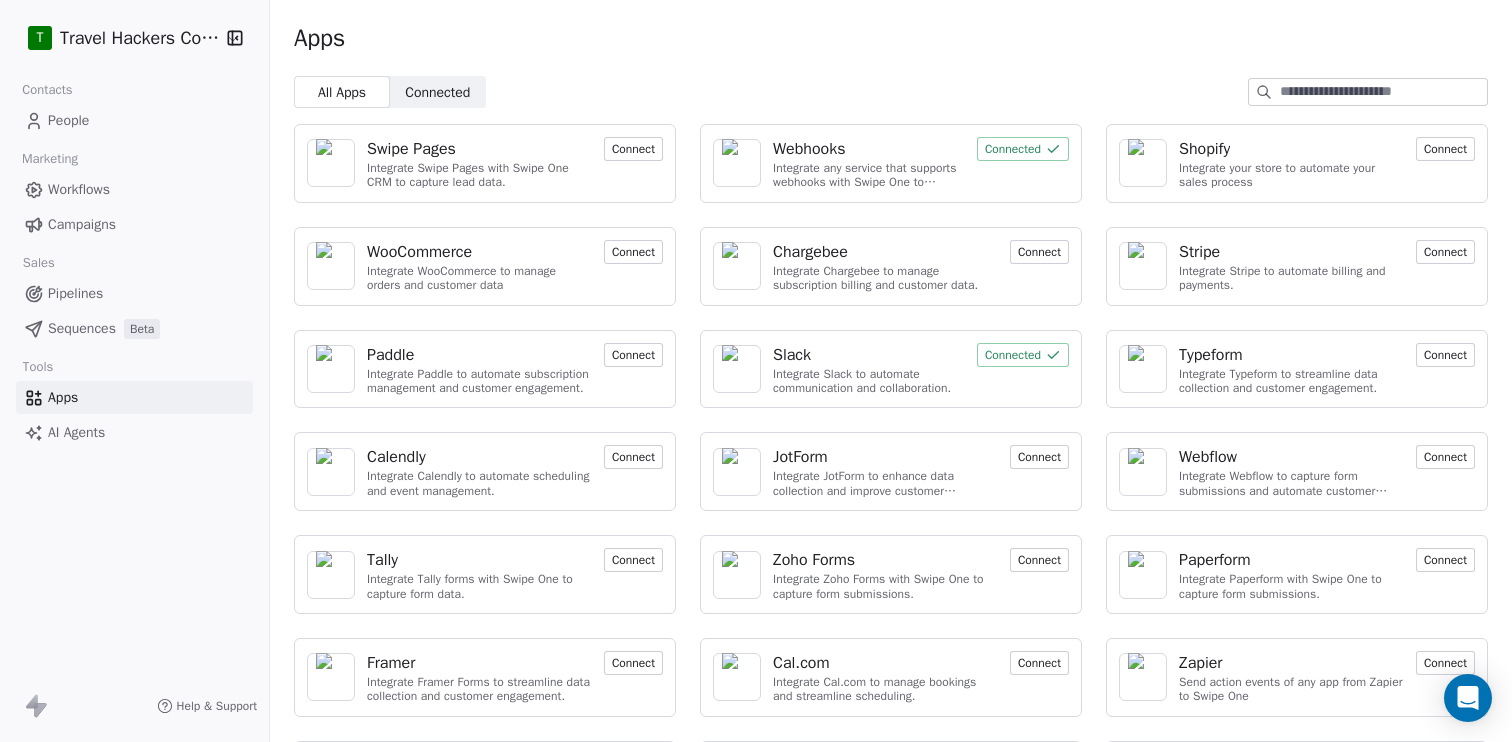 click on "Workflows" at bounding box center (79, 189) 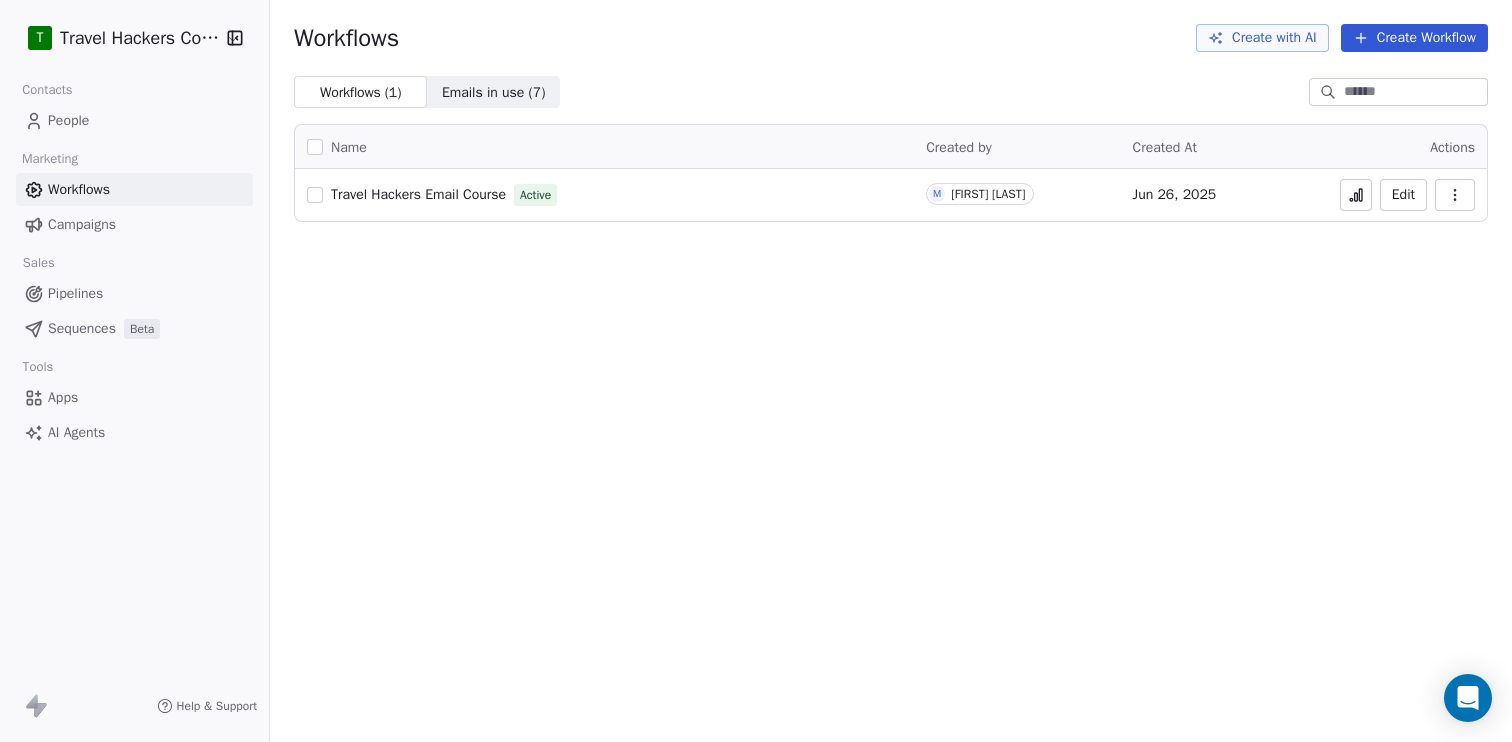 click on "Travel Hackers Email Course" at bounding box center (418, 194) 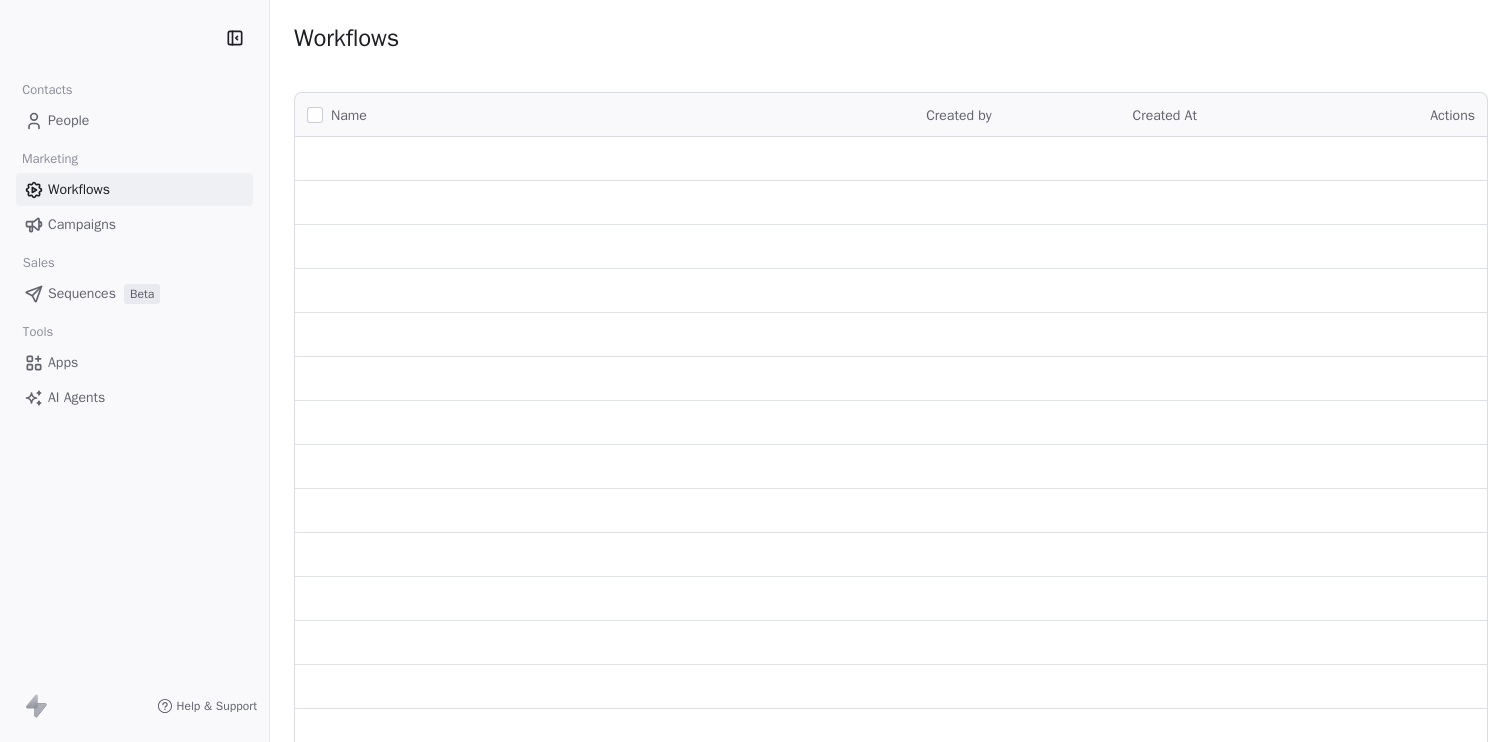 scroll, scrollTop: 0, scrollLeft: 0, axis: both 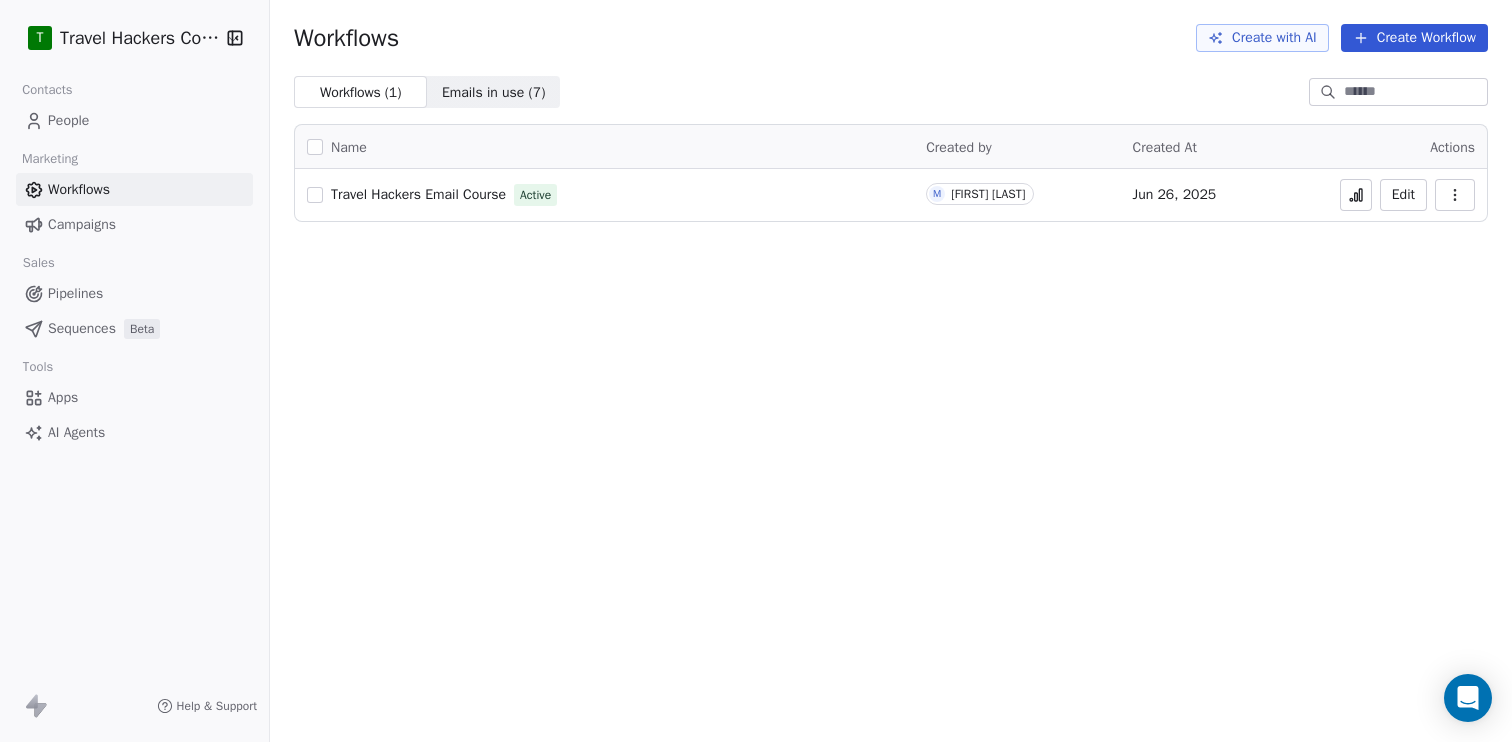 click on "Workflows" at bounding box center (79, 189) 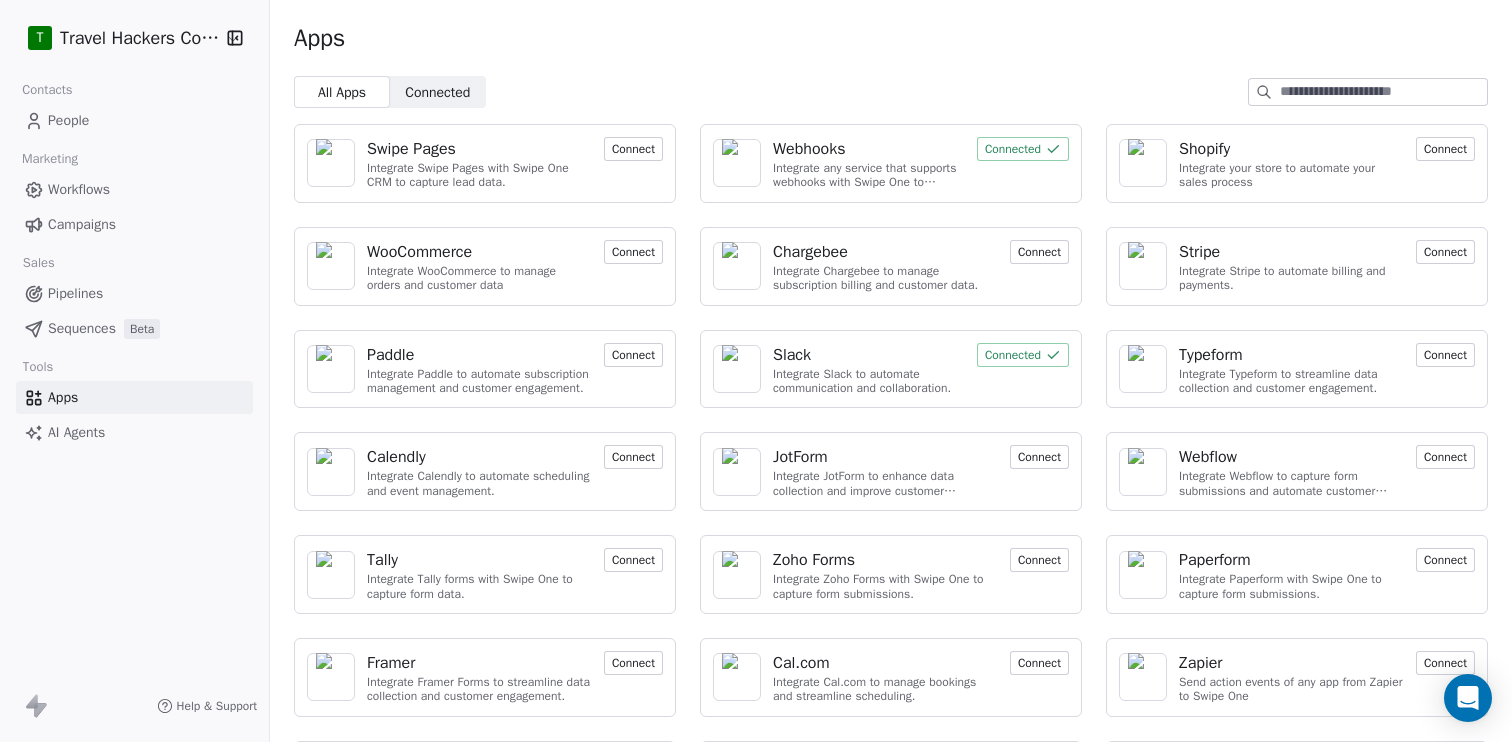 click on "Integrate any service that supports webhooks with Swipe One to capture and automate data workflows." at bounding box center (869, 175) 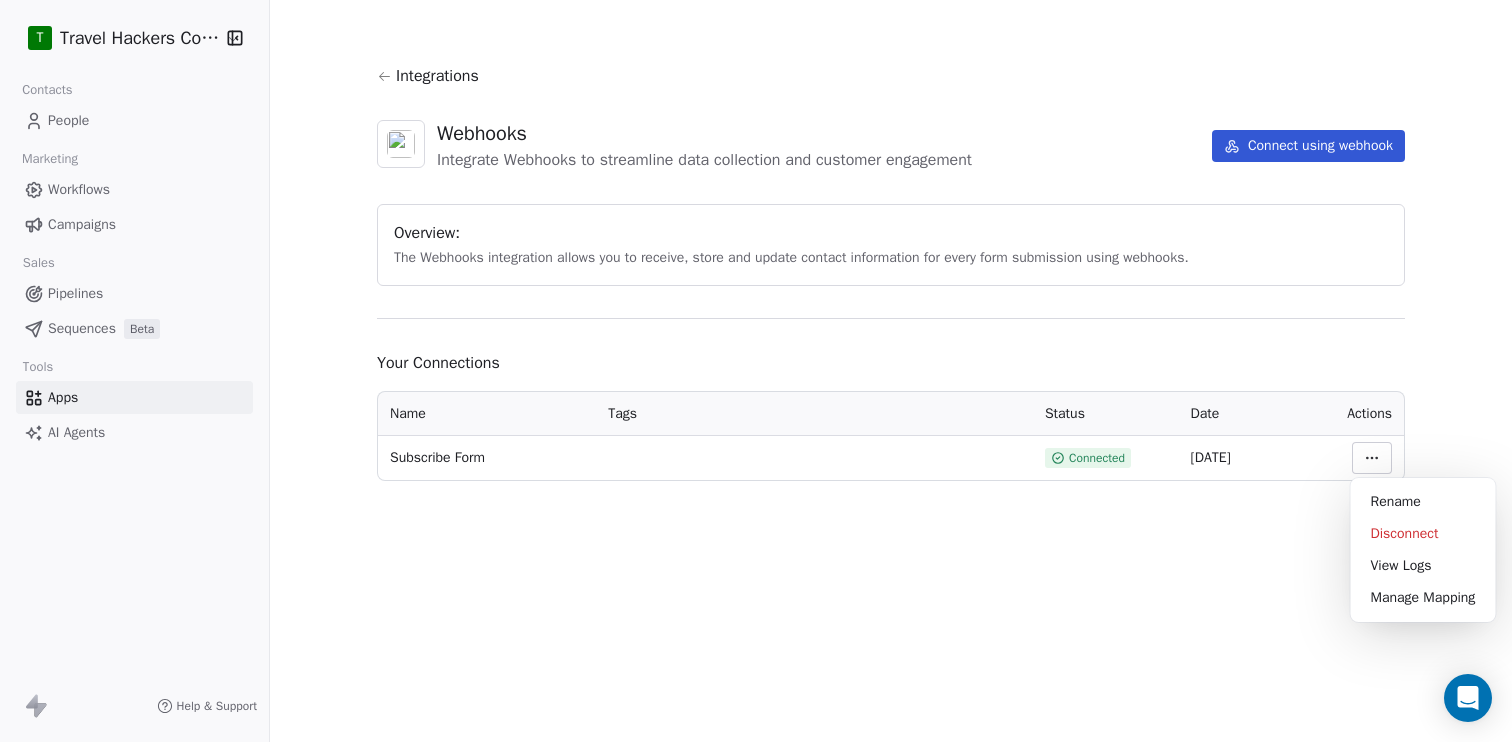 click on "T Travel Hackers Course Contacts People Marketing Workflows Campaigns Sales Pipelines Sequences Beta Tools Apps AI Agents Help & Support Integrations Webhooks Integrate Webhooks to streamline data collection and customer engagement Connect using webhook Overview: The Webhooks integration allows you to receive, store and update contact information for every form submission using webhooks. Your Connections Name Tags Status Date Actions Subscribe Form Connected 26 Jun 2025 Rename Disconnect View Logs Manage Mapping" at bounding box center (756, 371) 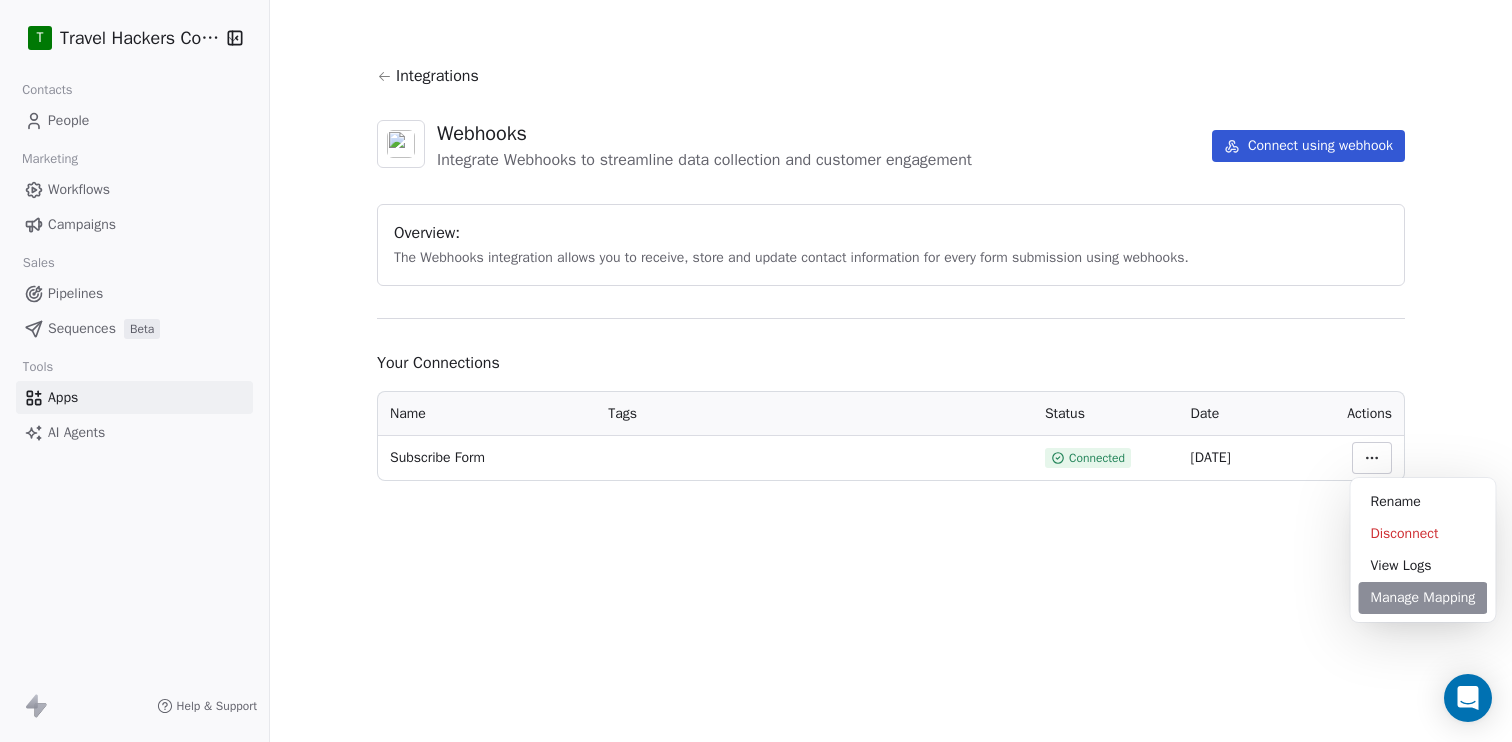 click on "Manage Mapping" at bounding box center (1423, 598) 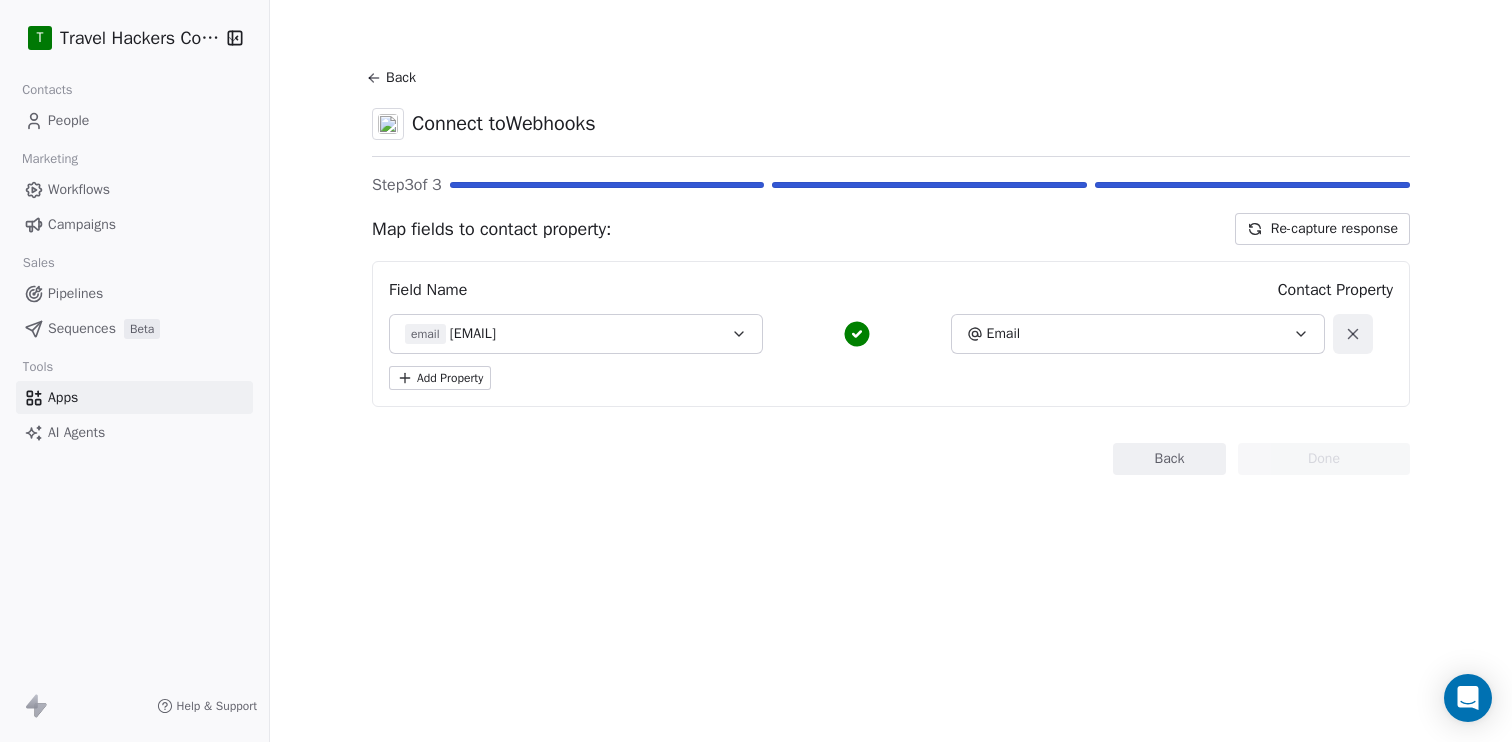 click on "Add Property" at bounding box center (440, 378) 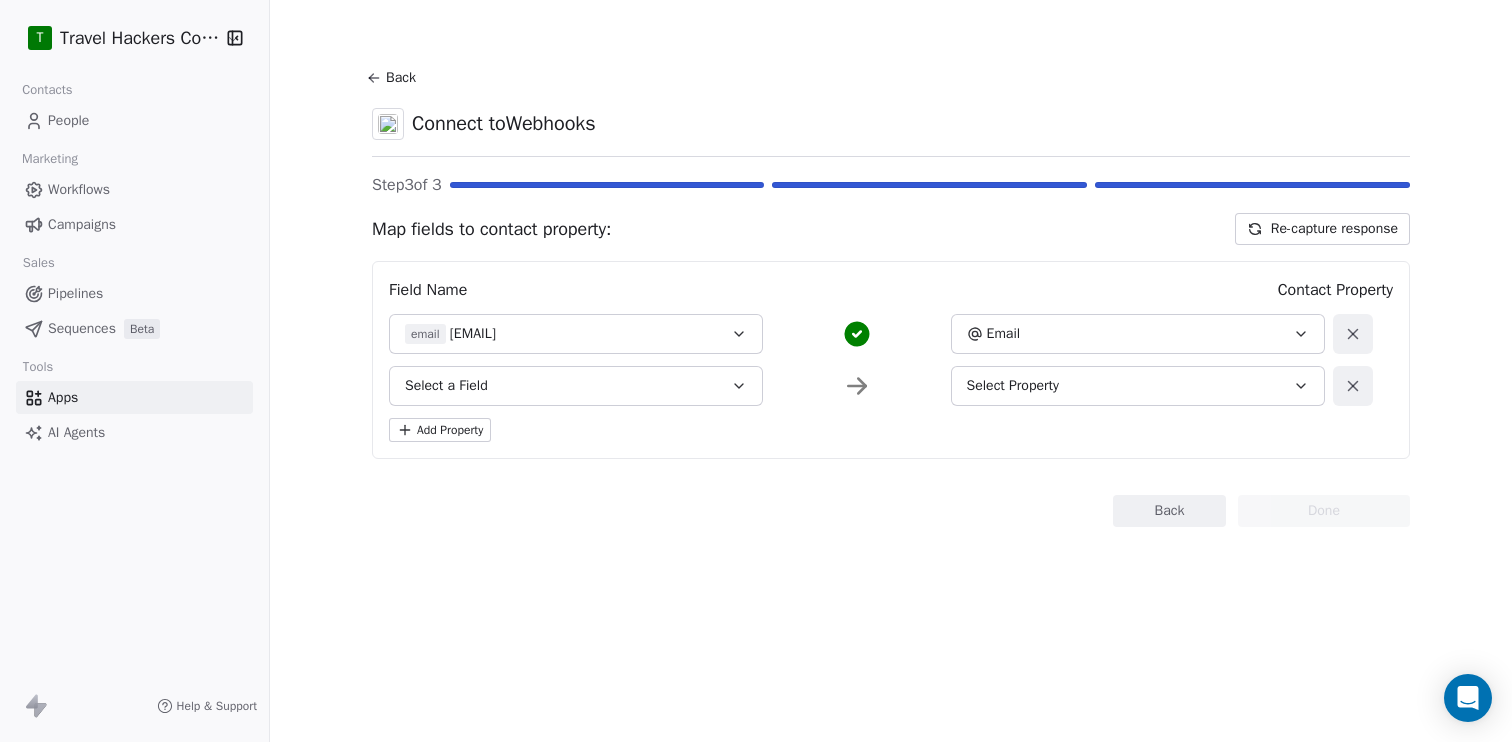 click on "Select a Field" at bounding box center [576, 386] 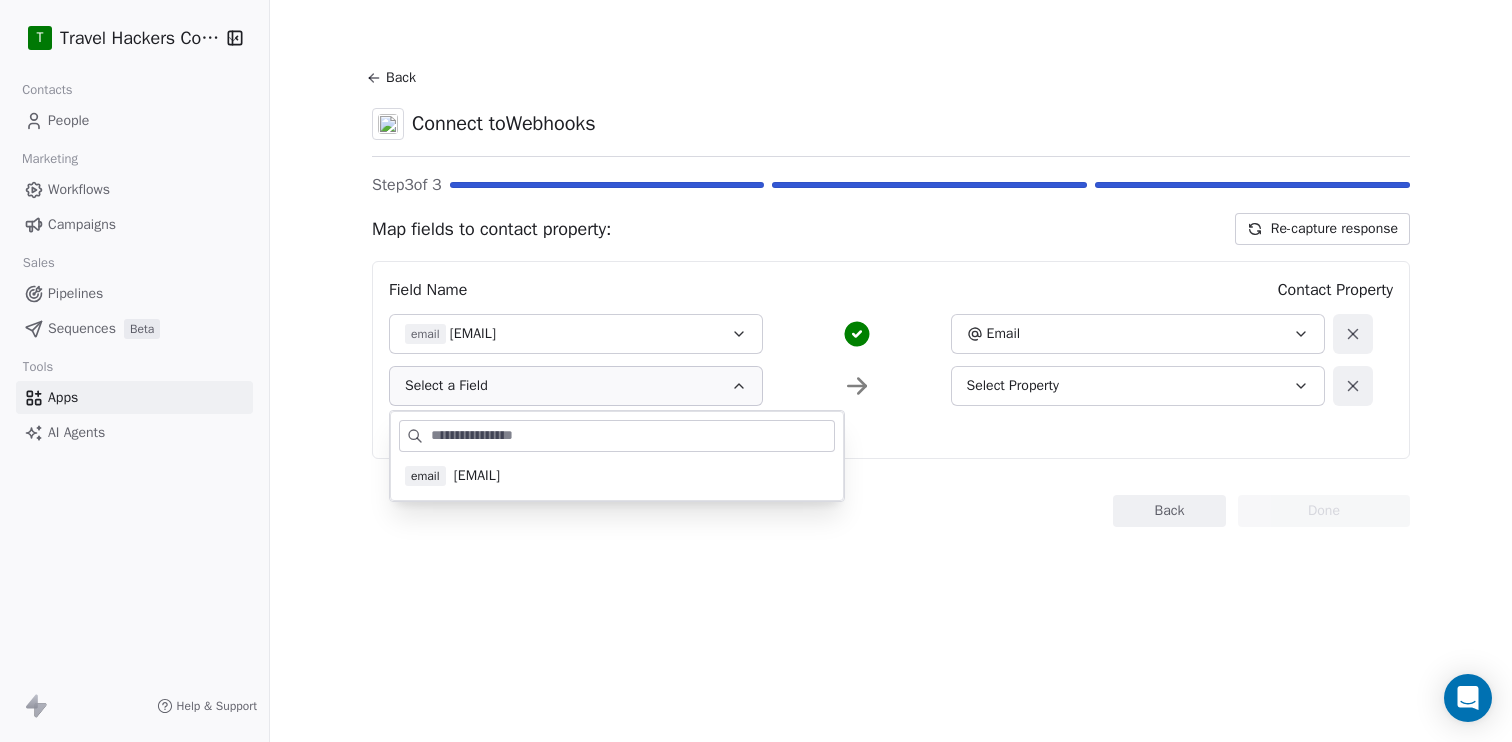 click on "Add Property" at bounding box center (891, 430) 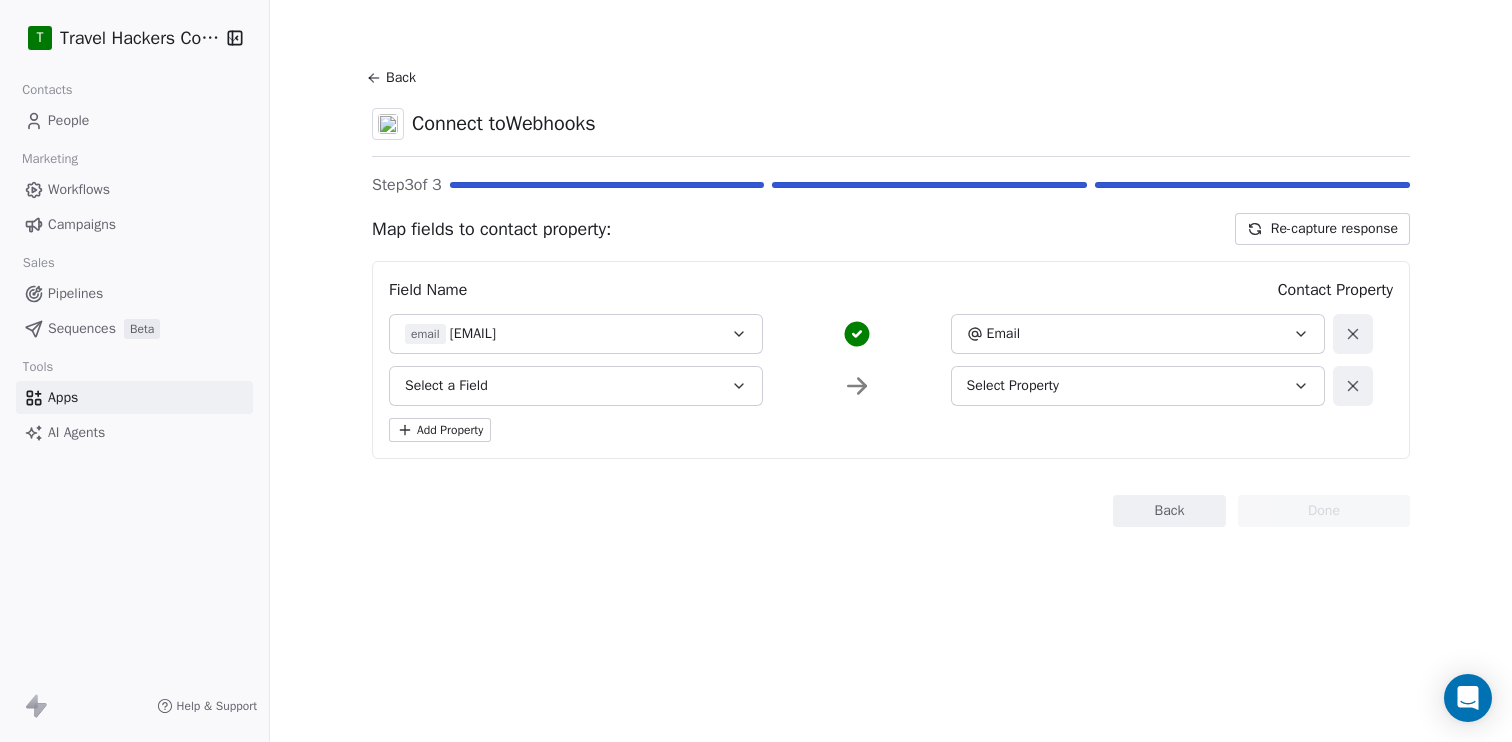 click 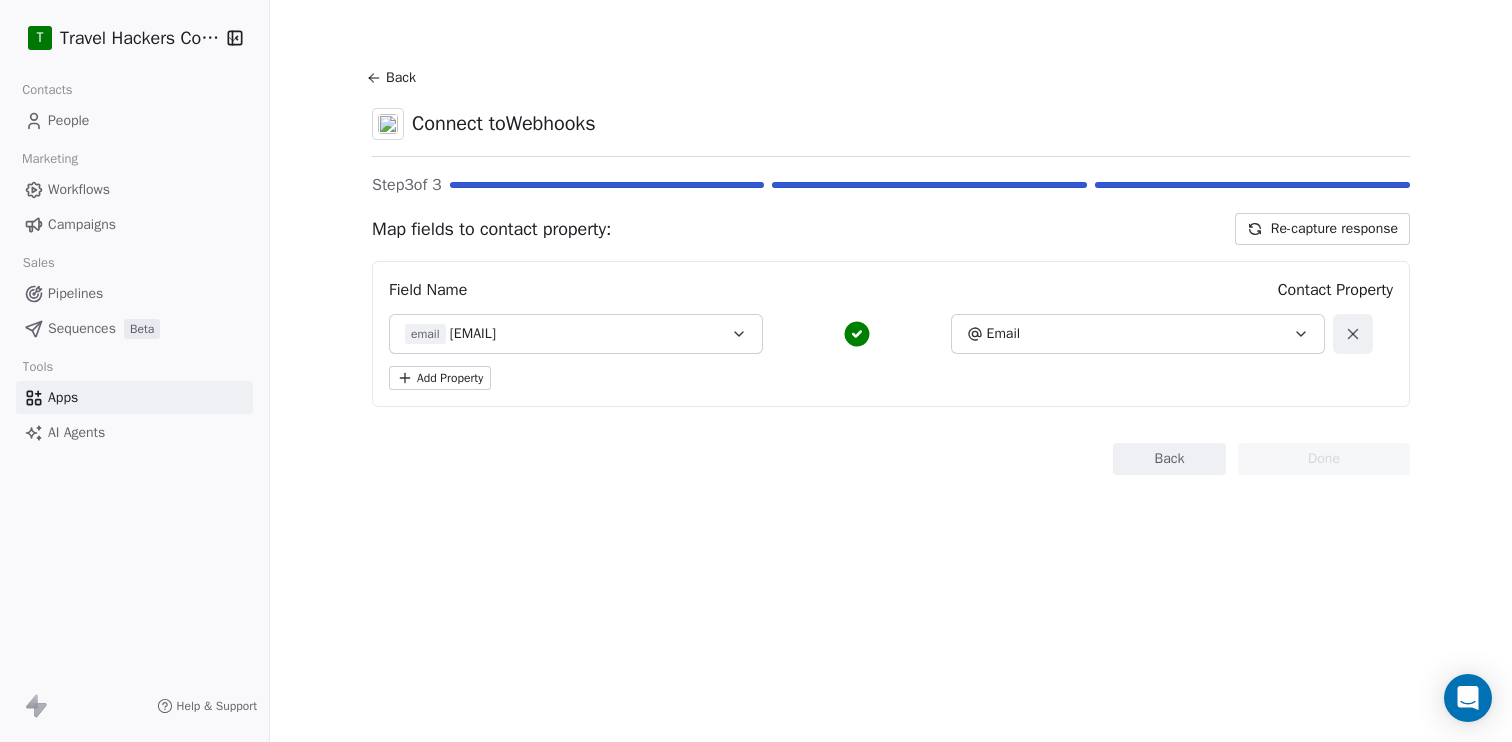 click on "Back" at bounding box center (1169, 459) 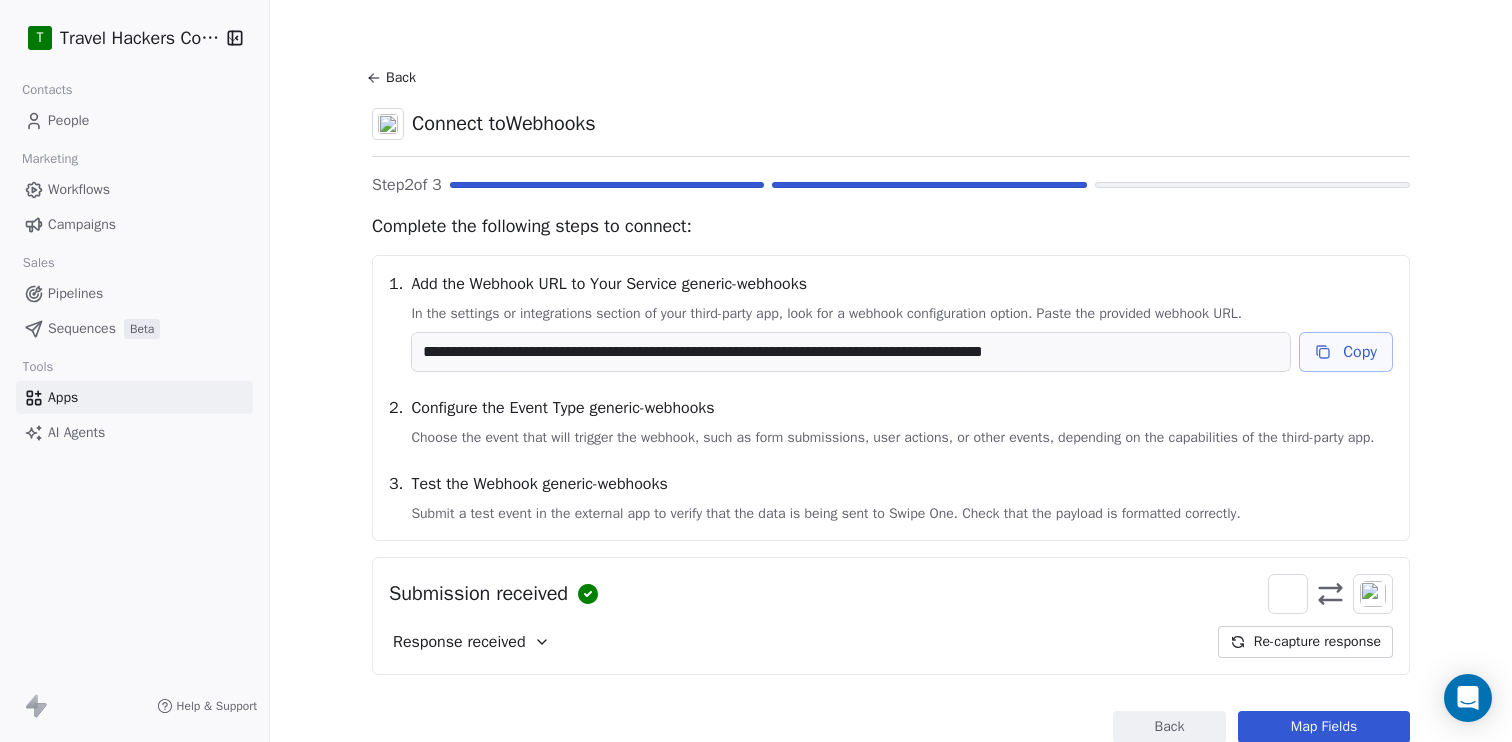 scroll, scrollTop: 85, scrollLeft: 0, axis: vertical 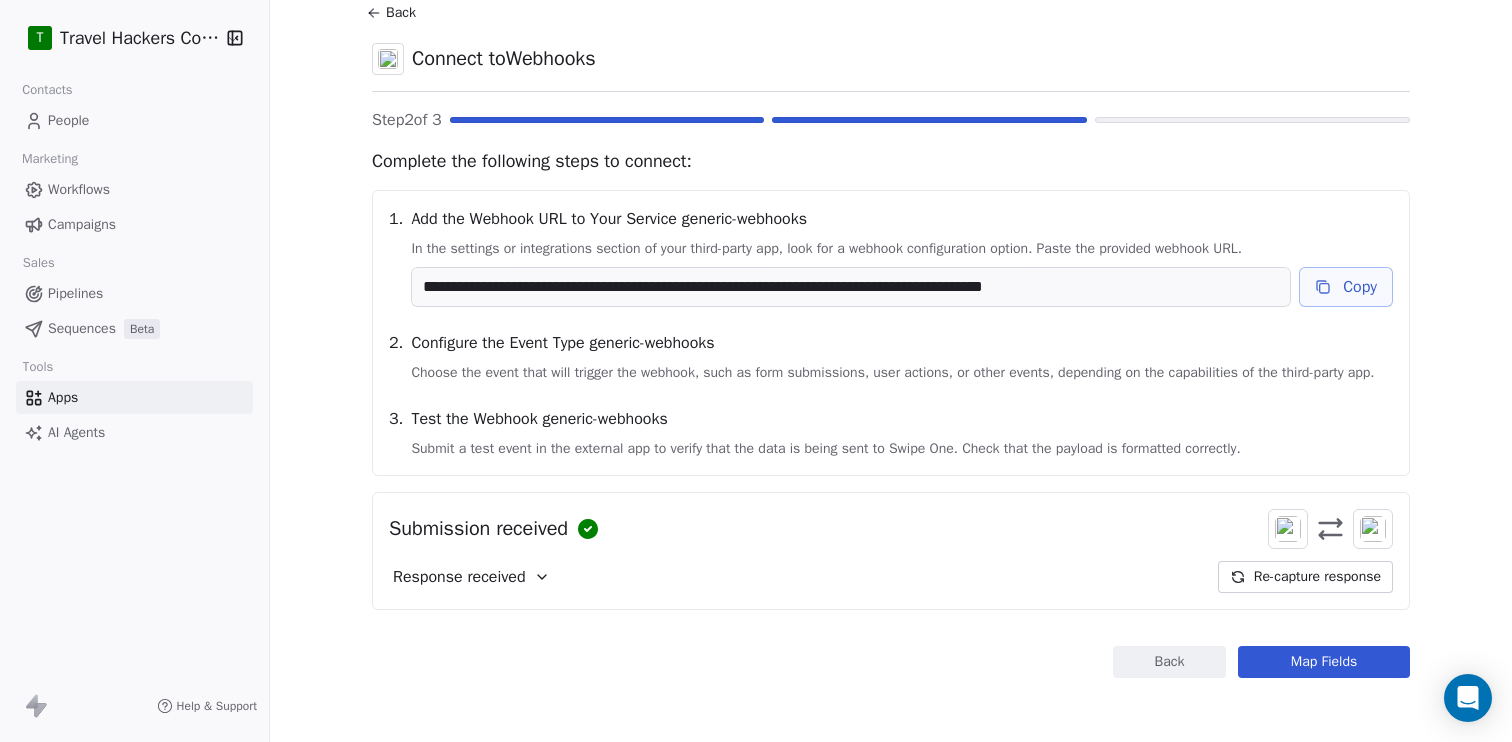 click on "Back" at bounding box center (1169, 662) 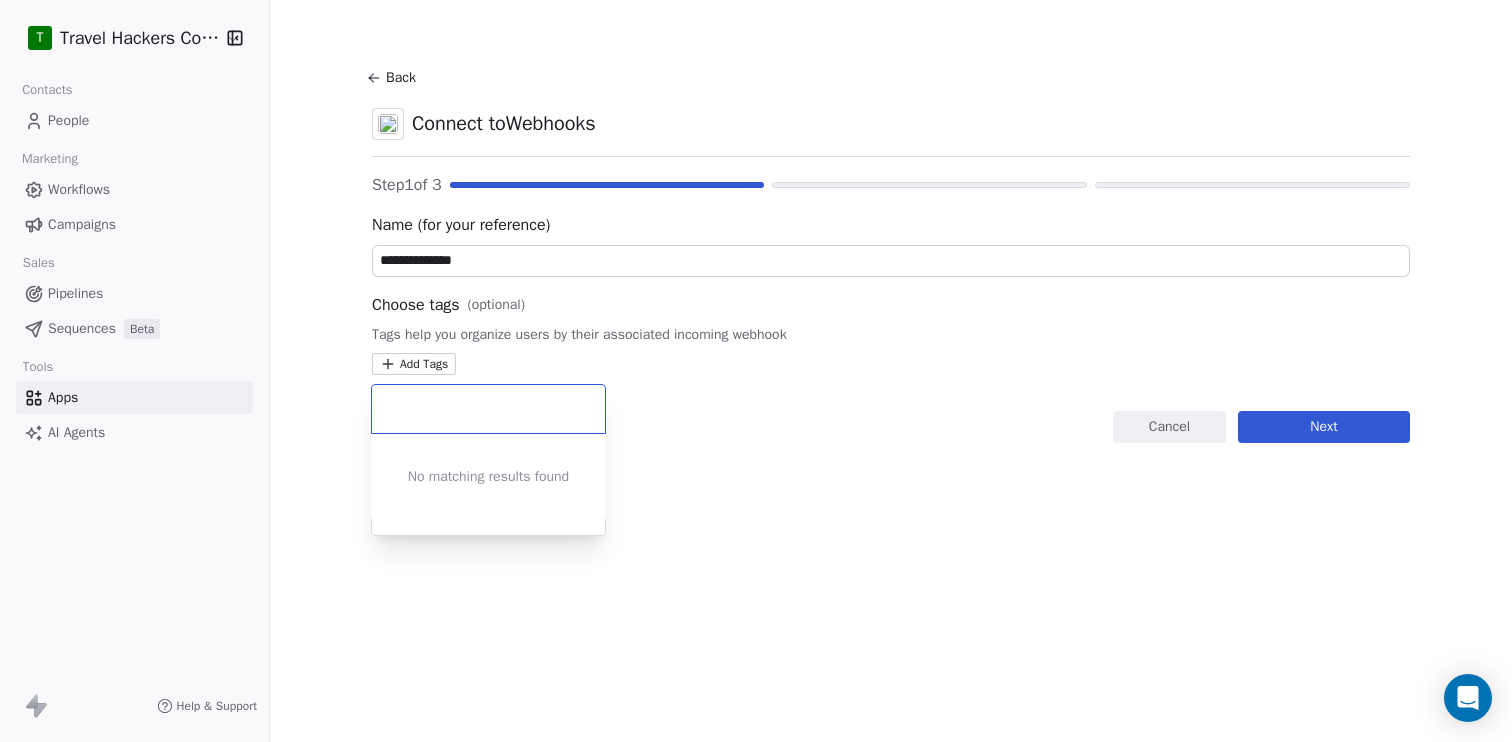 click on "**********" at bounding box center [756, 371] 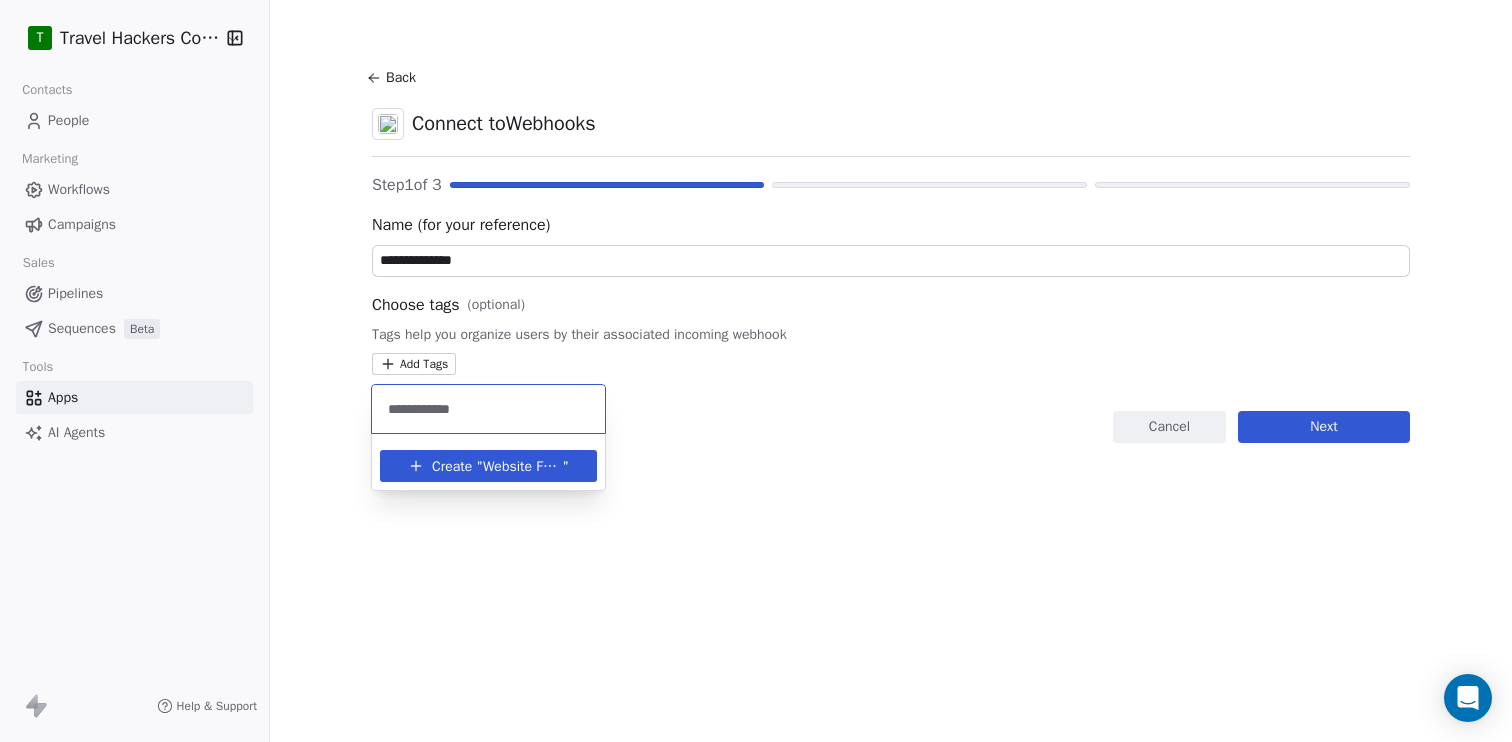 type on "**********" 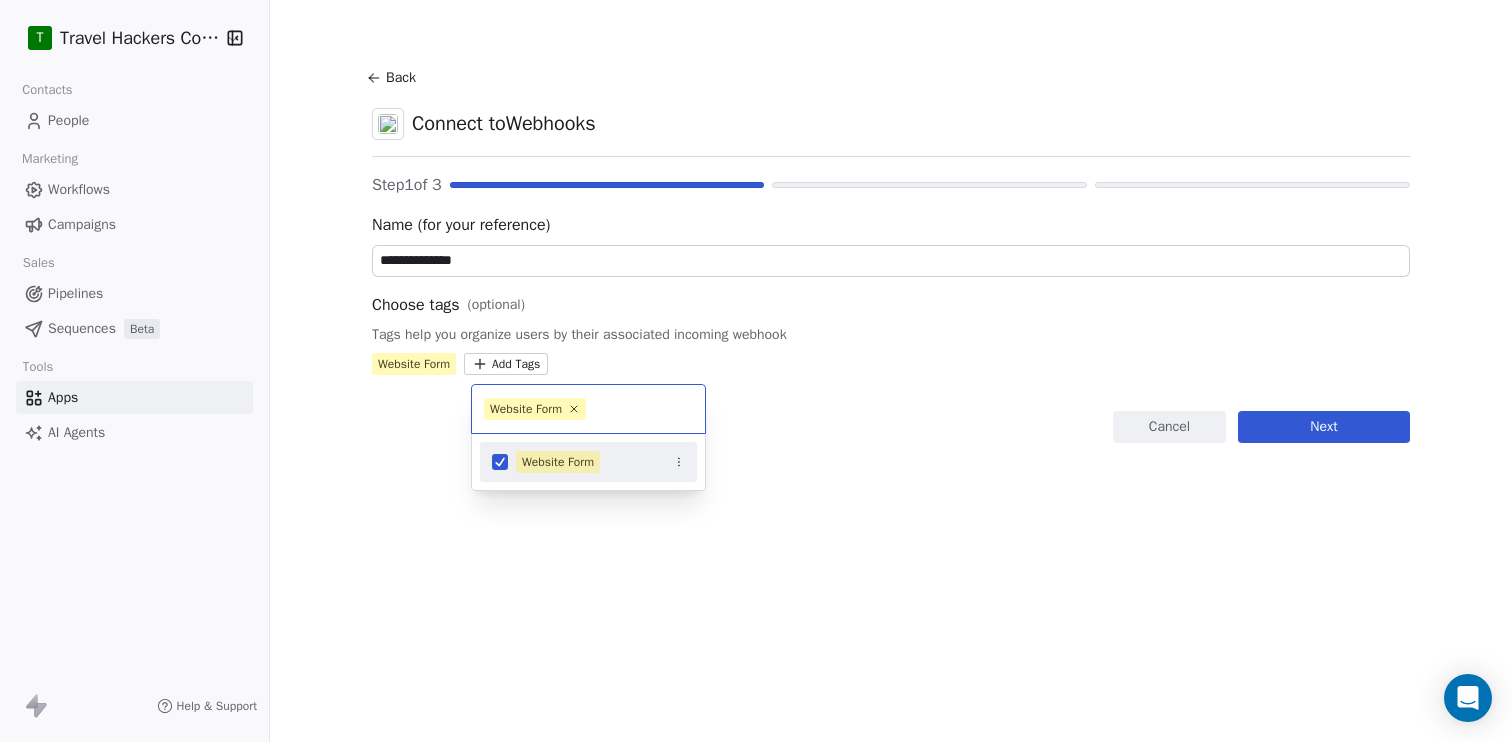 click on "**********" at bounding box center [756, 371] 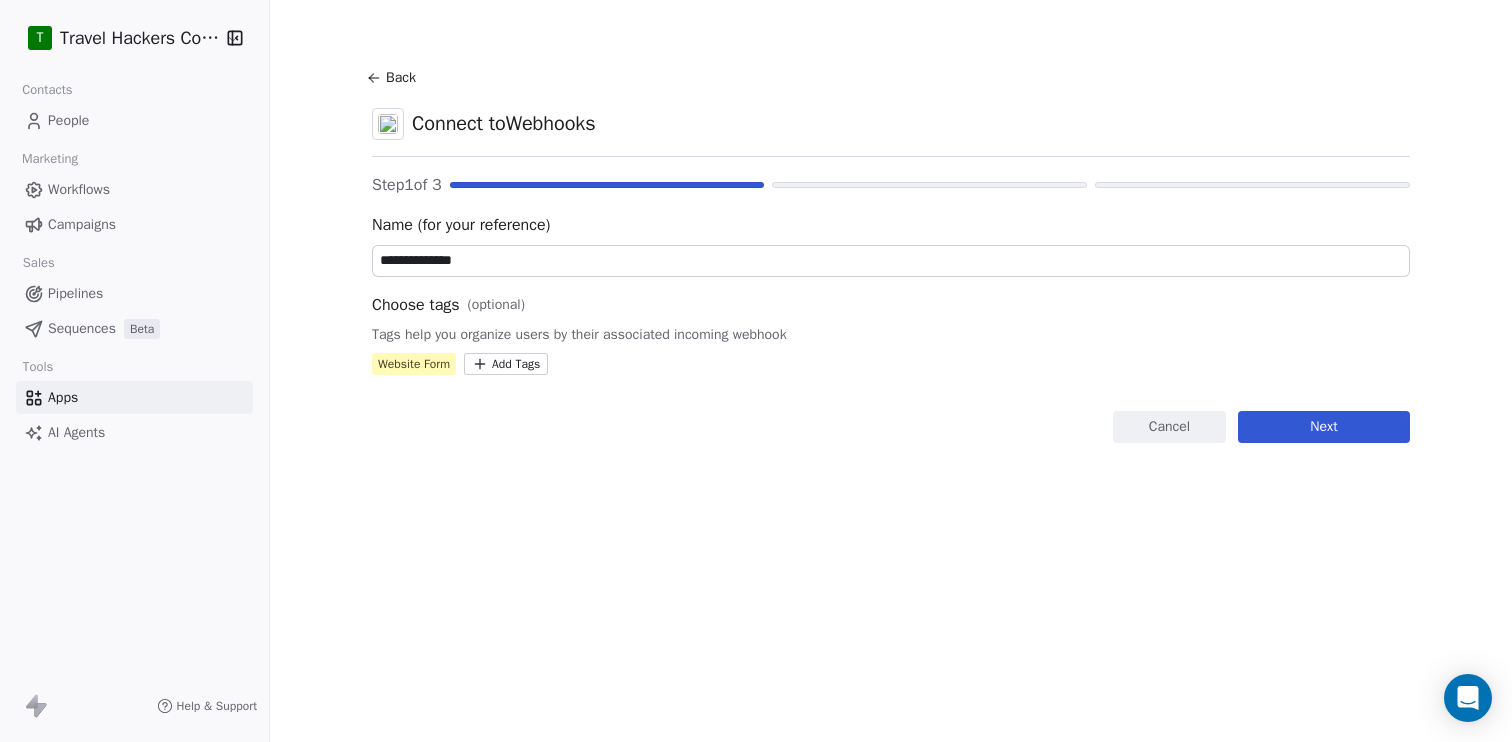 click on "Next" at bounding box center [1324, 427] 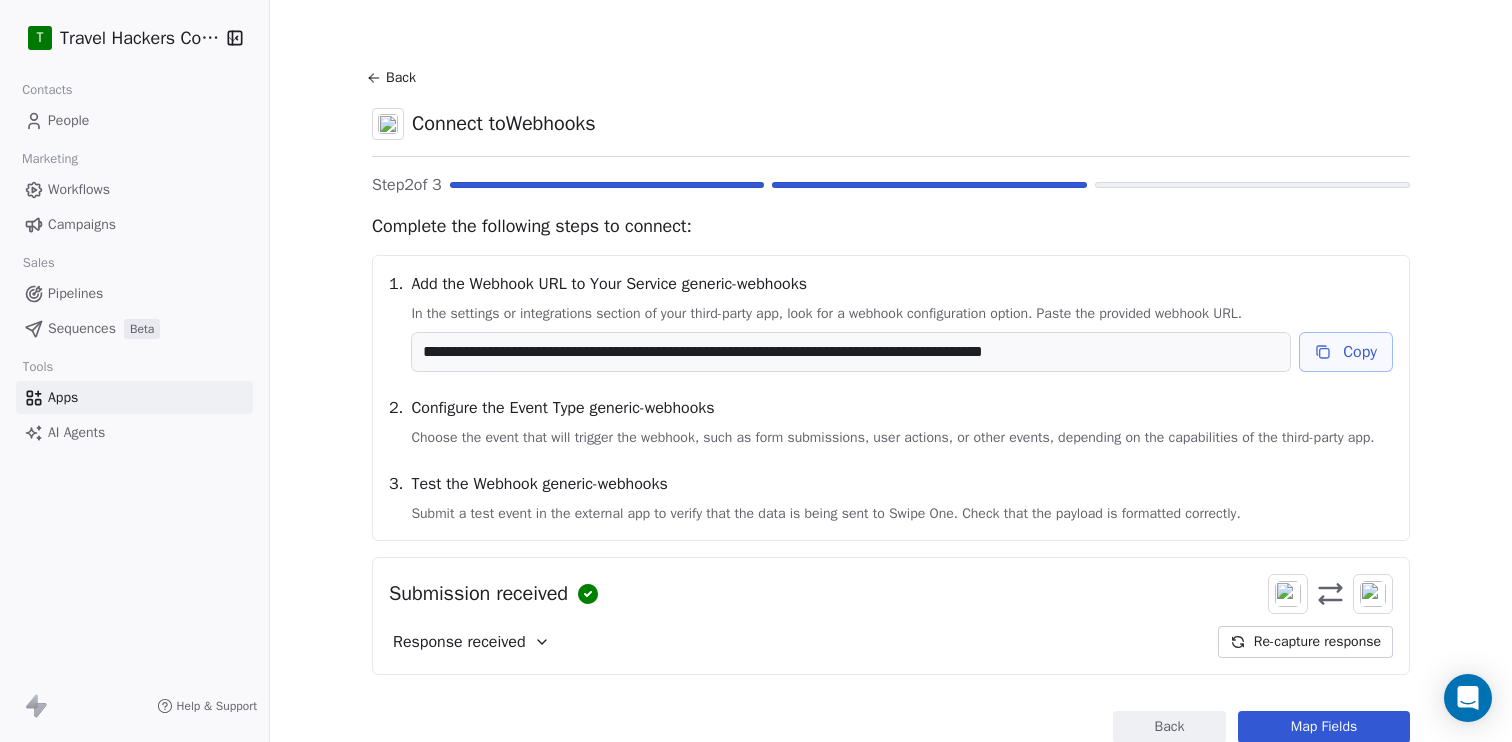 scroll, scrollTop: 85, scrollLeft: 0, axis: vertical 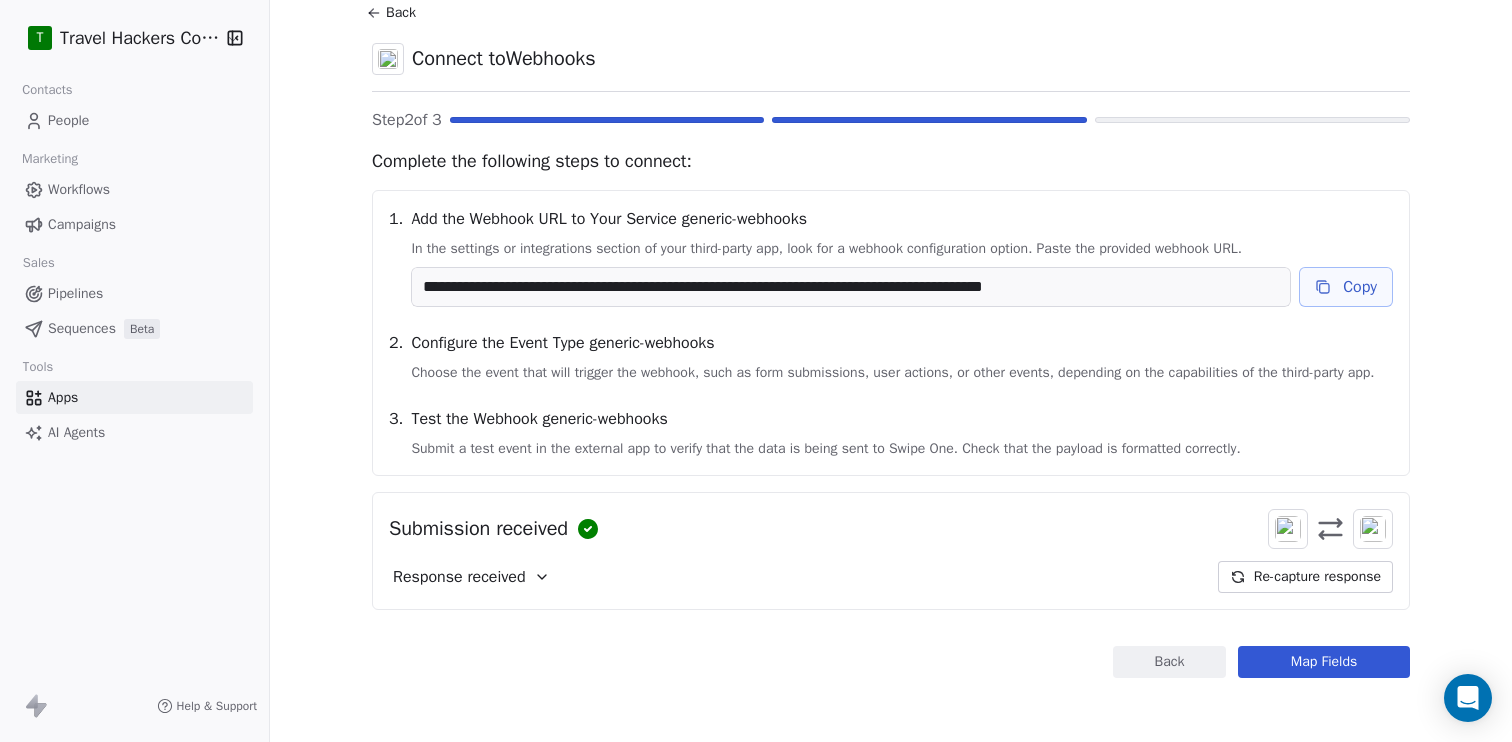 click on "Re-capture response" at bounding box center (1305, 577) 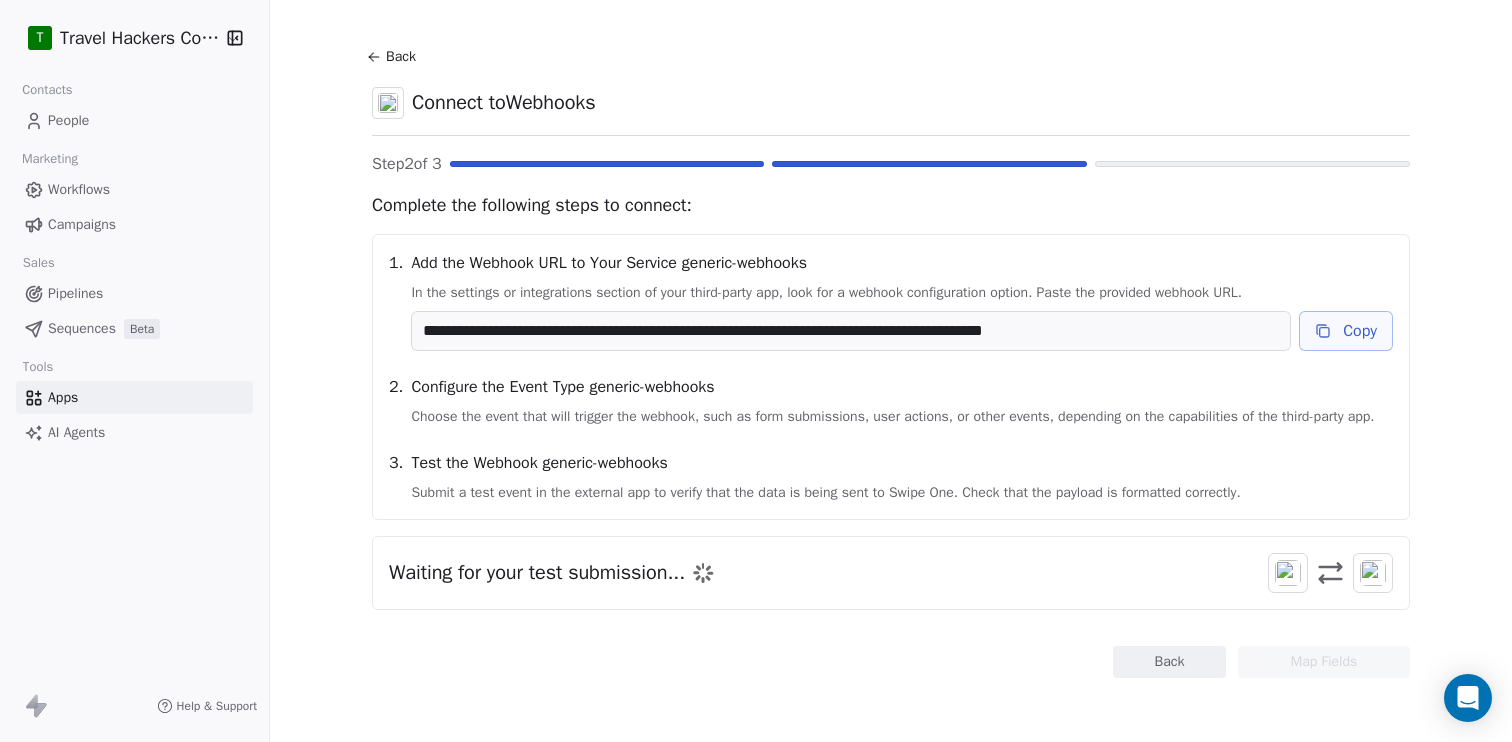 scroll, scrollTop: 85, scrollLeft: 0, axis: vertical 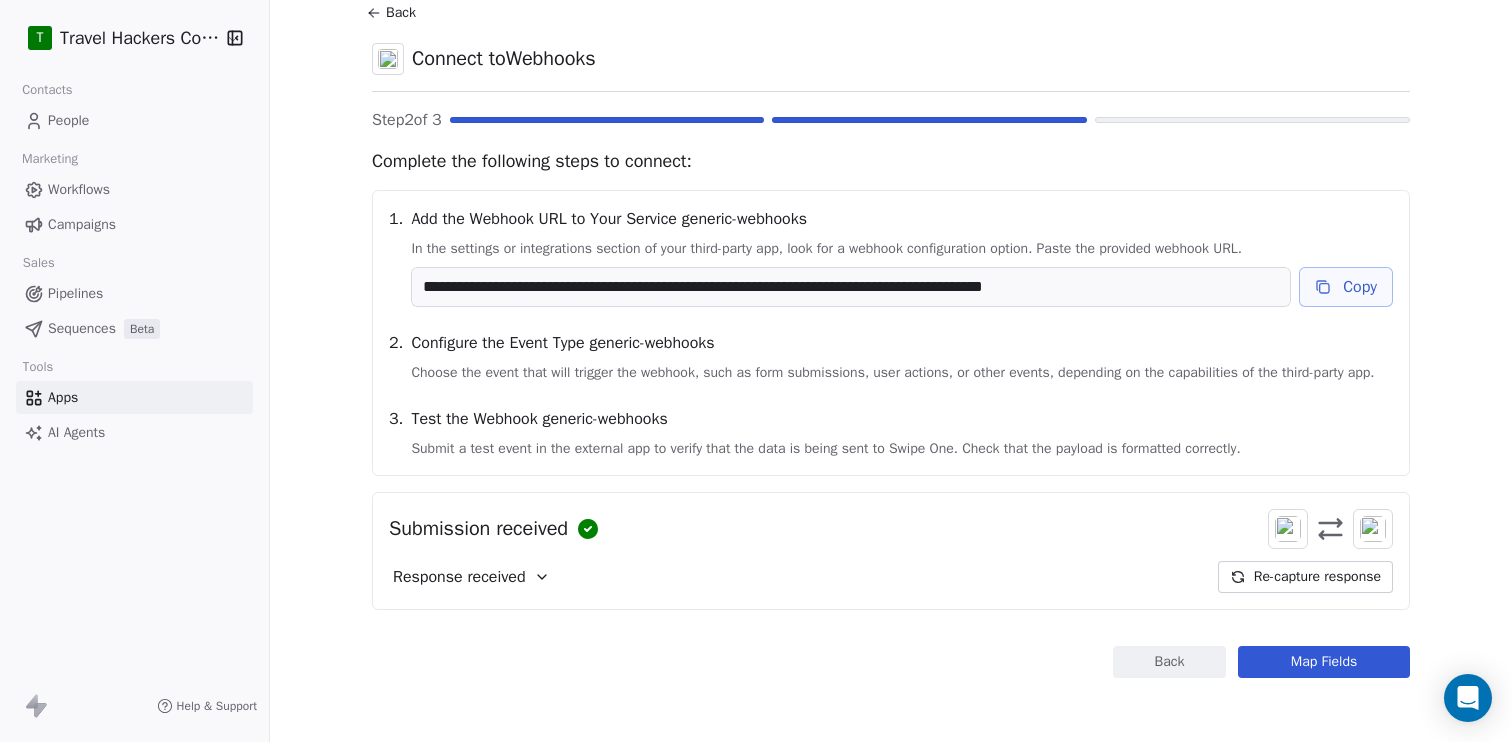click 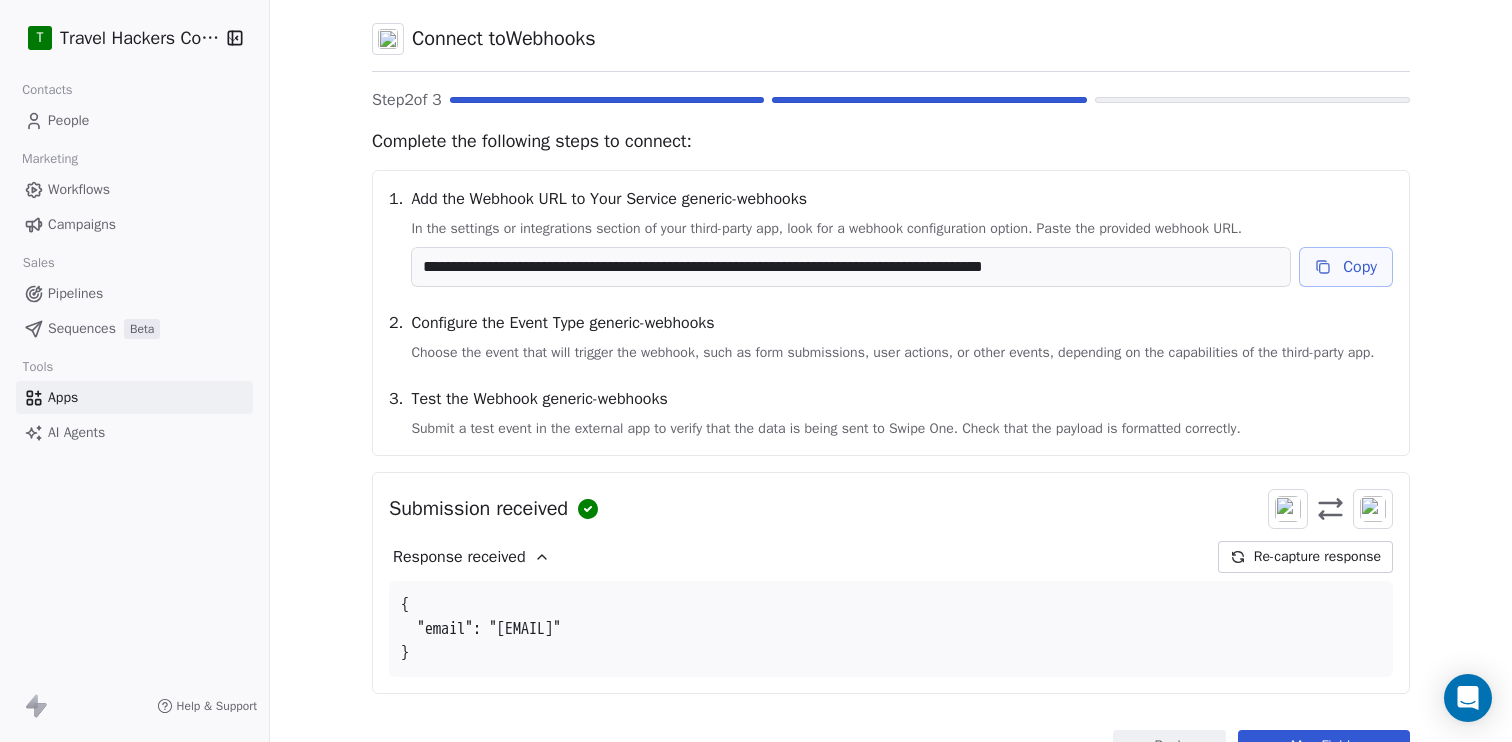 scroll, scrollTop: 189, scrollLeft: 0, axis: vertical 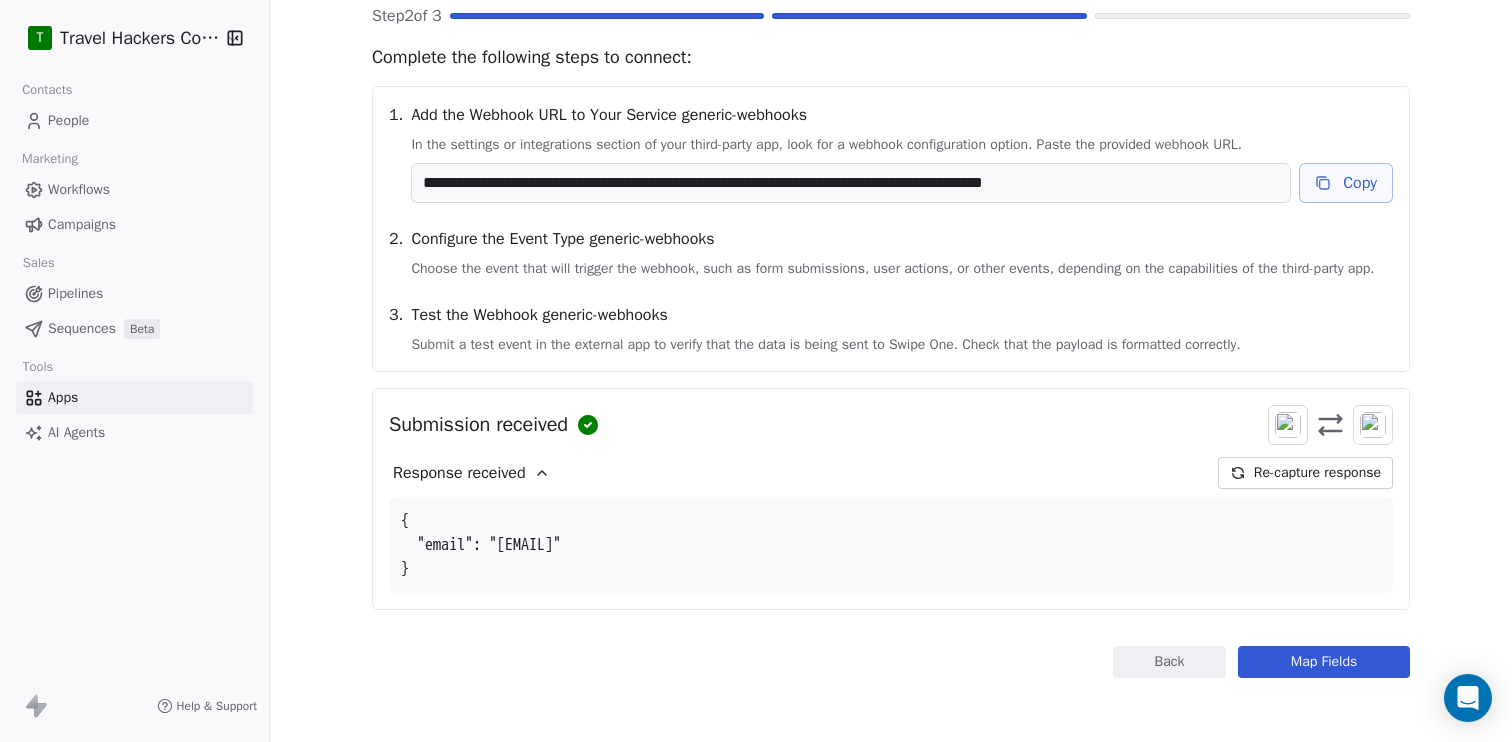 click on "Map Fields" at bounding box center [1324, 662] 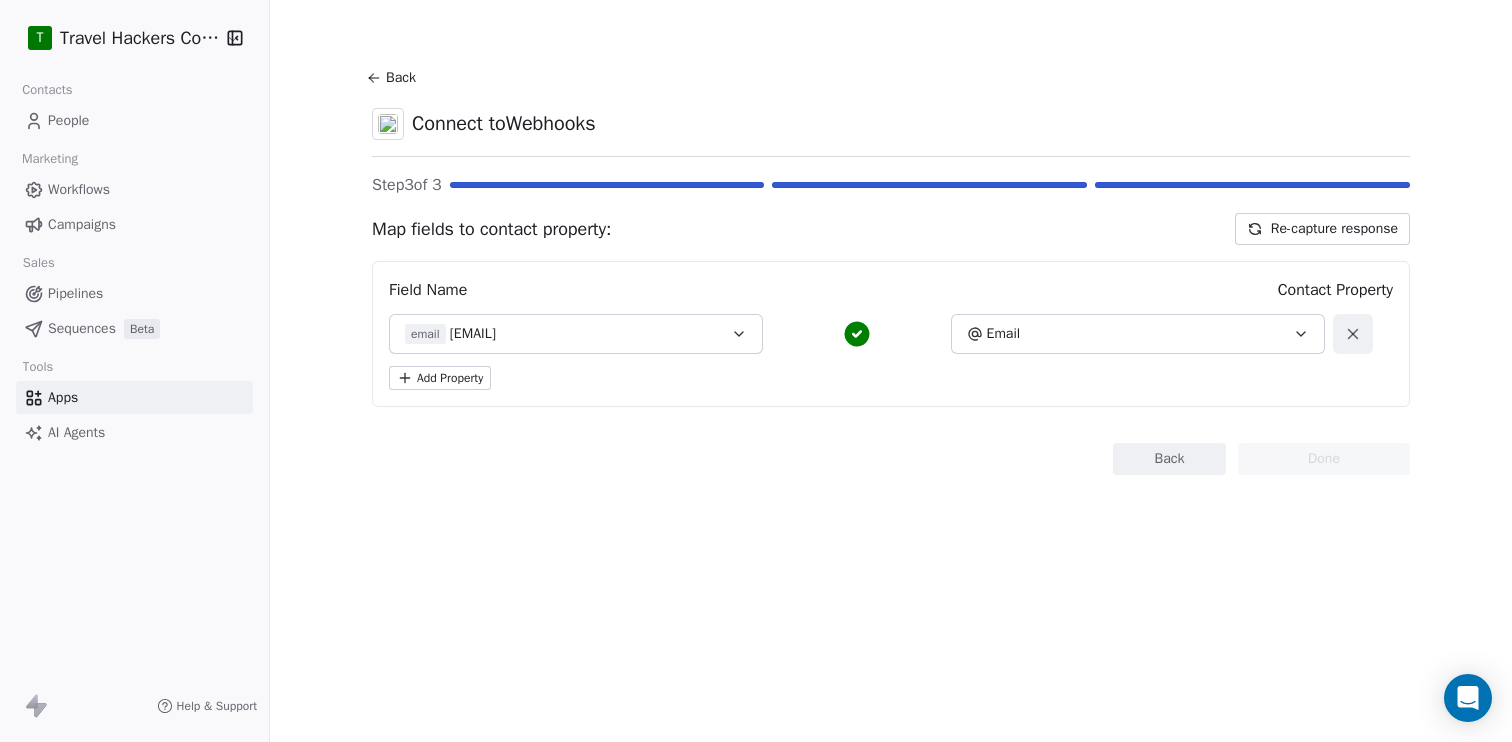click on "Back" at bounding box center [1169, 459] 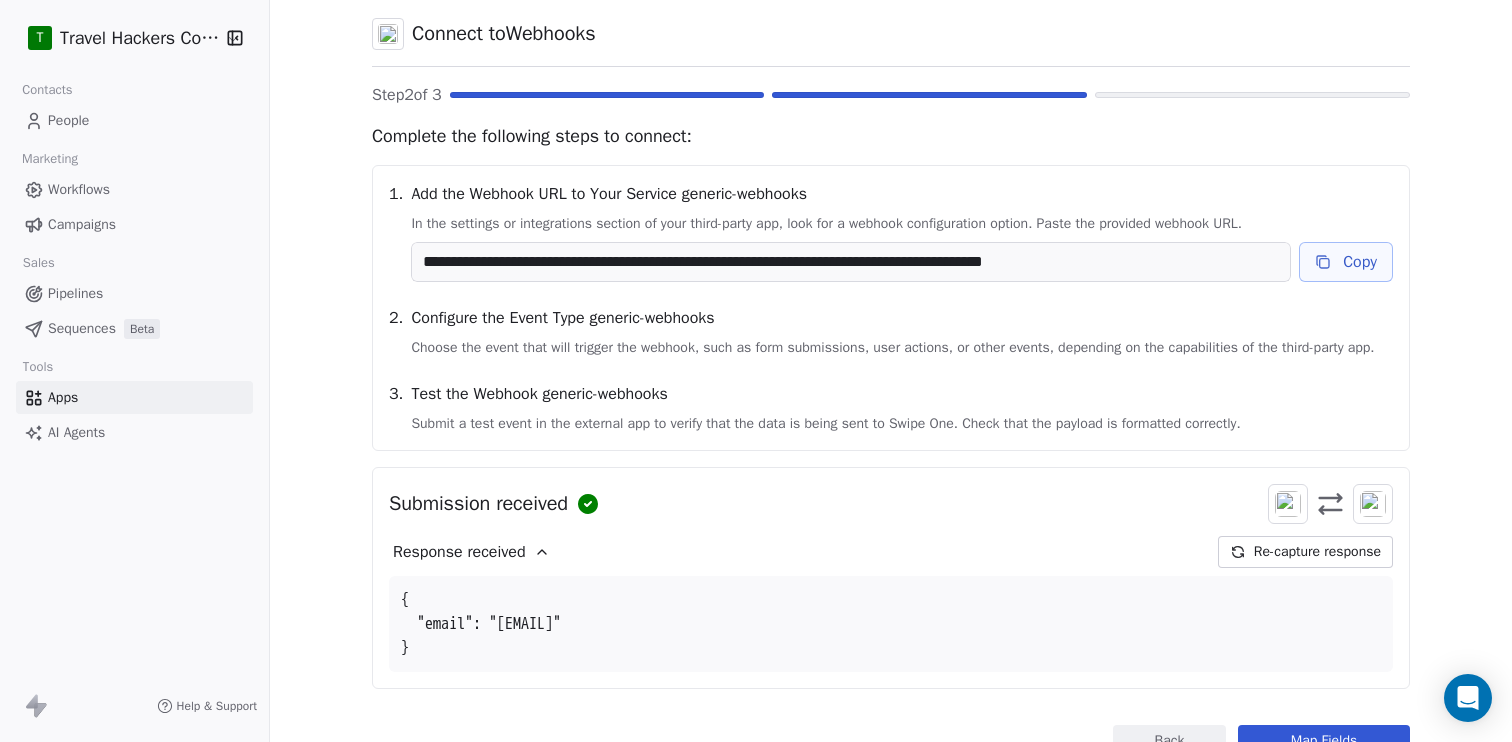 scroll, scrollTop: 189, scrollLeft: 0, axis: vertical 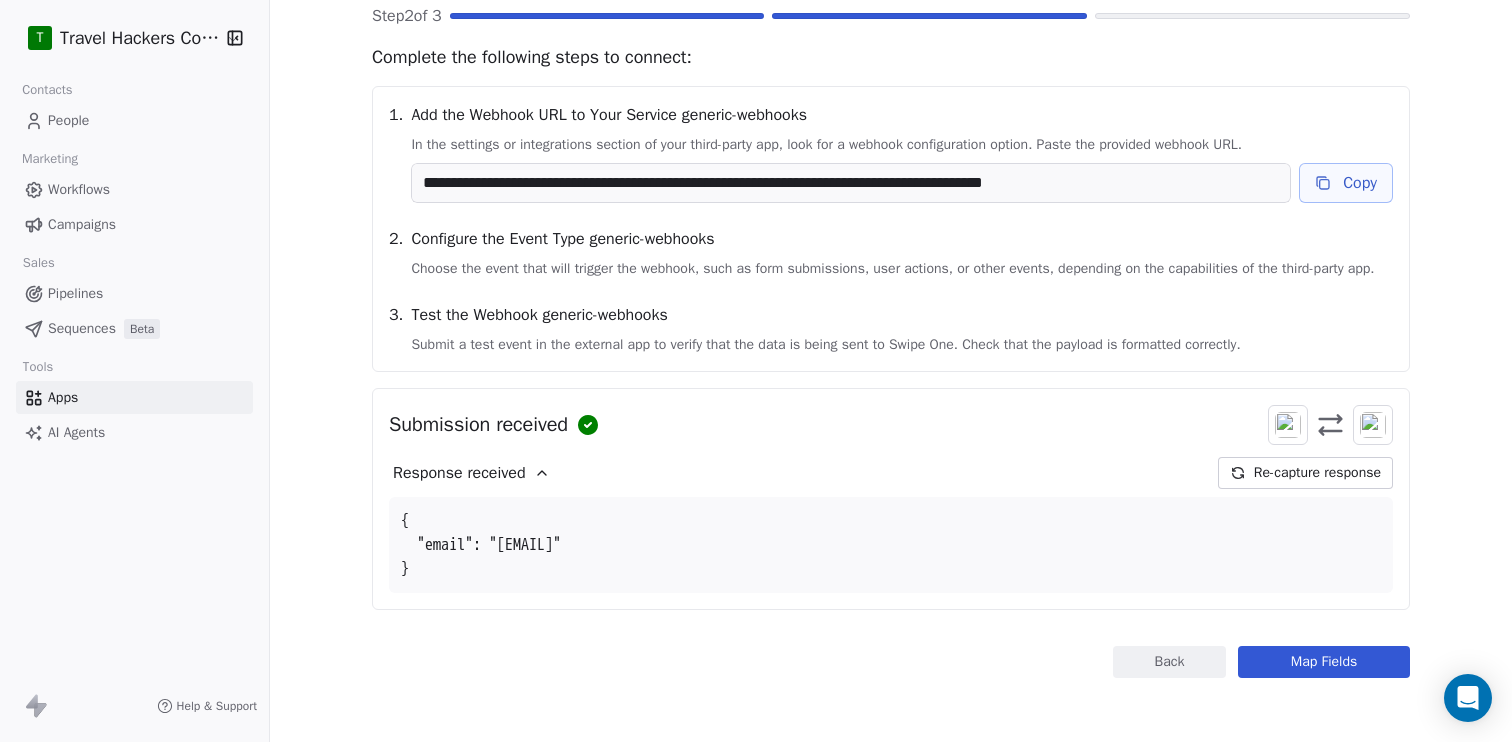 click on "Back" at bounding box center [1169, 662] 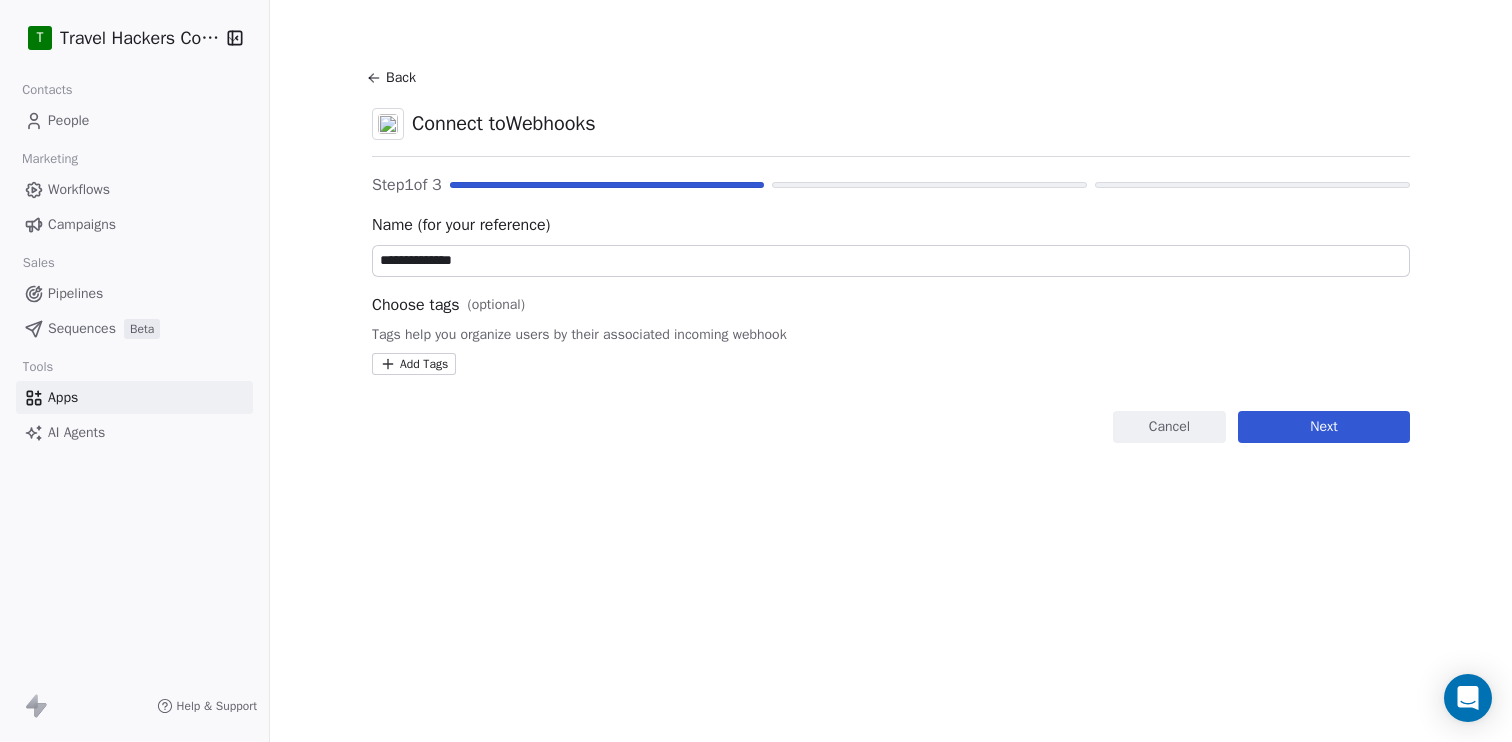 click on "**********" at bounding box center (756, 371) 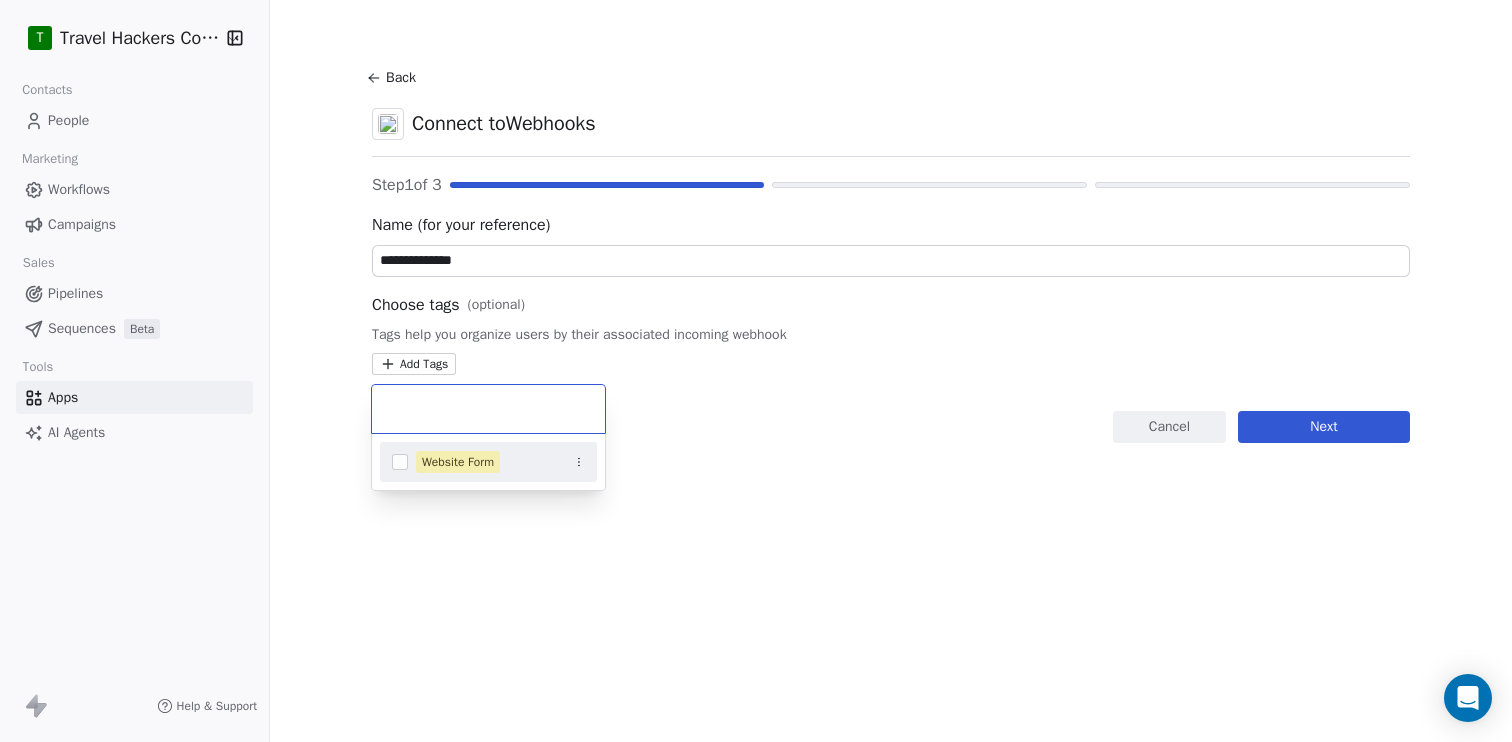 click on "Website Form" at bounding box center (458, 462) 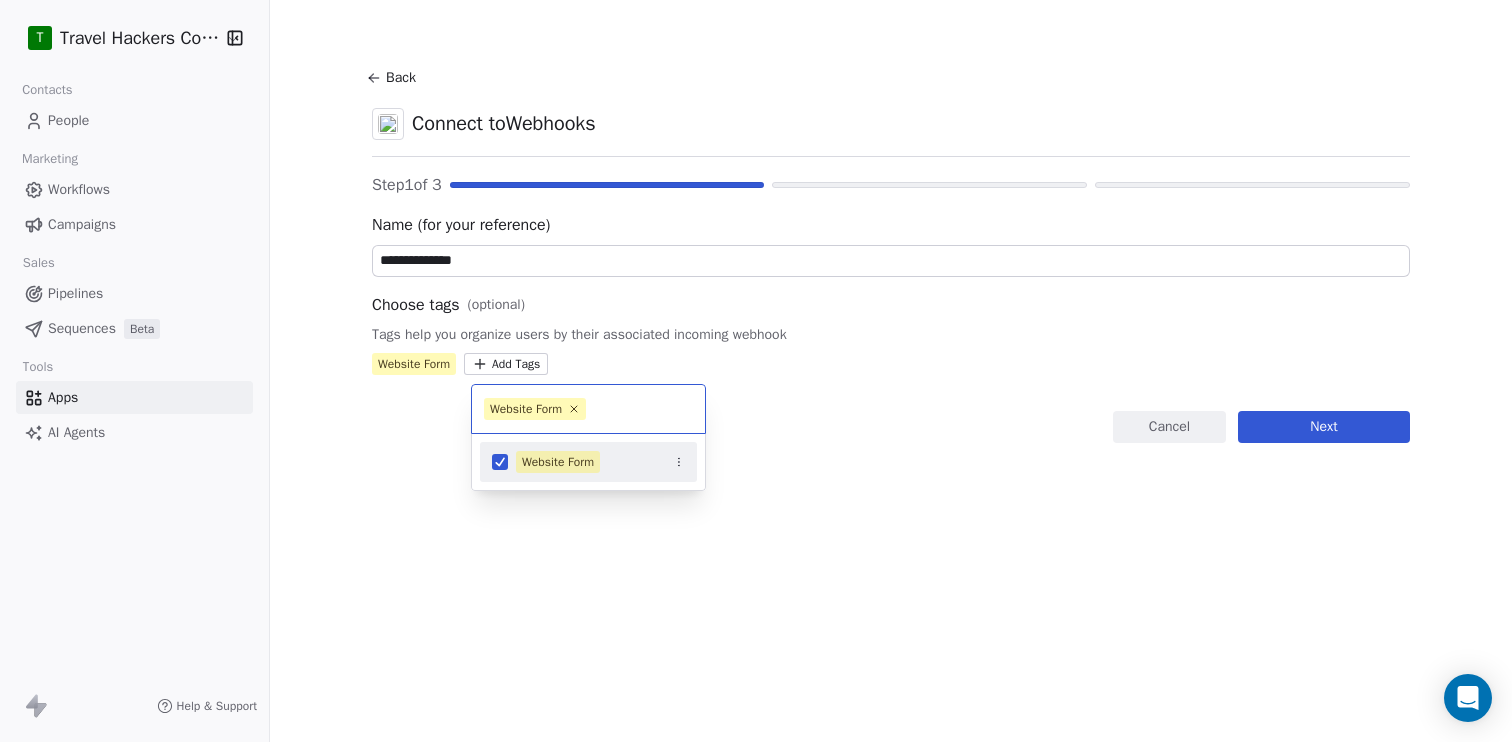 click on "**********" at bounding box center [756, 371] 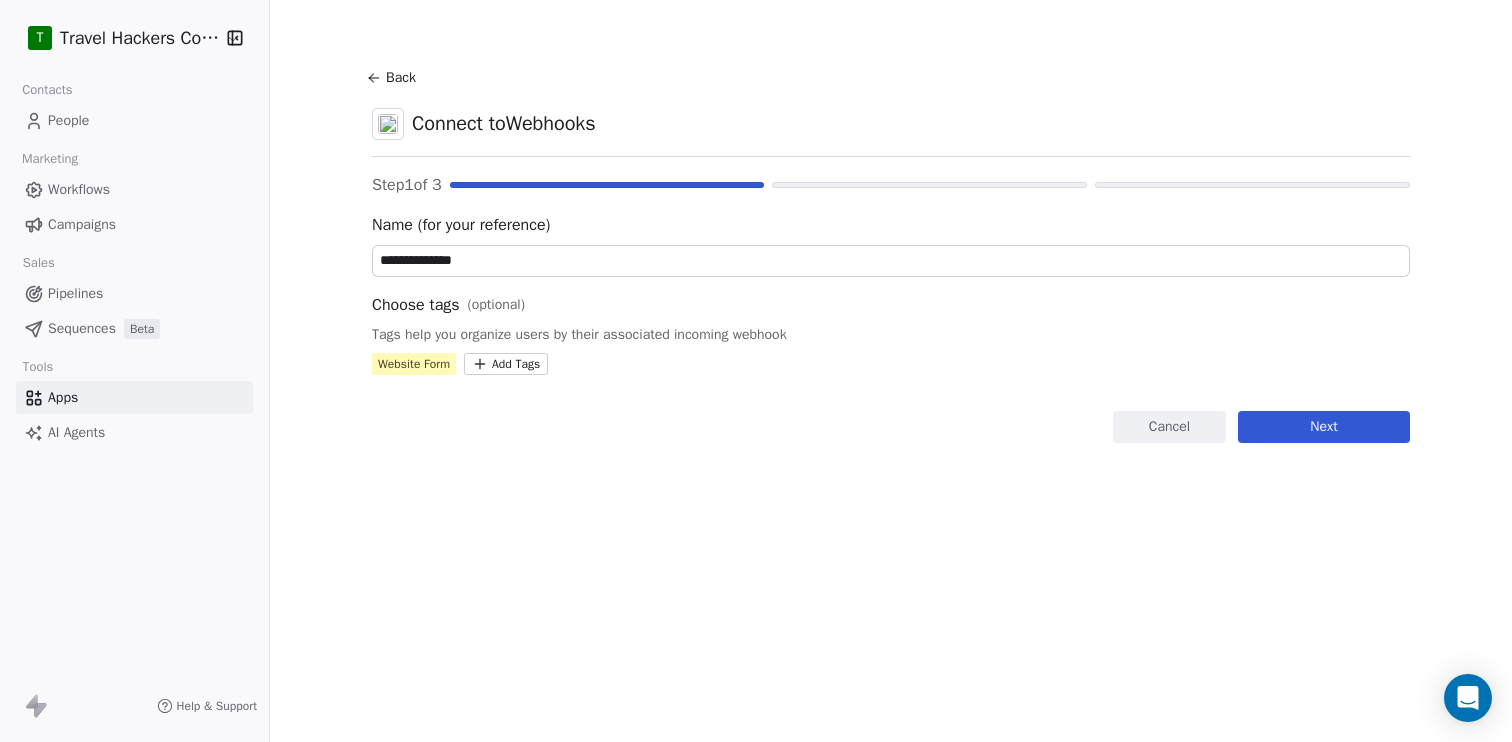click on "Next" at bounding box center [1324, 427] 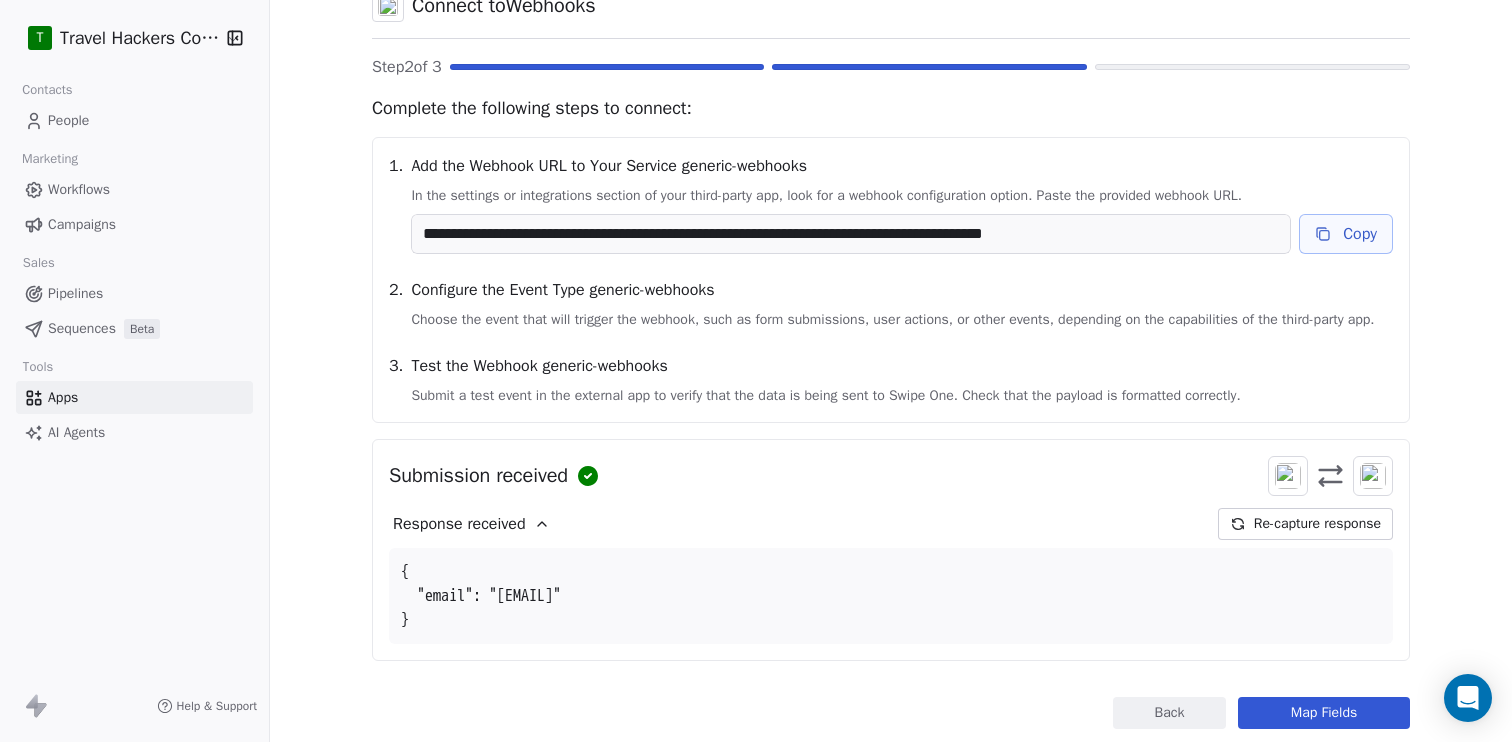 scroll, scrollTop: 189, scrollLeft: 0, axis: vertical 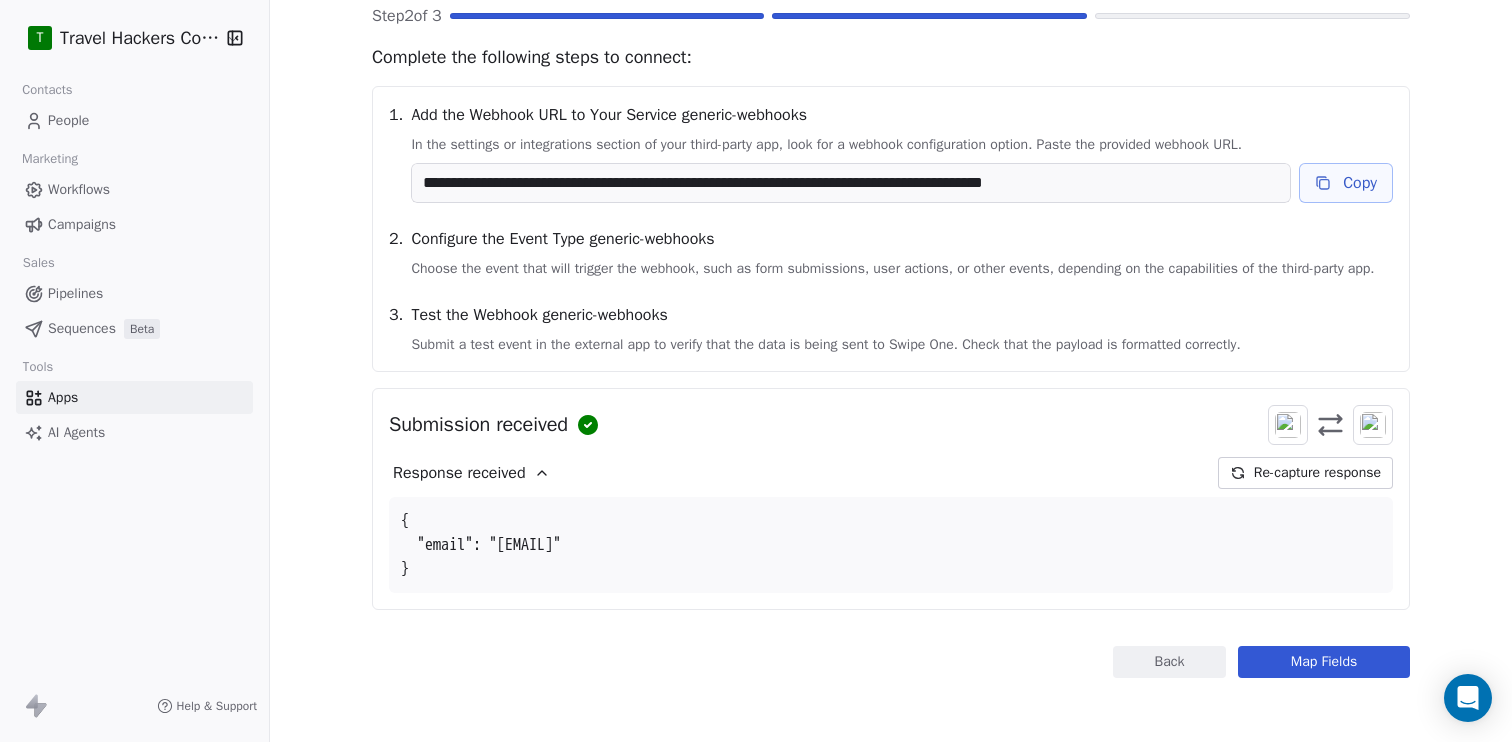 click on "Map Fields" at bounding box center (1324, 662) 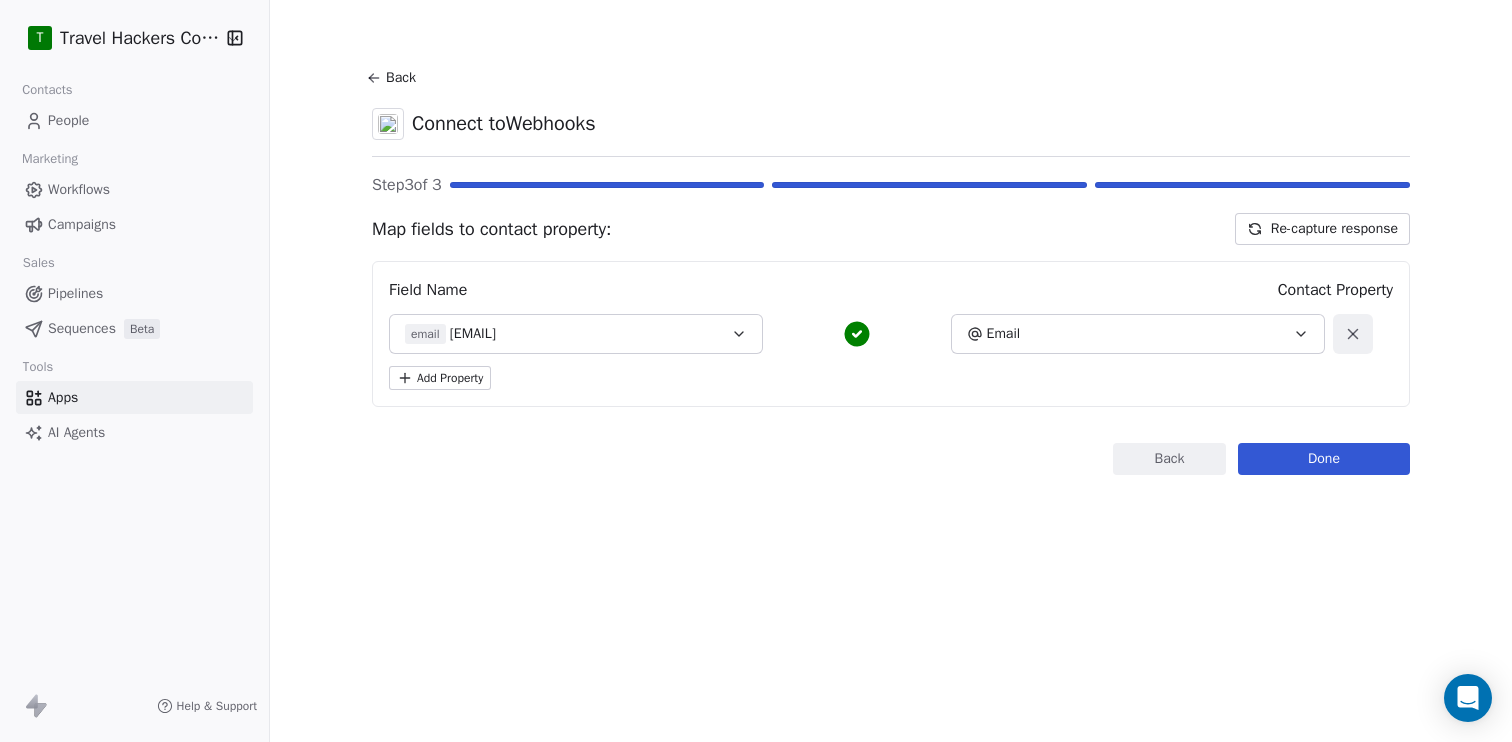 scroll, scrollTop: 0, scrollLeft: 0, axis: both 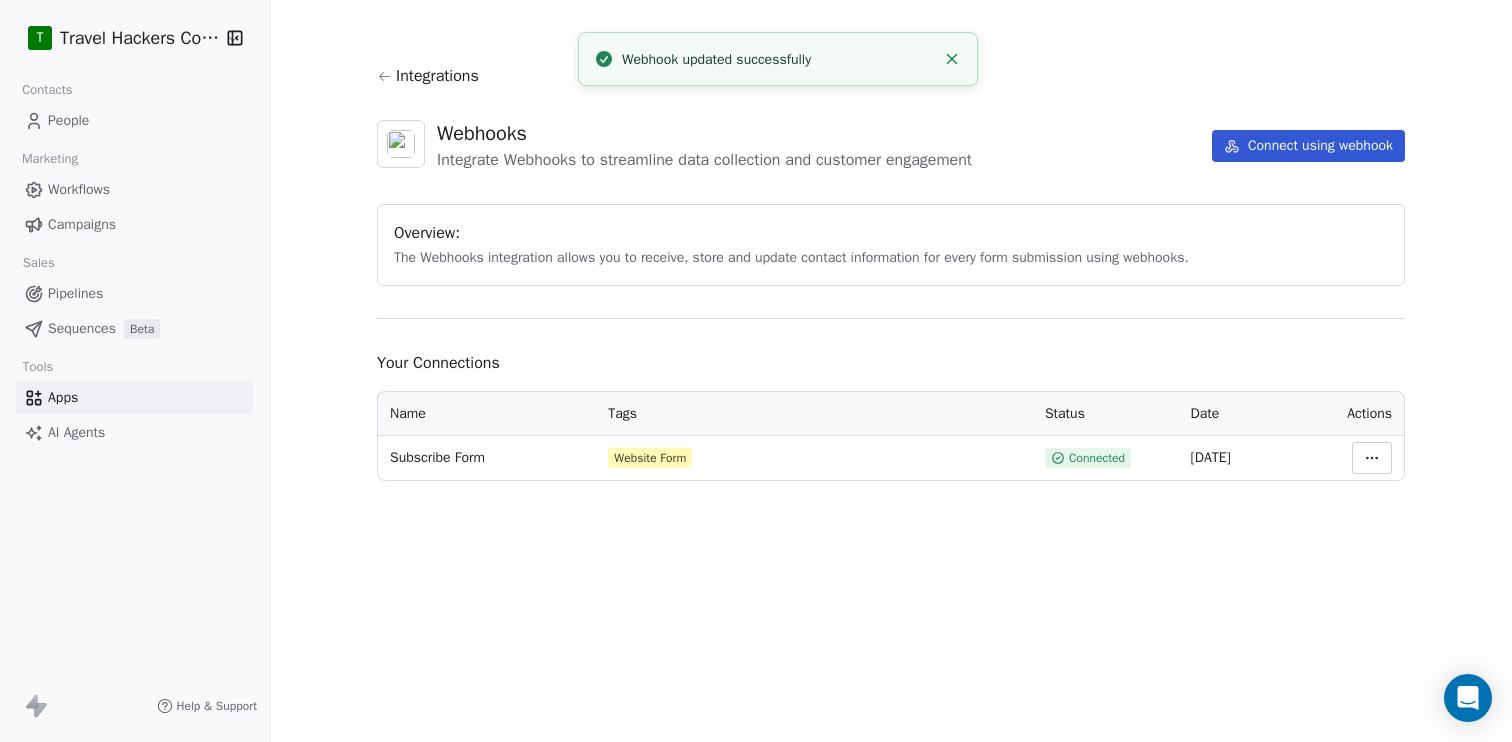 click on "Workflows" at bounding box center [79, 189] 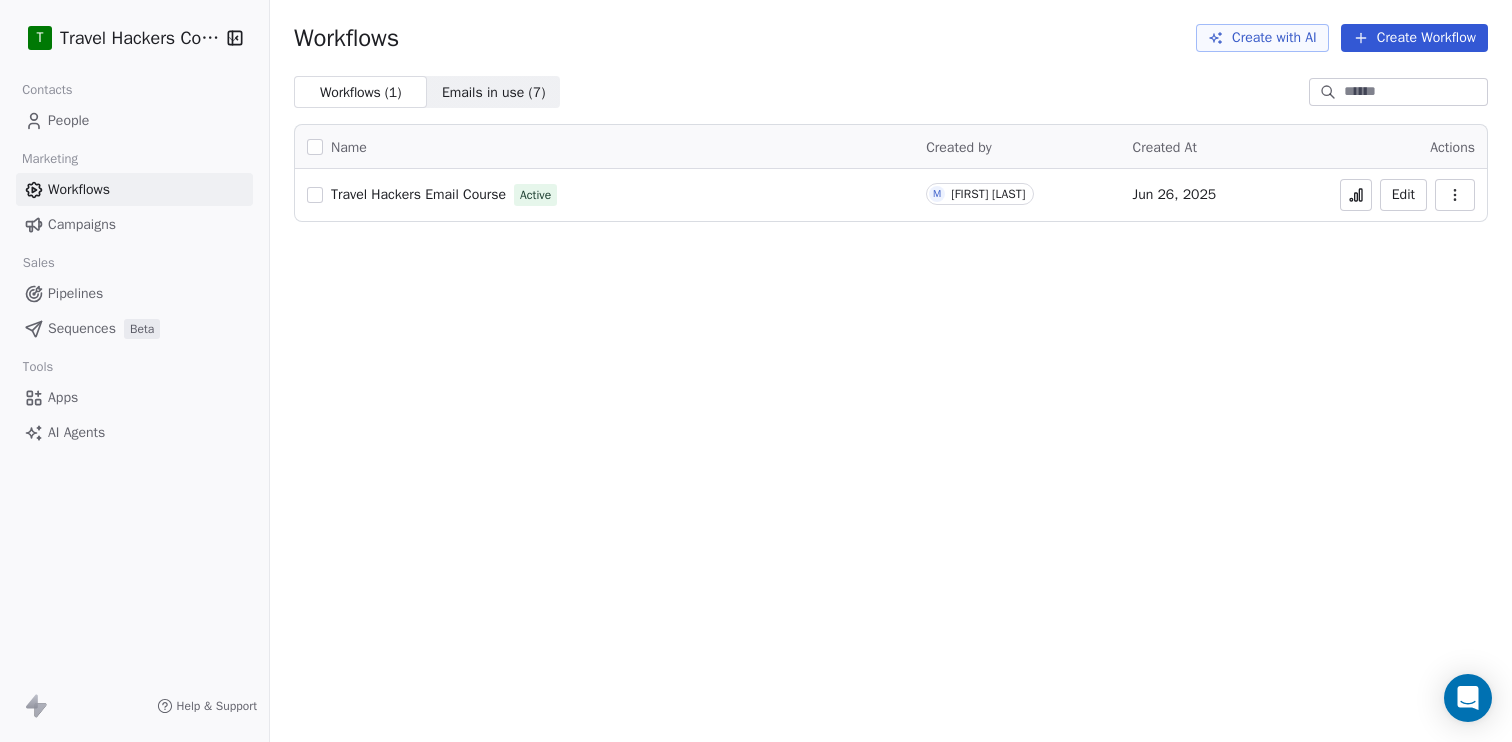click on "Travel Hackers Email Course" at bounding box center [418, 194] 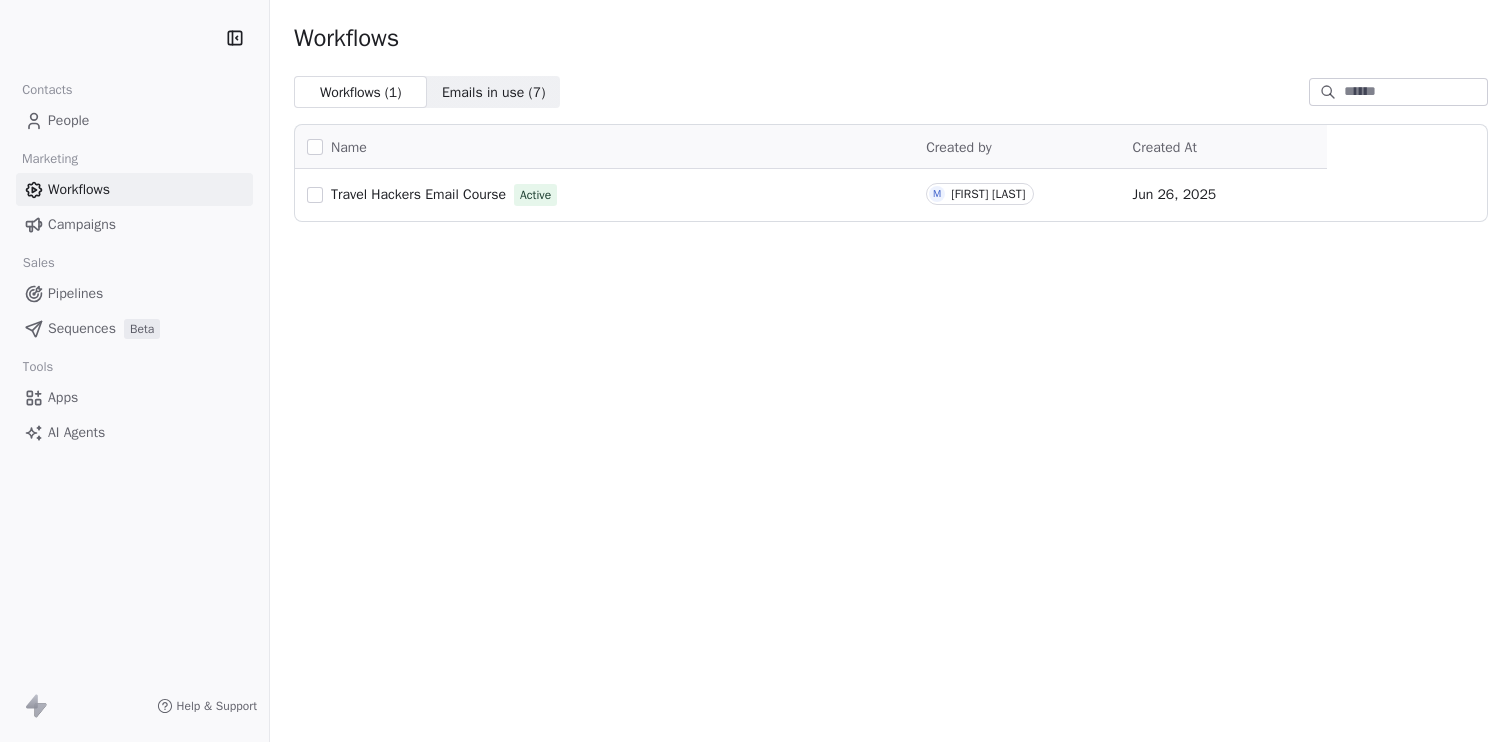 scroll, scrollTop: 0, scrollLeft: 0, axis: both 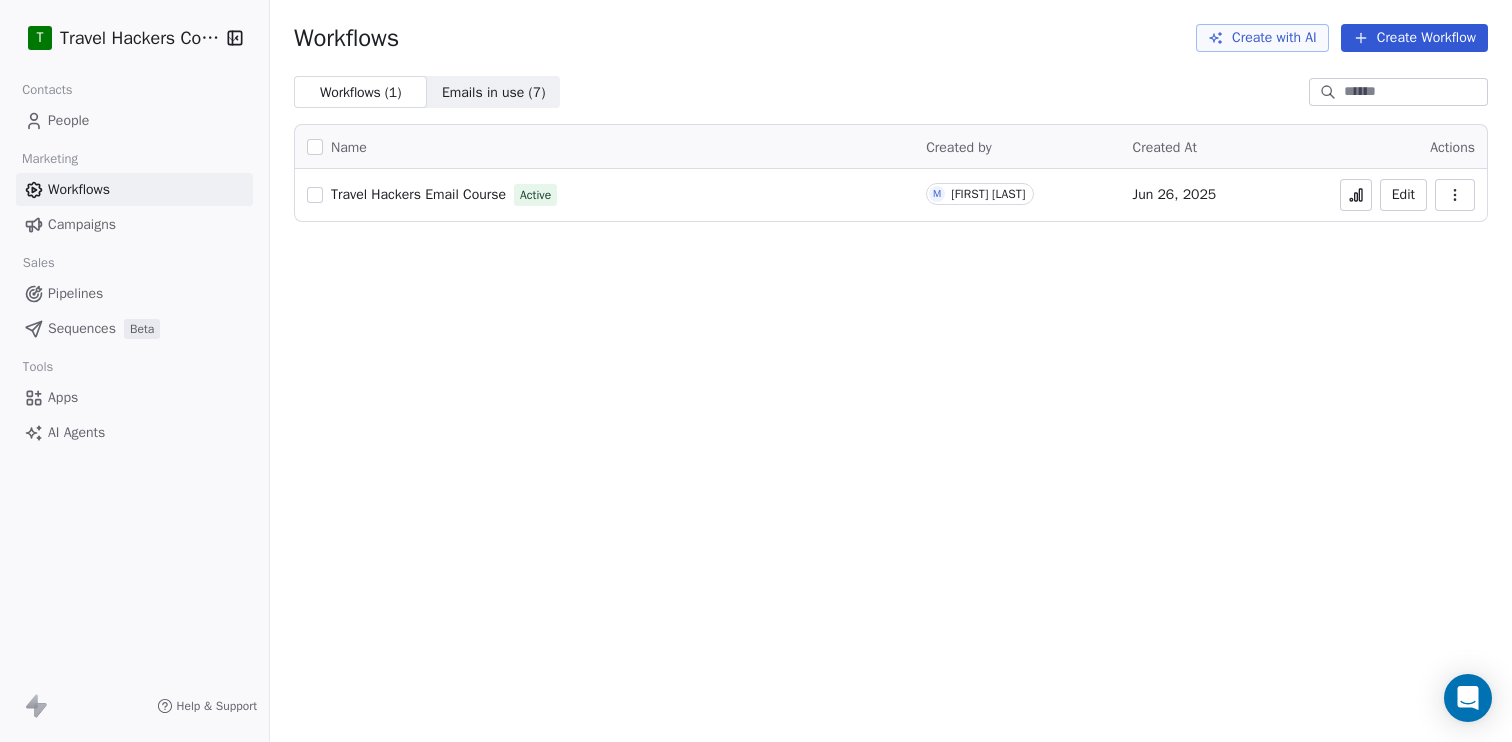 click on "Emails in use ( 7 )" at bounding box center (494, 92) 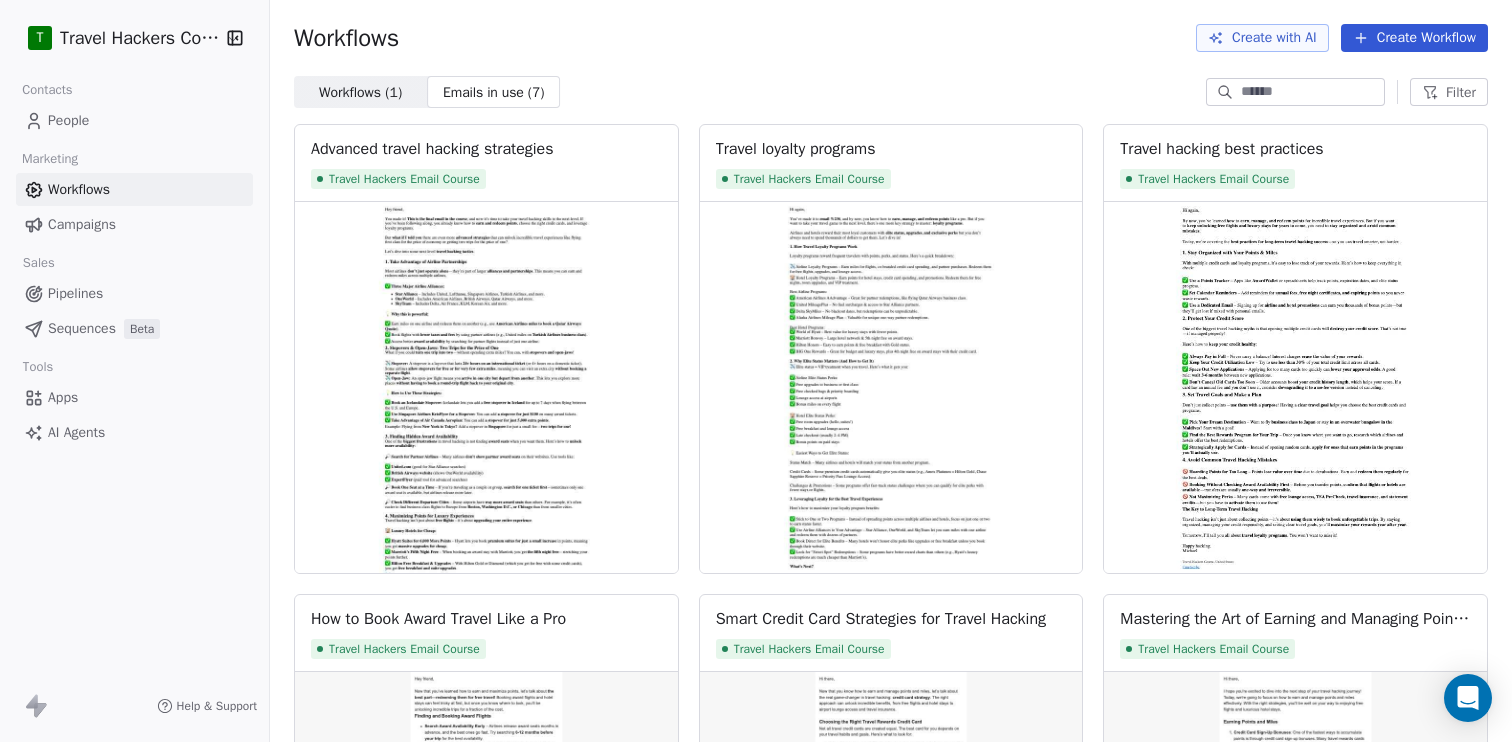 click on "People" at bounding box center [68, 120] 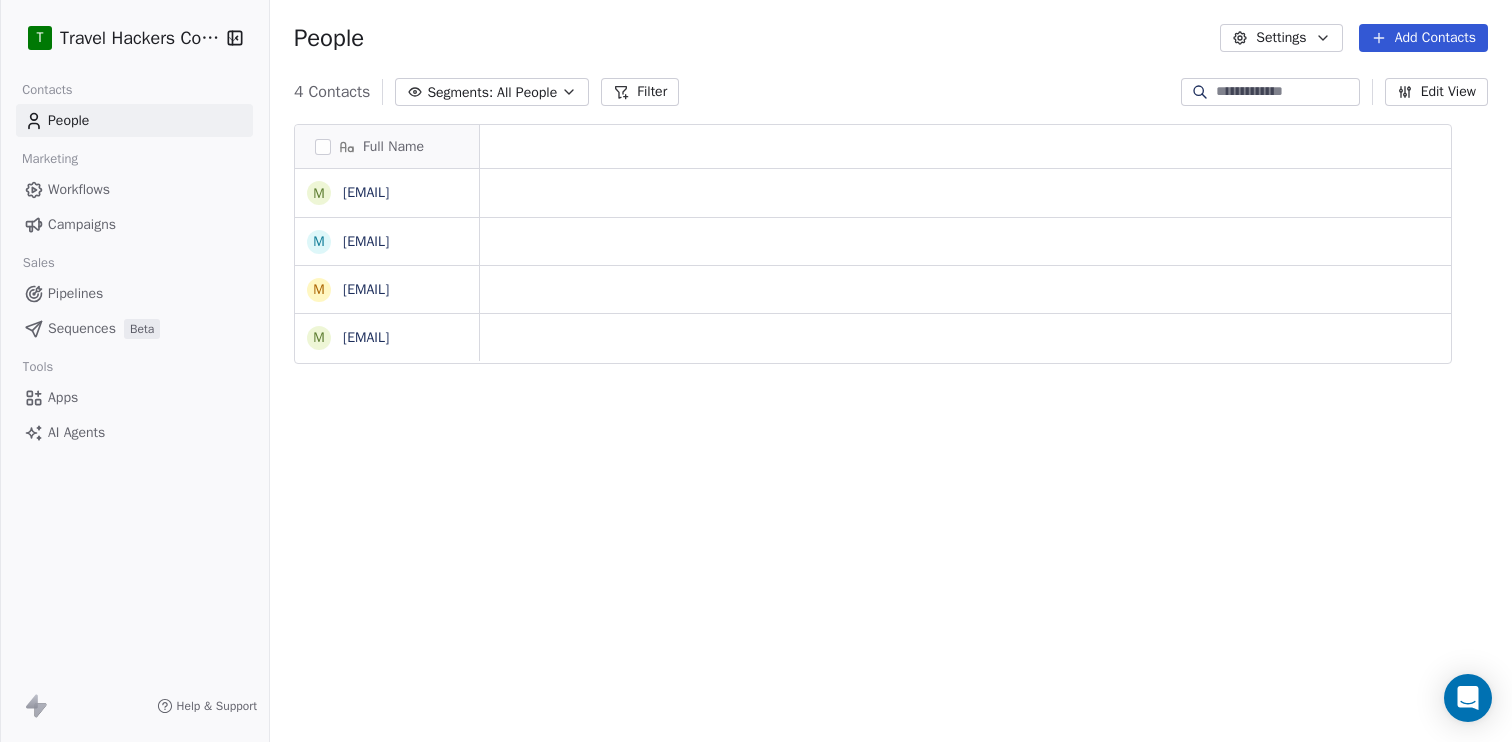 scroll, scrollTop: 1, scrollLeft: 1, axis: both 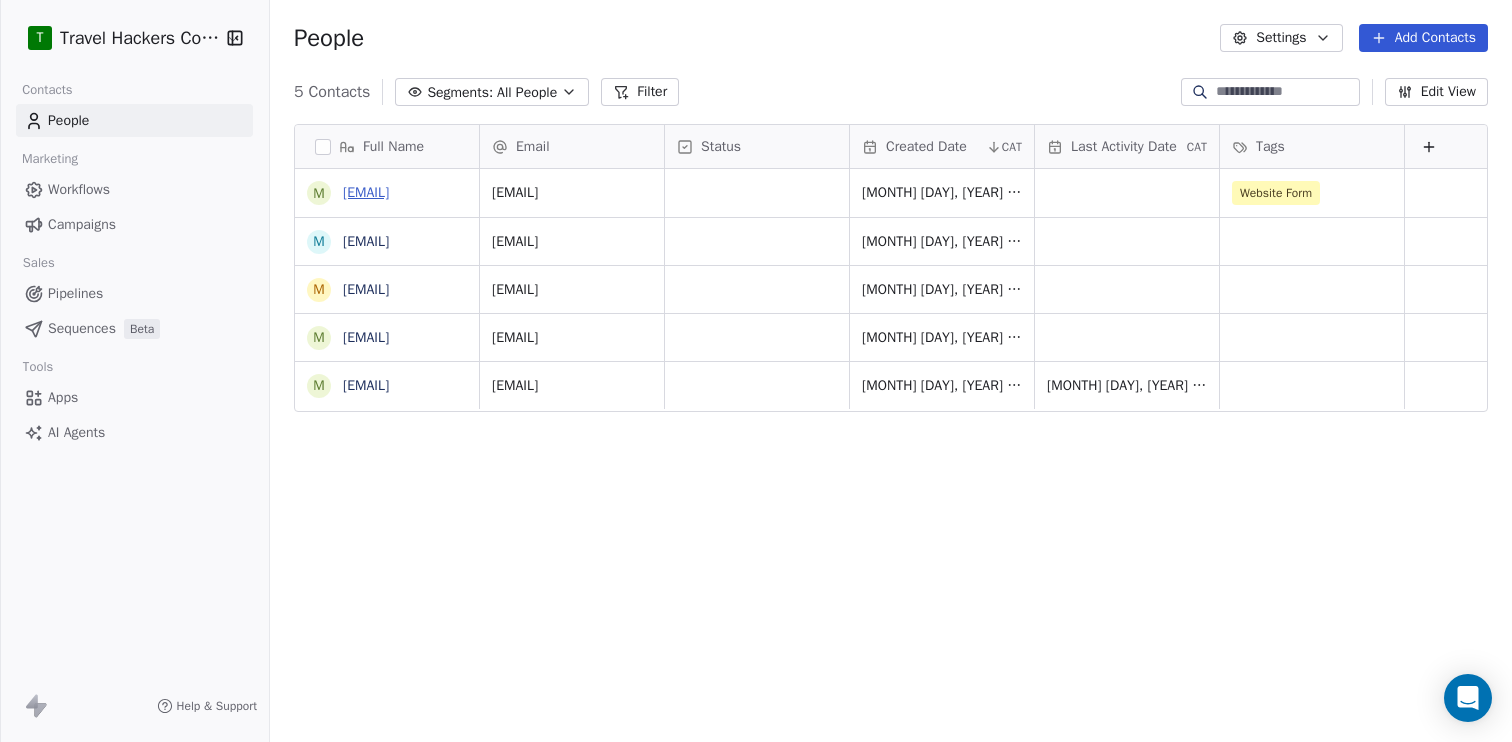 click on "mjfolling+44@gmail.com" at bounding box center [366, 192] 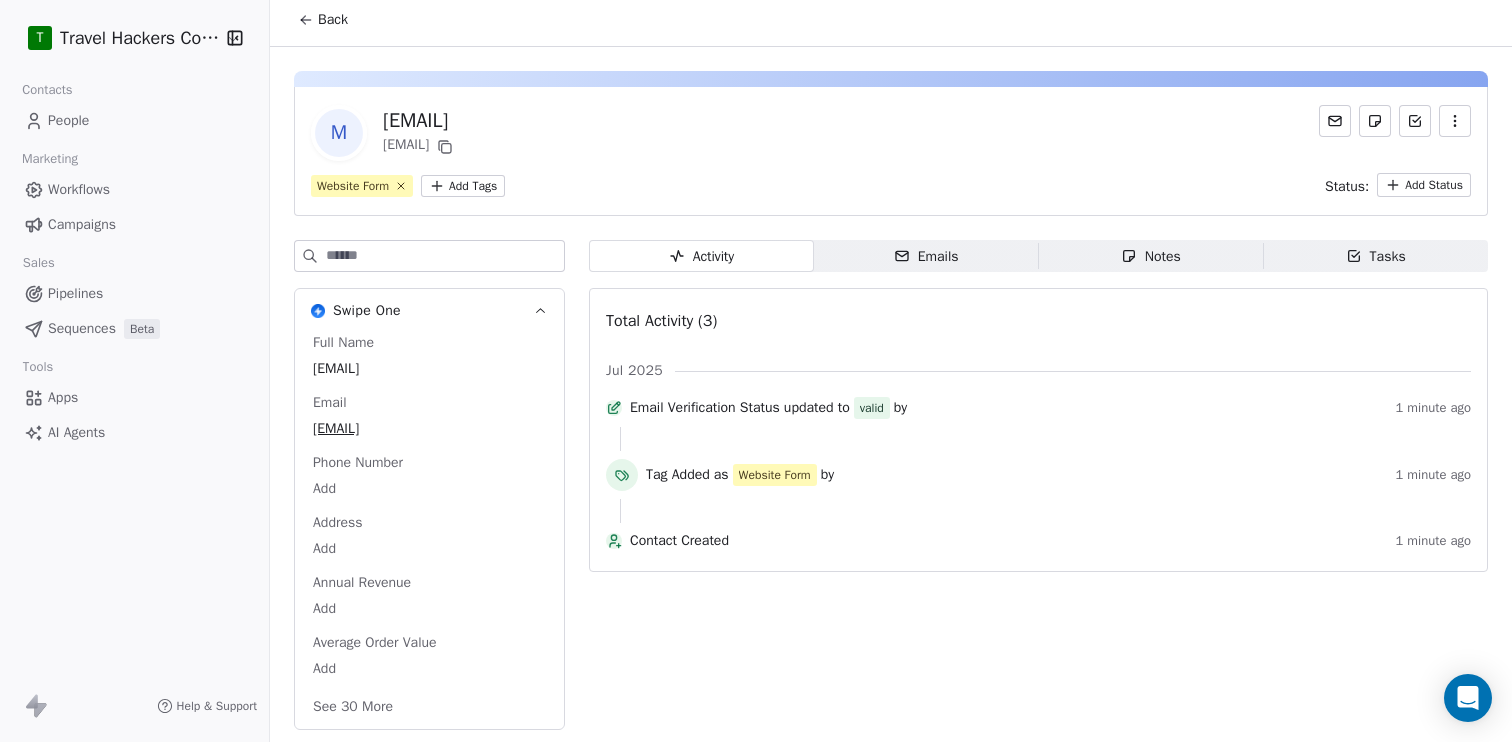 scroll, scrollTop: 0, scrollLeft: 0, axis: both 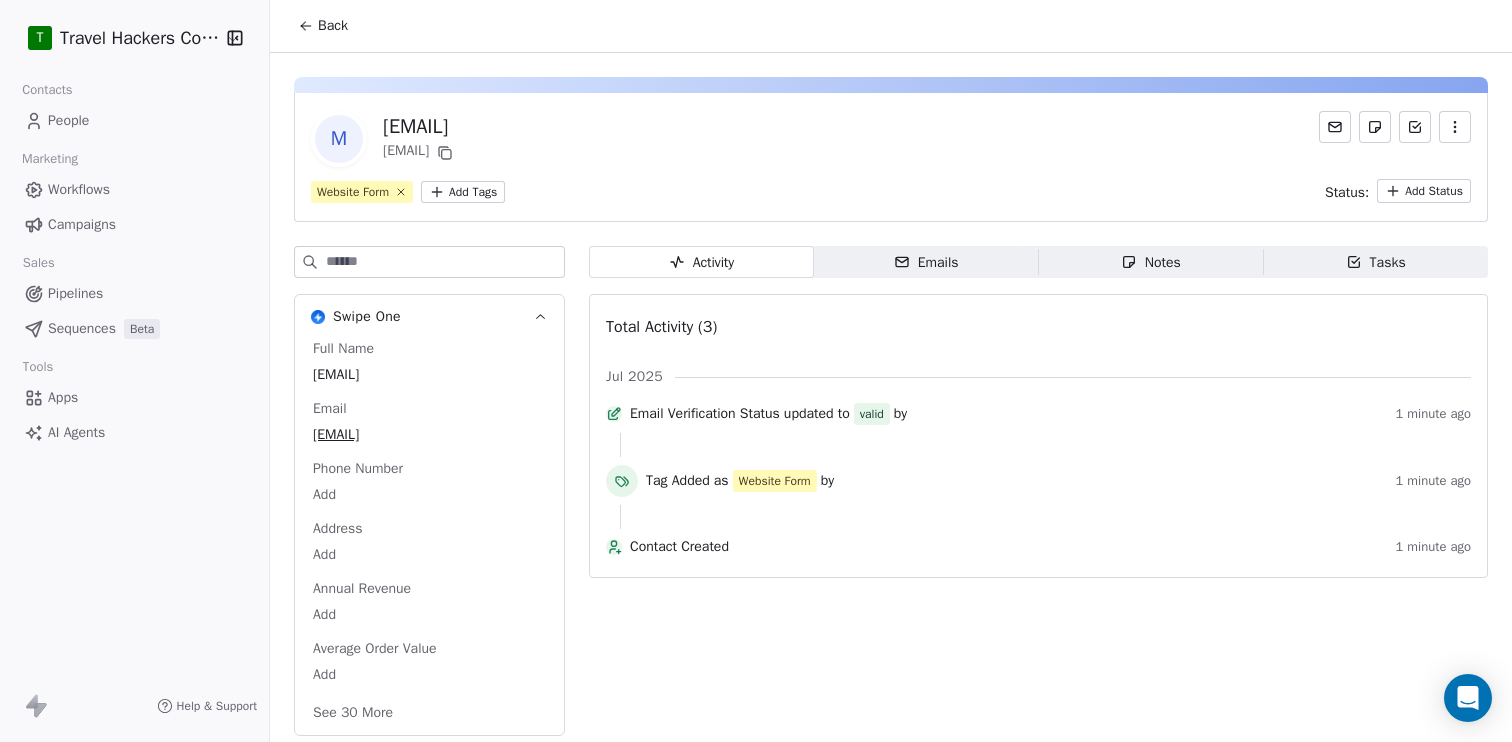 click on "Workflows" at bounding box center [79, 189] 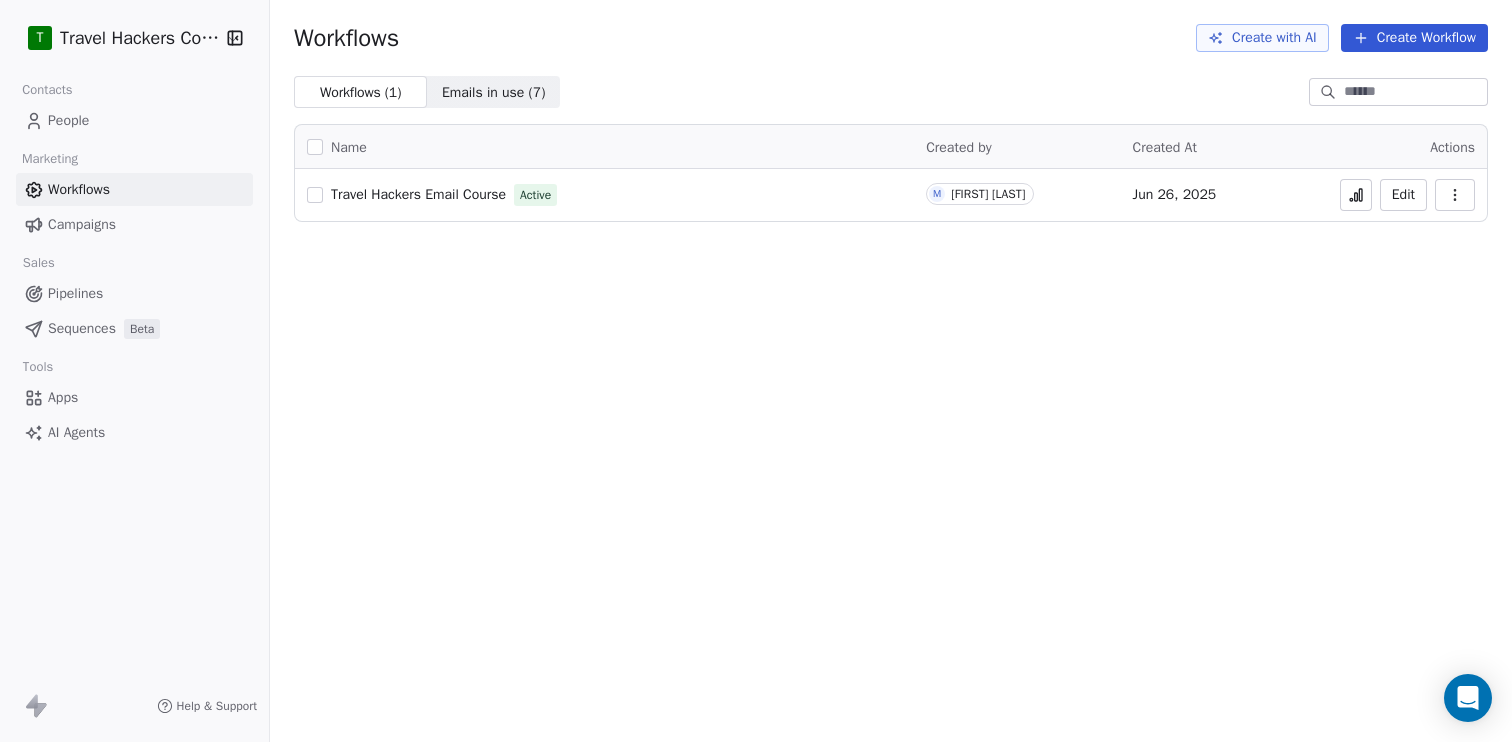 click at bounding box center [1455, 195] 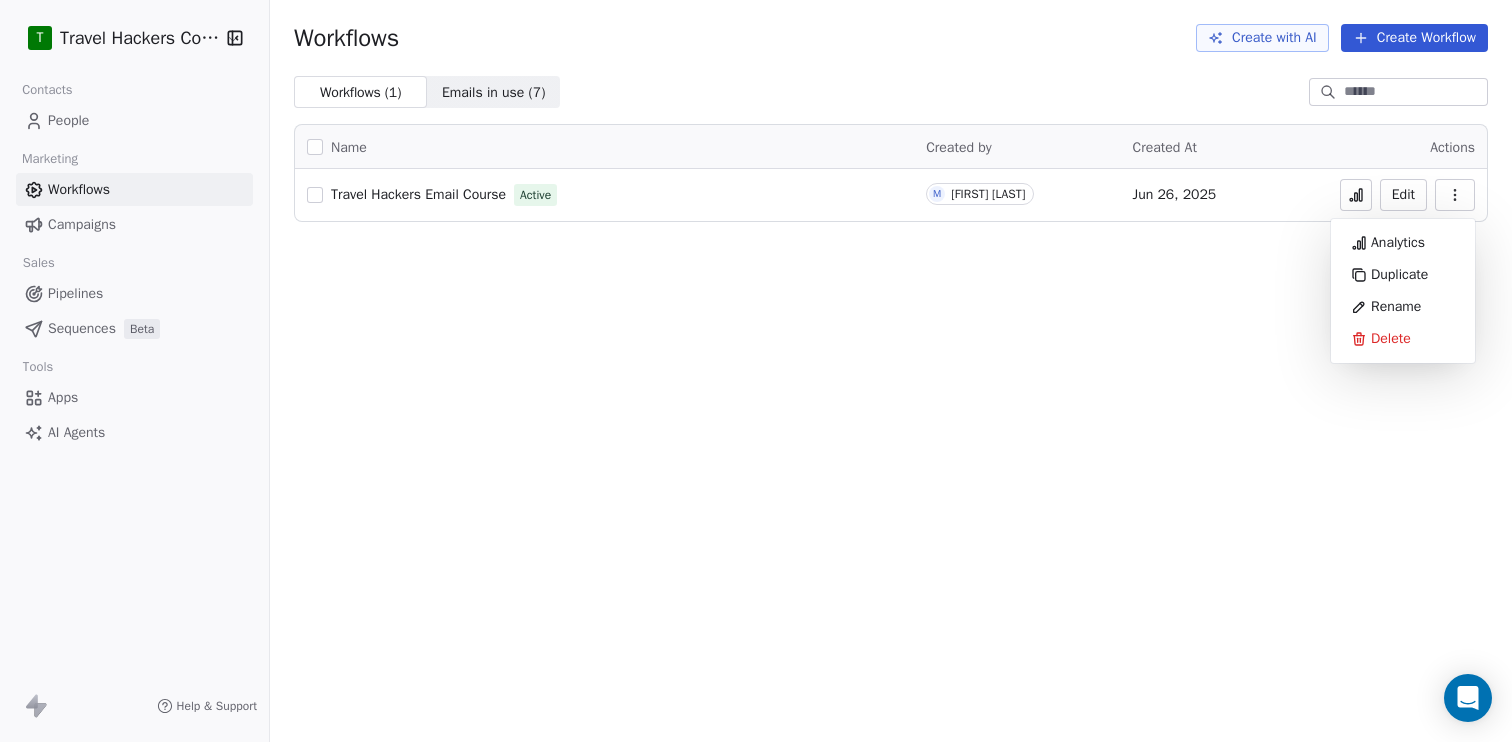 click on "Edit" at bounding box center (1403, 195) 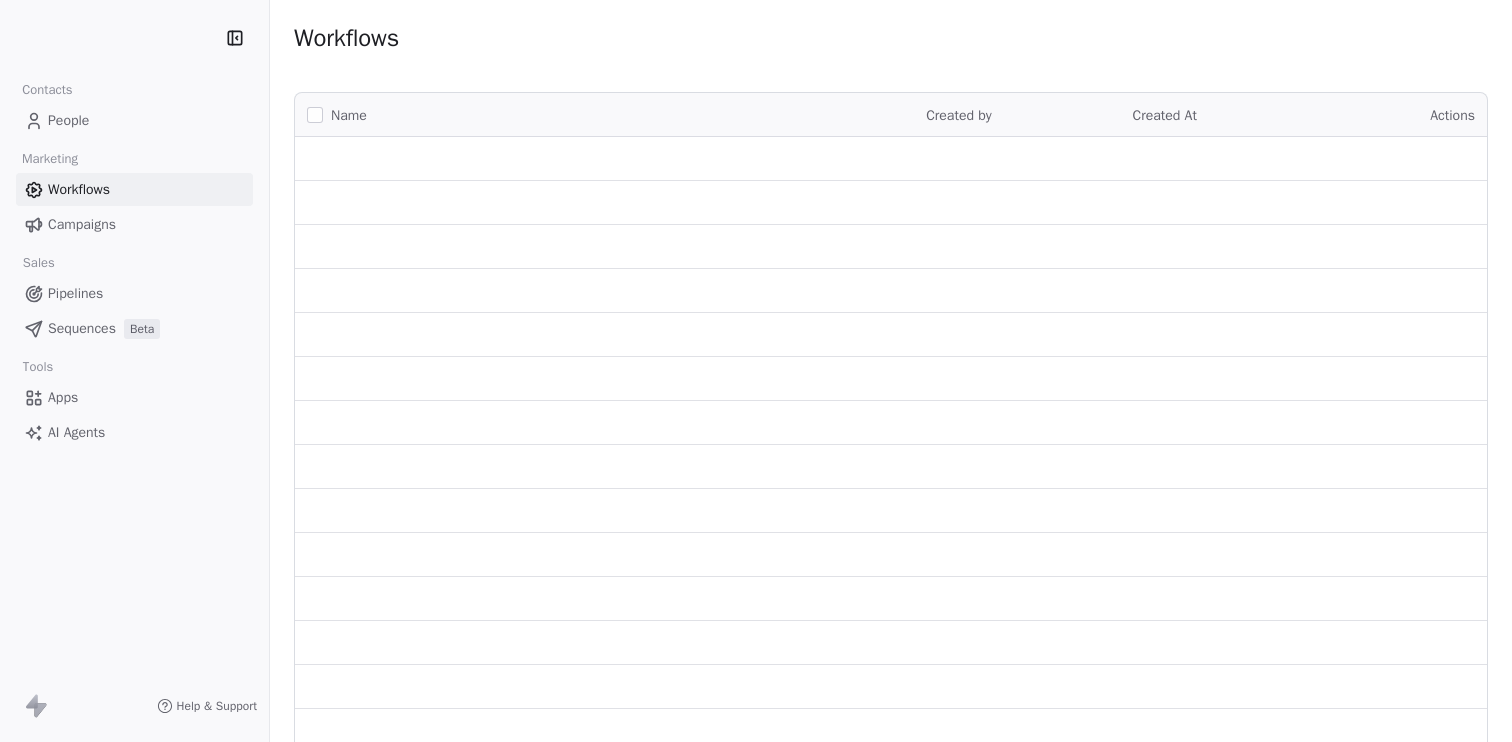 scroll, scrollTop: 0, scrollLeft: 0, axis: both 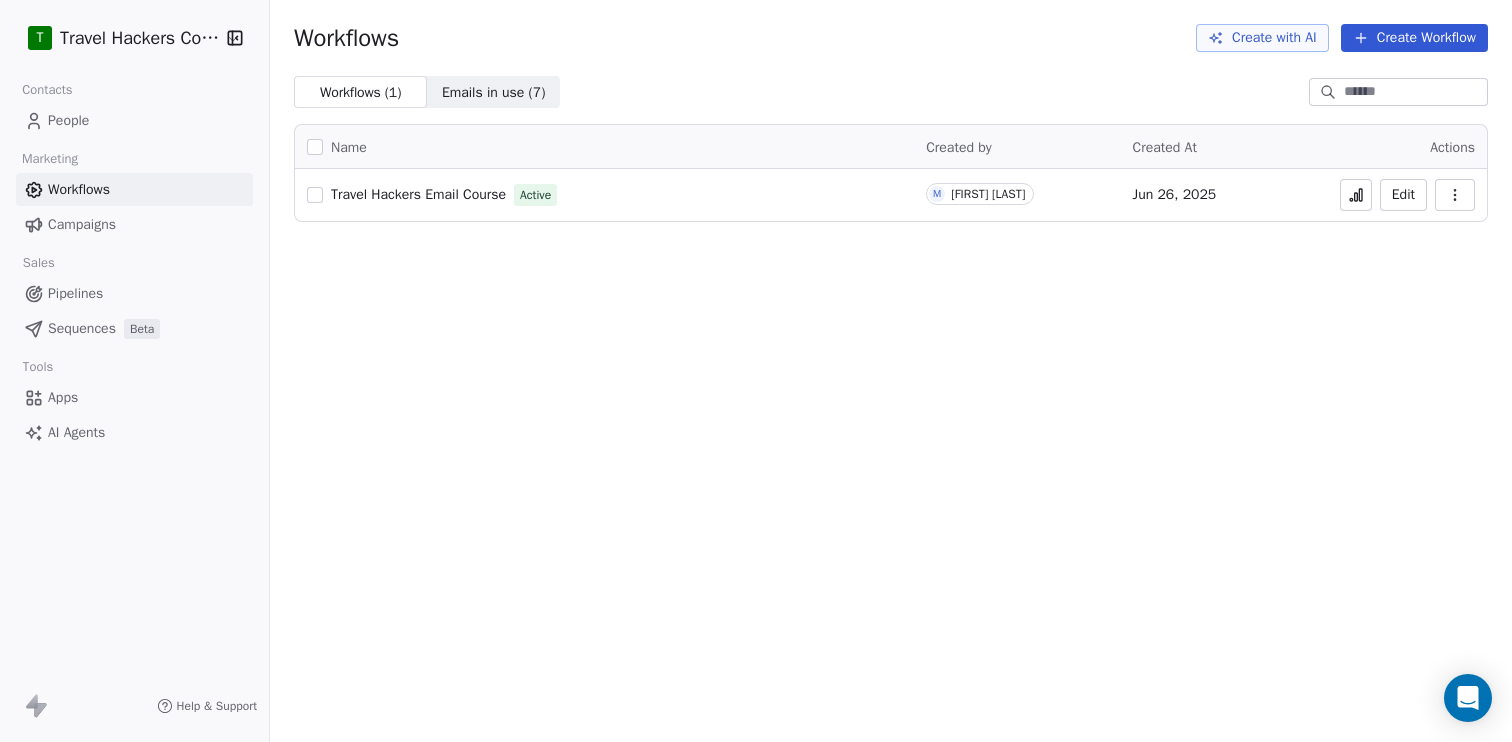 click 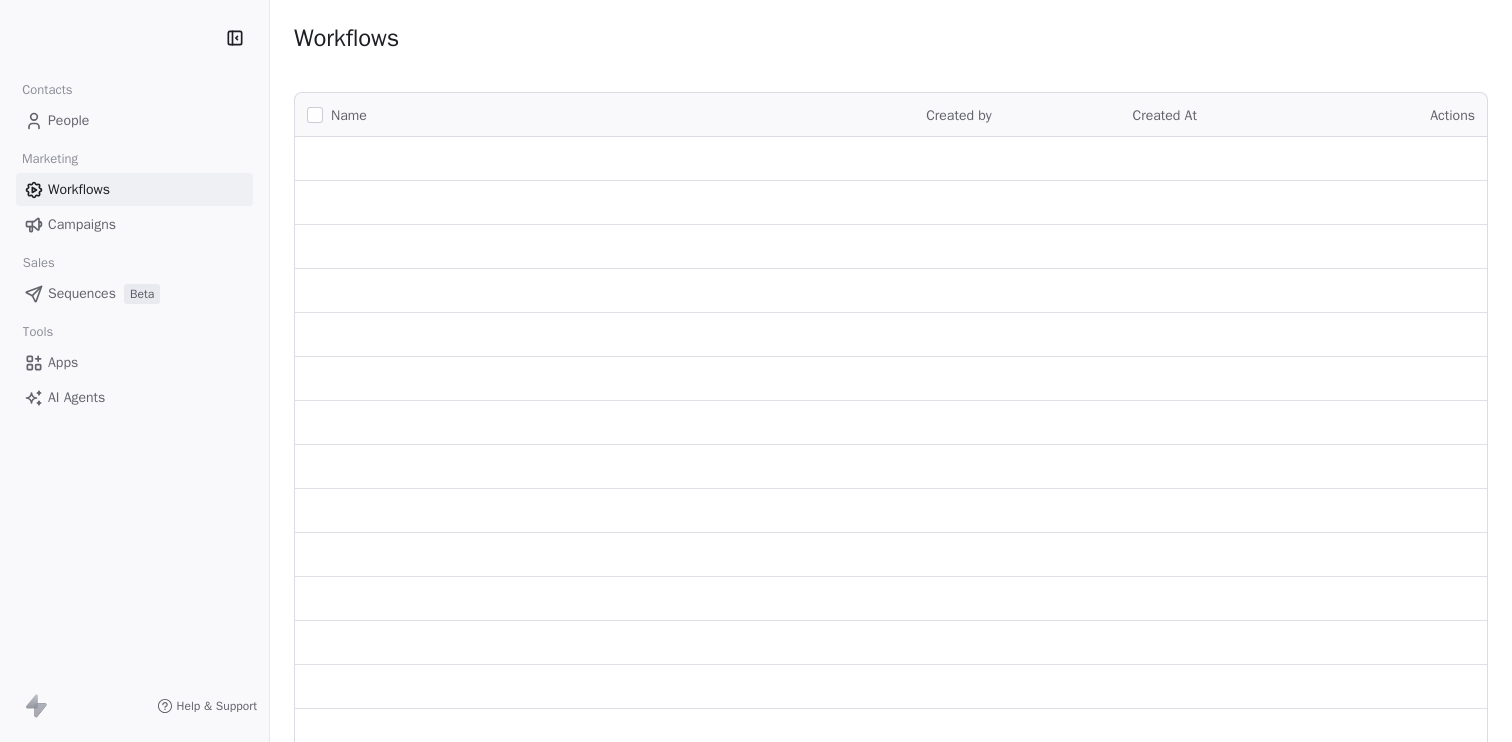 scroll, scrollTop: 0, scrollLeft: 0, axis: both 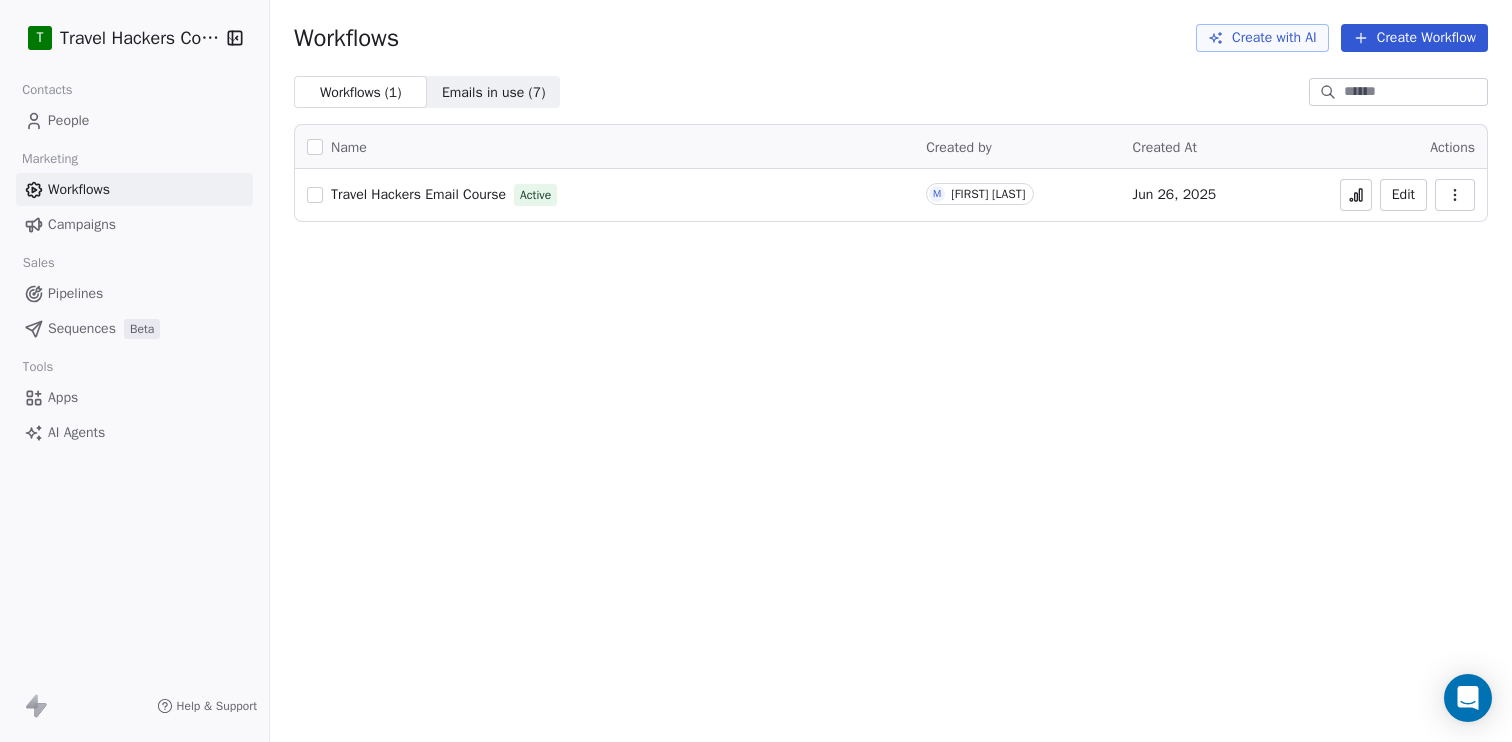 click on "Sequences" at bounding box center (82, 328) 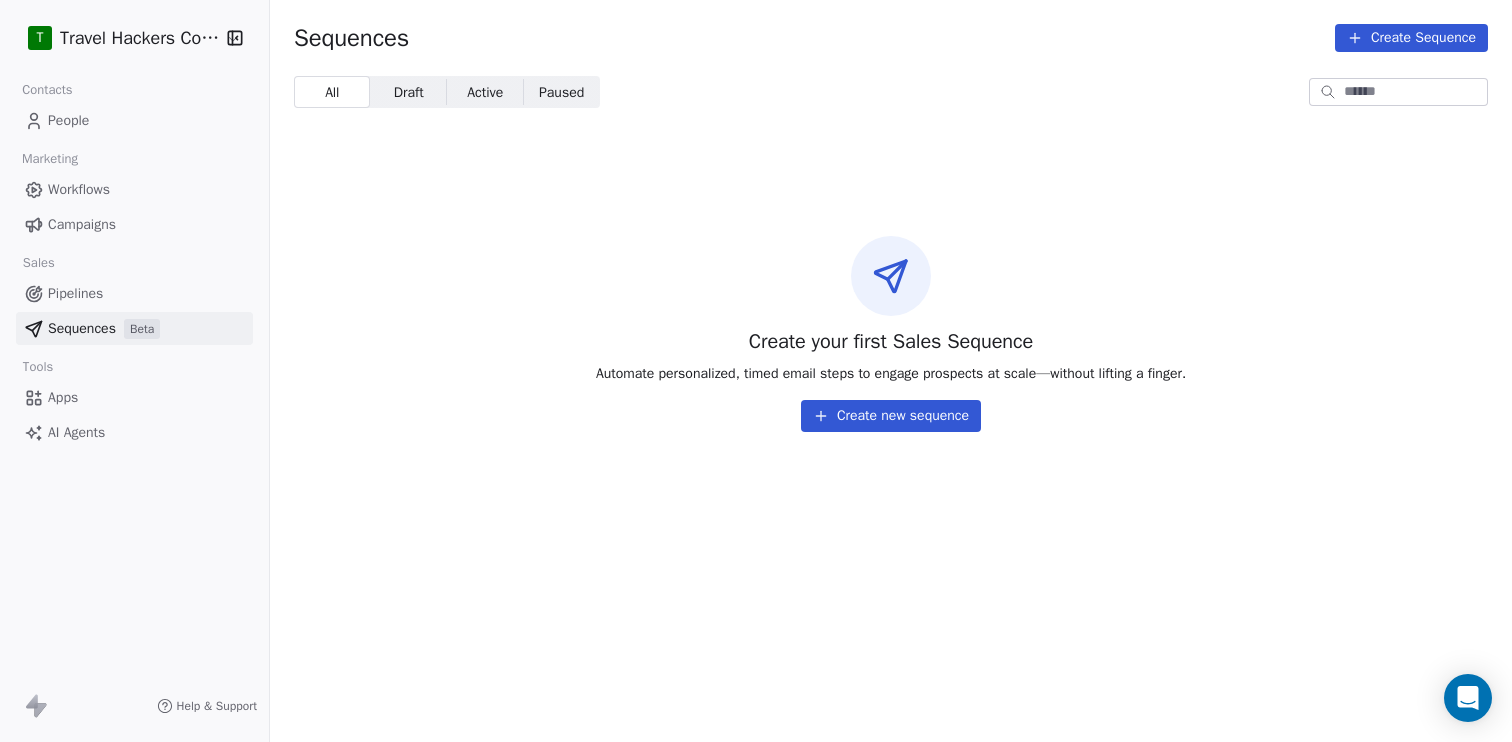 click on "Pipelines" at bounding box center [75, 293] 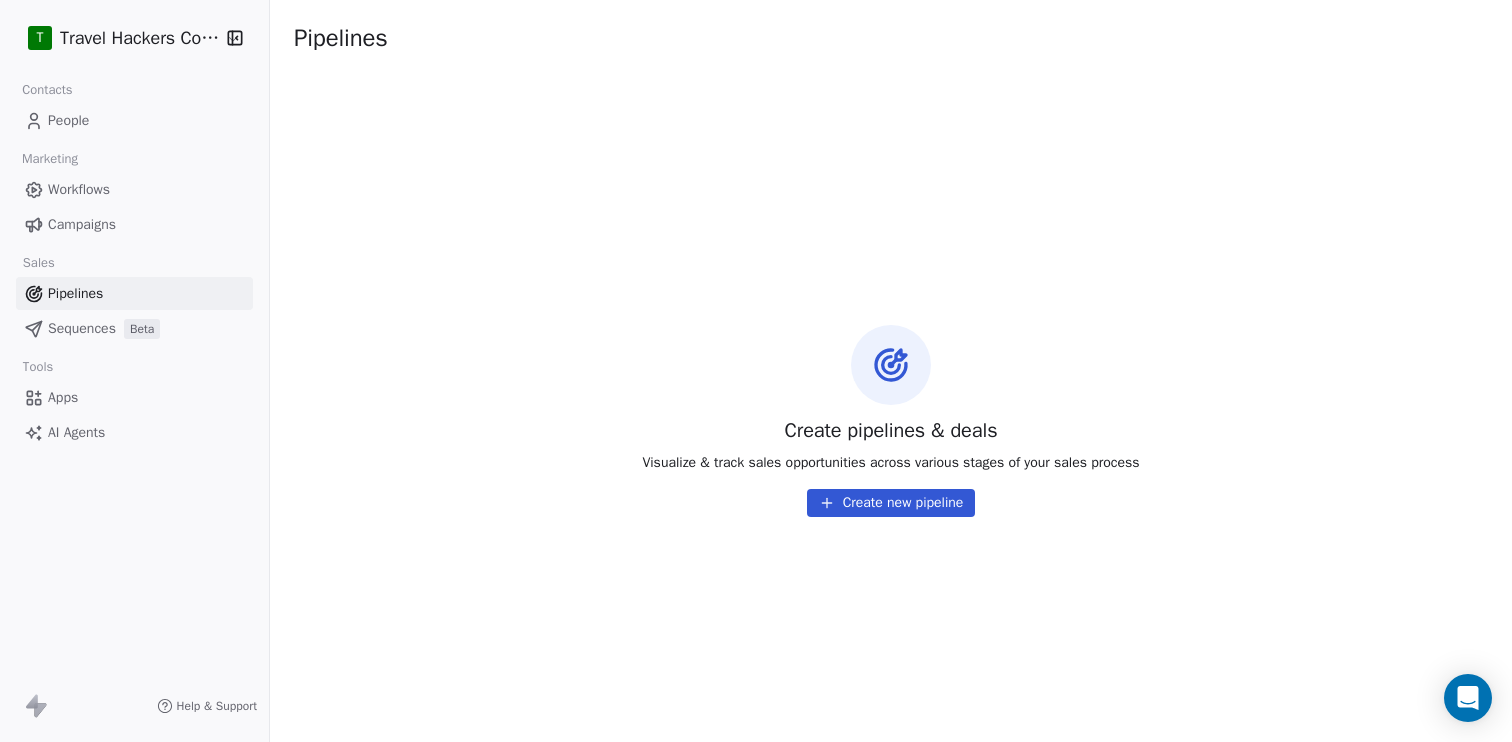 click on "Campaigns" at bounding box center [82, 224] 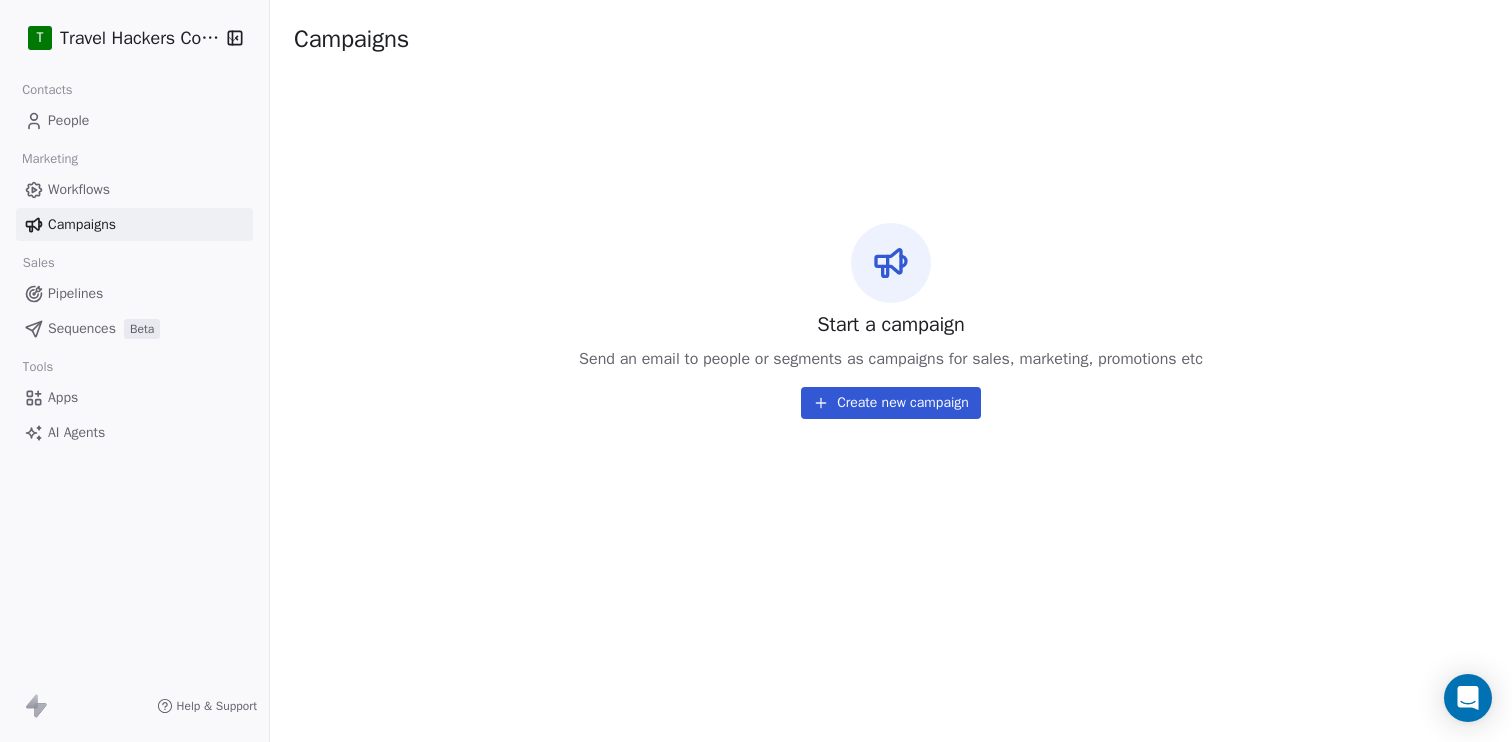 click on "Workflows" at bounding box center [79, 189] 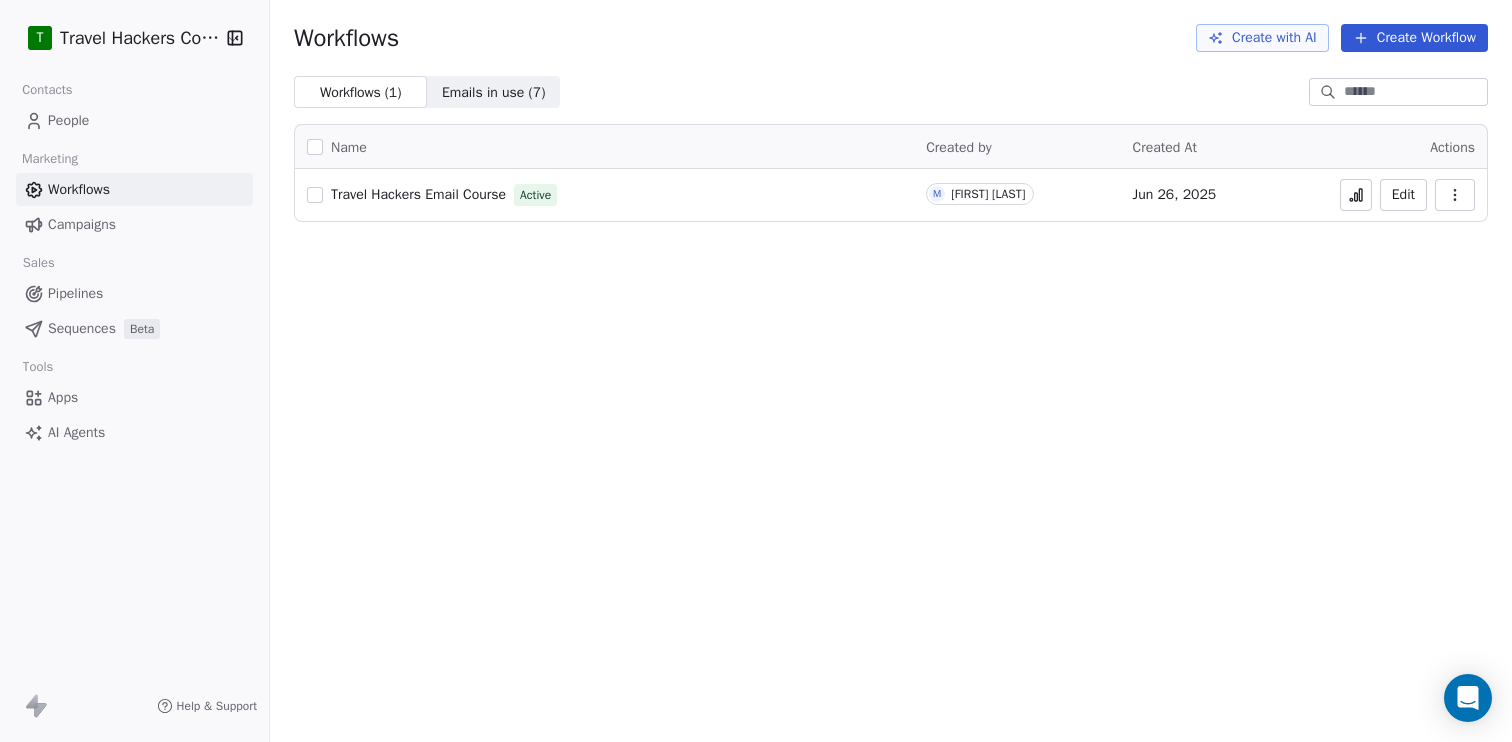 click on "Emails in use ( 7 )" at bounding box center (494, 92) 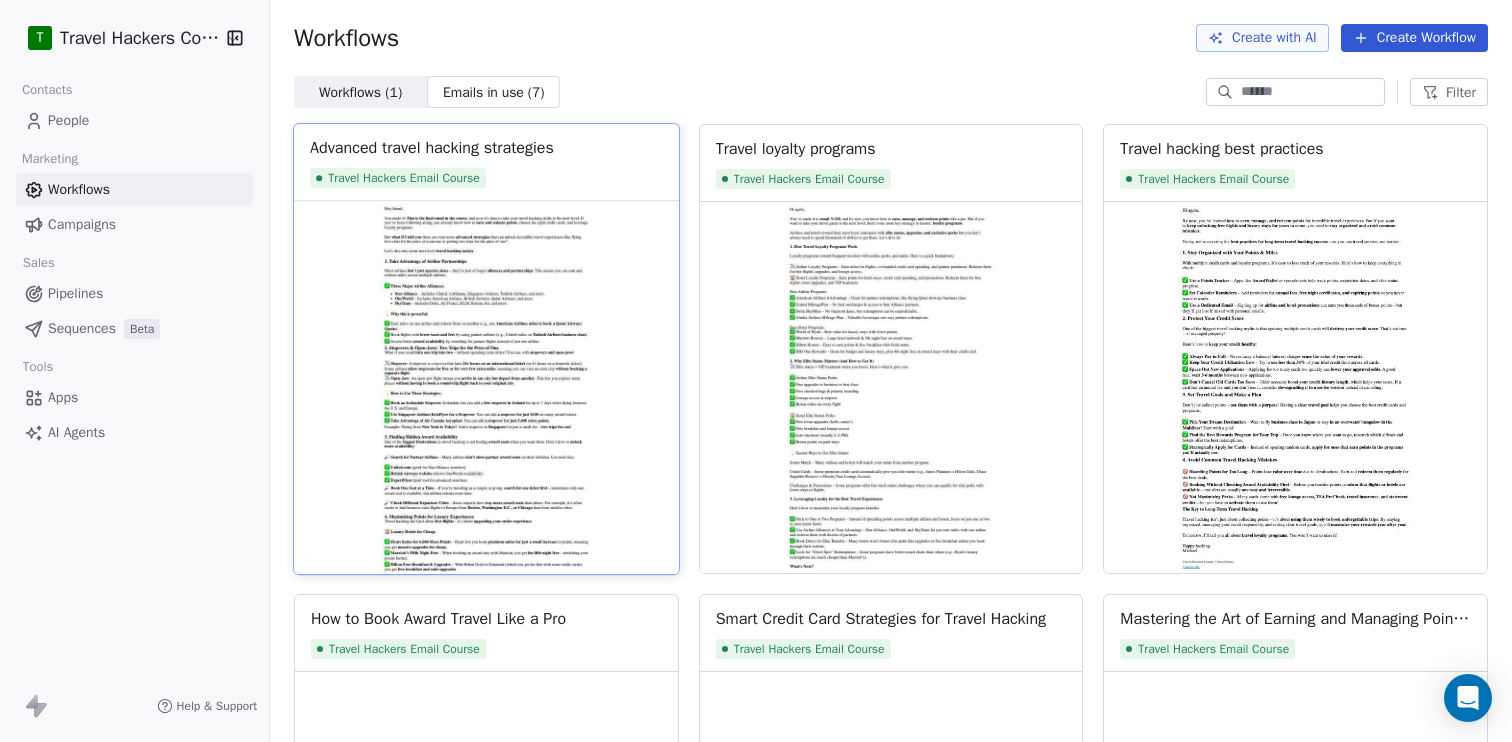 scroll, scrollTop: 792, scrollLeft: 0, axis: vertical 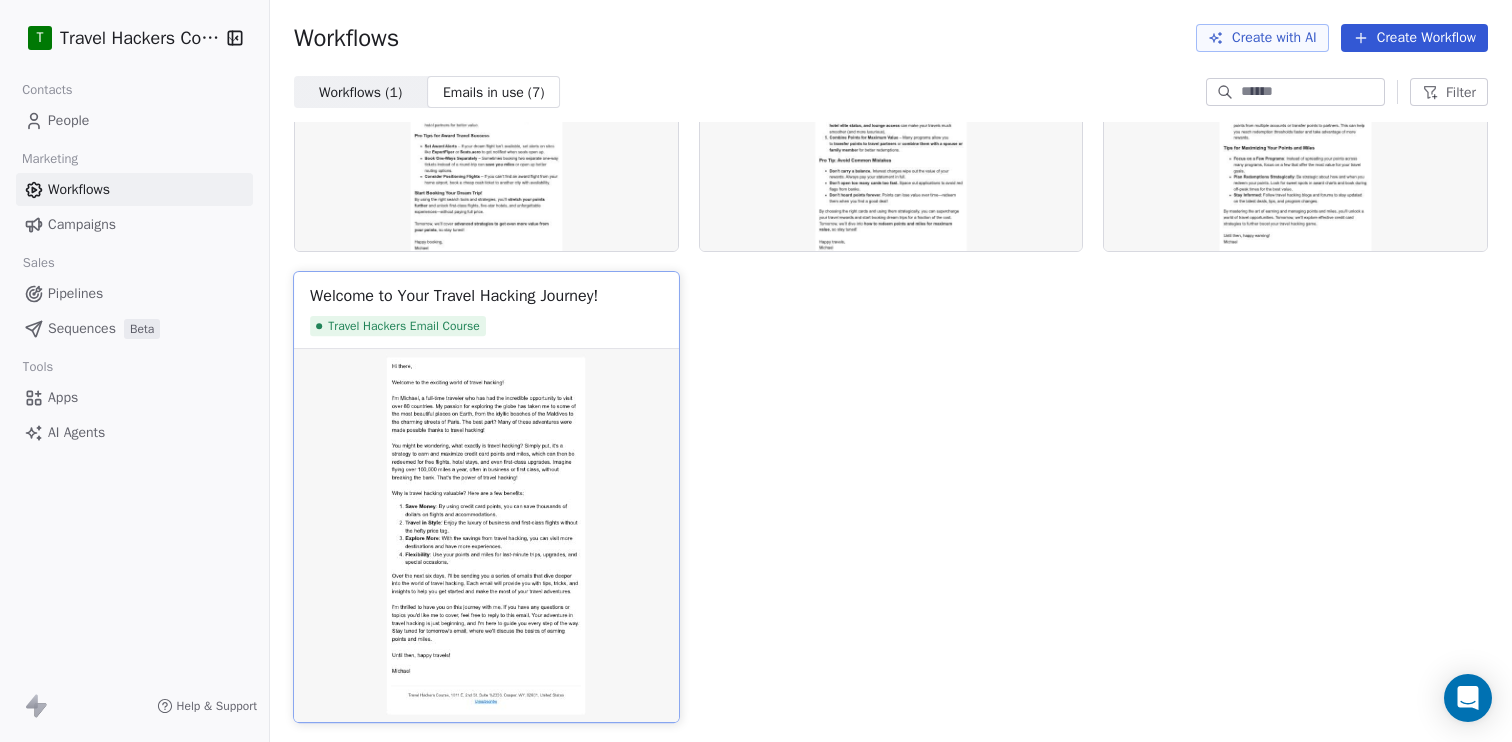 click at bounding box center (486, 535) 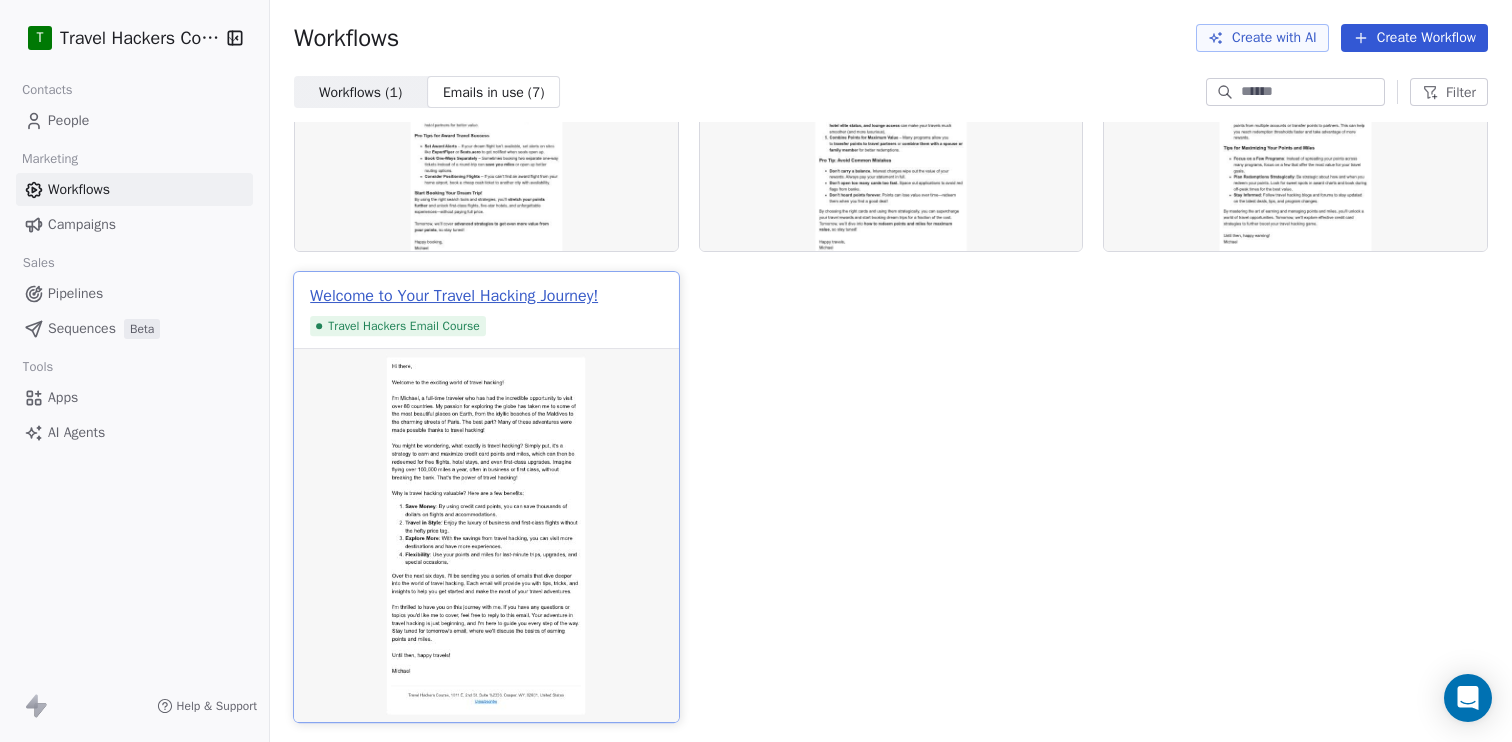 click on "Welcome to Your Travel Hacking Journey!" at bounding box center (454, 296) 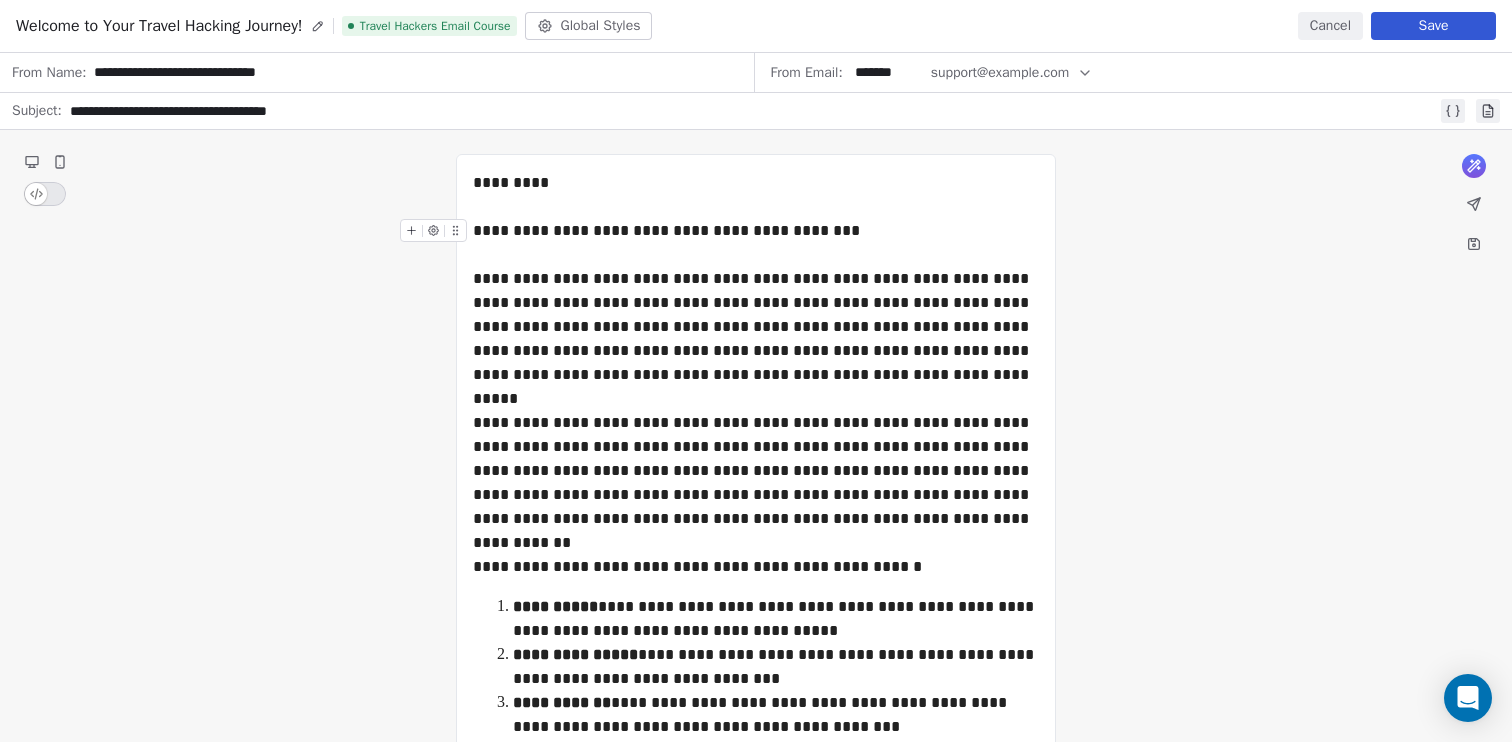 click 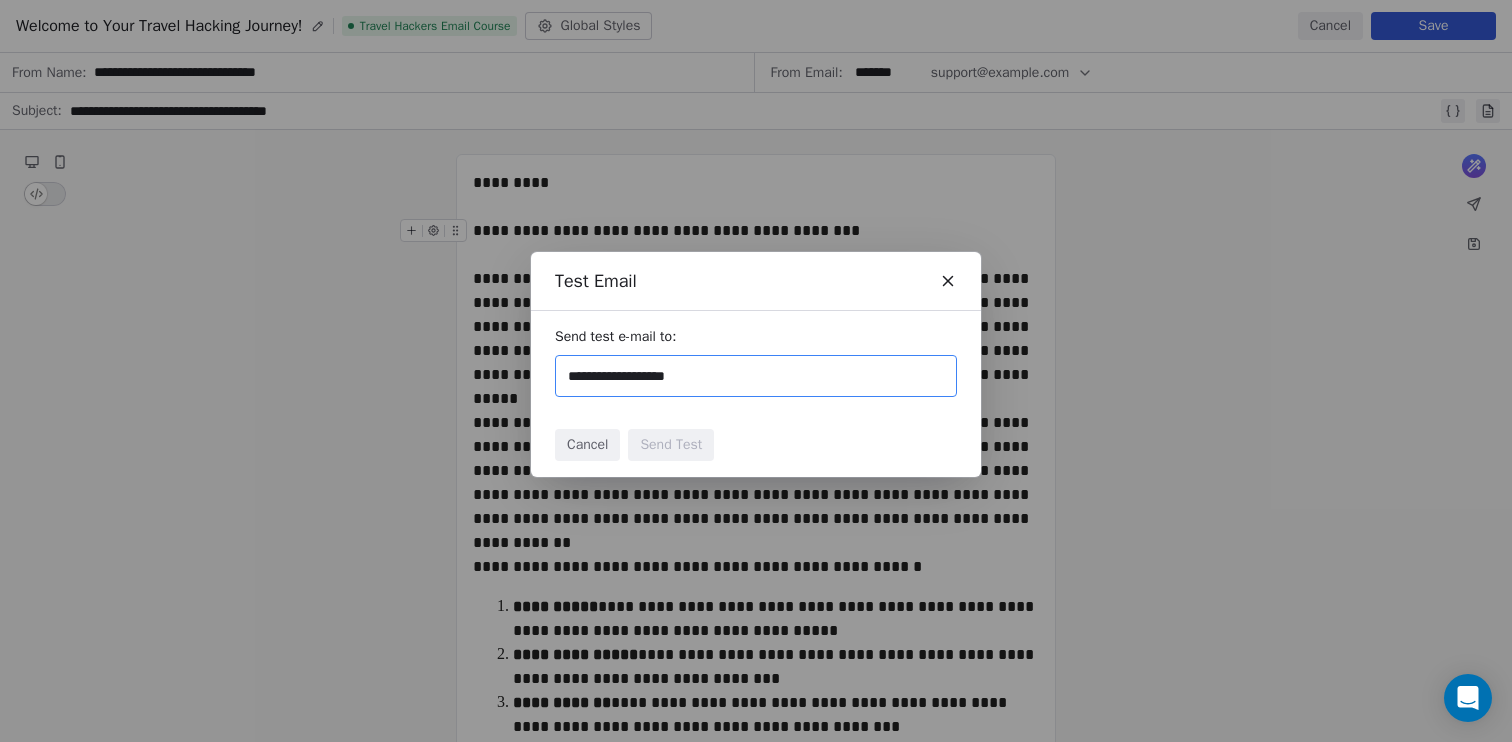 type on "**********" 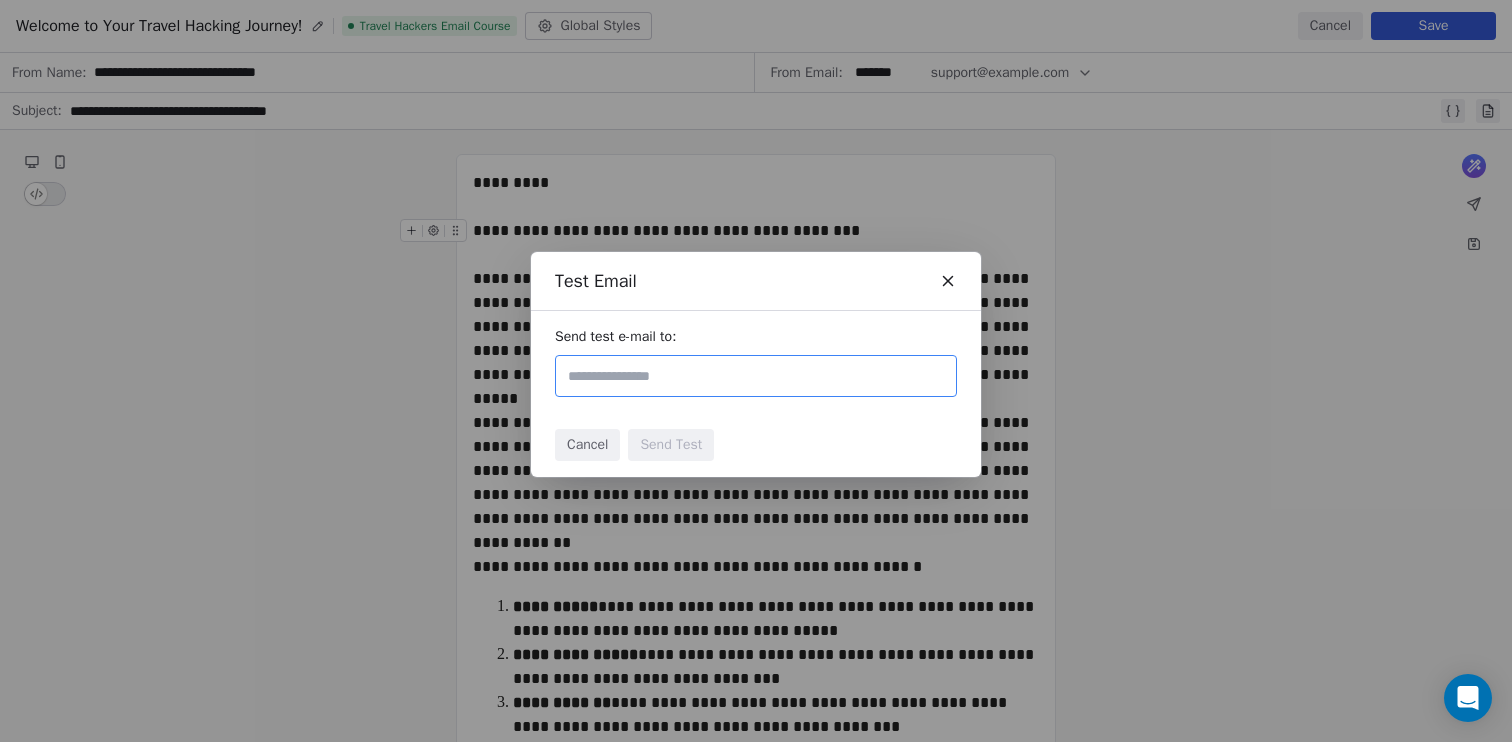 click on "Cancel Send Test" at bounding box center (756, 445) 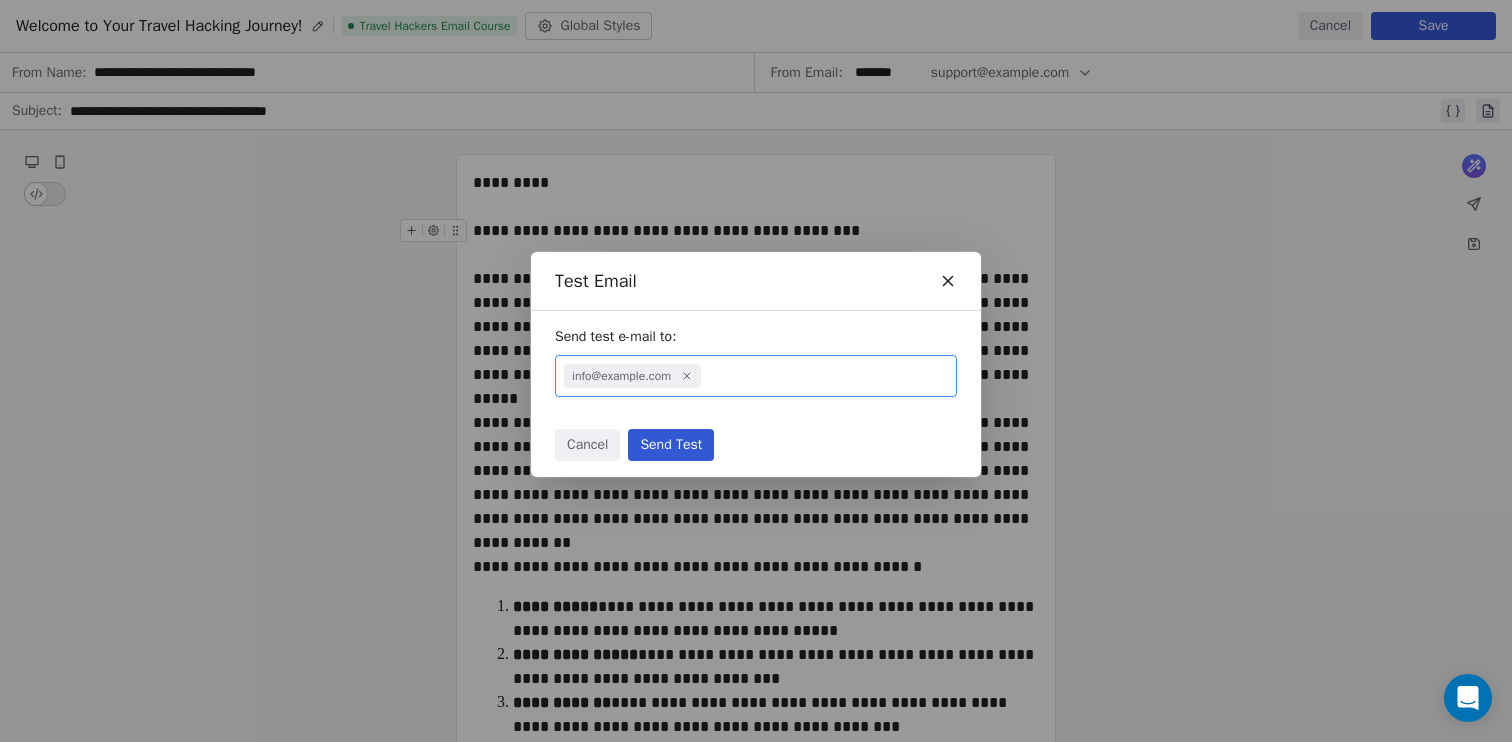 click on "Send Test" at bounding box center (671, 445) 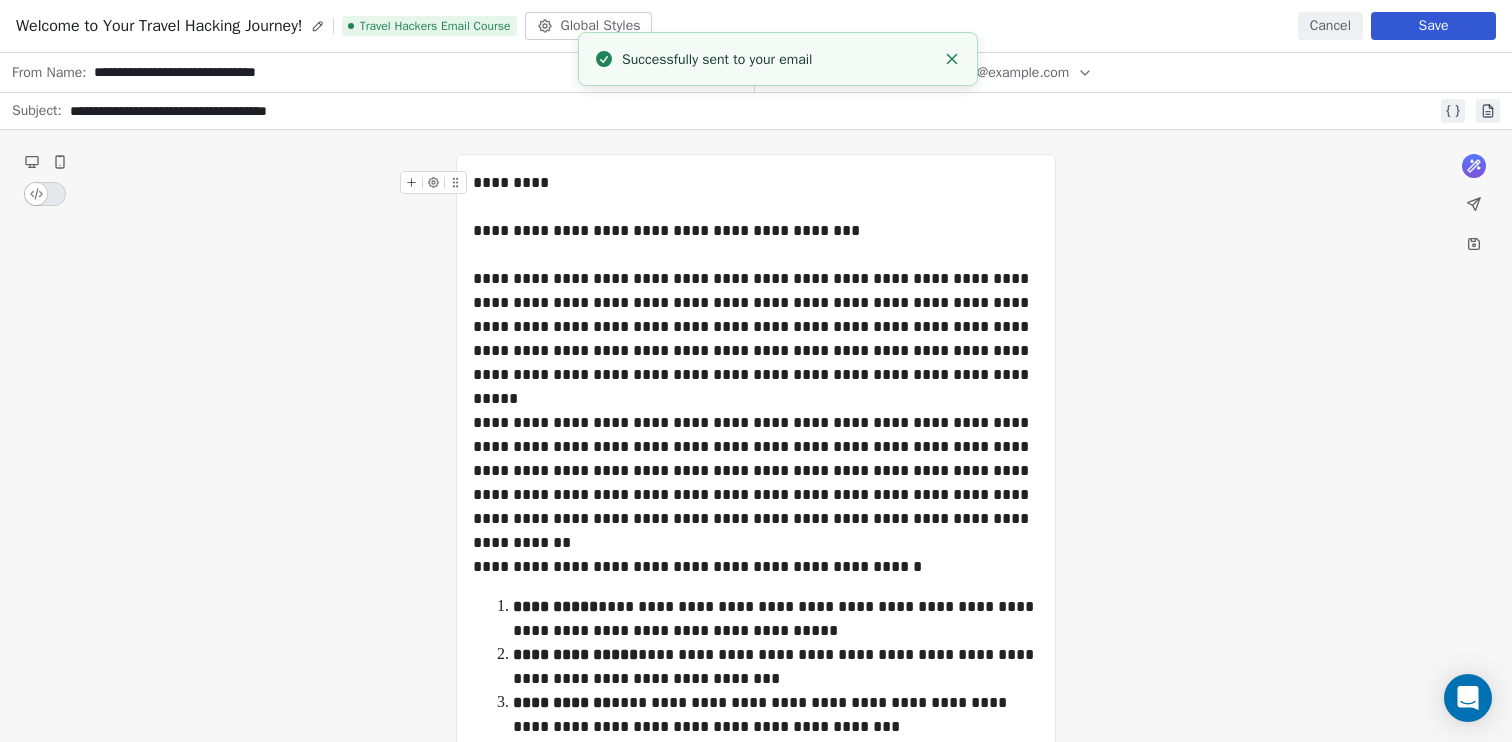 click on "Cancel" at bounding box center [1330, 26] 